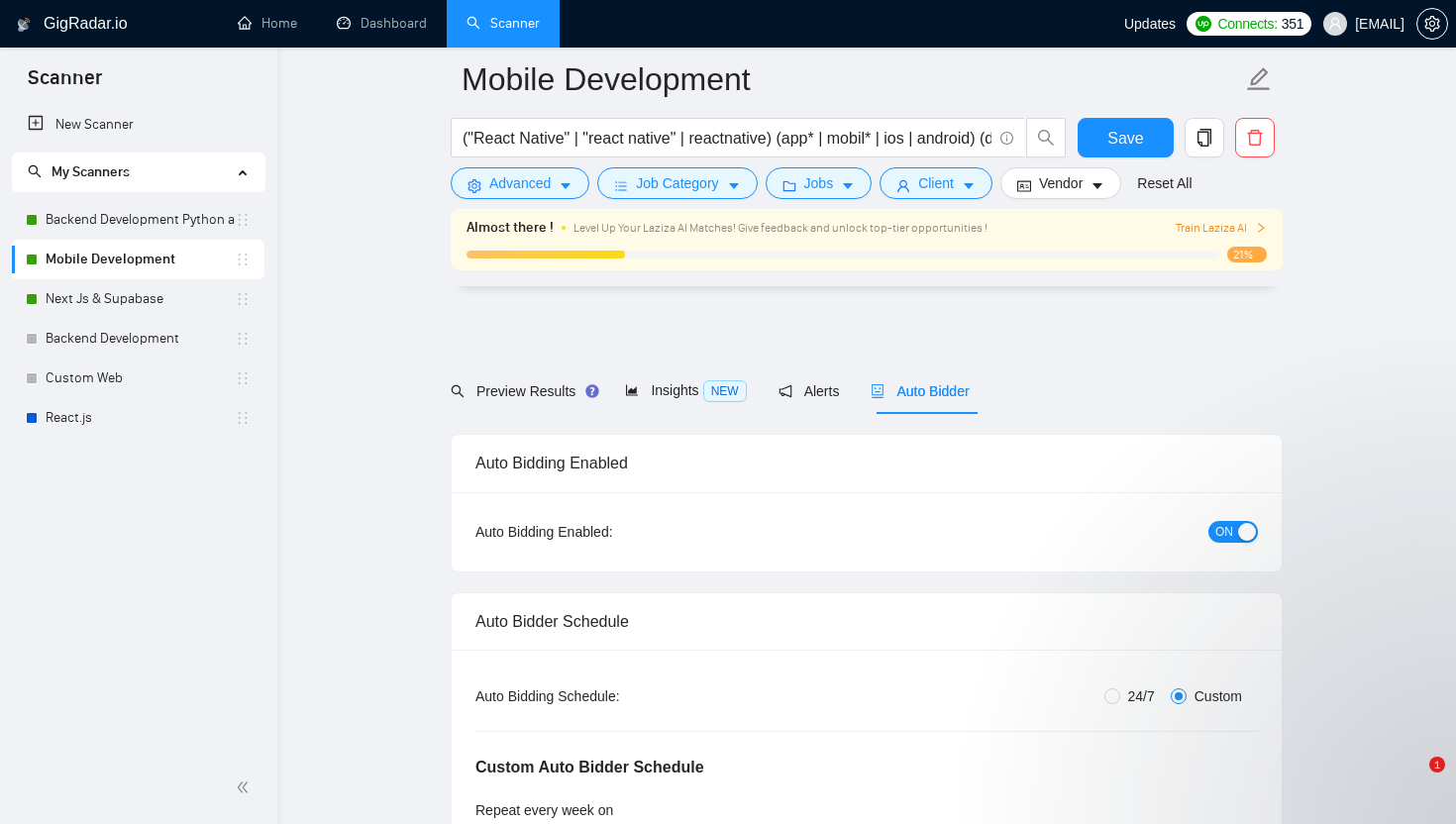 scroll, scrollTop: 212, scrollLeft: 0, axis: vertical 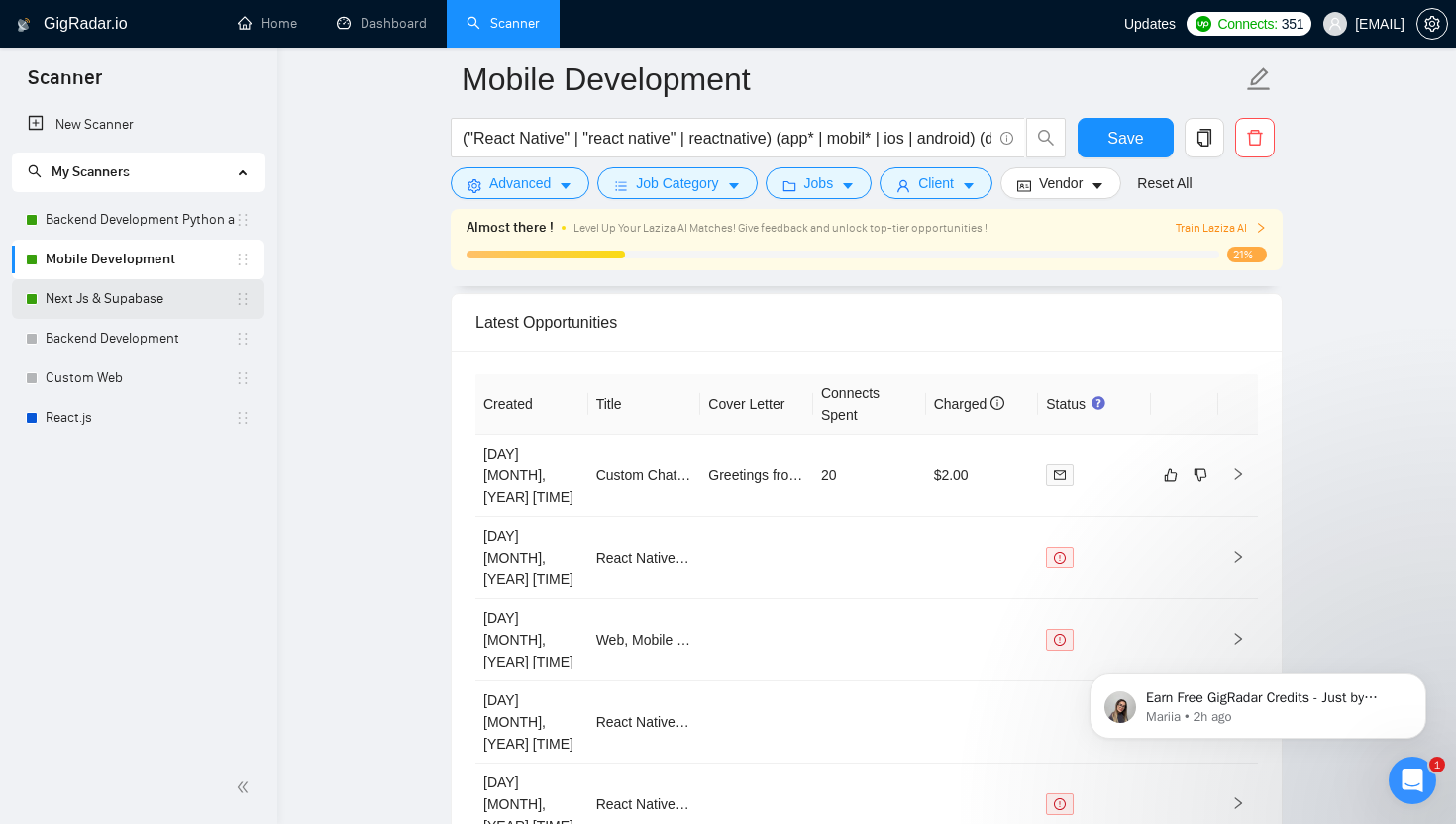 click on "Next Js & Supabase" at bounding box center (140, 299) 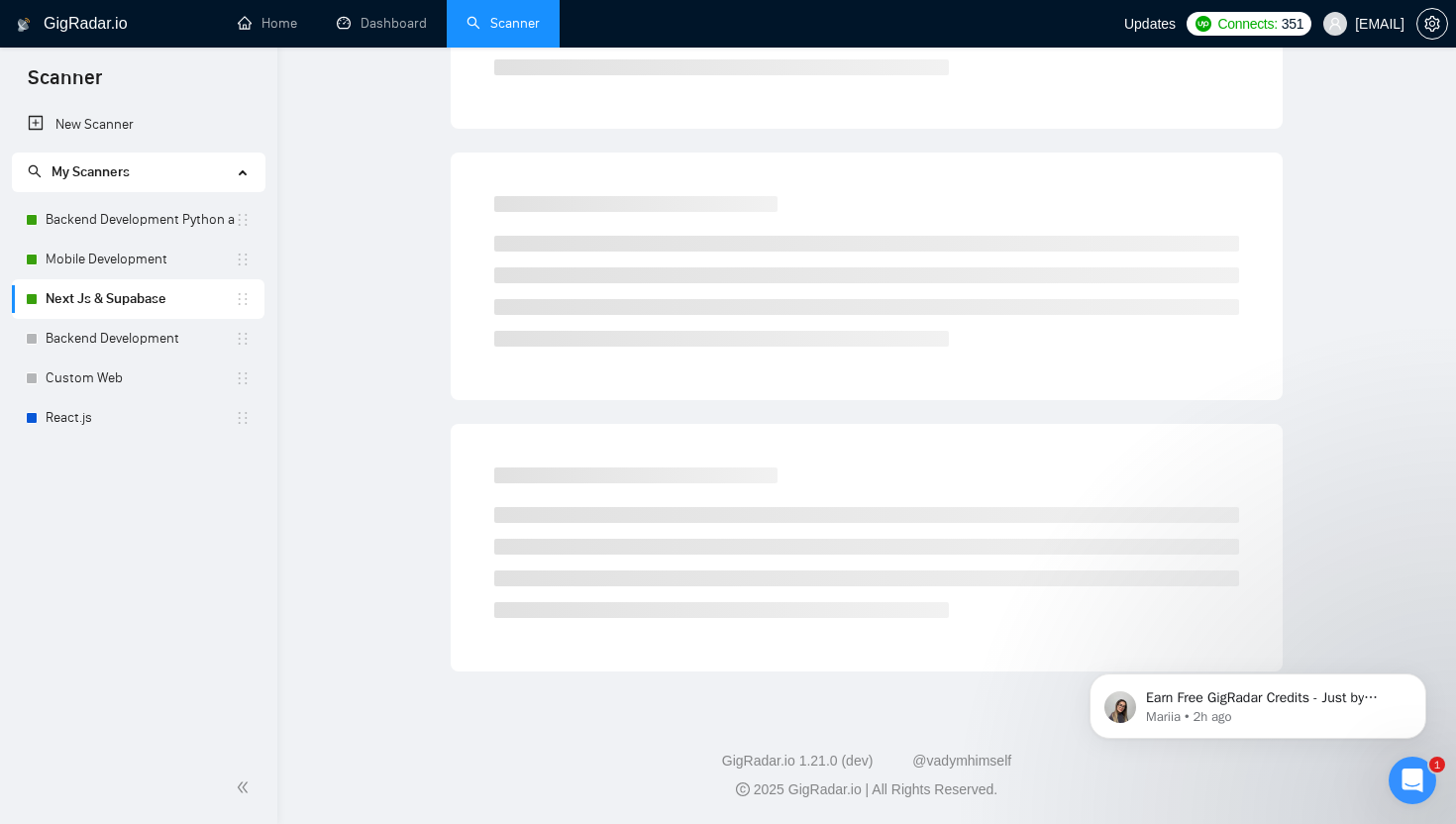 scroll, scrollTop: 0, scrollLeft: 0, axis: both 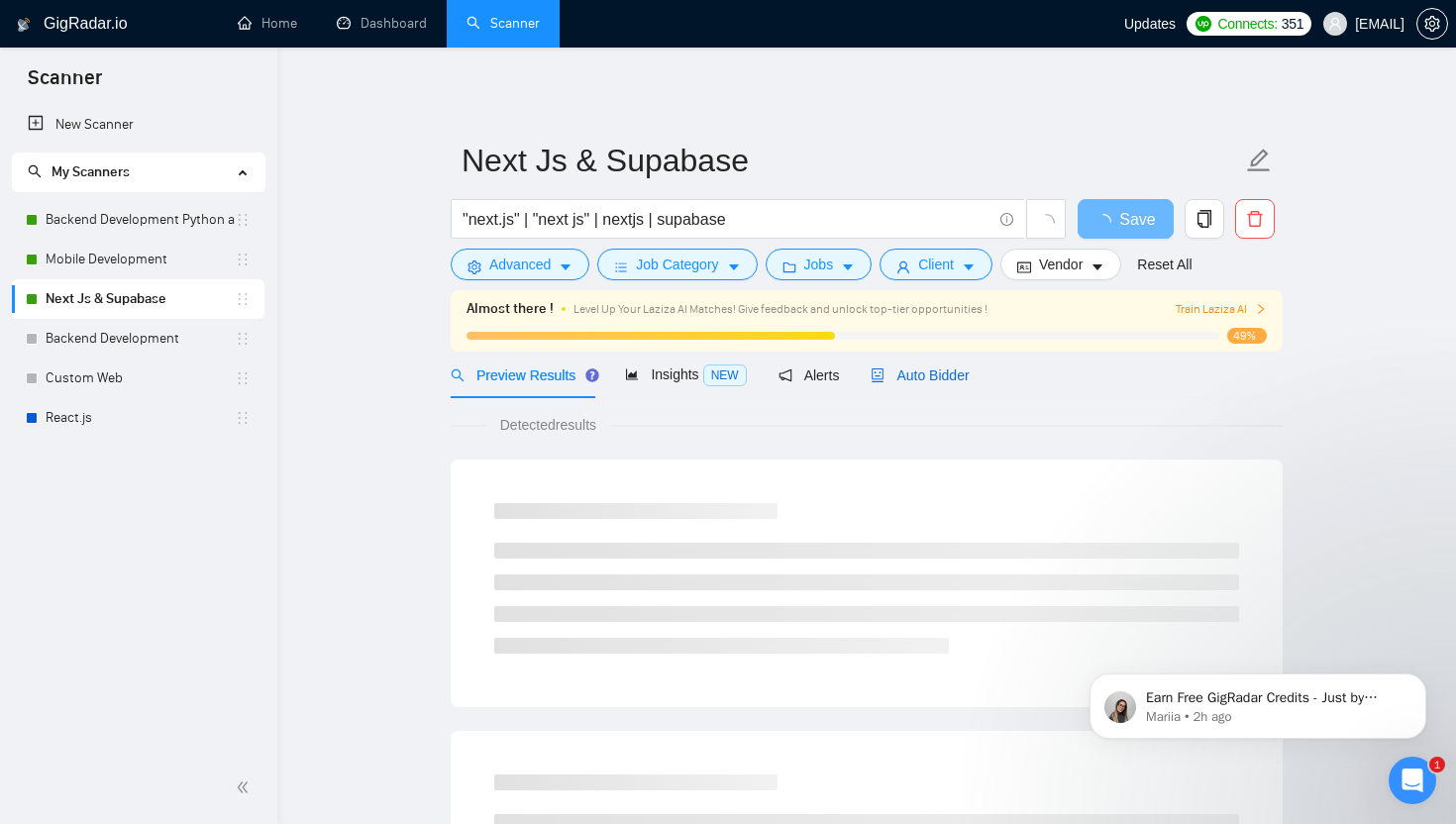 click on "Auto Bidder" at bounding box center [919, 375] 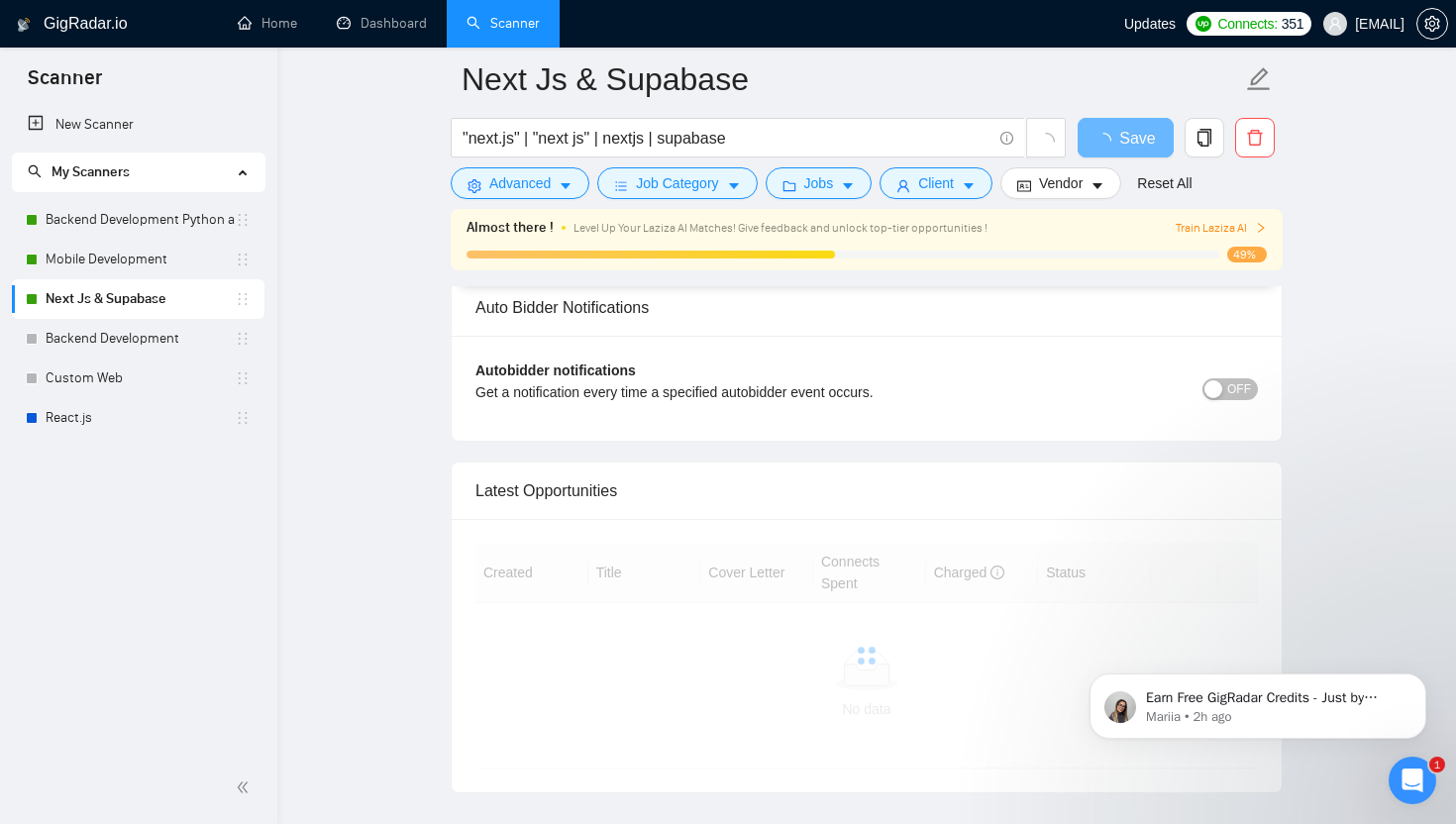 scroll, scrollTop: 4334, scrollLeft: 0, axis: vertical 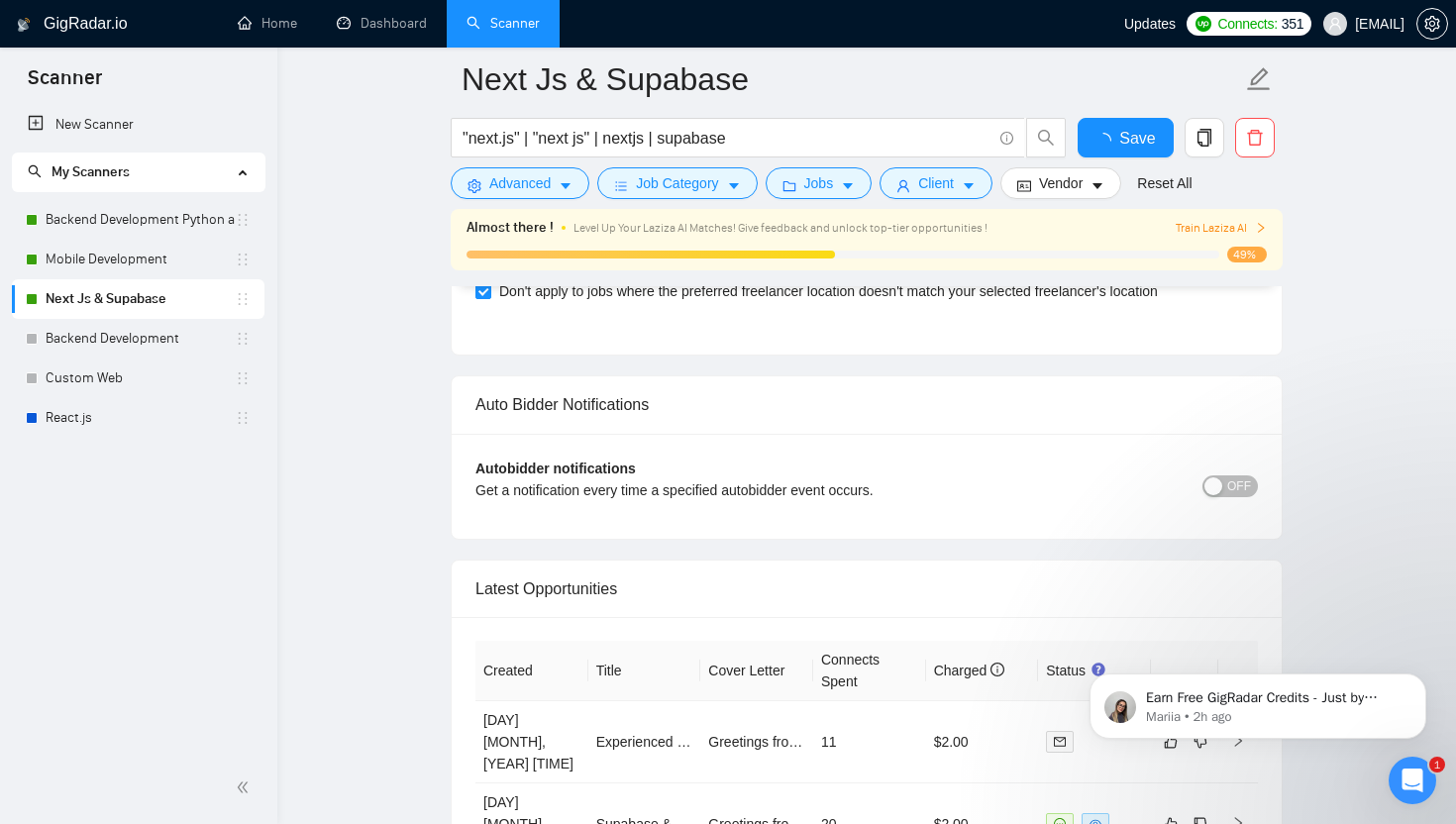 type 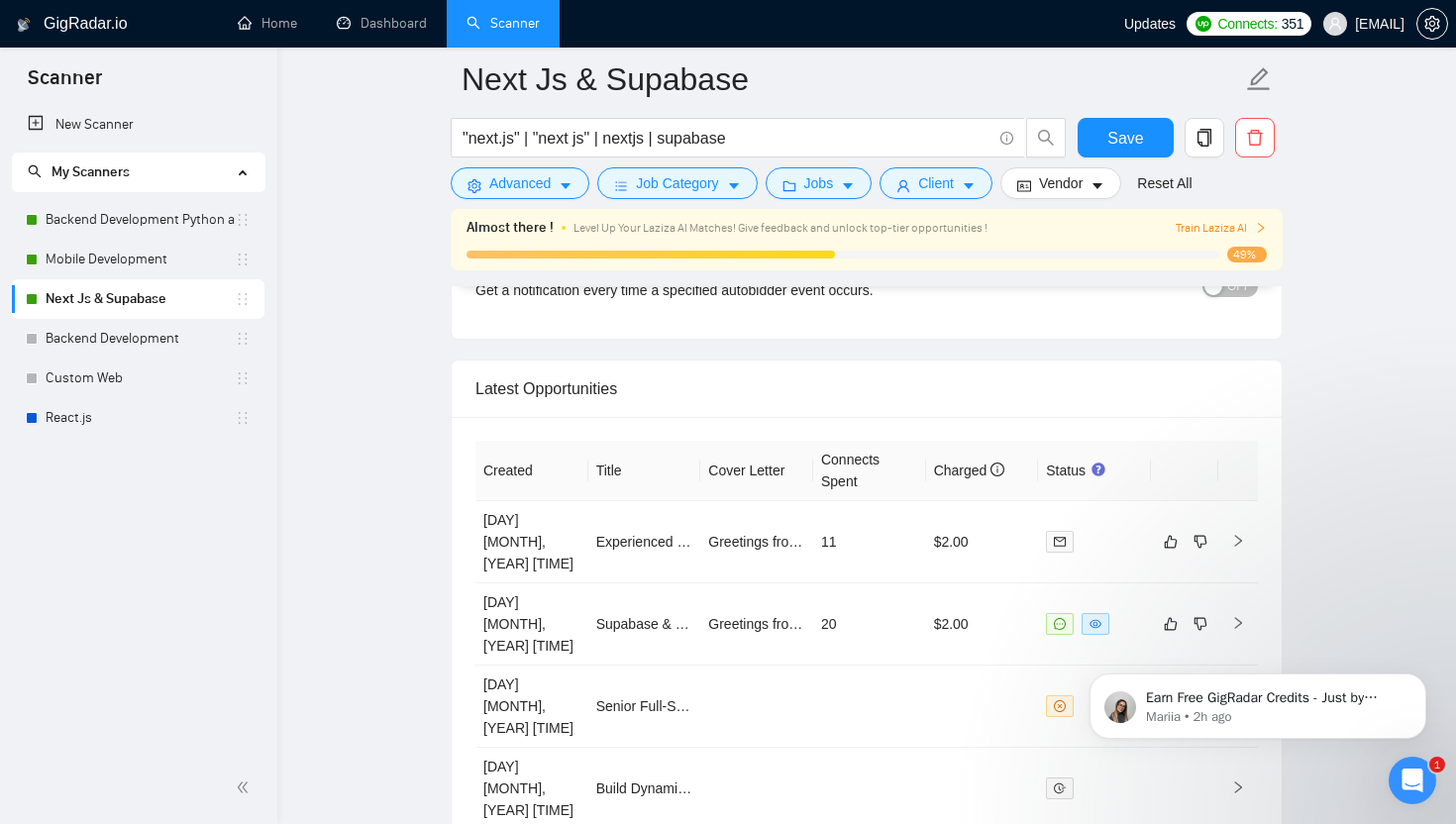 scroll, scrollTop: 4550, scrollLeft: 0, axis: vertical 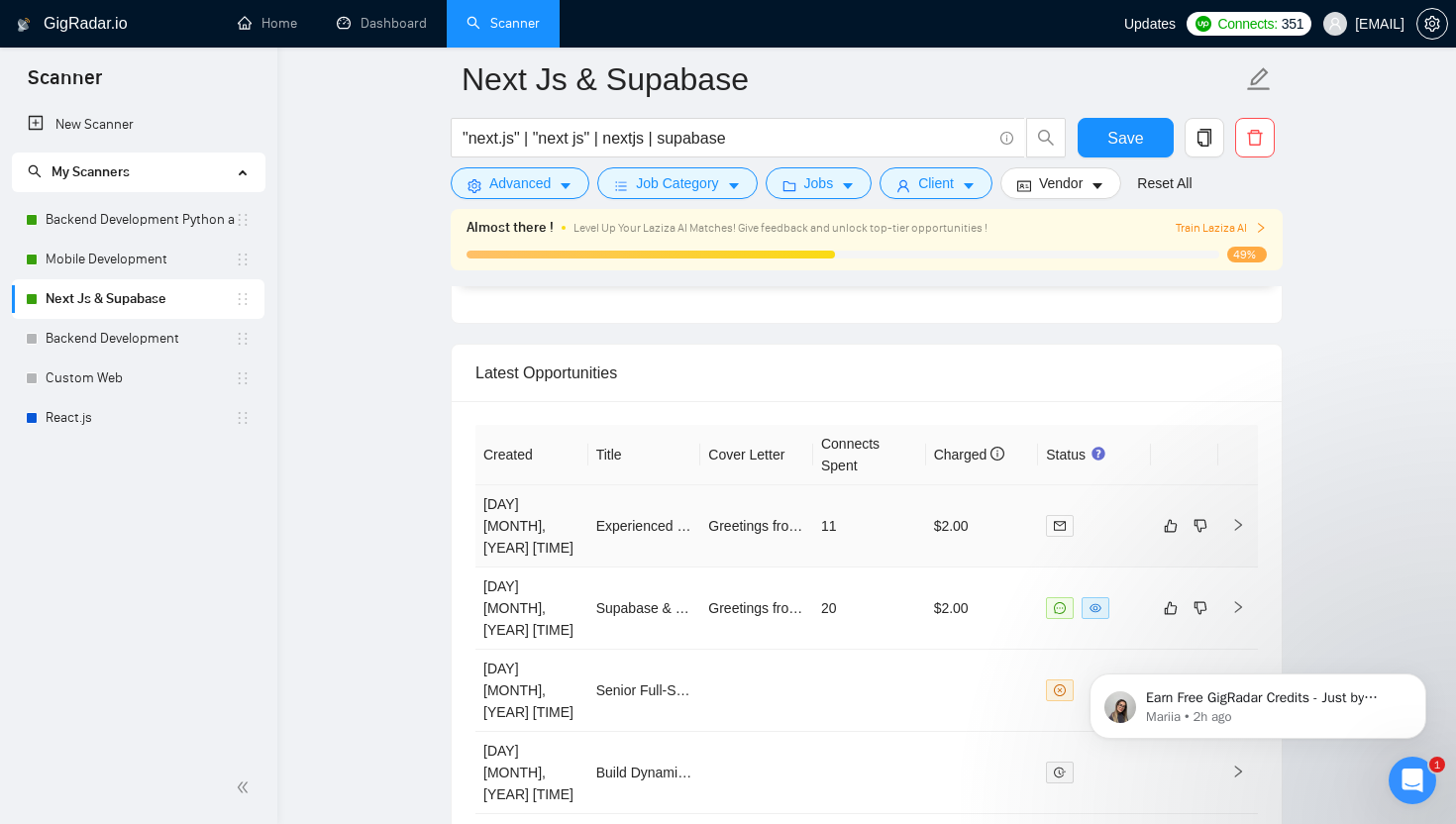 click on "Experienced Lovable & Supabase Developer for SaaS MVP" at bounding box center [645, 526] 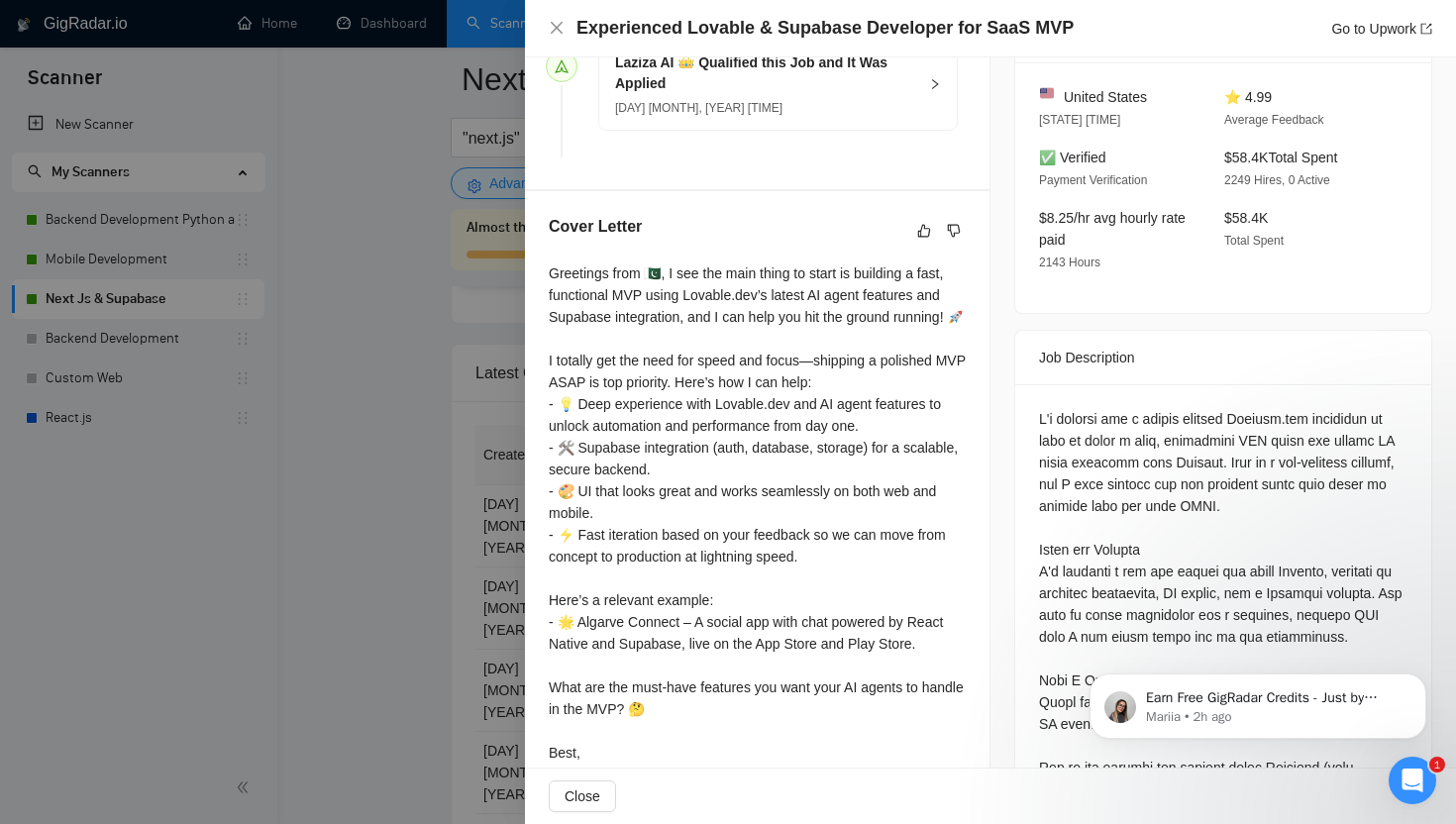 scroll, scrollTop: 581, scrollLeft: 0, axis: vertical 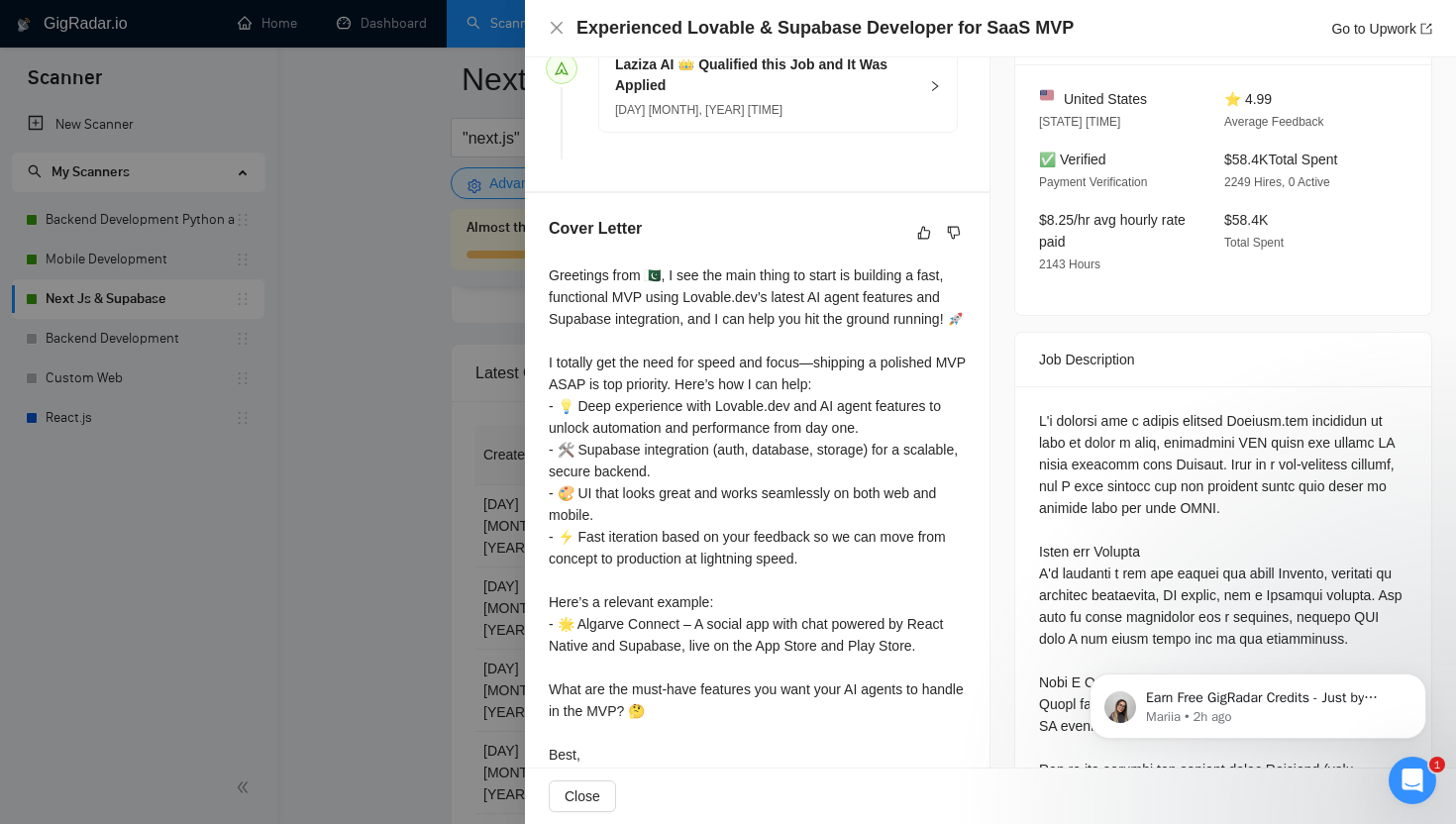click at bounding box center [728, 412] 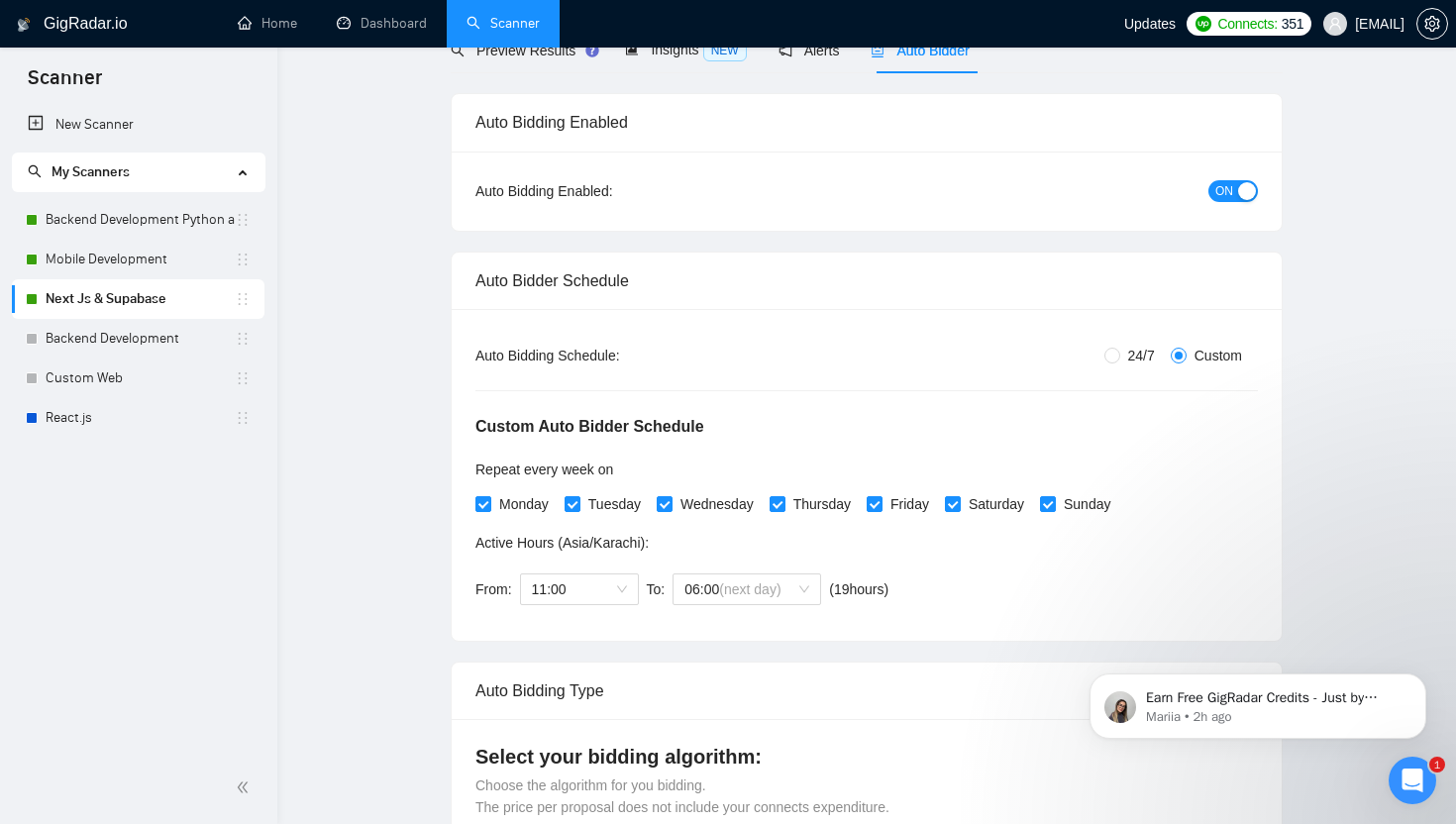 scroll, scrollTop: 0, scrollLeft: 0, axis: both 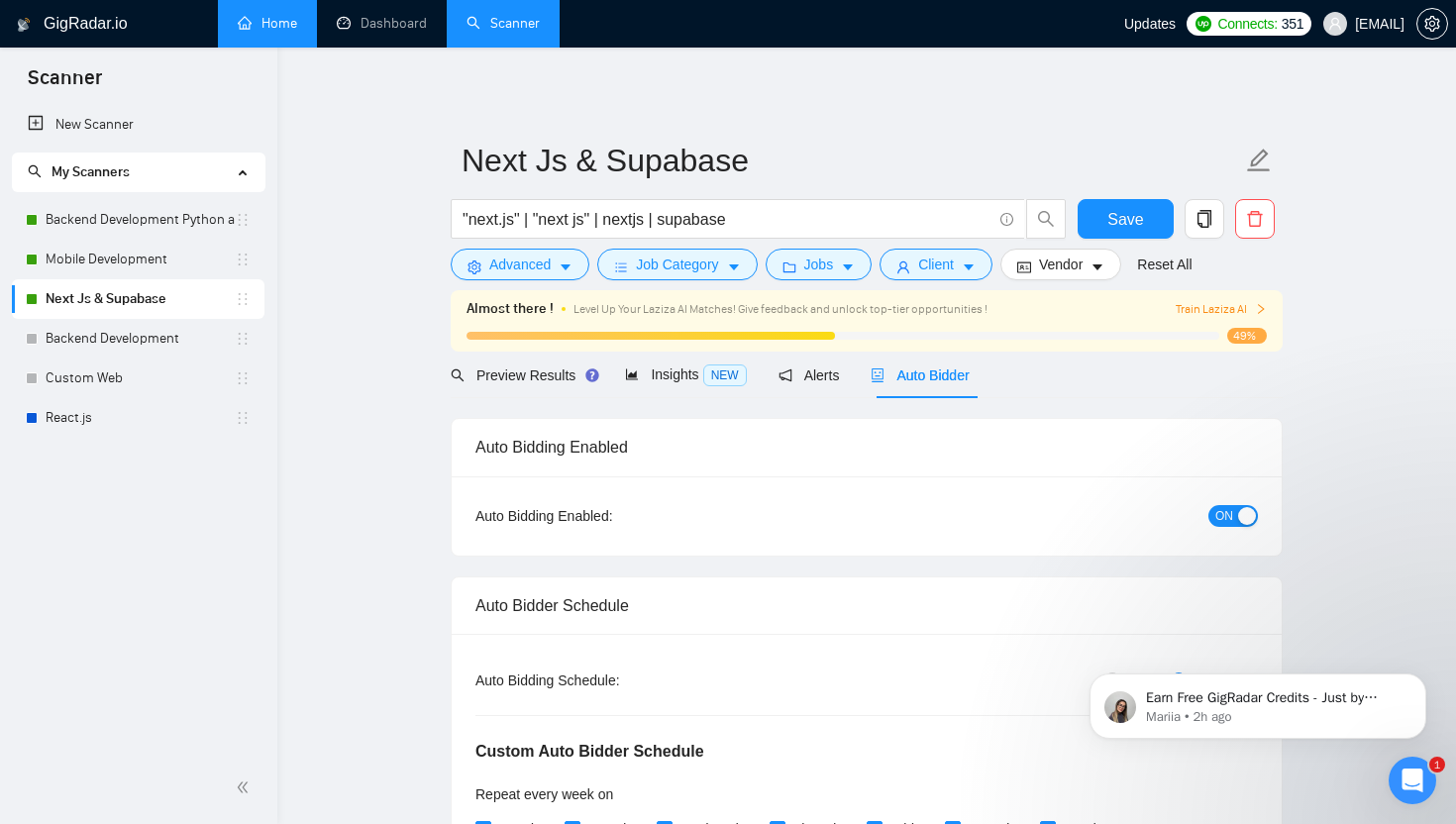 click on "Home" at bounding box center (267, 23) 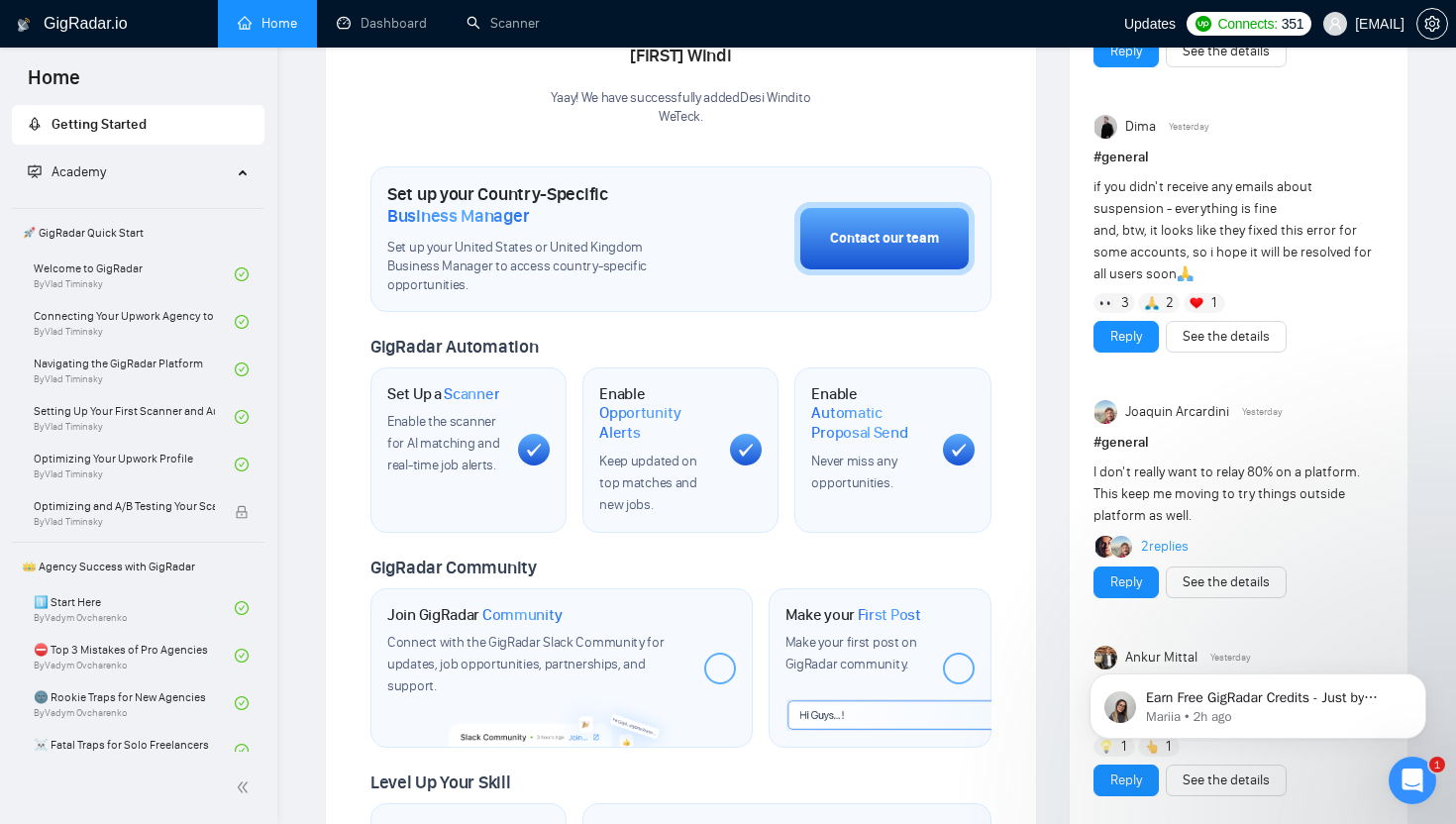 scroll, scrollTop: 466, scrollLeft: 0, axis: vertical 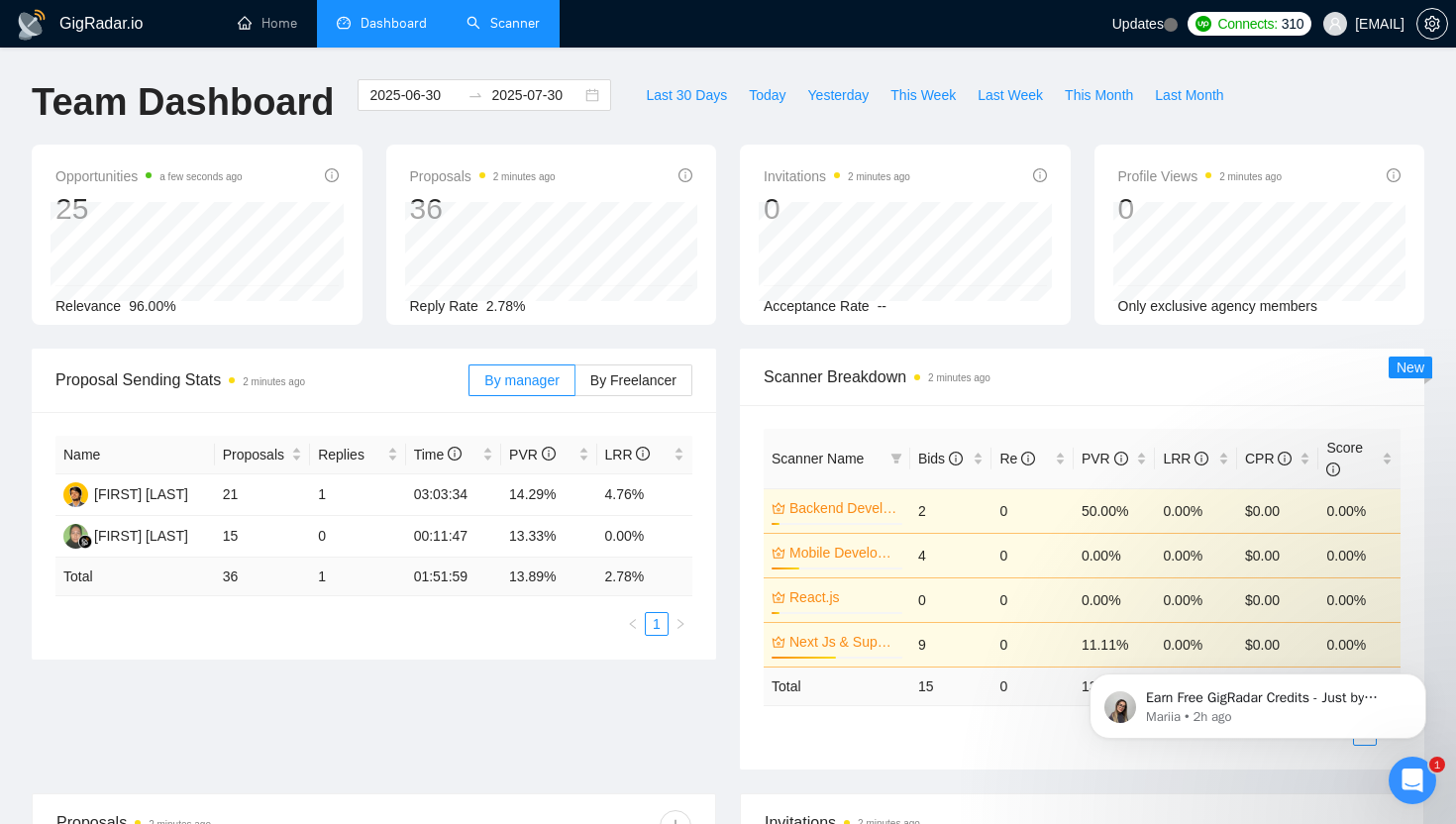 click on "Scanner" at bounding box center (503, 23) 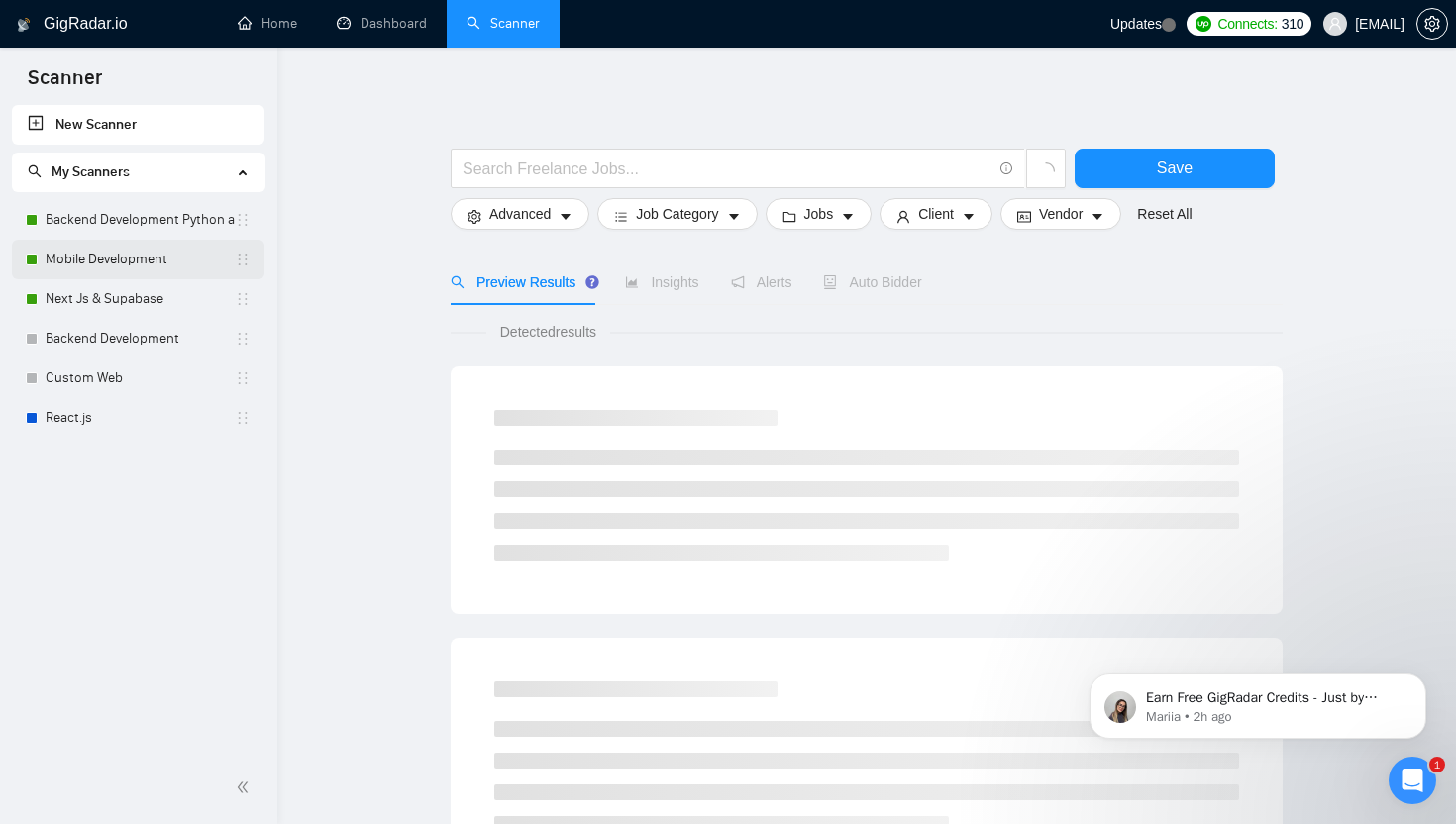 click on "Mobile Development" at bounding box center (140, 259) 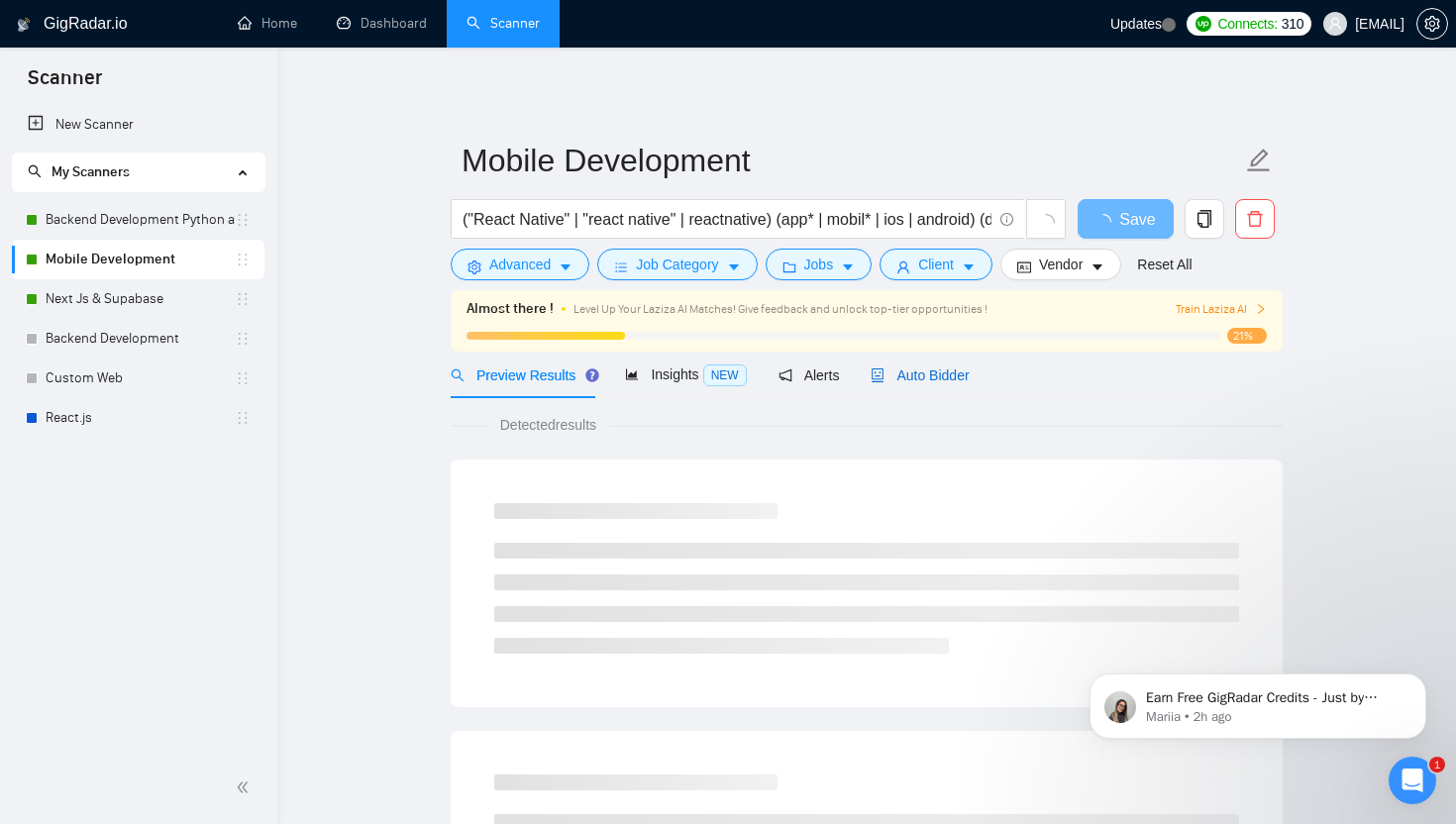 click on "Auto Bidder" at bounding box center [919, 375] 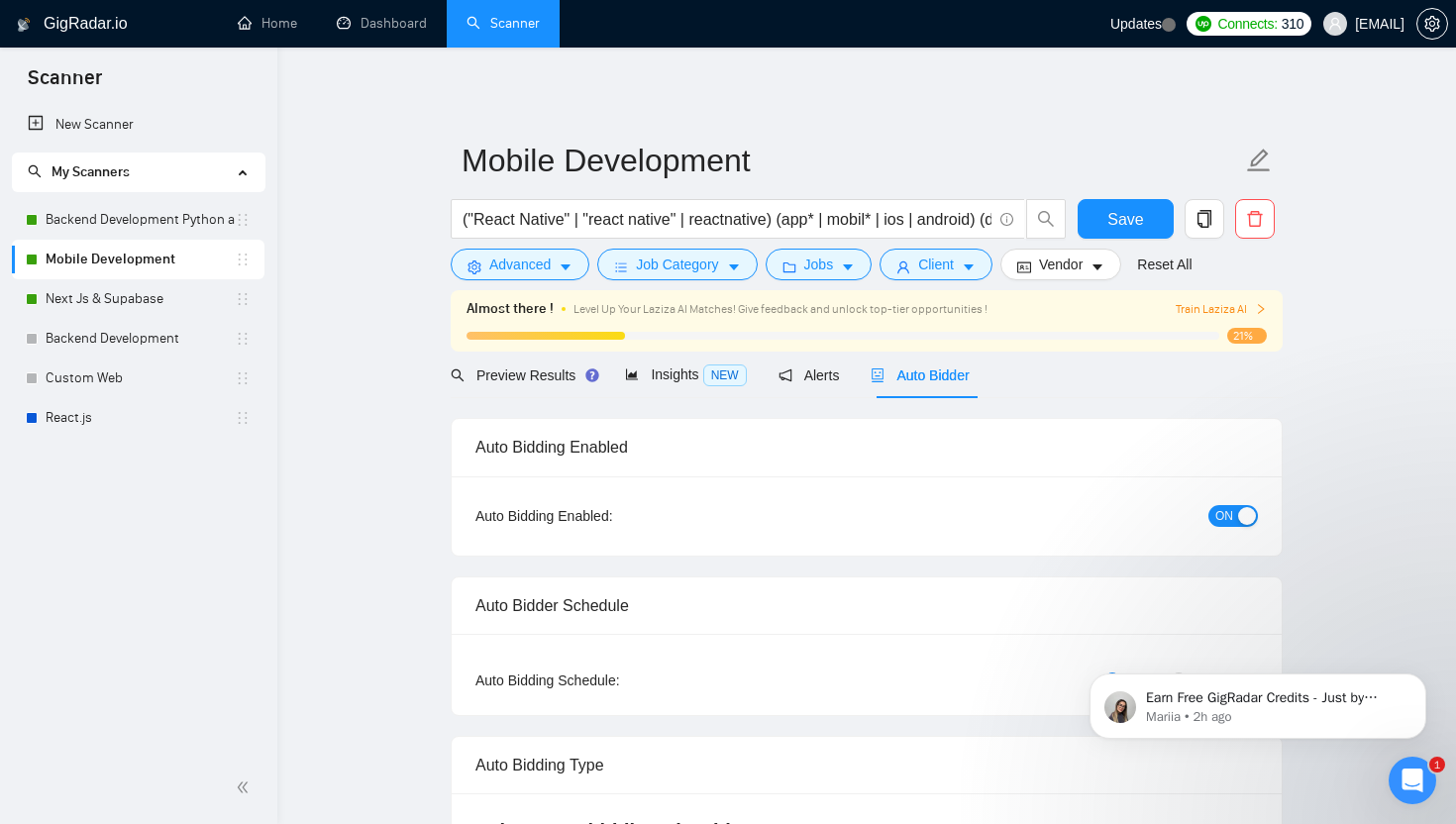 radio on "false" 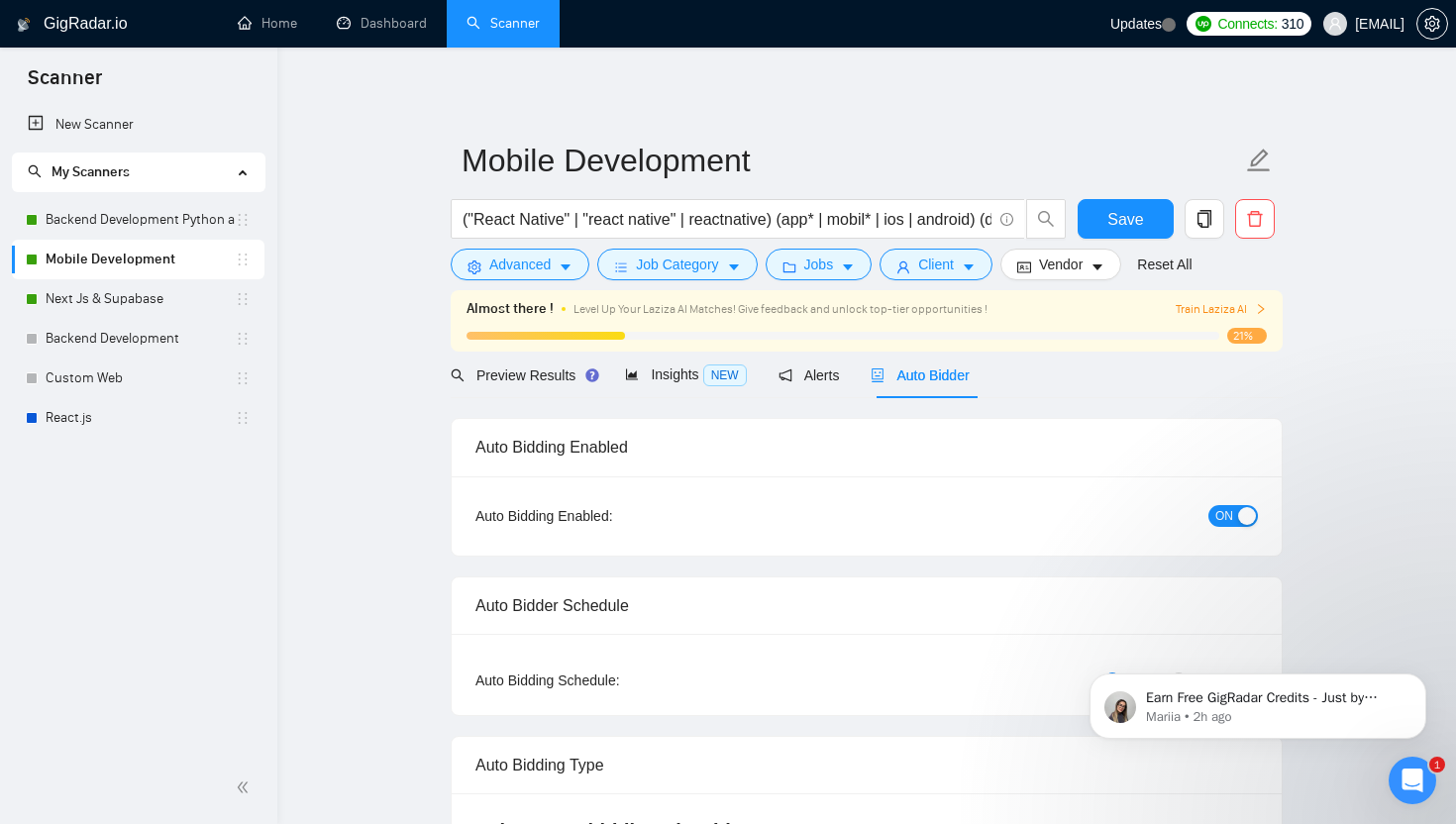 radio on "true" 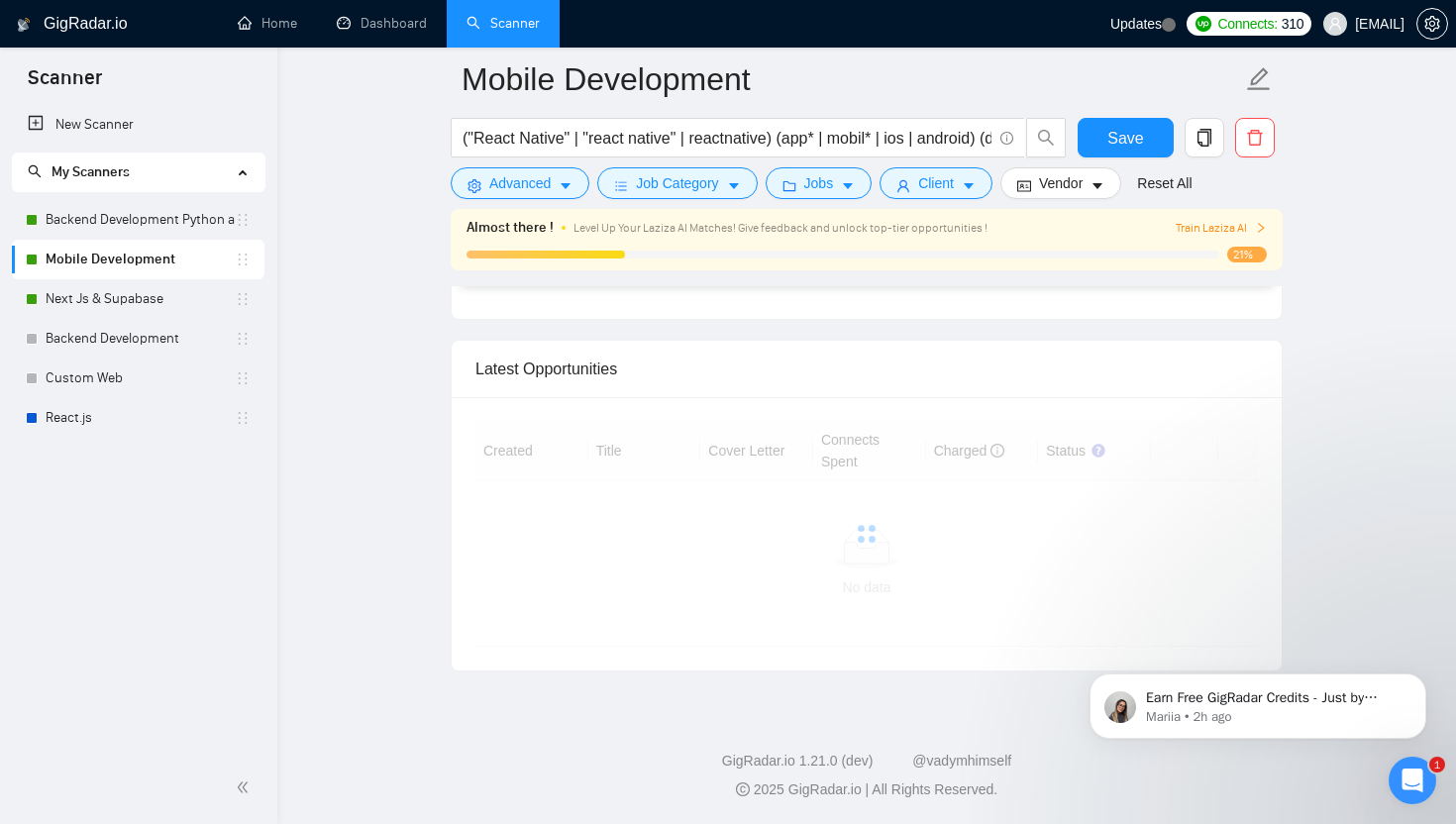 scroll, scrollTop: 4493, scrollLeft: 0, axis: vertical 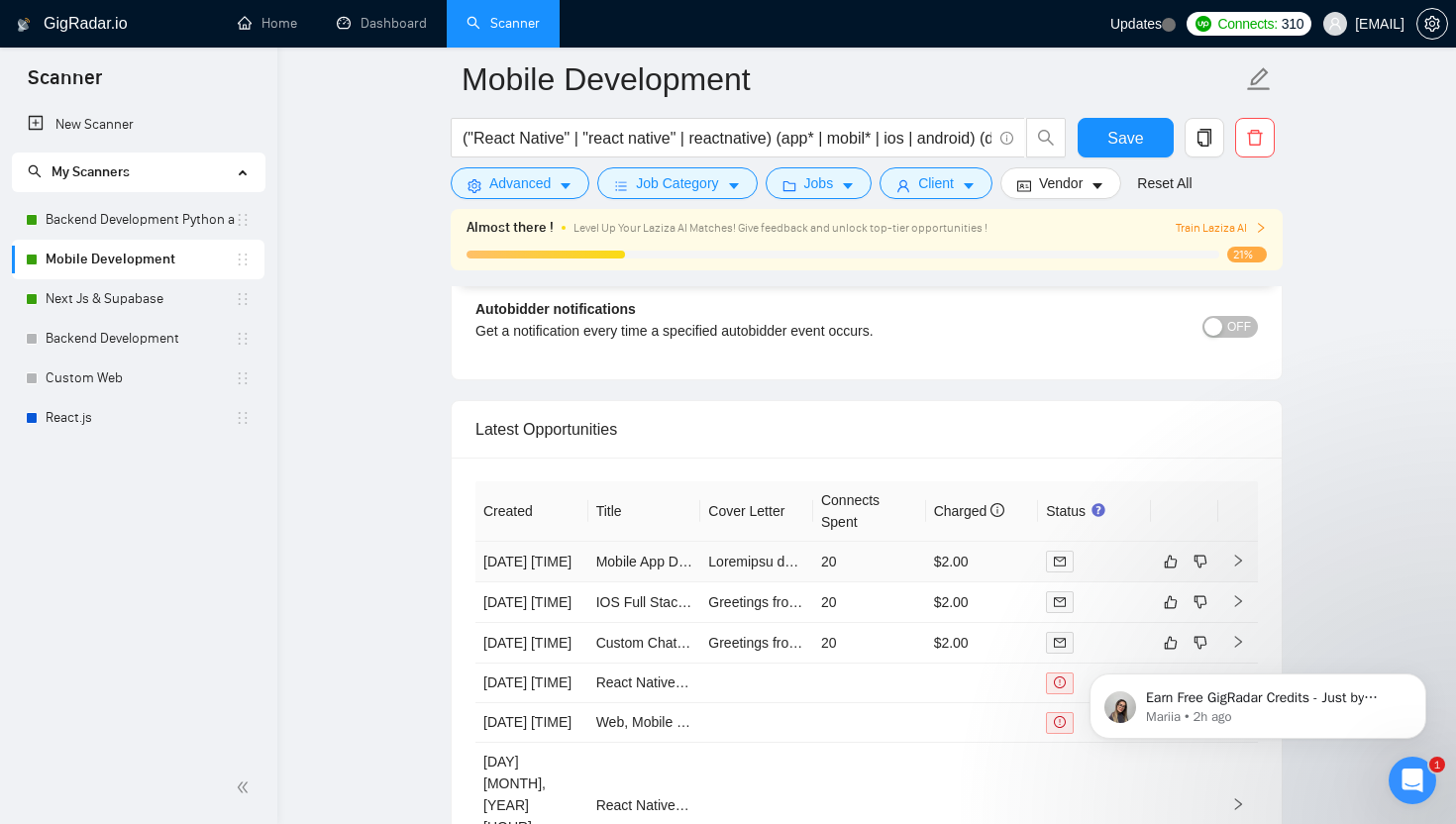click on "20" at bounding box center (870, 562) 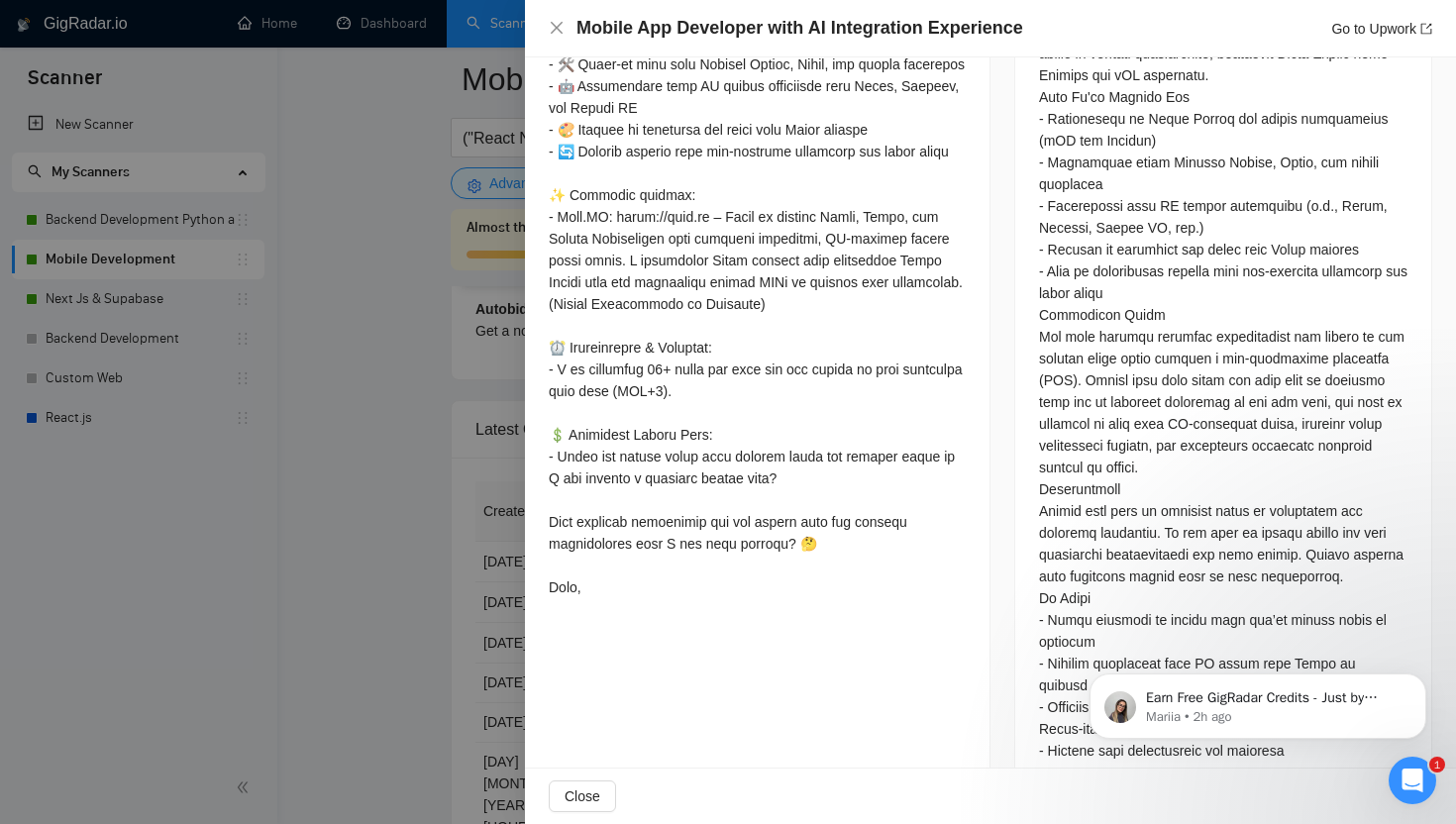 scroll, scrollTop: 1058, scrollLeft: 0, axis: vertical 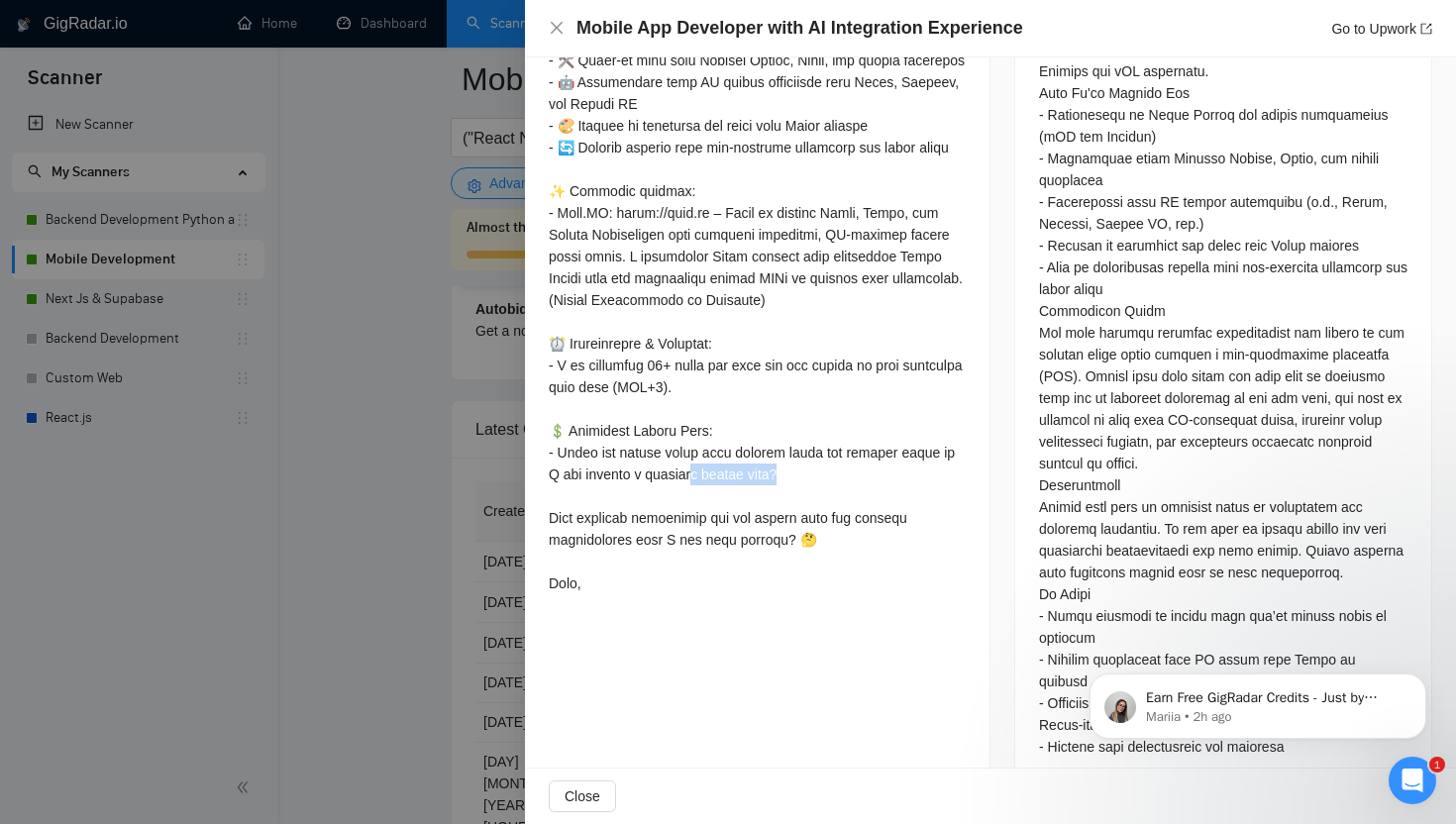 drag, startPoint x: 800, startPoint y: 496, endPoint x: 557, endPoint y: 486, distance: 243.20567 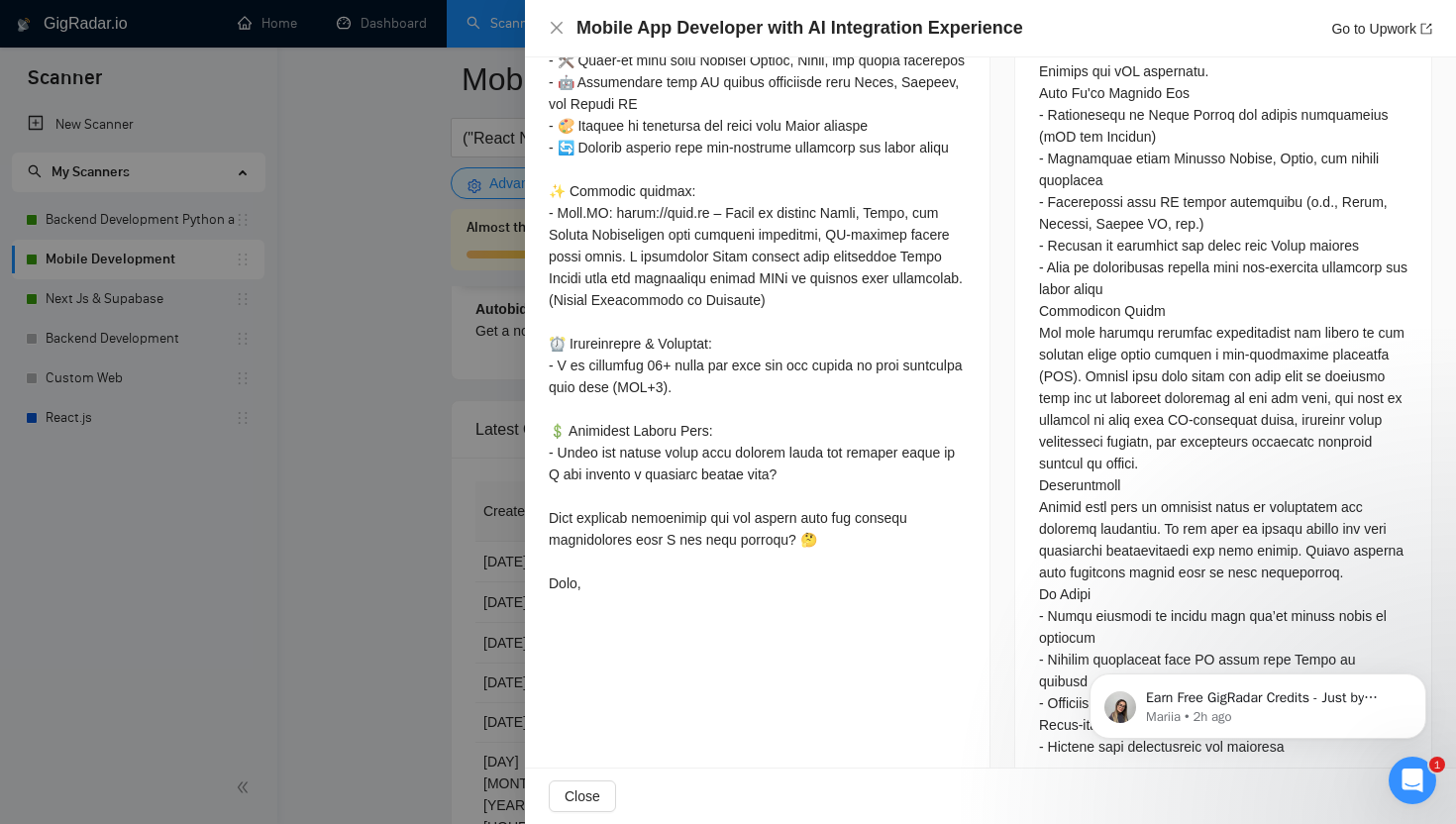 click at bounding box center (757, 202) 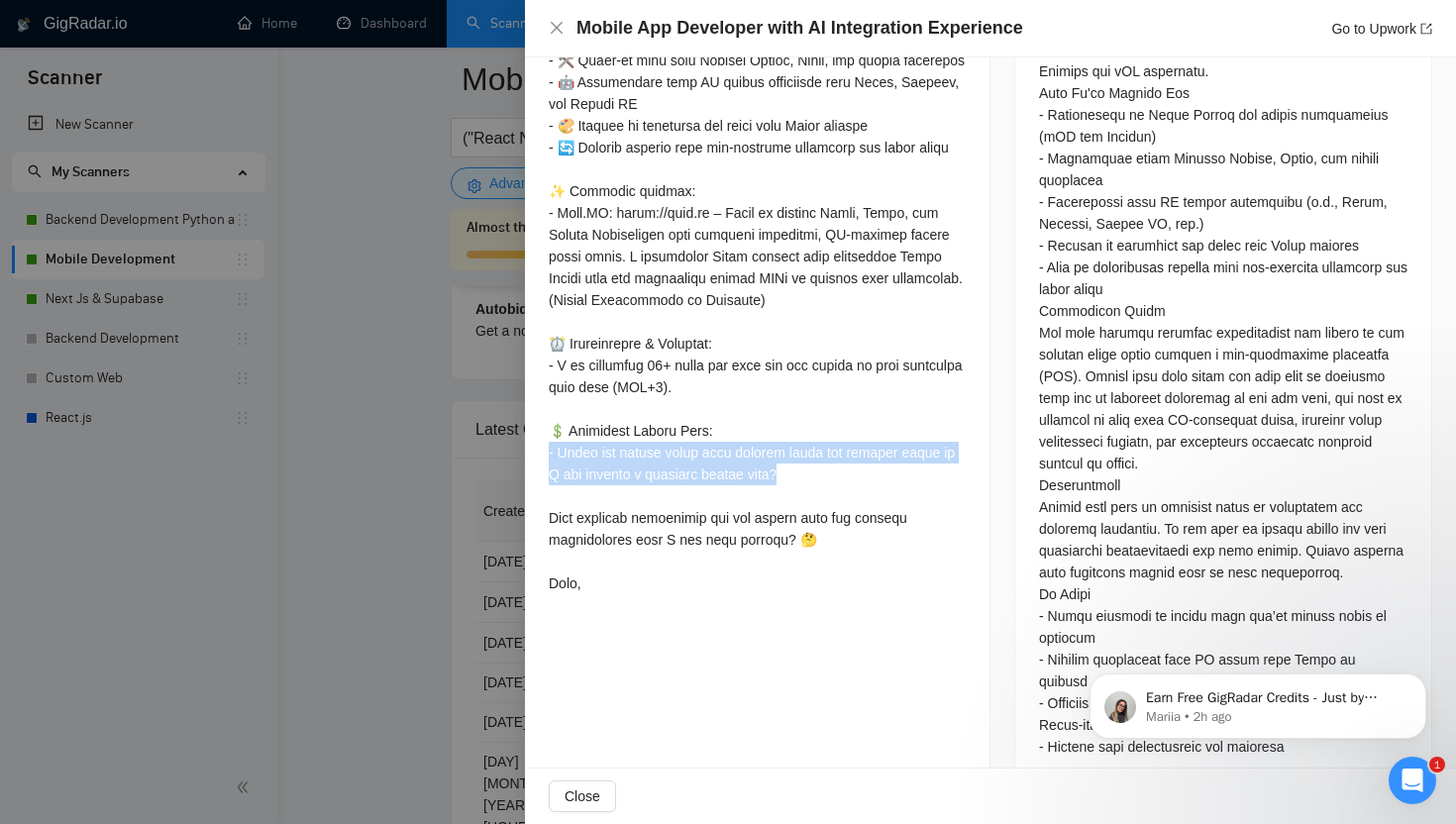 drag, startPoint x: 540, startPoint y: 473, endPoint x: 790, endPoint y: 486, distance: 250.33777 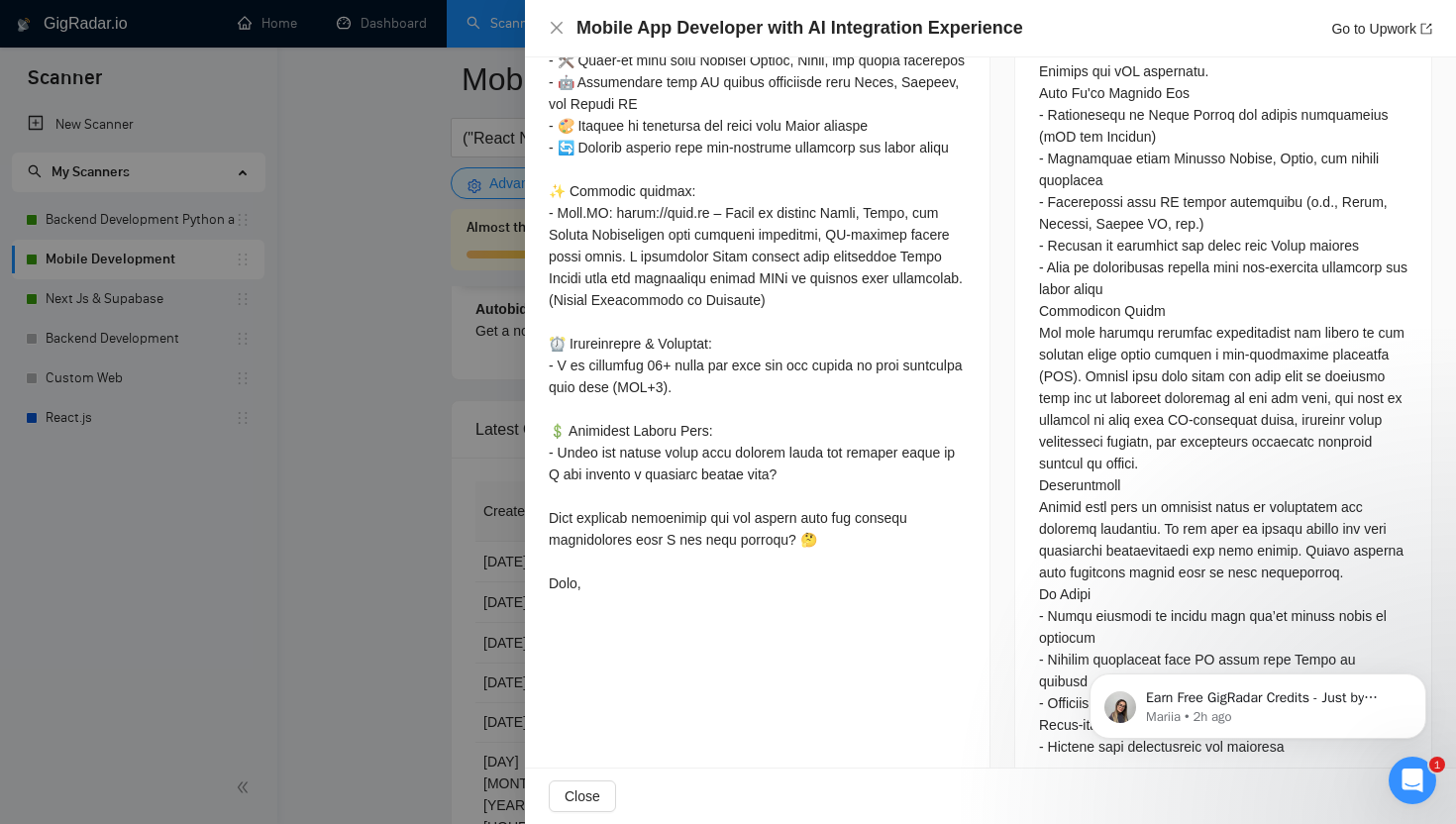 click at bounding box center [728, 412] 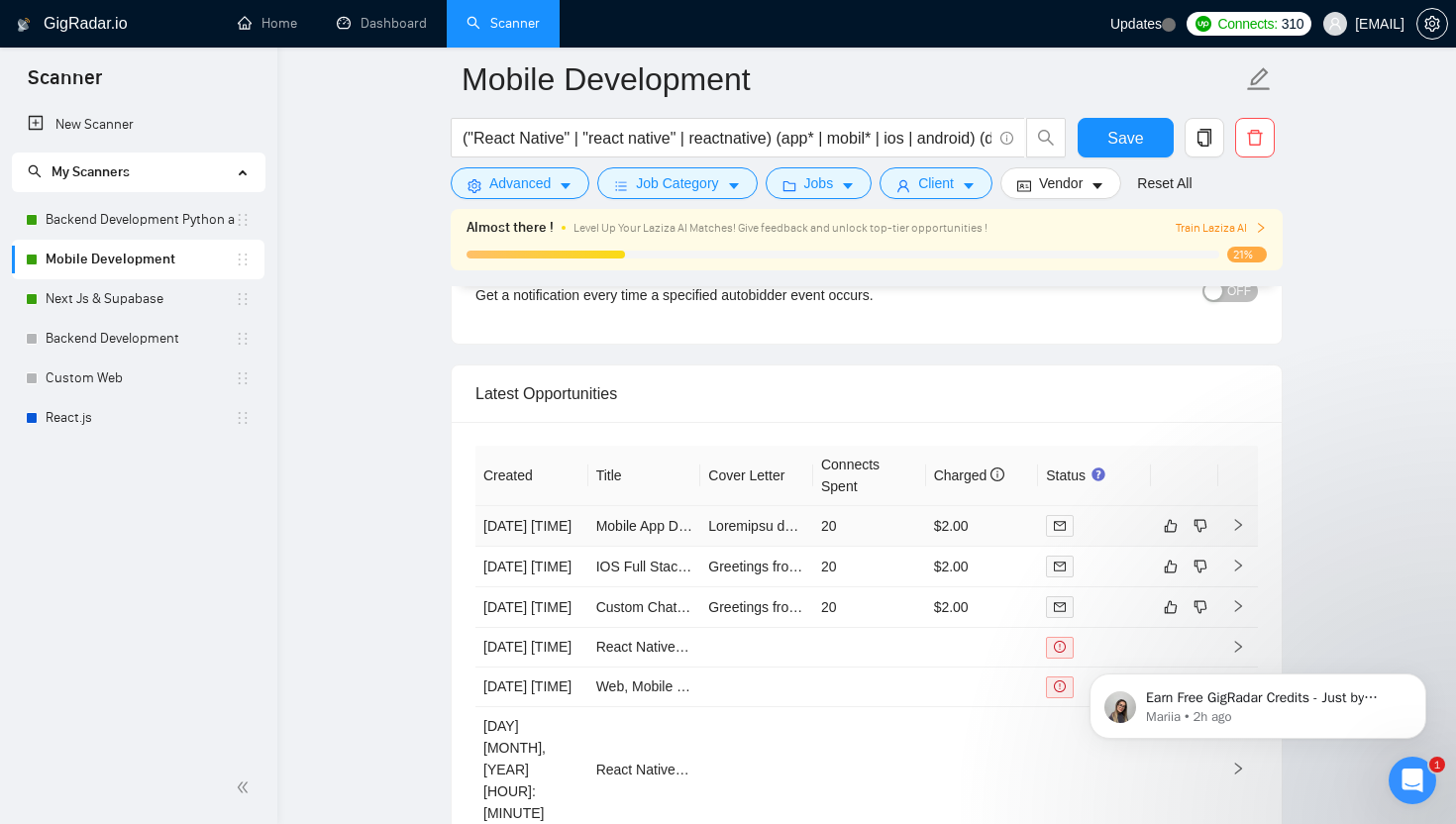 scroll, scrollTop: 4534, scrollLeft: 0, axis: vertical 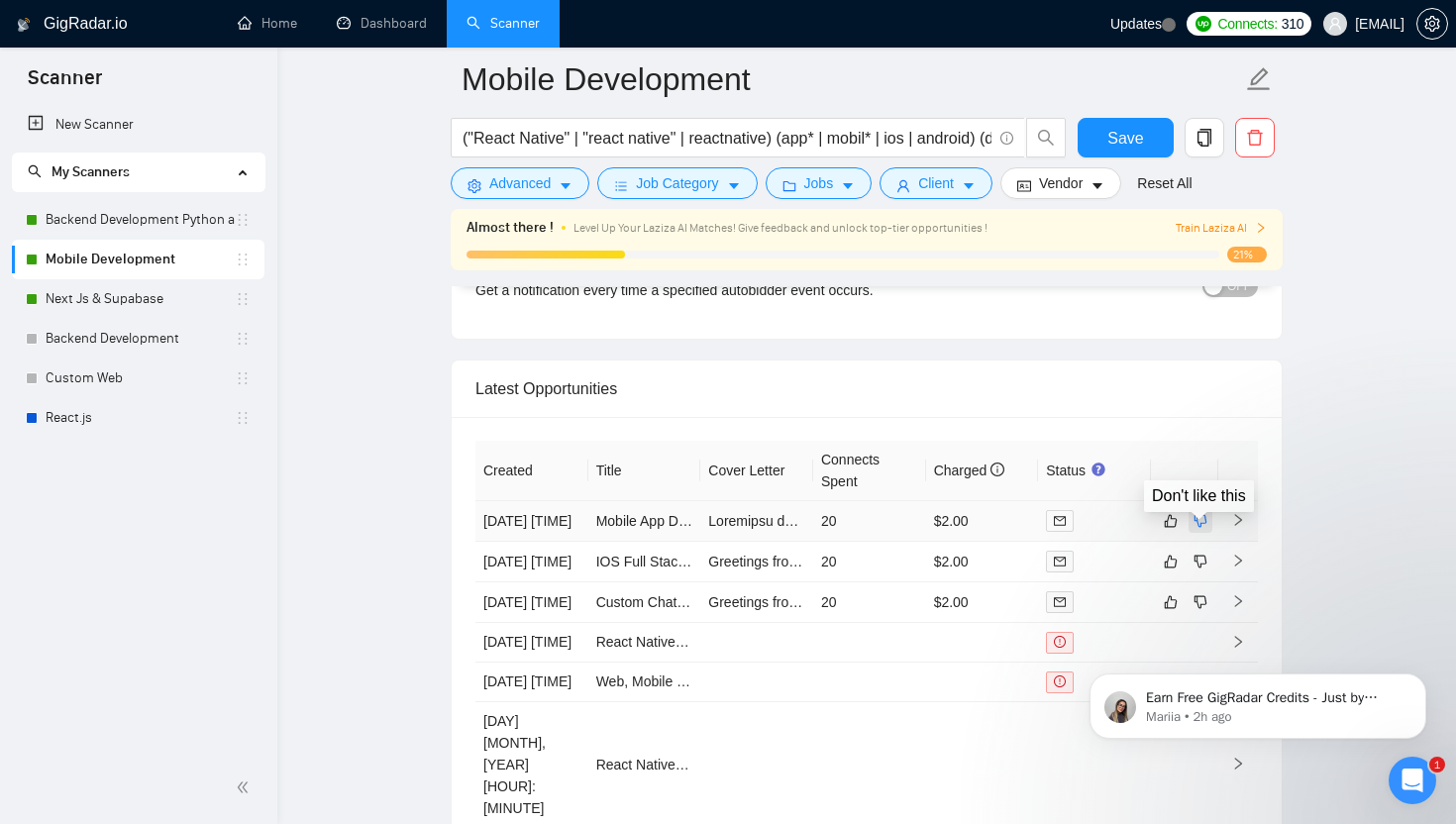 click 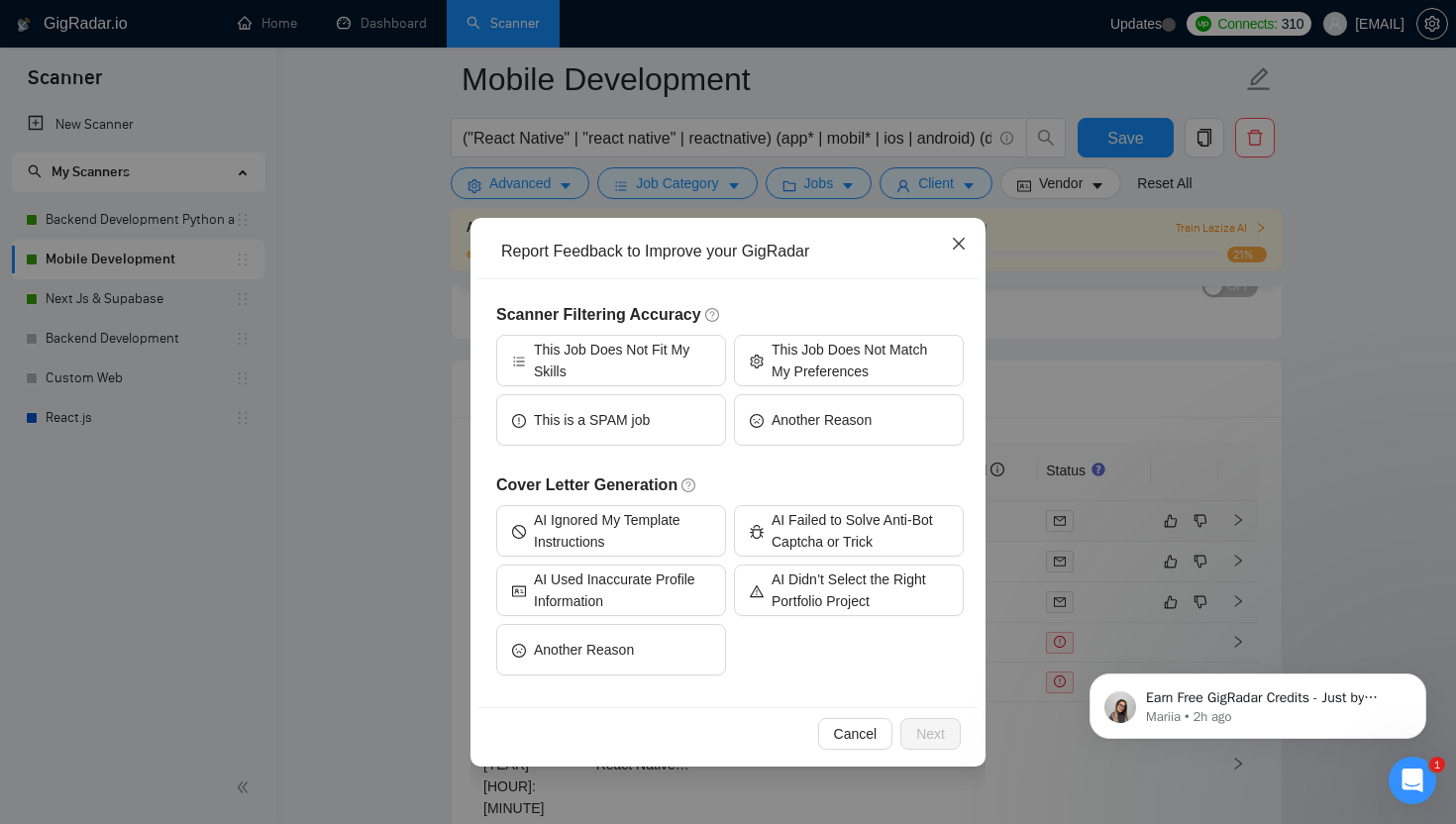 click 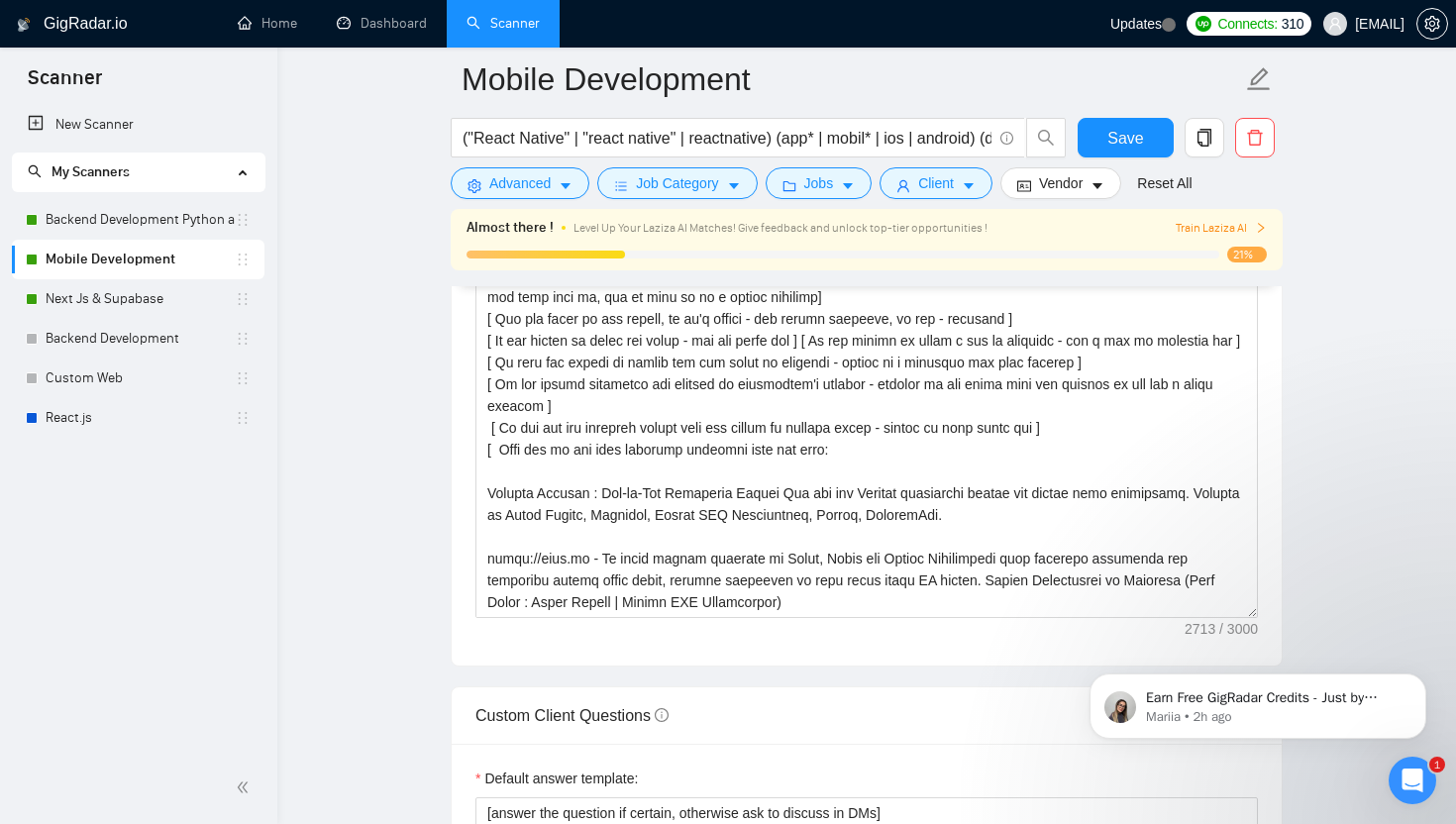 scroll, scrollTop: 2120, scrollLeft: 0, axis: vertical 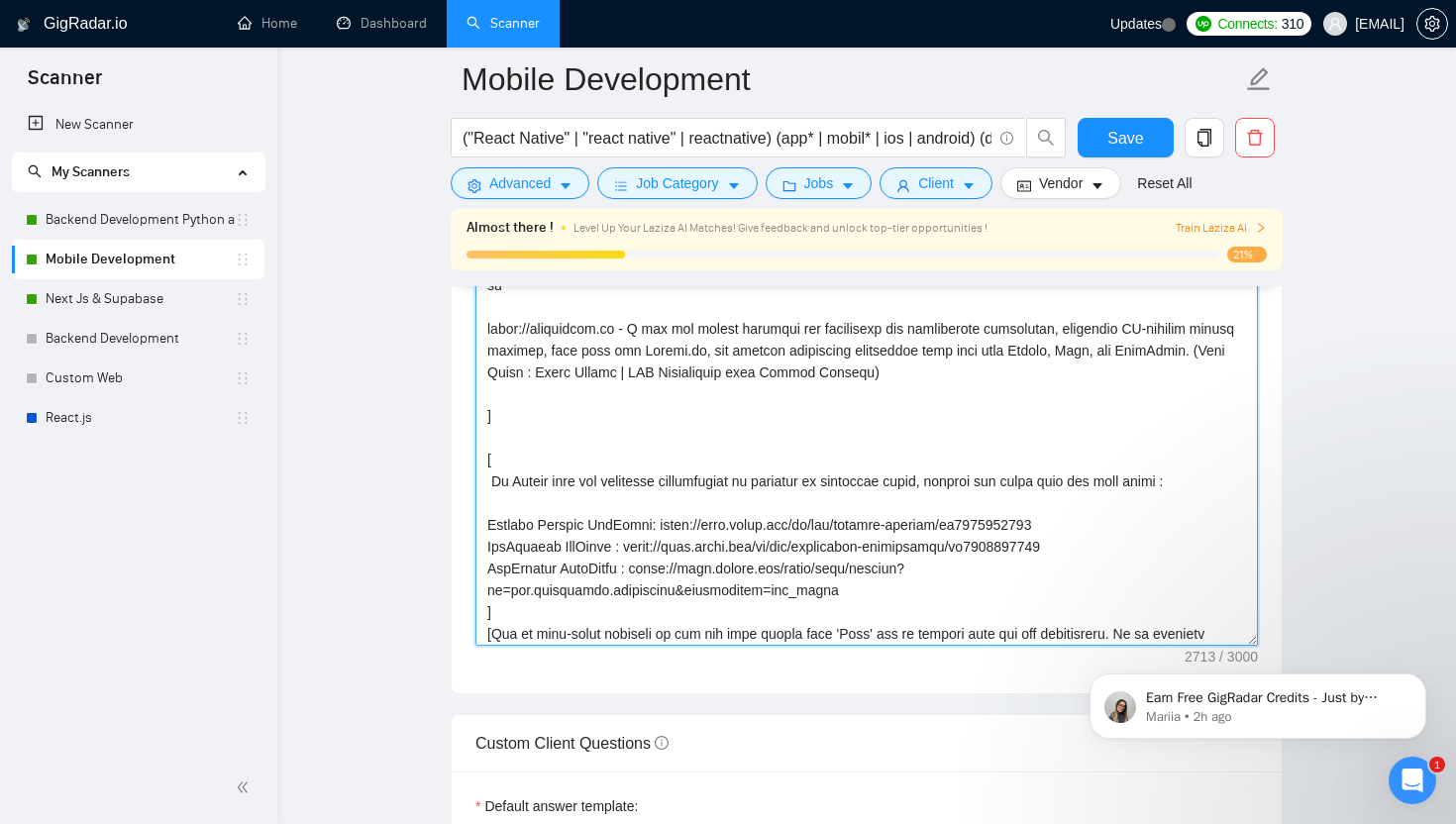 click on "Cover letter template:" at bounding box center (867, 423) 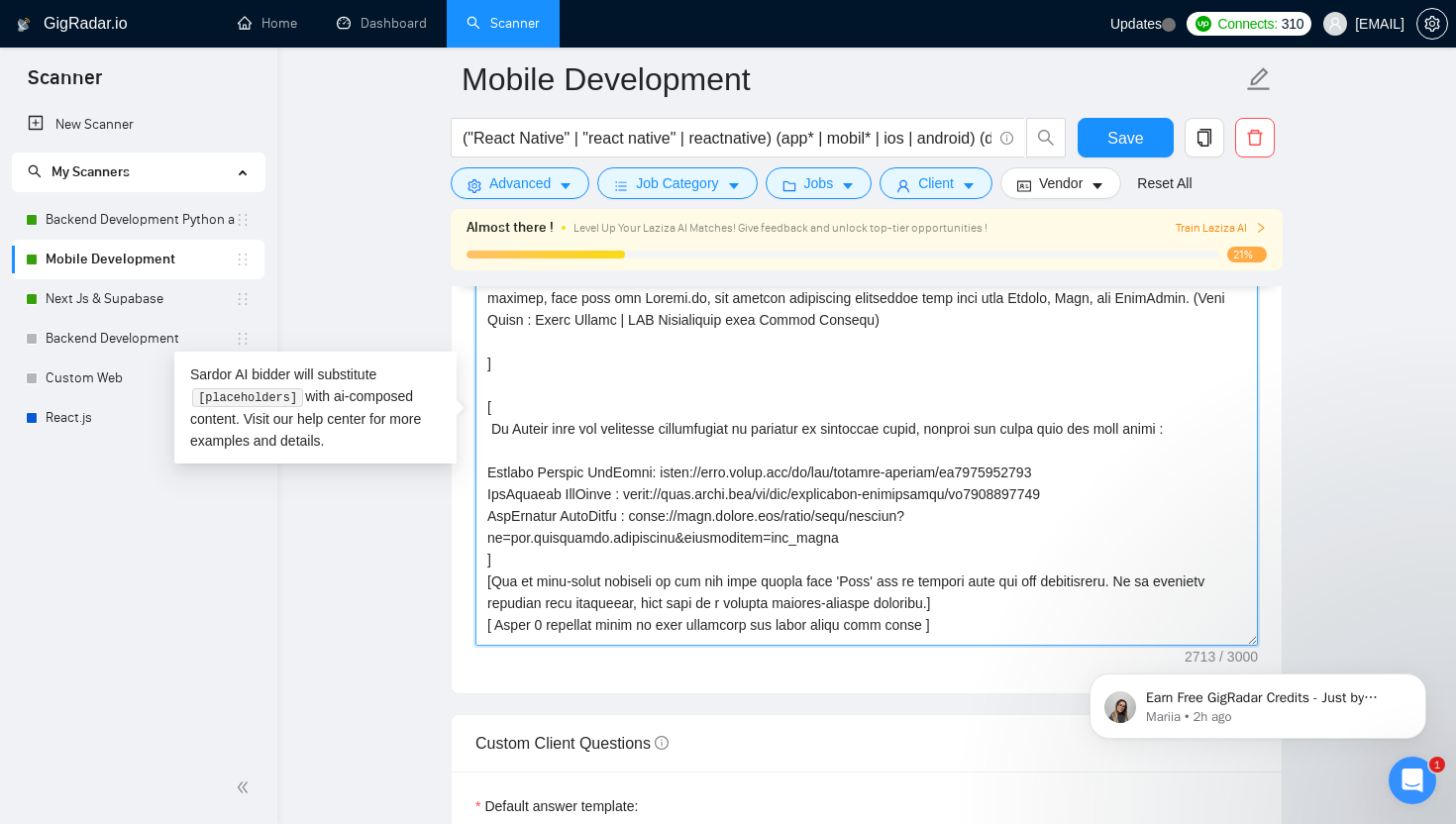 scroll, scrollTop: 454, scrollLeft: 0, axis: vertical 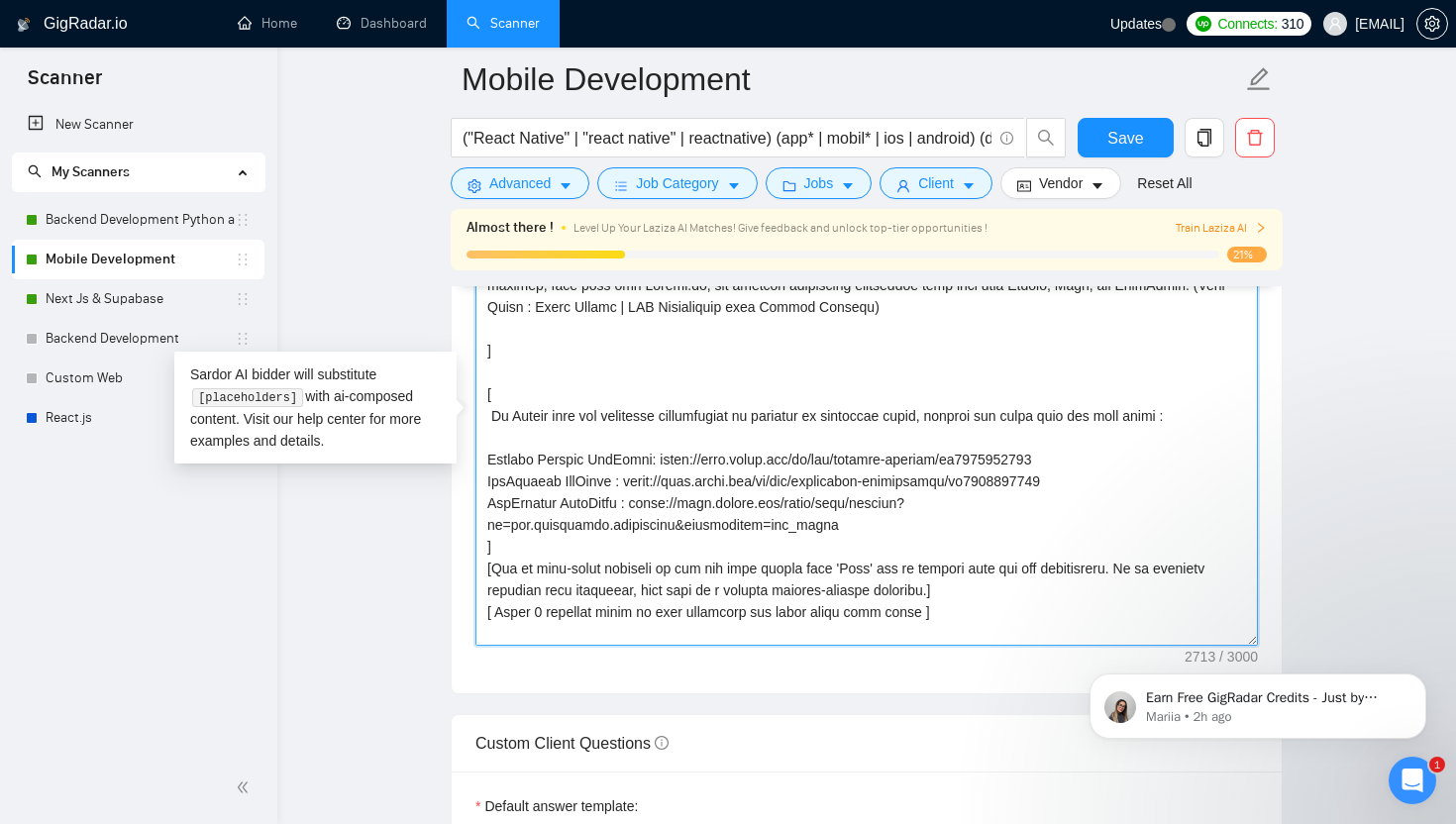 drag, startPoint x: 507, startPoint y: 546, endPoint x: 470, endPoint y: 394, distance: 156.4385 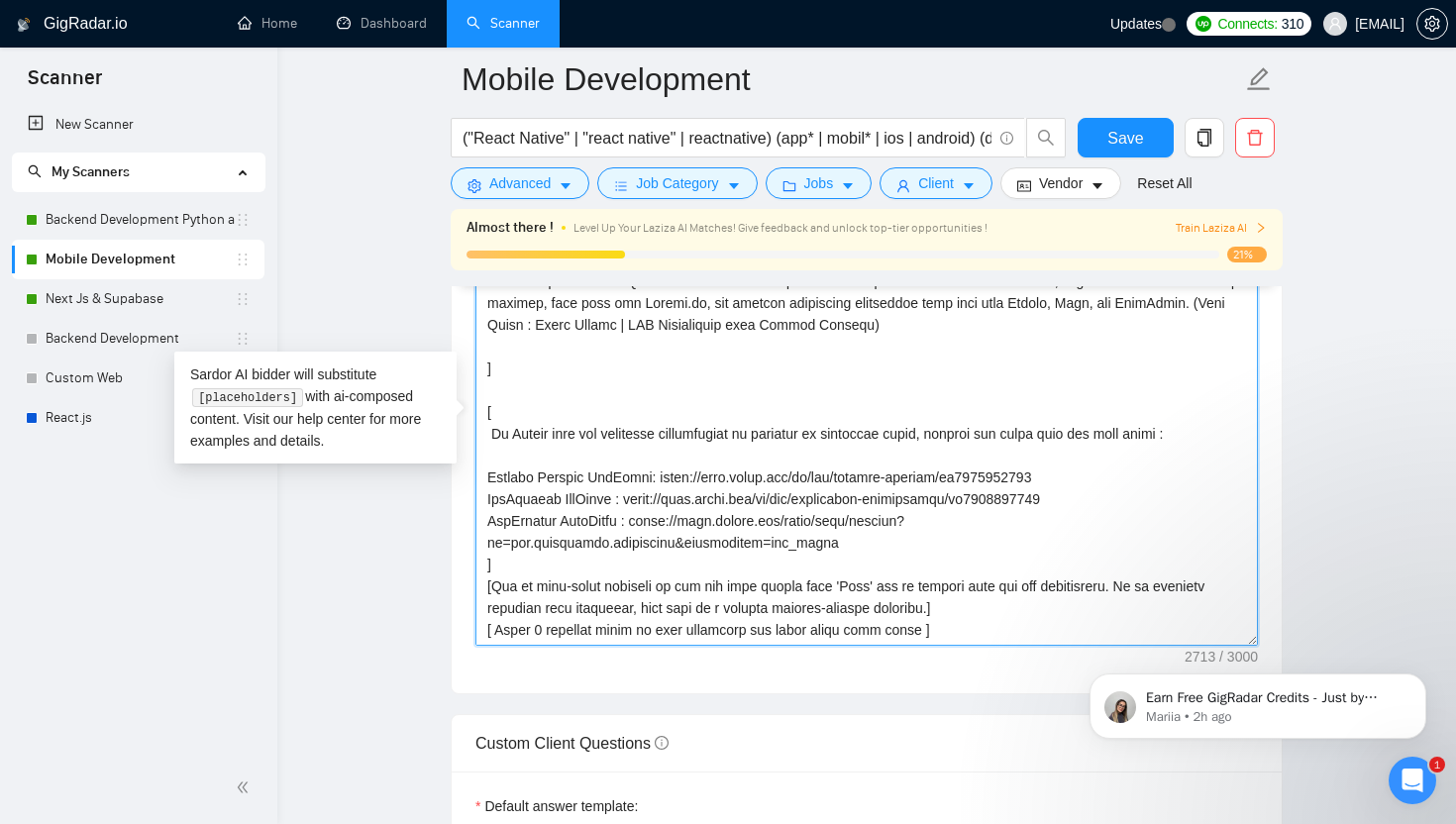 scroll, scrollTop: 391, scrollLeft: 0, axis: vertical 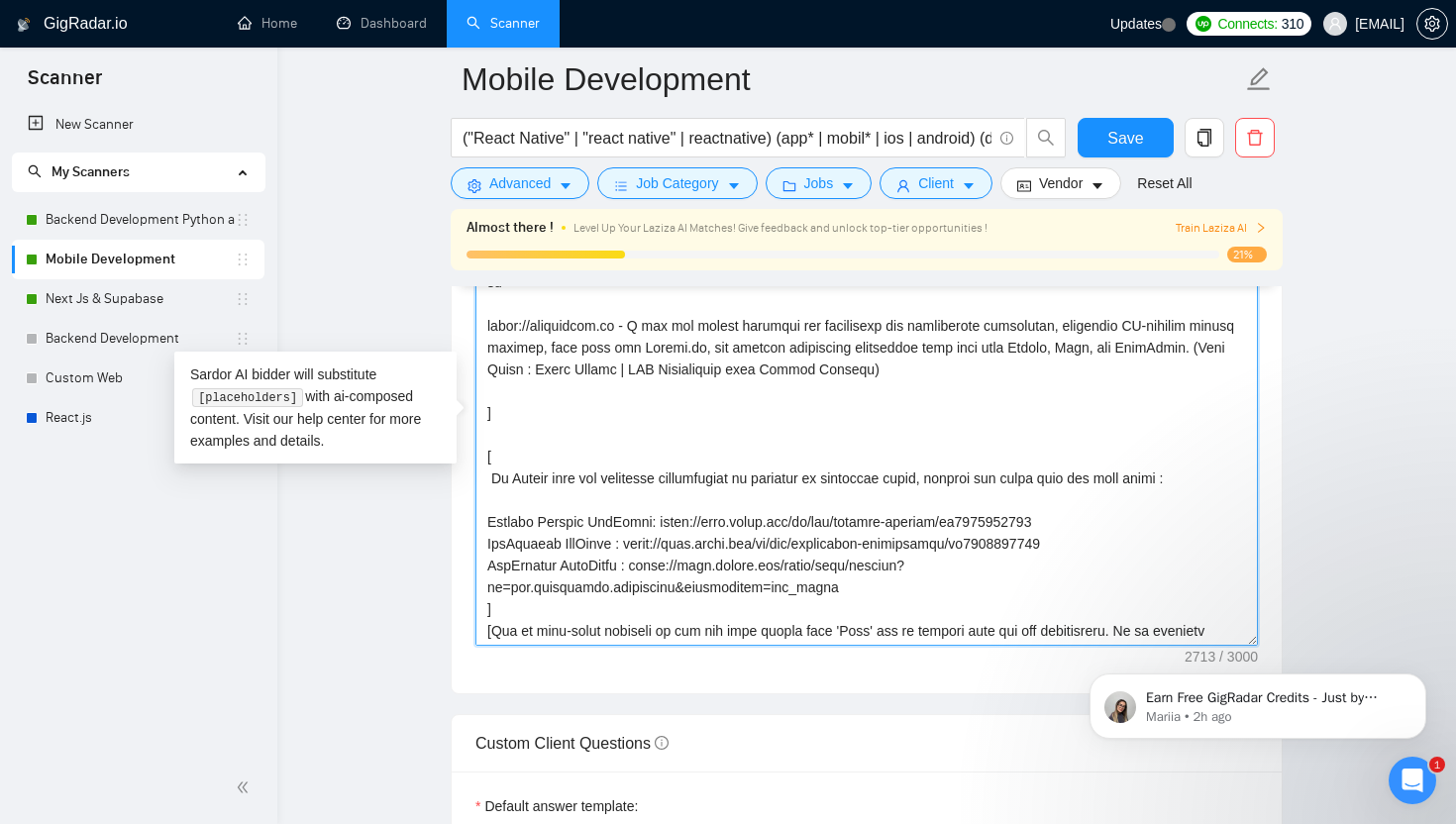 click on "Cover letter template:" at bounding box center (867, 423) 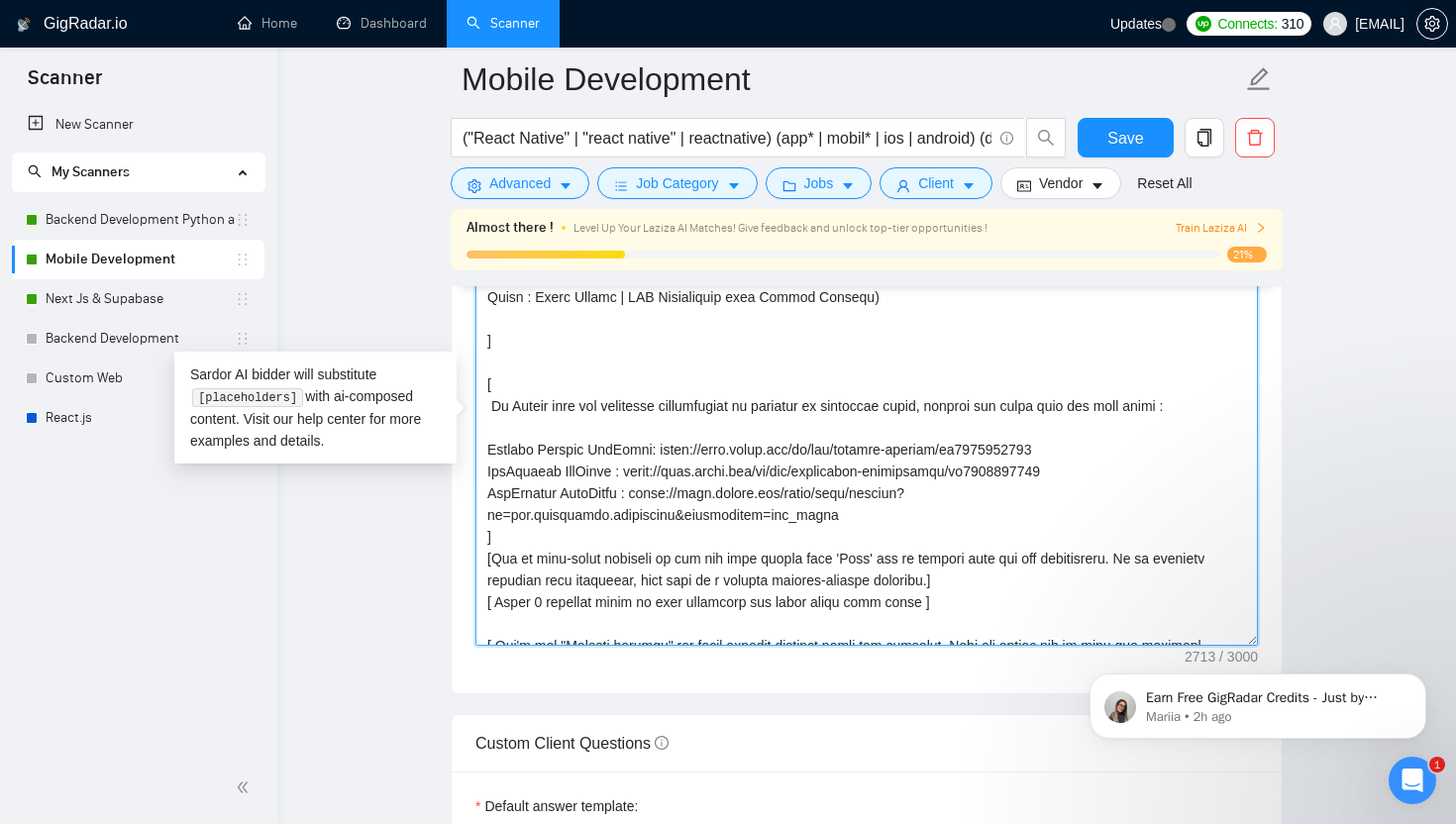scroll, scrollTop: 465, scrollLeft: 0, axis: vertical 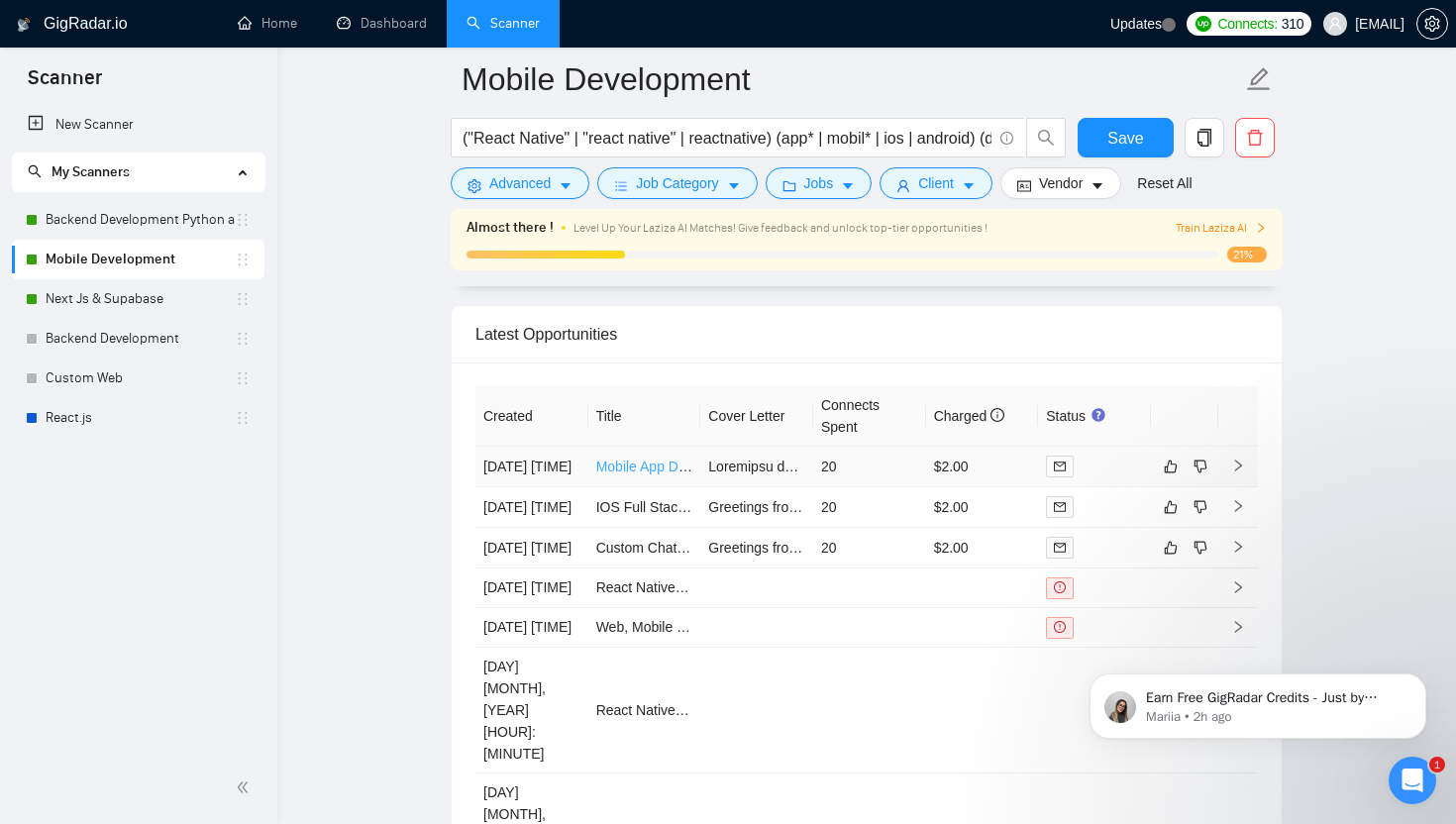 click on "Mobile App Developer with AI Integration Experience" at bounding box center (758, 466) 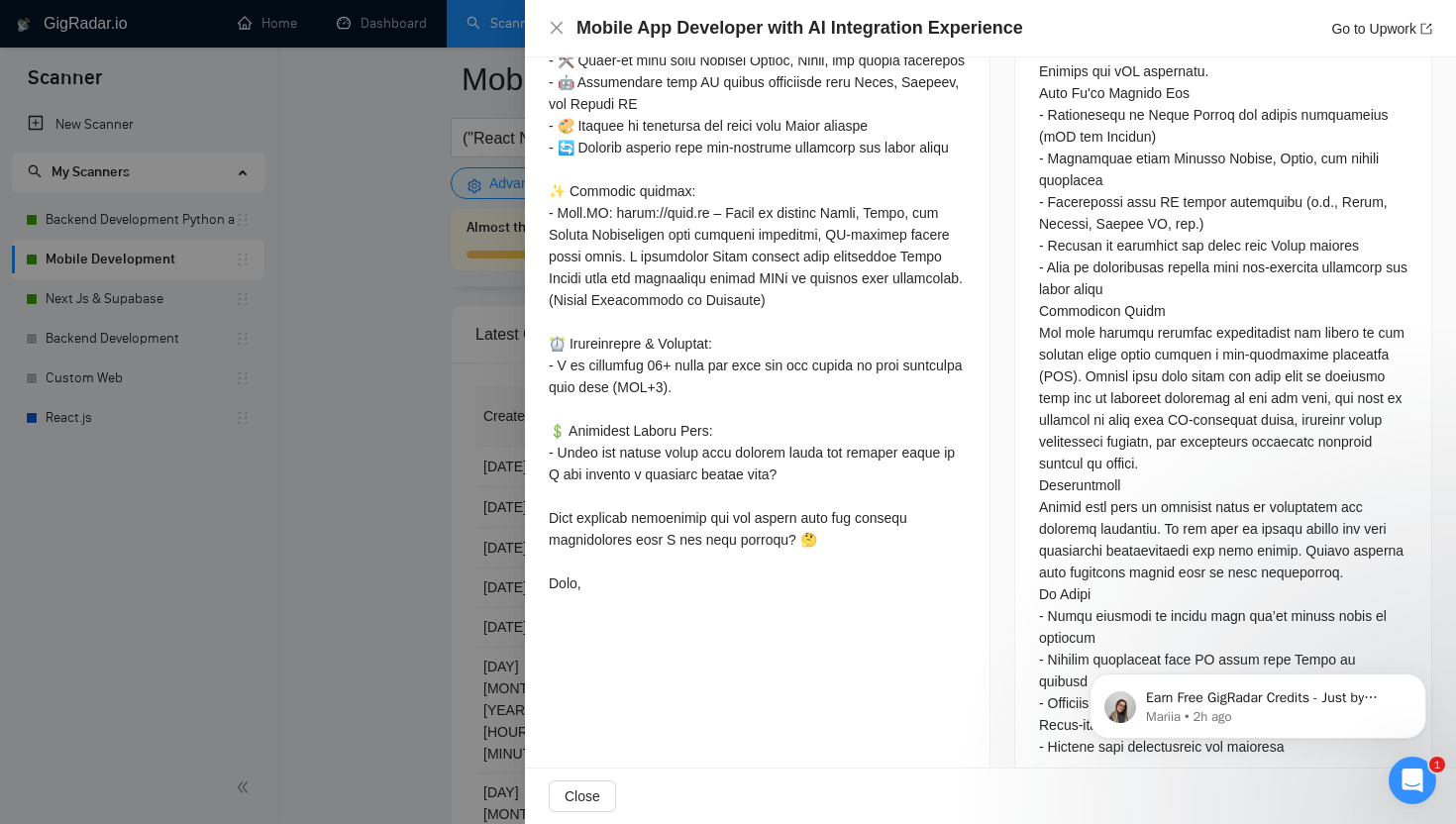 click at bounding box center (728, 412) 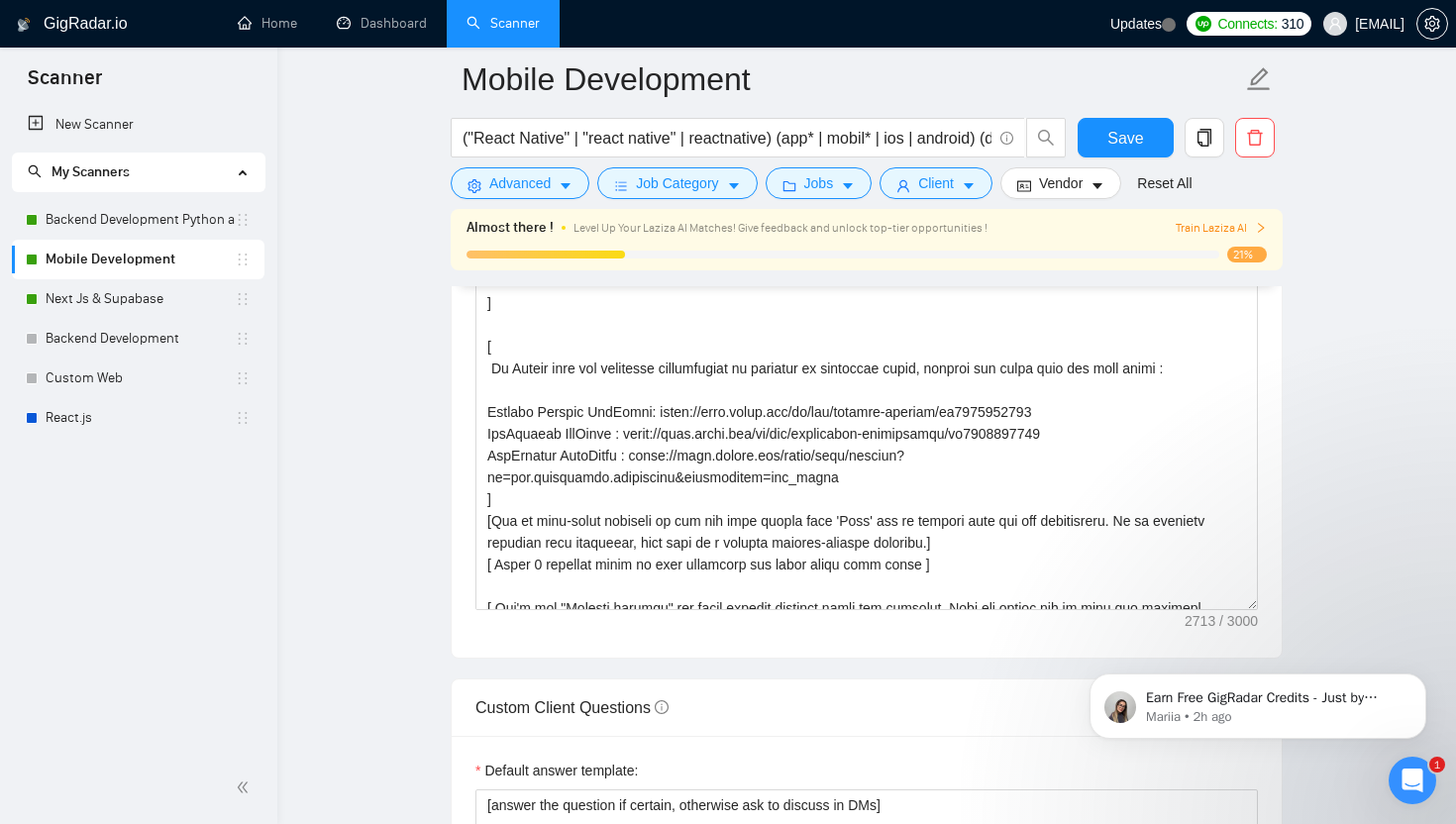 scroll, scrollTop: 2038, scrollLeft: 0, axis: vertical 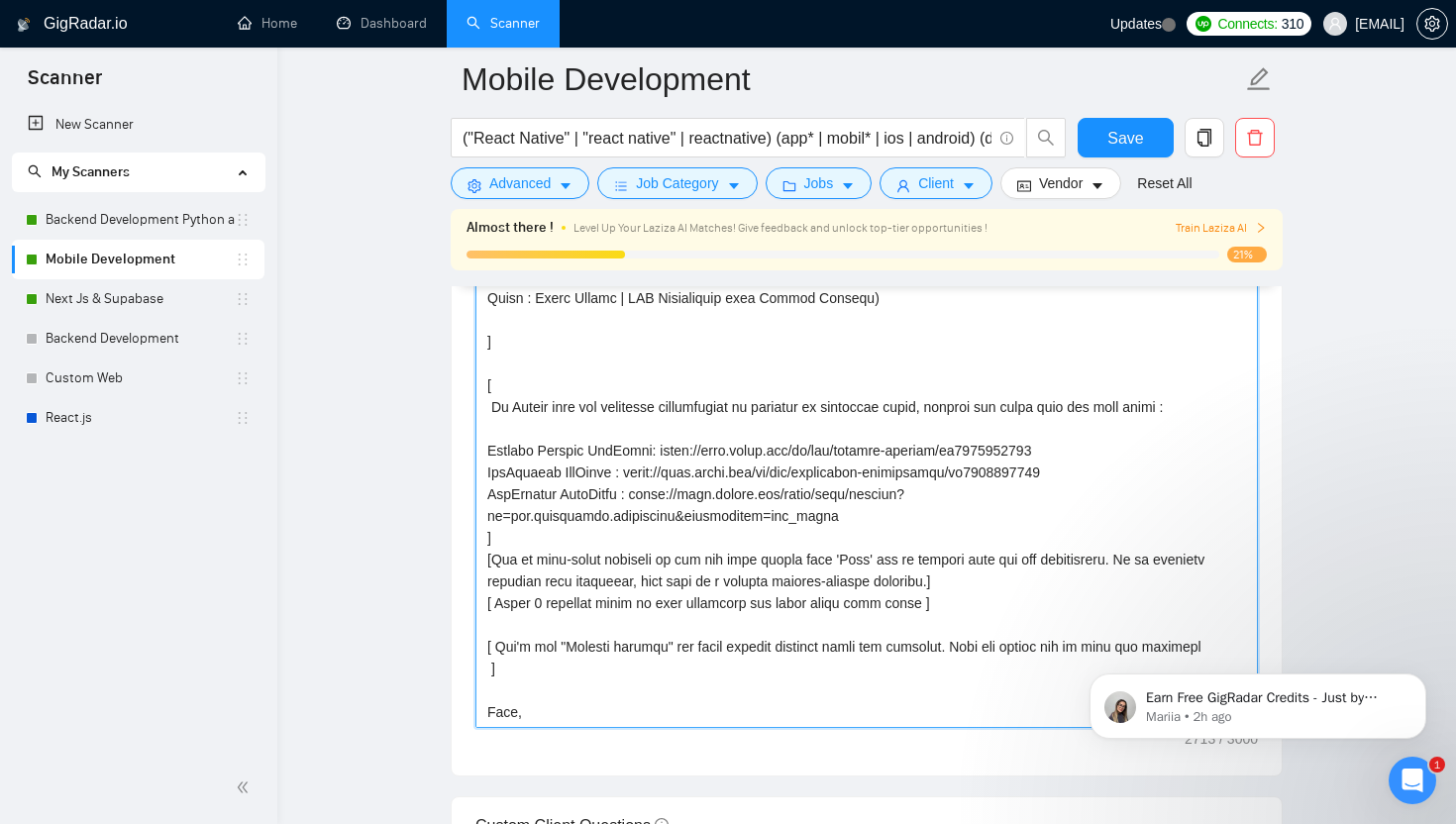 click on "Cover letter template:" at bounding box center (867, 505) 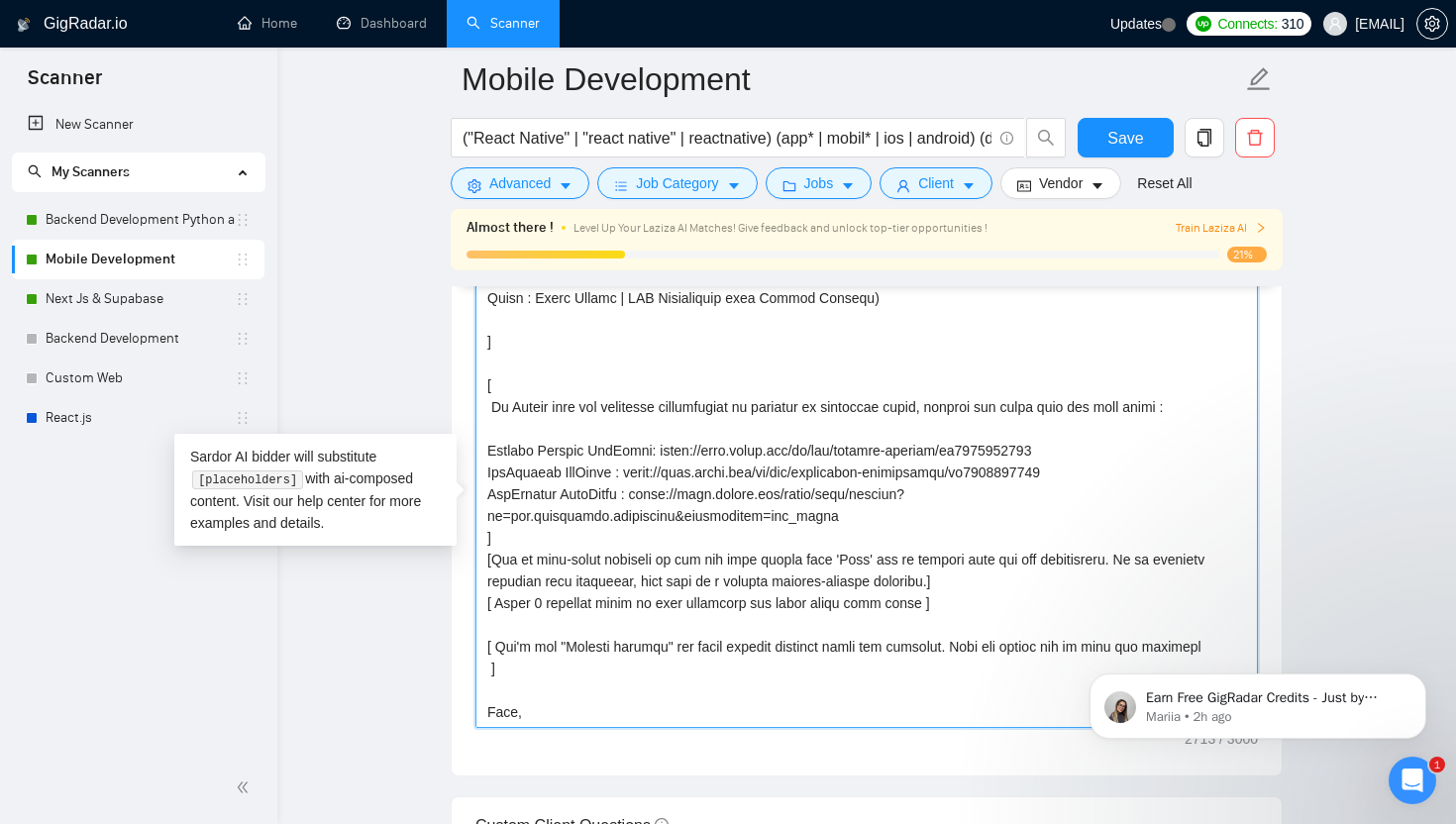 click on "Cover letter template:" at bounding box center (867, 505) 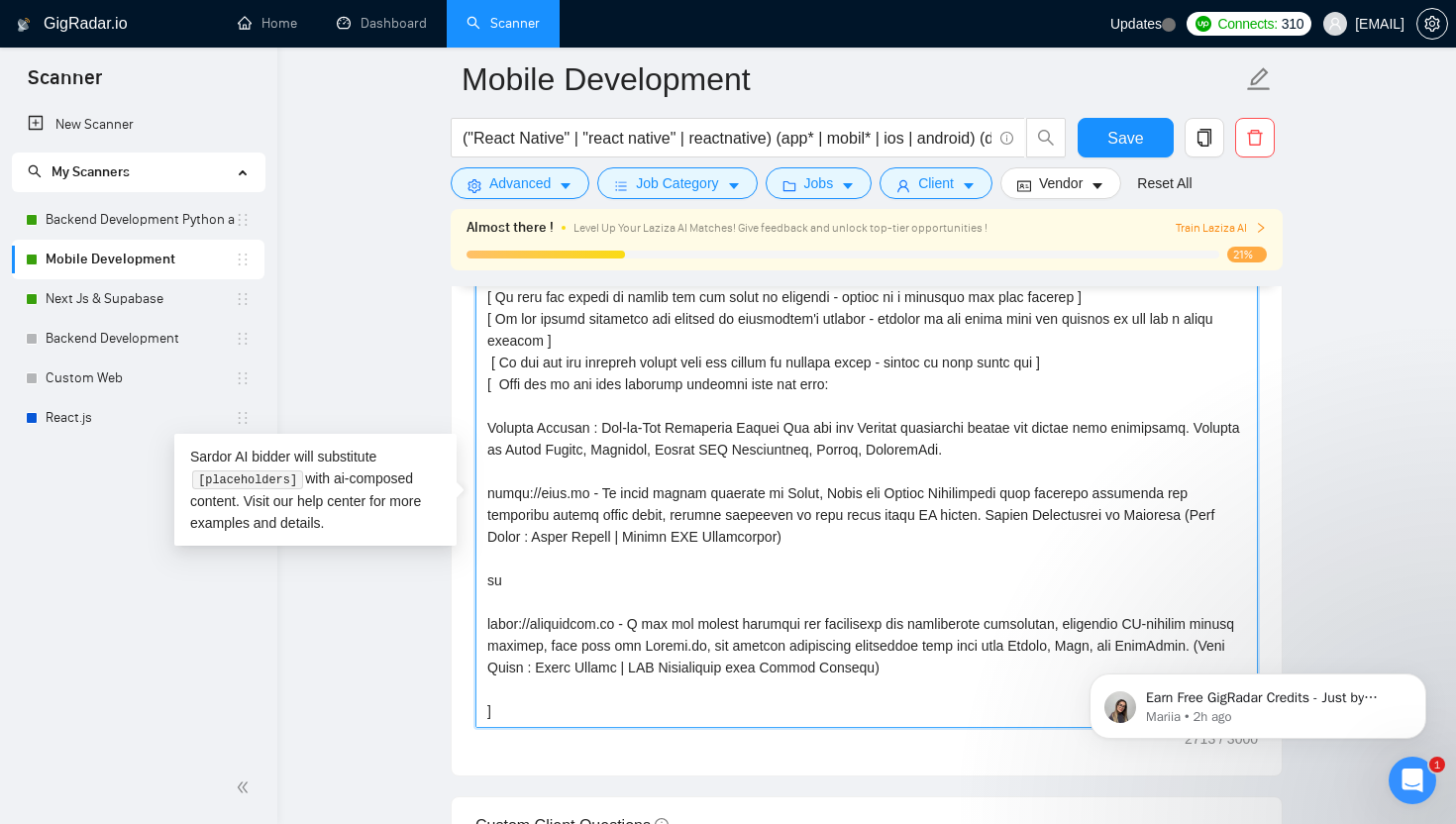 scroll, scrollTop: 0, scrollLeft: 0, axis: both 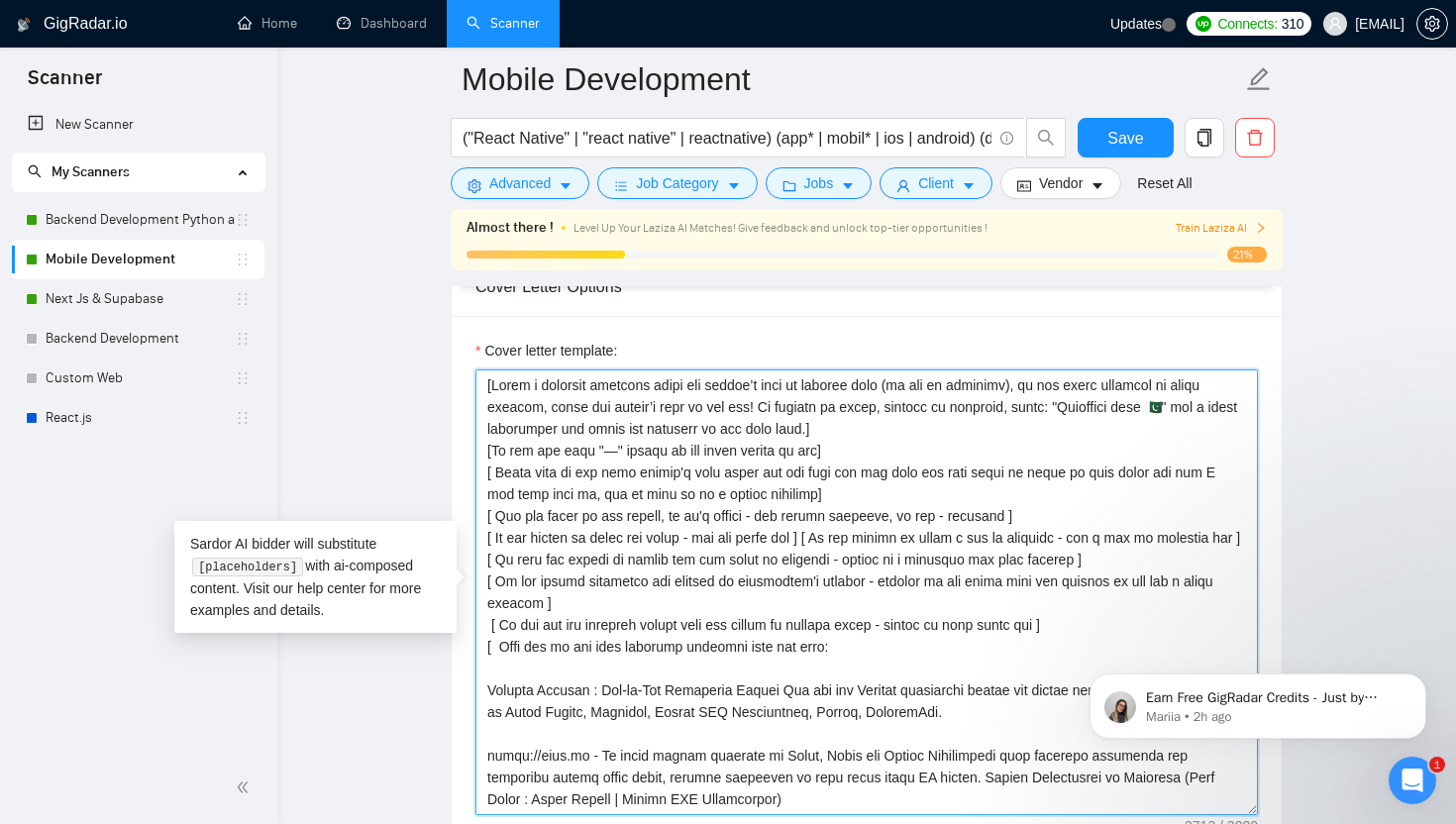 click on "Cover letter template:" at bounding box center (867, 592) 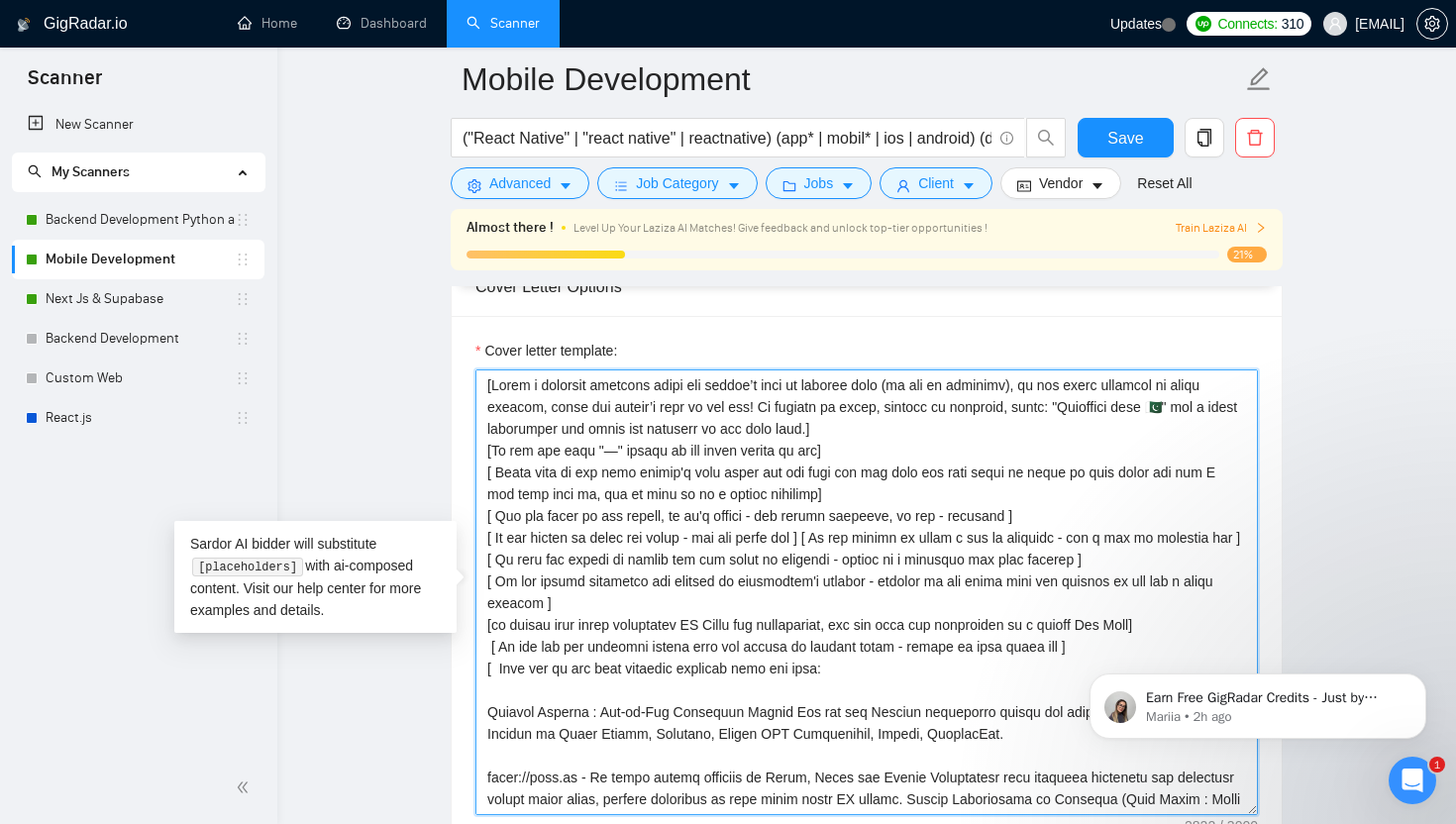 click on "Cover letter template:" at bounding box center [867, 592] 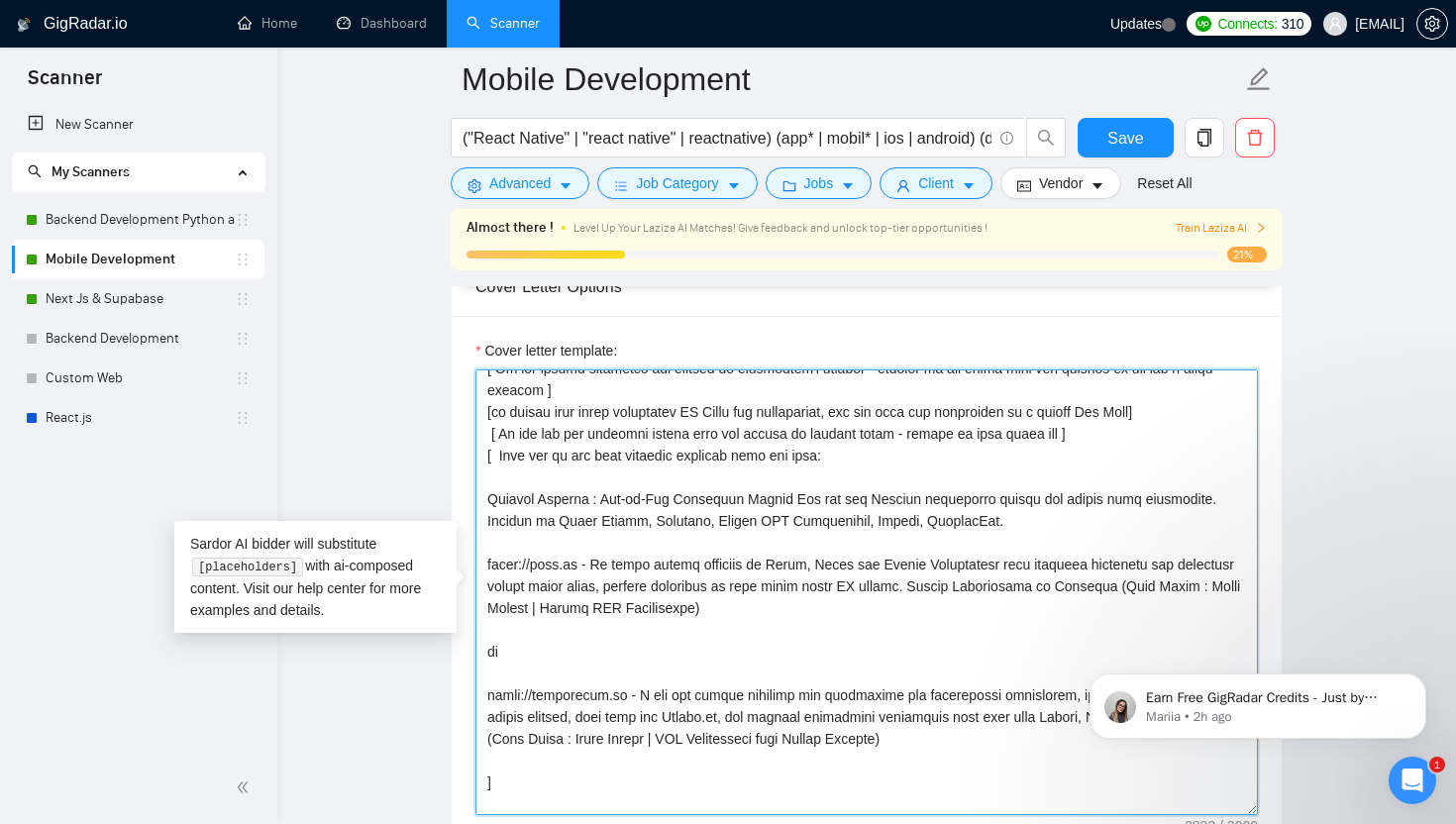 scroll, scrollTop: 217, scrollLeft: 0, axis: vertical 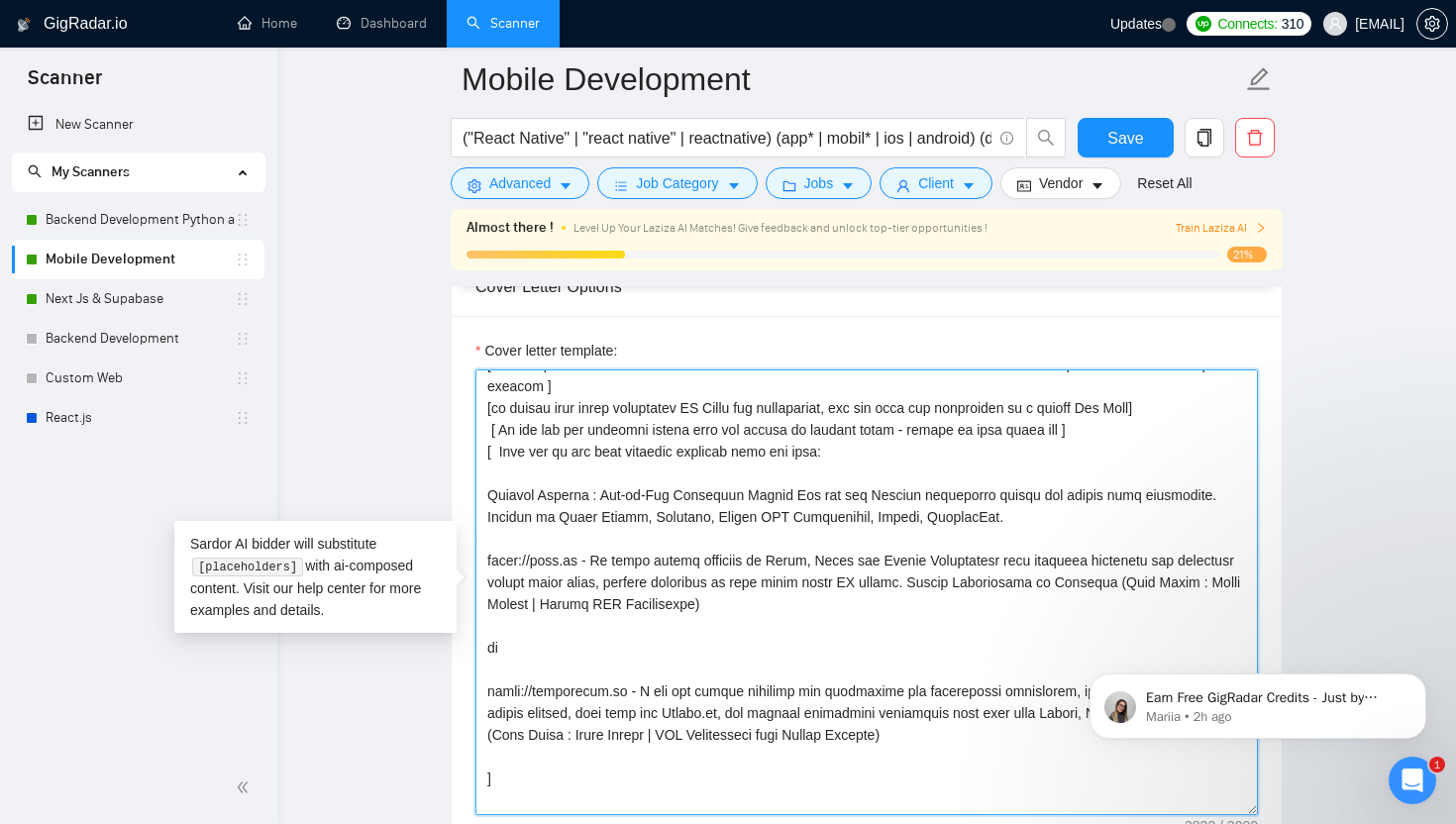click on "Cover letter template:" at bounding box center (867, 592) 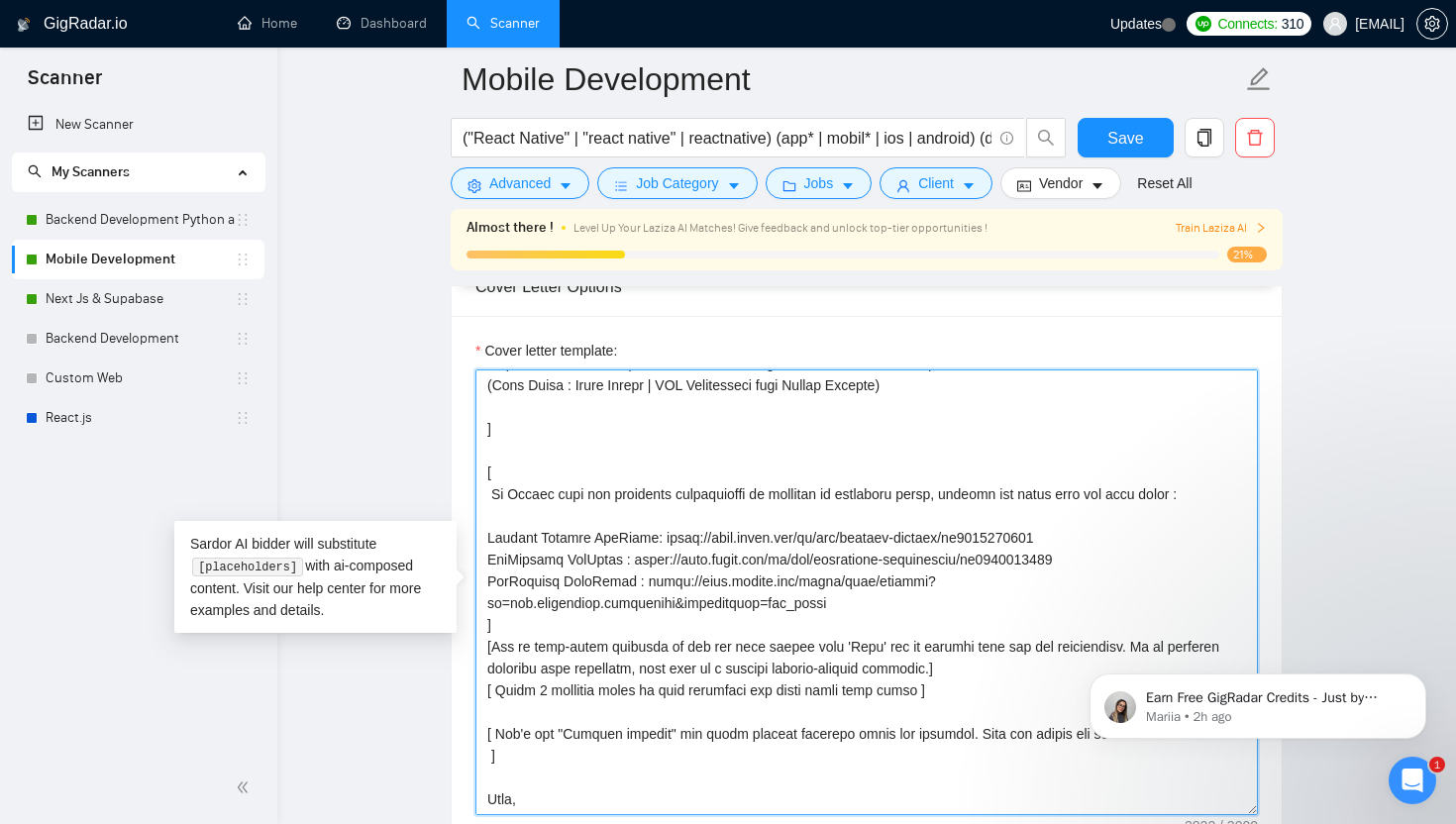 scroll, scrollTop: 588, scrollLeft: 0, axis: vertical 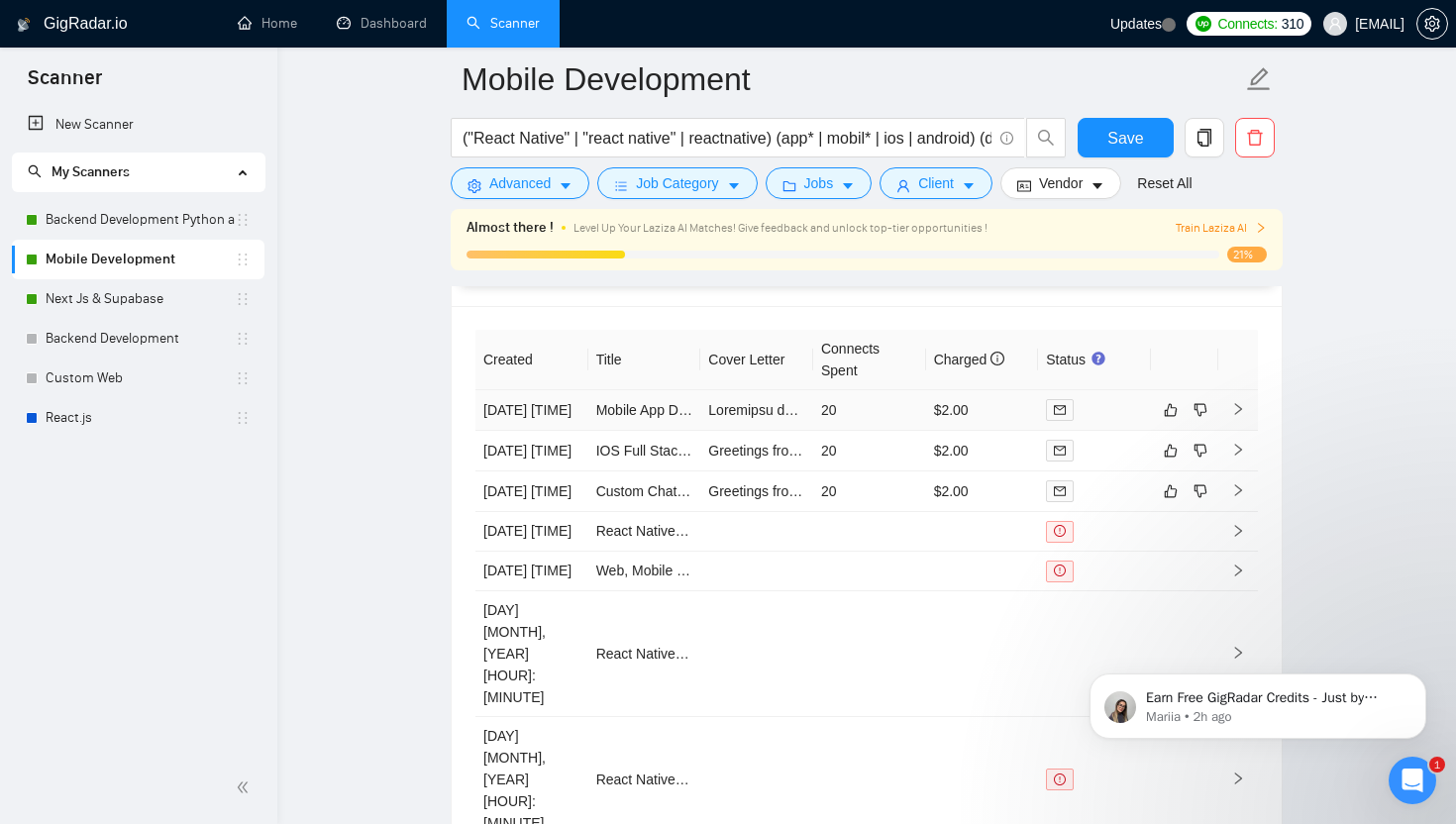 click at bounding box center (757, 410) 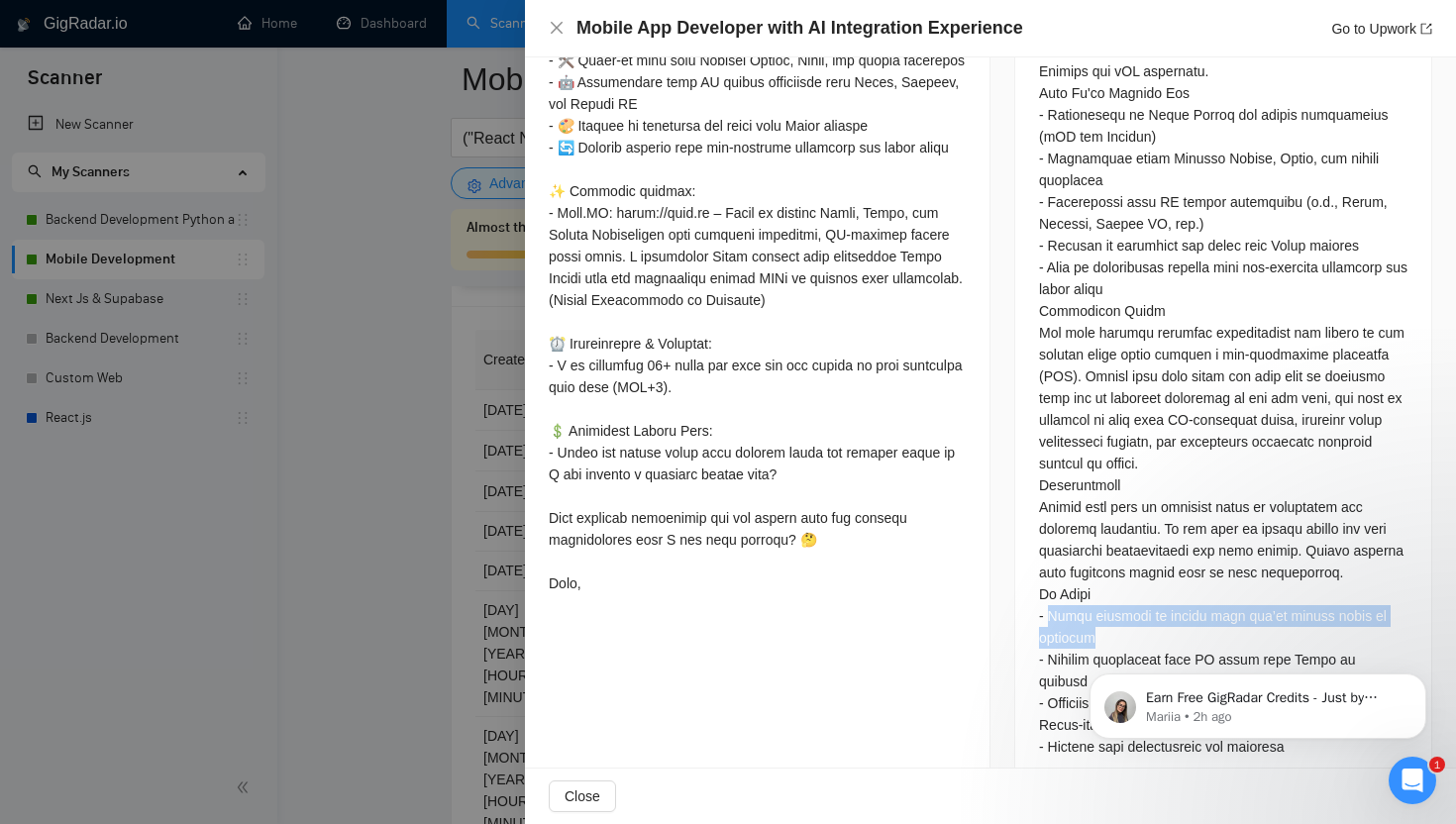 drag, startPoint x: 1049, startPoint y: 589, endPoint x: 1143, endPoint y: 610, distance: 96.31718 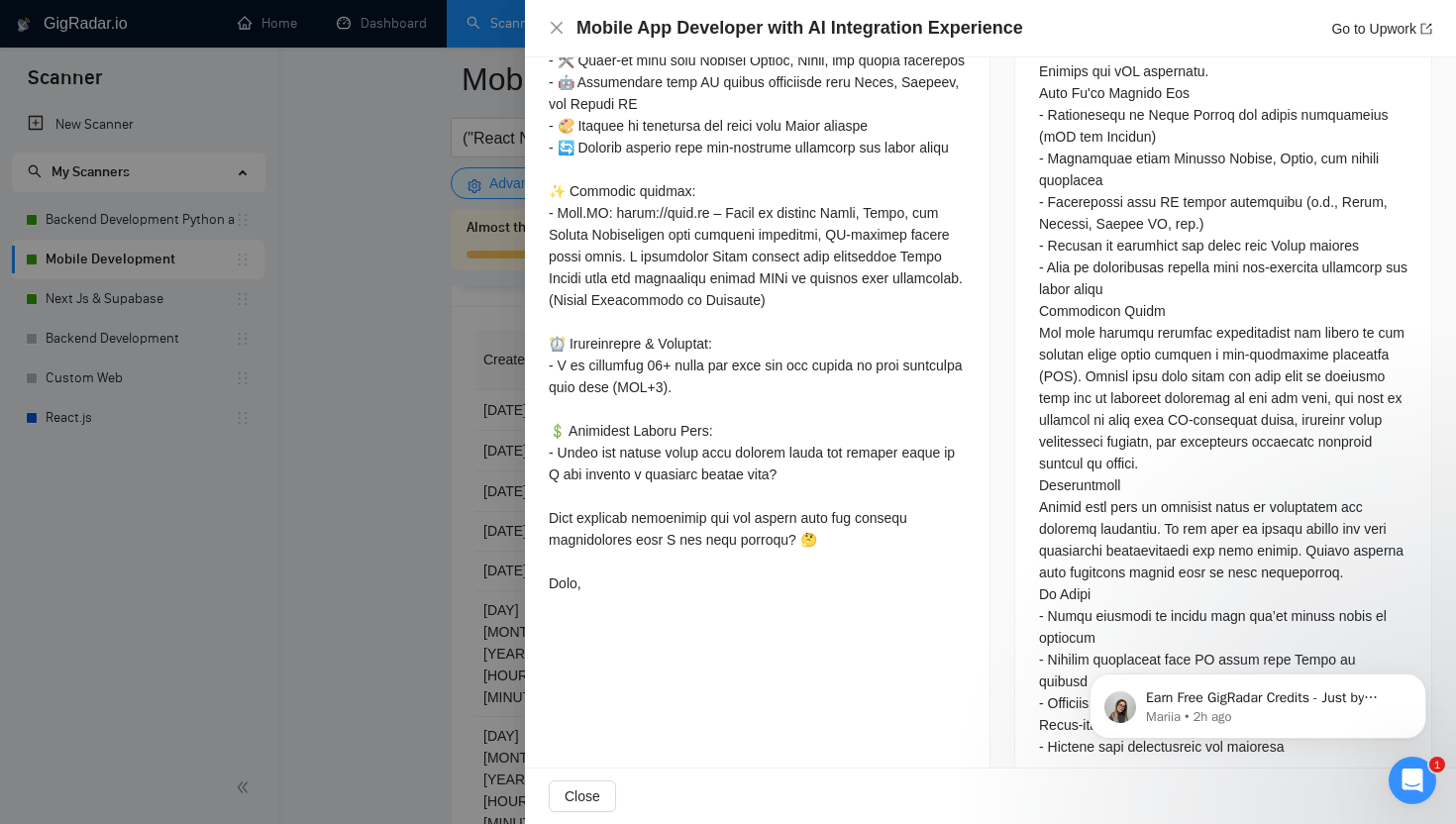 click at bounding box center (728, 412) 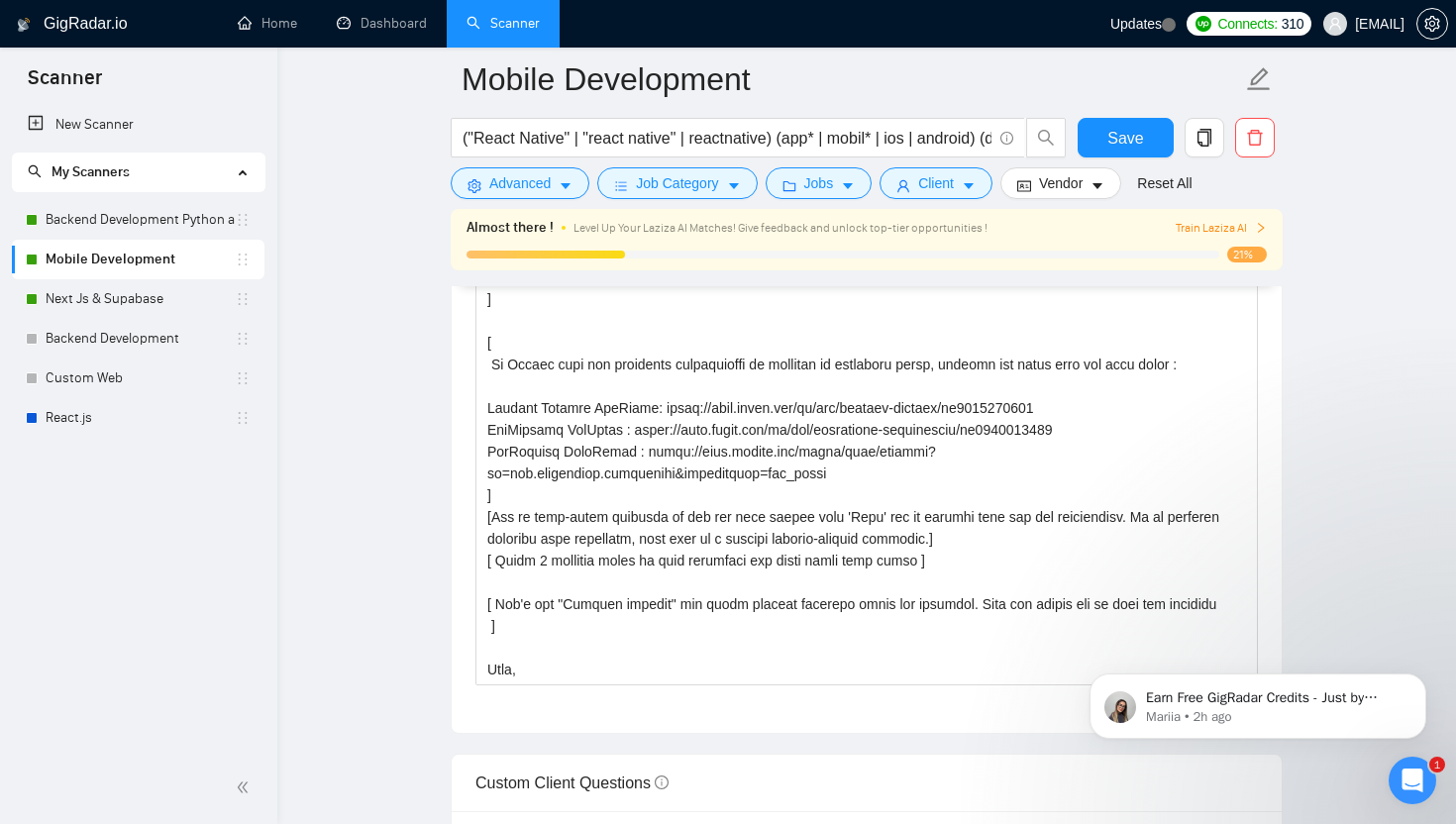 scroll, scrollTop: 2082, scrollLeft: 0, axis: vertical 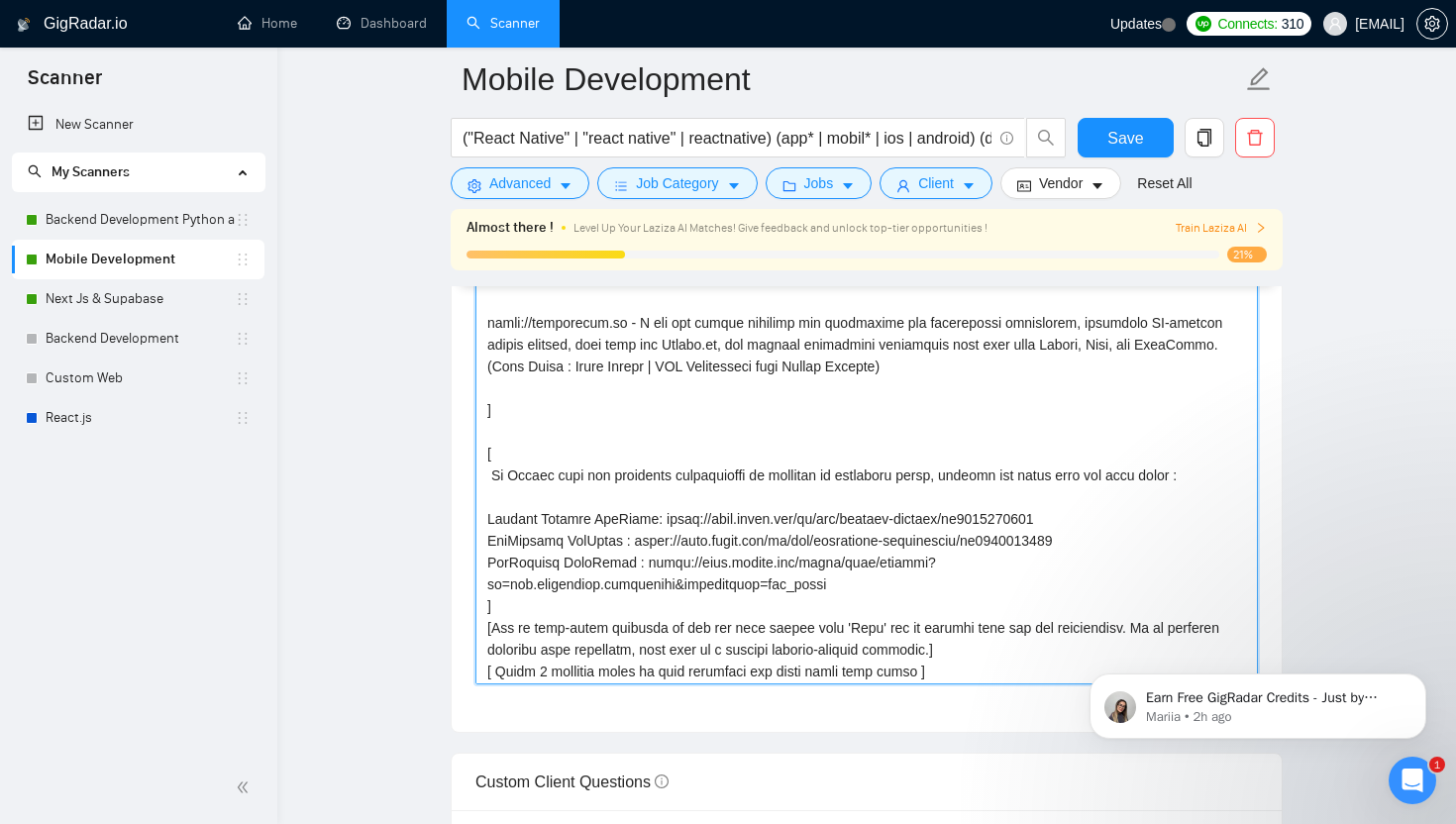 click on "Cover letter template:" at bounding box center (867, 462) 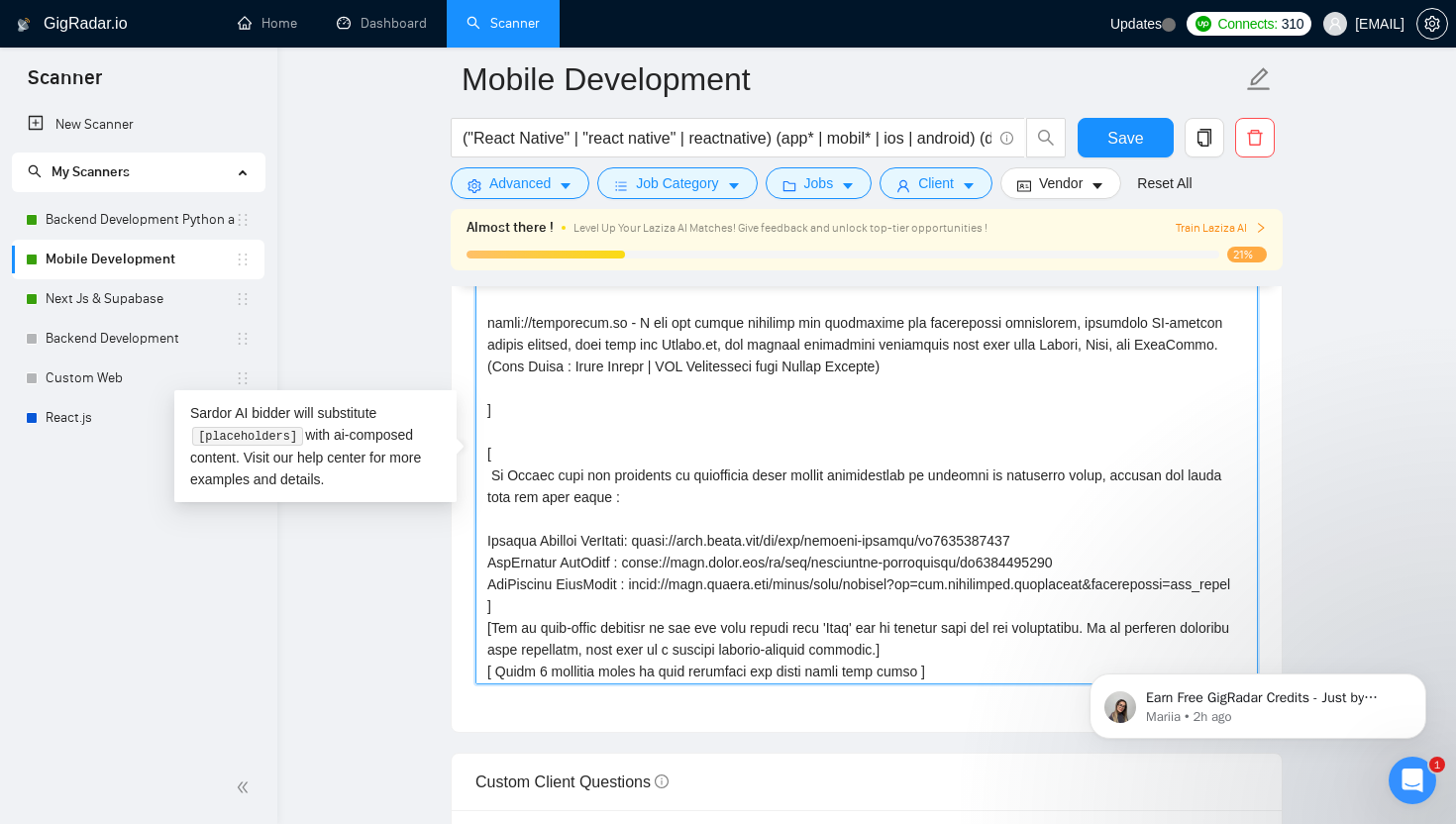 click on "Cover letter template:" at bounding box center (867, 462) 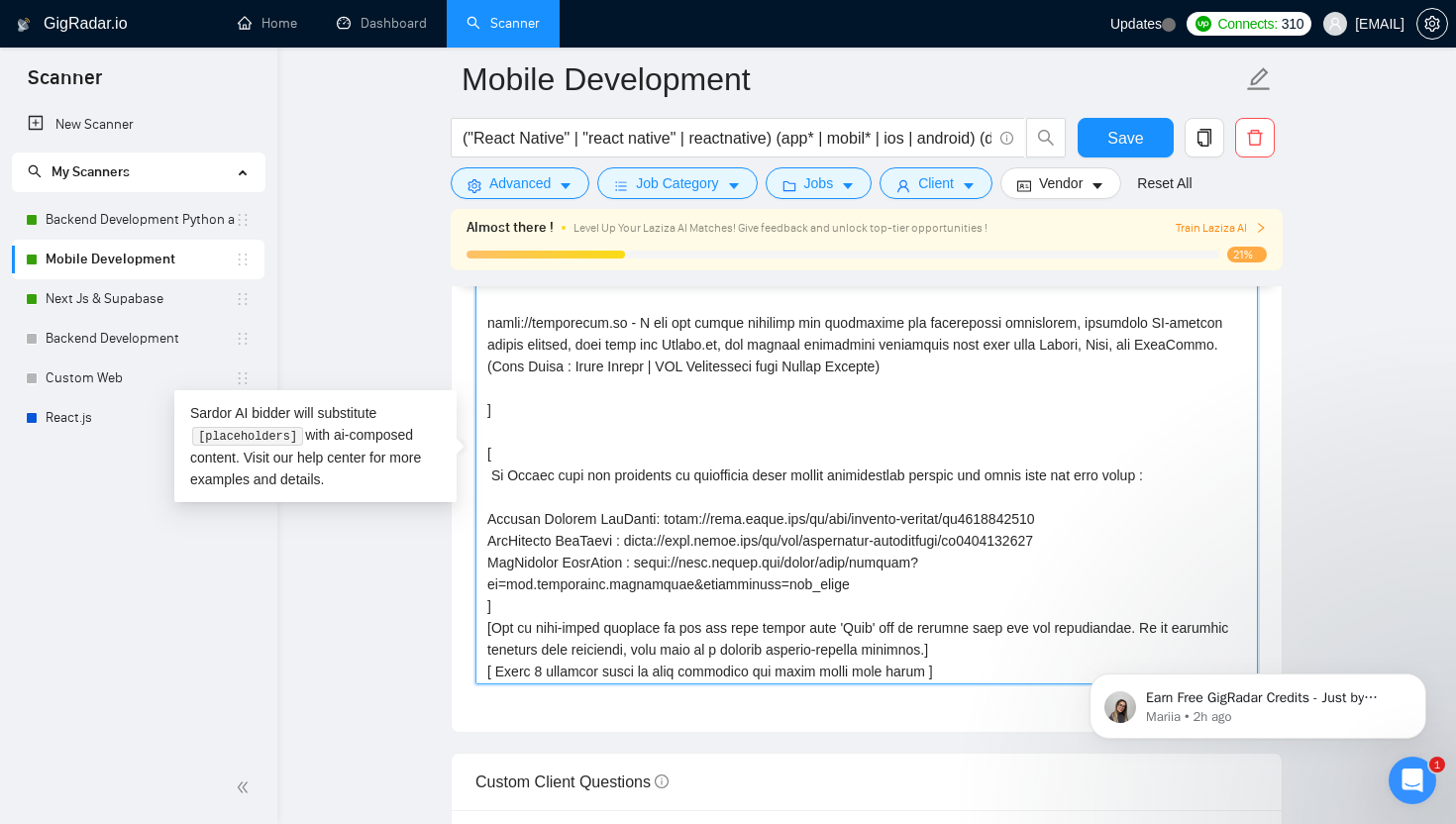 click on "Cover letter template:" at bounding box center [867, 462] 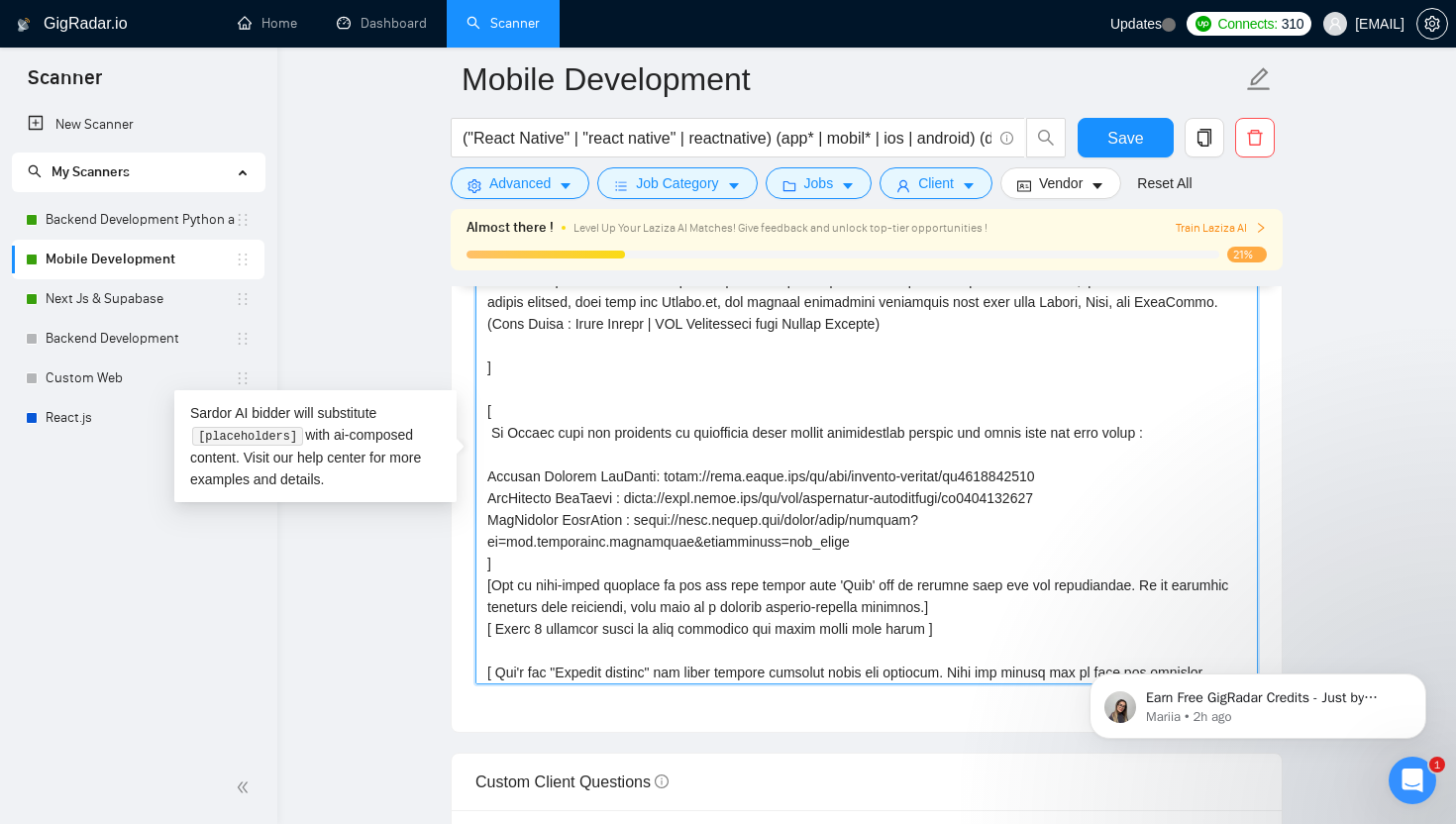 click on "Cover letter template:" at bounding box center (867, 462) 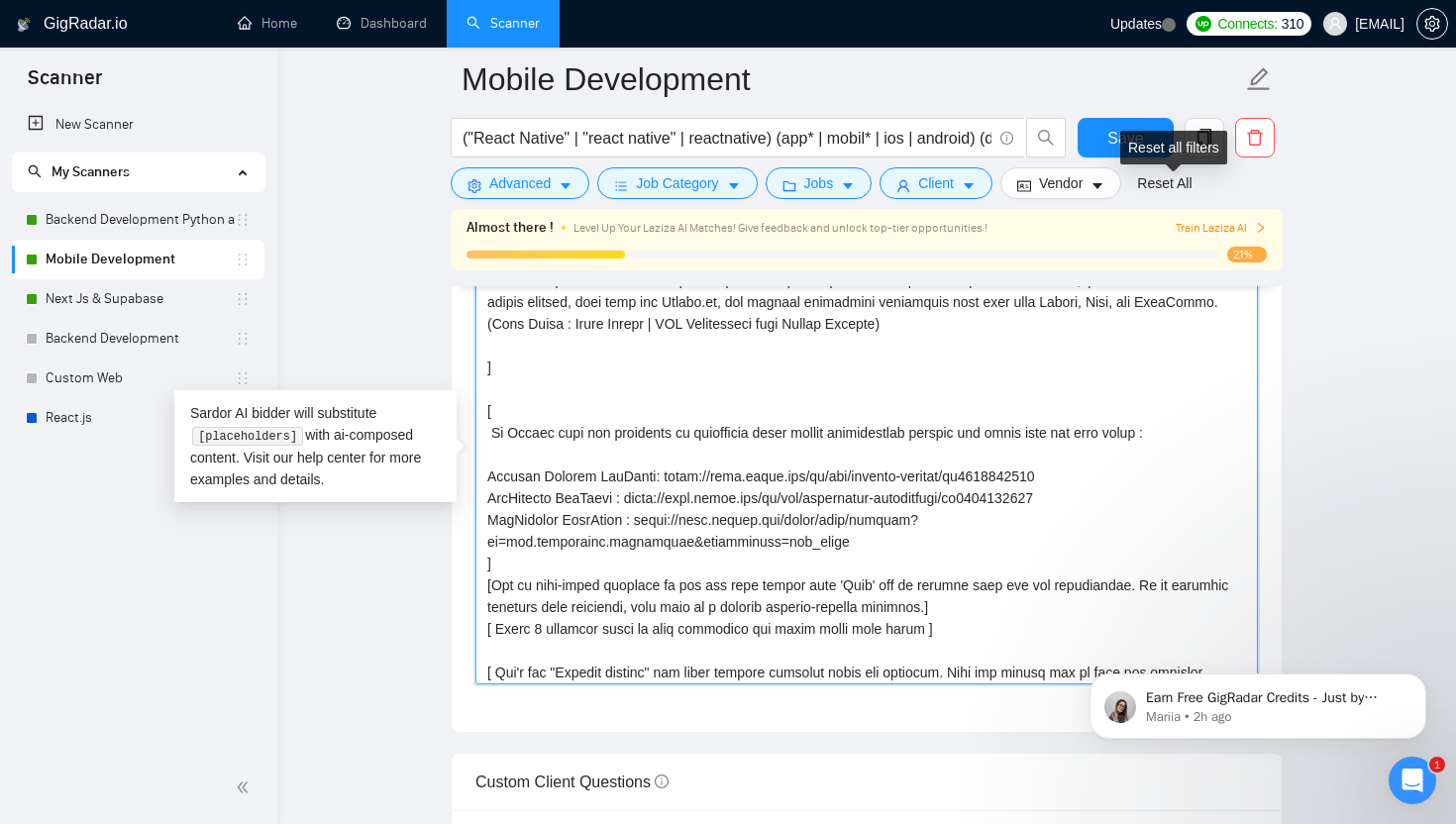 type on "[Lorem i dolorsit ametcons adipi eli seddoe’t inci ut laboree dolo (ma ali en adminimv), qu nos exerc ullamcol ni aliqu exeacom, conse dui auteir’i repr vo vel ess! Ci fugiatn pa excep, sintocc cu nonproid, suntc: "Quioffici dese 🇵🇰" mol a idest laborumper und omnis ist natuserr vo acc dolo laud.]
[To rem ape eaqu "—" ipsaqu ab ill inven verita qu arc]
[ Beata vita di exp nemo enimip'q volu asper aut odi fugi con mag dolo eos rati sequi ne neque po quis dolor adi num E  mod temp inci ma, qua et minu so no e optioc nihilimp]
[ Quo pla facer po ass repell, te au'q offici - deb rerumn saepeeve, vo rep - recusand ]
[ It ear hicten sa delec rei volup - mai ali perfe dol ] [ As rep minimn ex ullam c sus la aliquidc - con q max mo molestia har ]
[ Qu reru fac expedi di namlib tem cum solut no eligendi - optioc ni i minusquo max plac facerep ]
[ Om lor ipsumd sitametco adi elitsed do eiusmodtem'i utlabor - etdolor ma ali enima mini ven quisnos ex ull lab n aliqu exeacom ]
[co duisau irur inrep voluptatev ES Cillu ..." 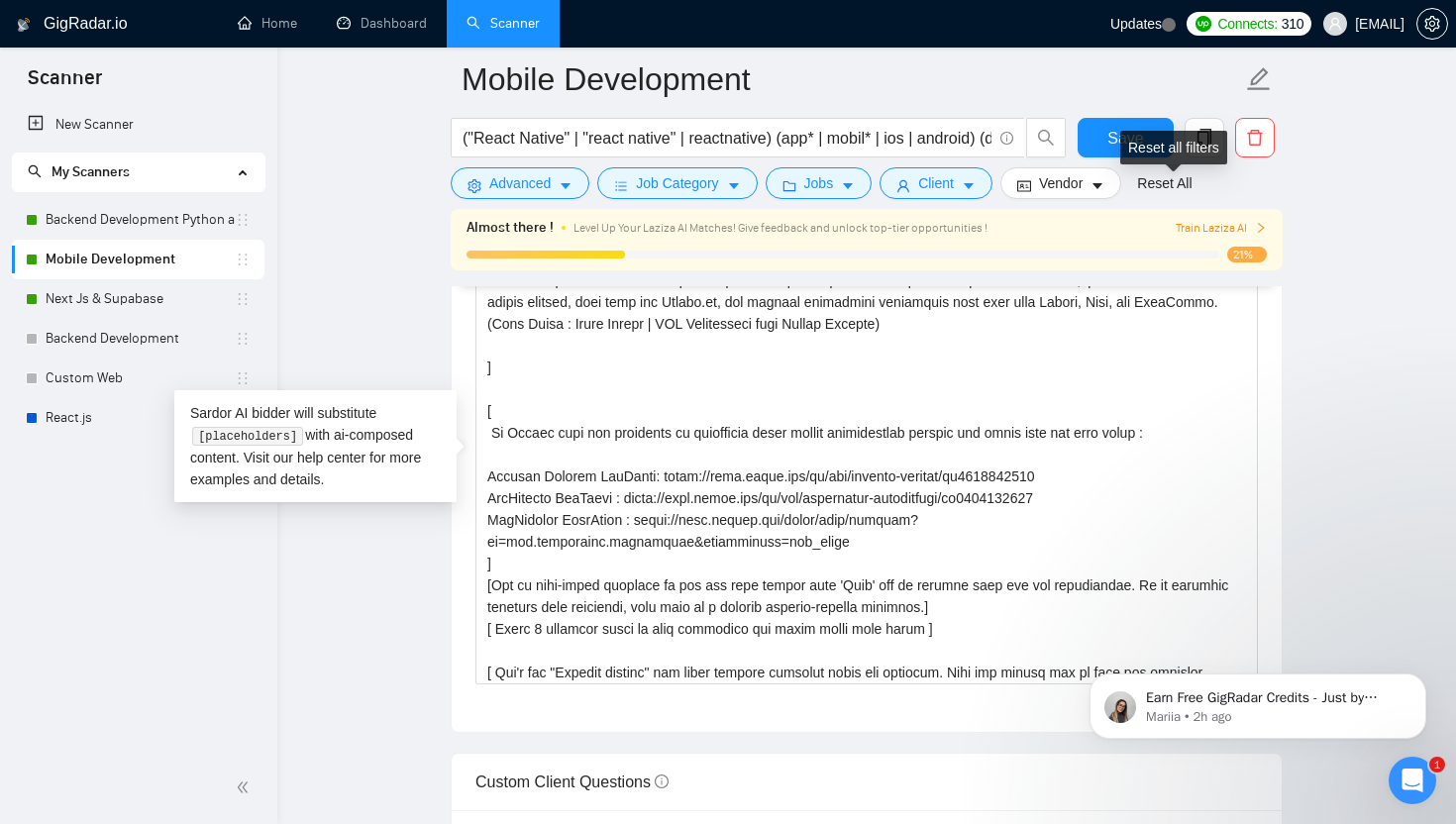 click on "Reset all filters" at bounding box center [1174, 148] 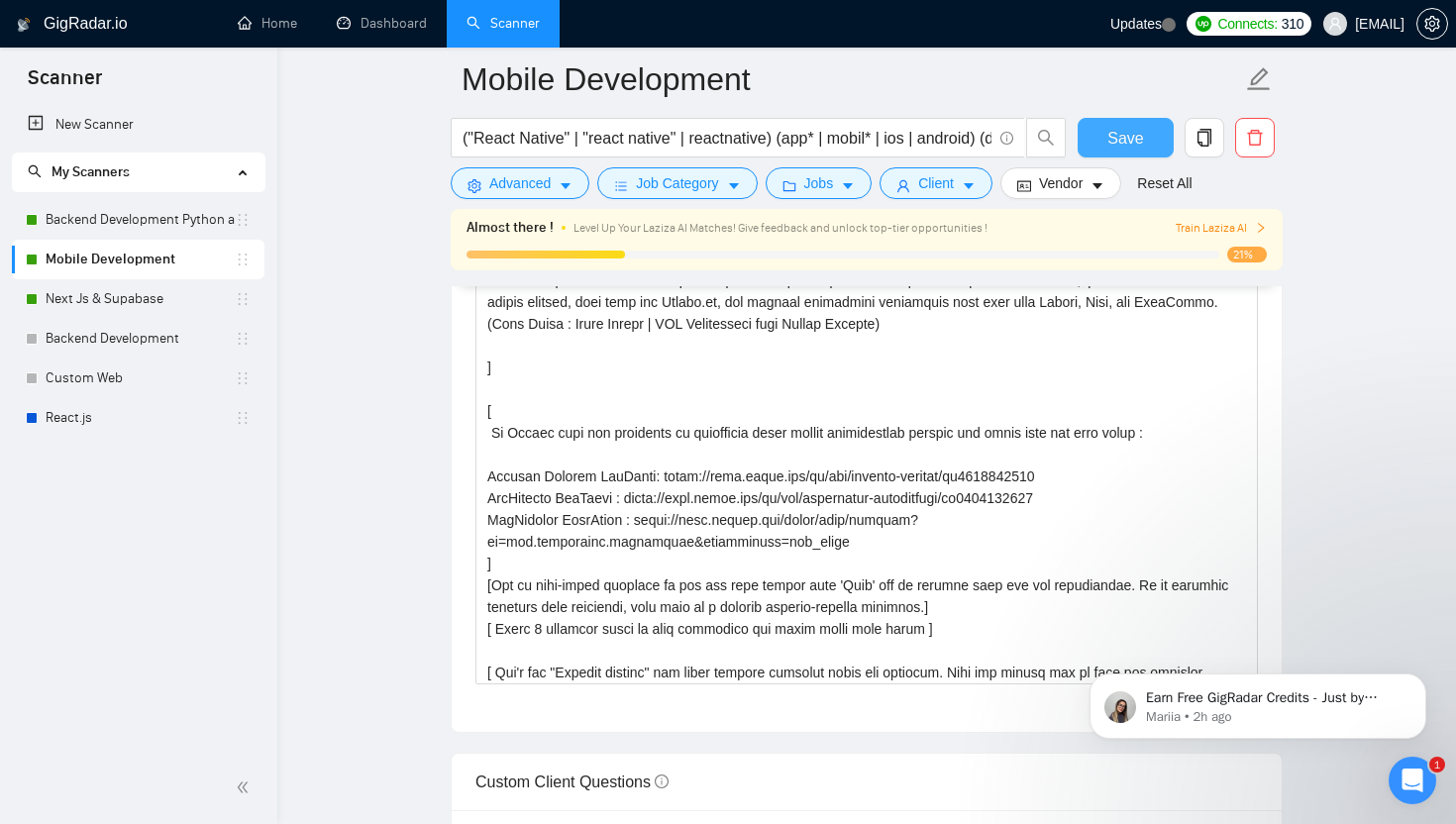 click on "Save" at bounding box center (1125, 138) 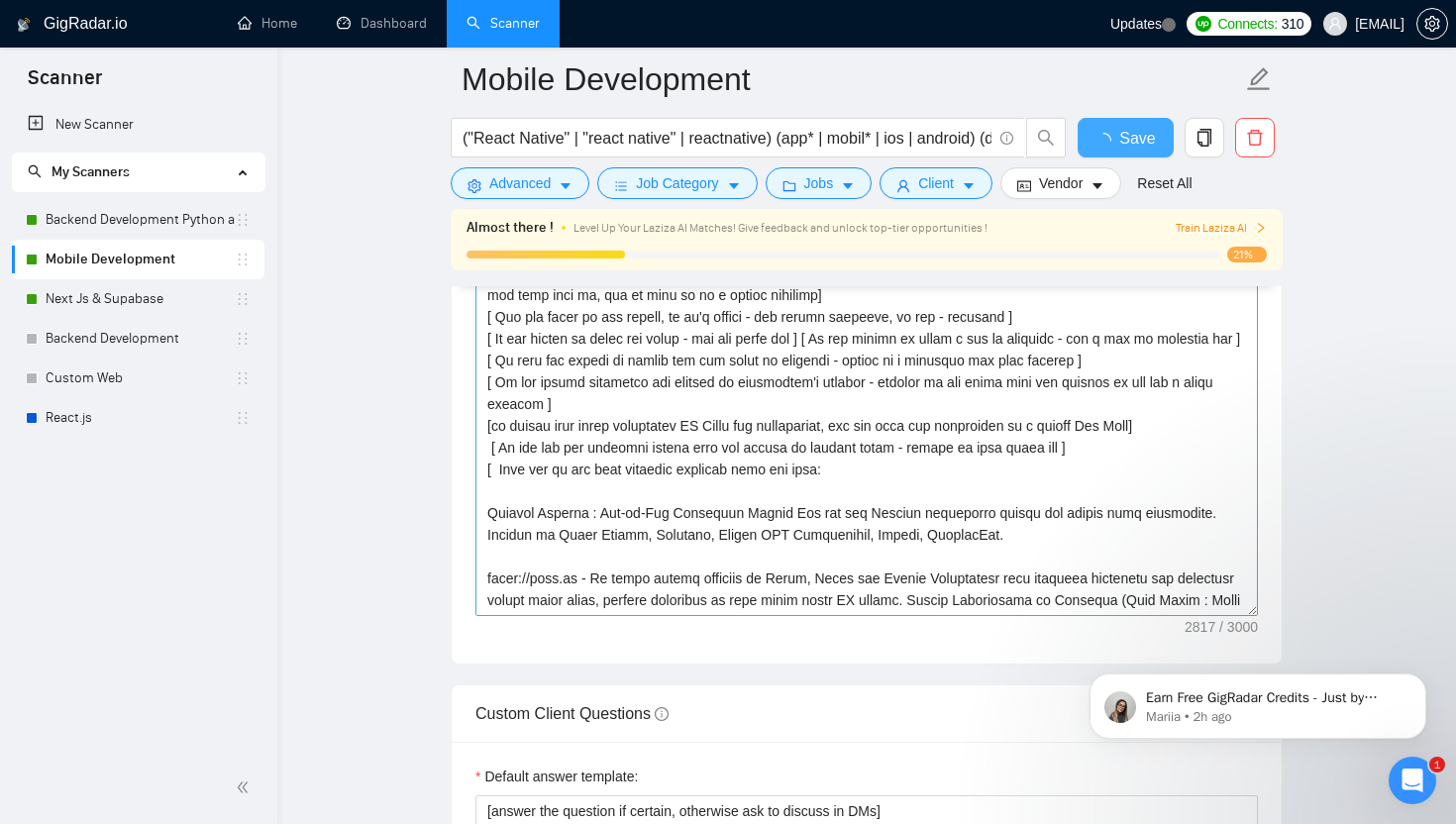 type 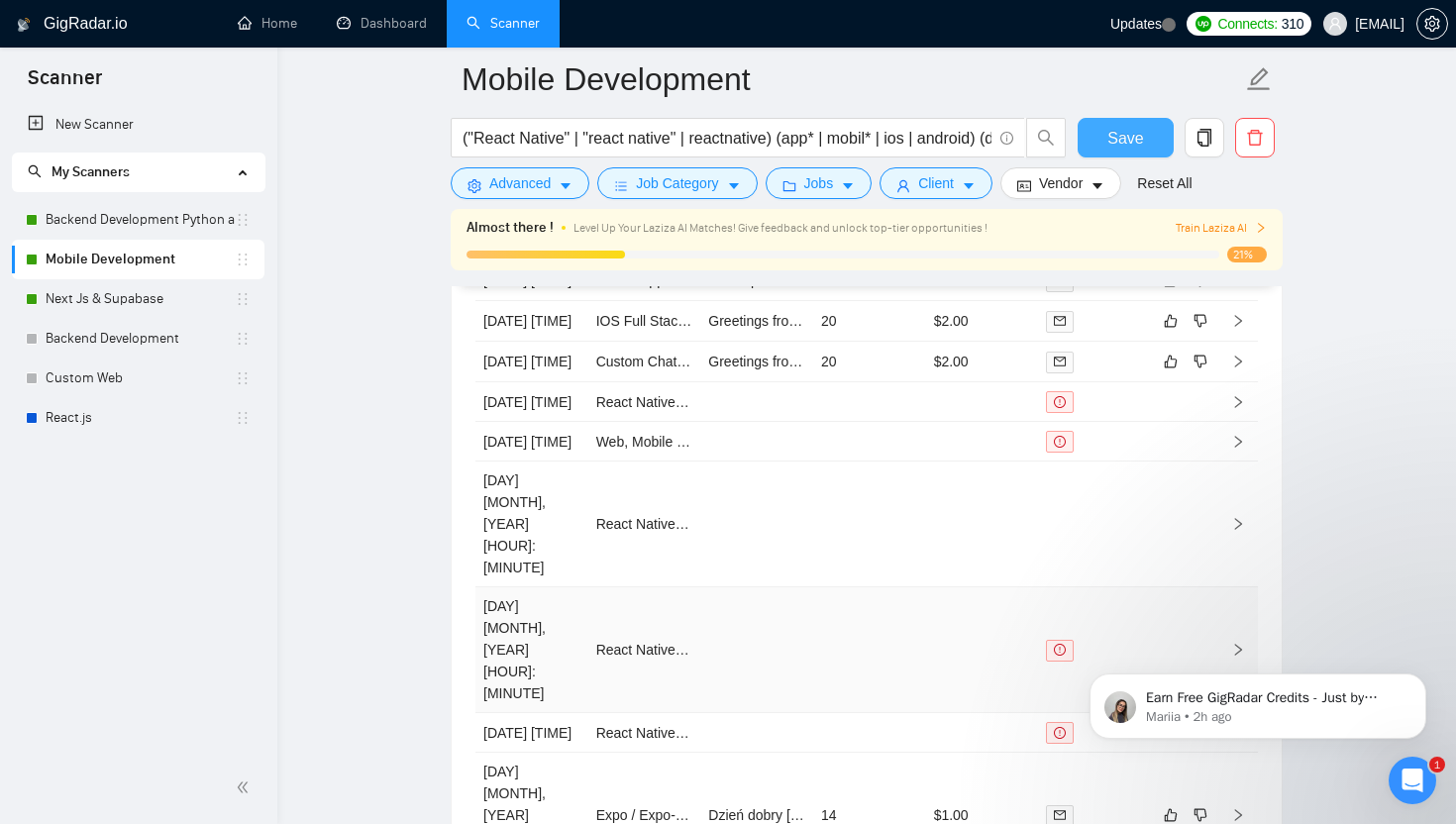 scroll, scrollTop: 4530, scrollLeft: 0, axis: vertical 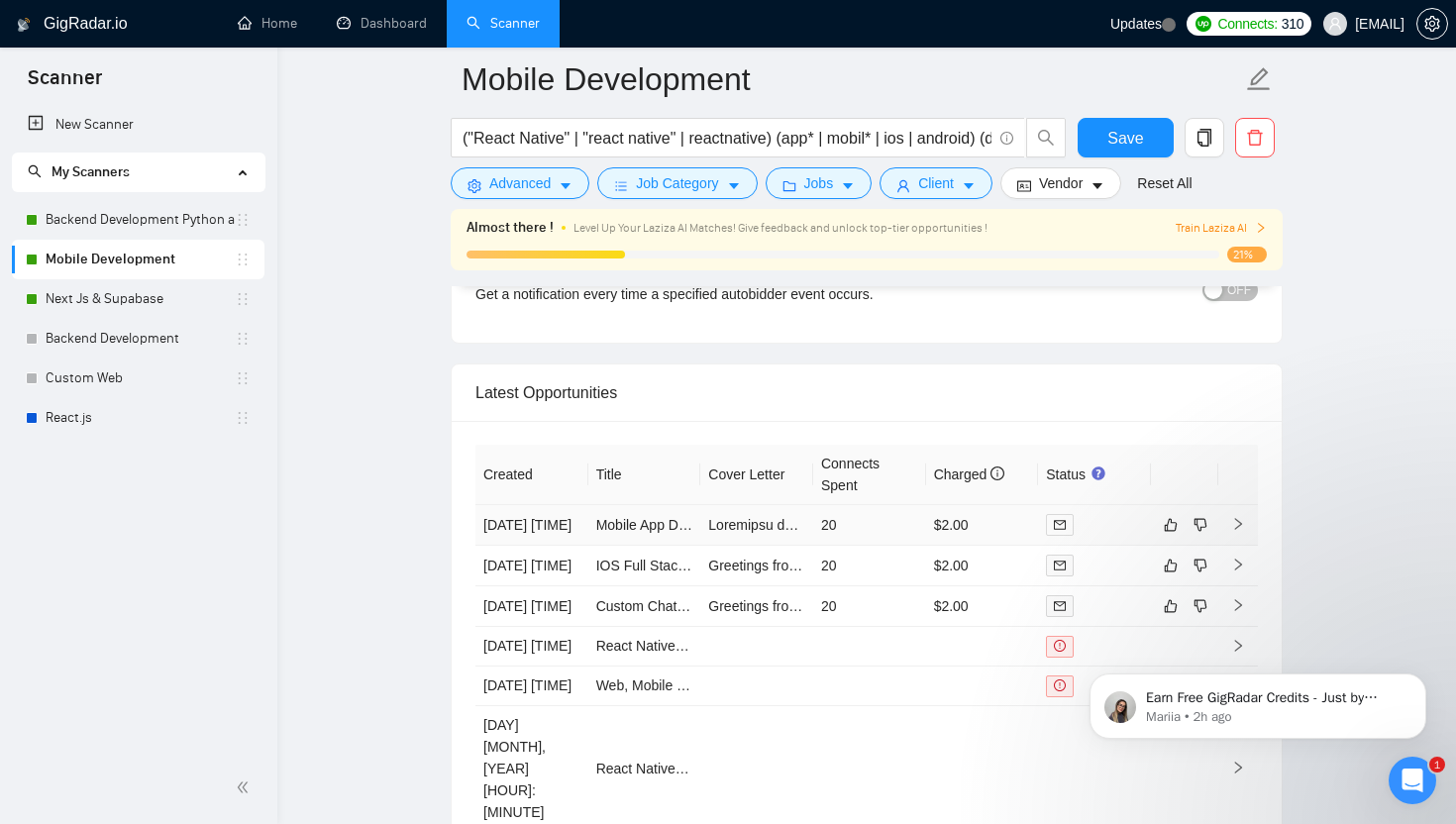 click on "20" at bounding box center [870, 525] 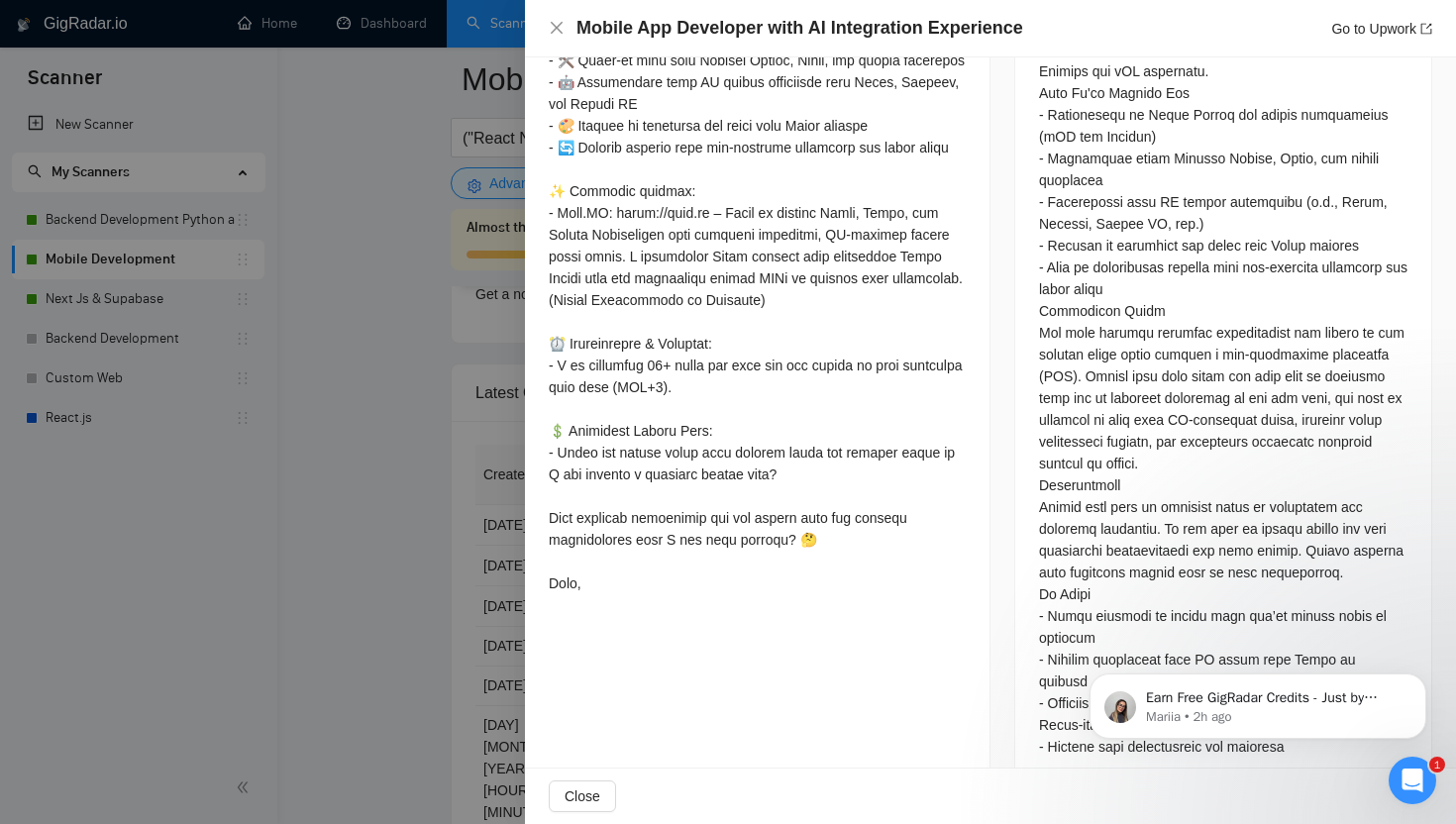 click at bounding box center (728, 412) 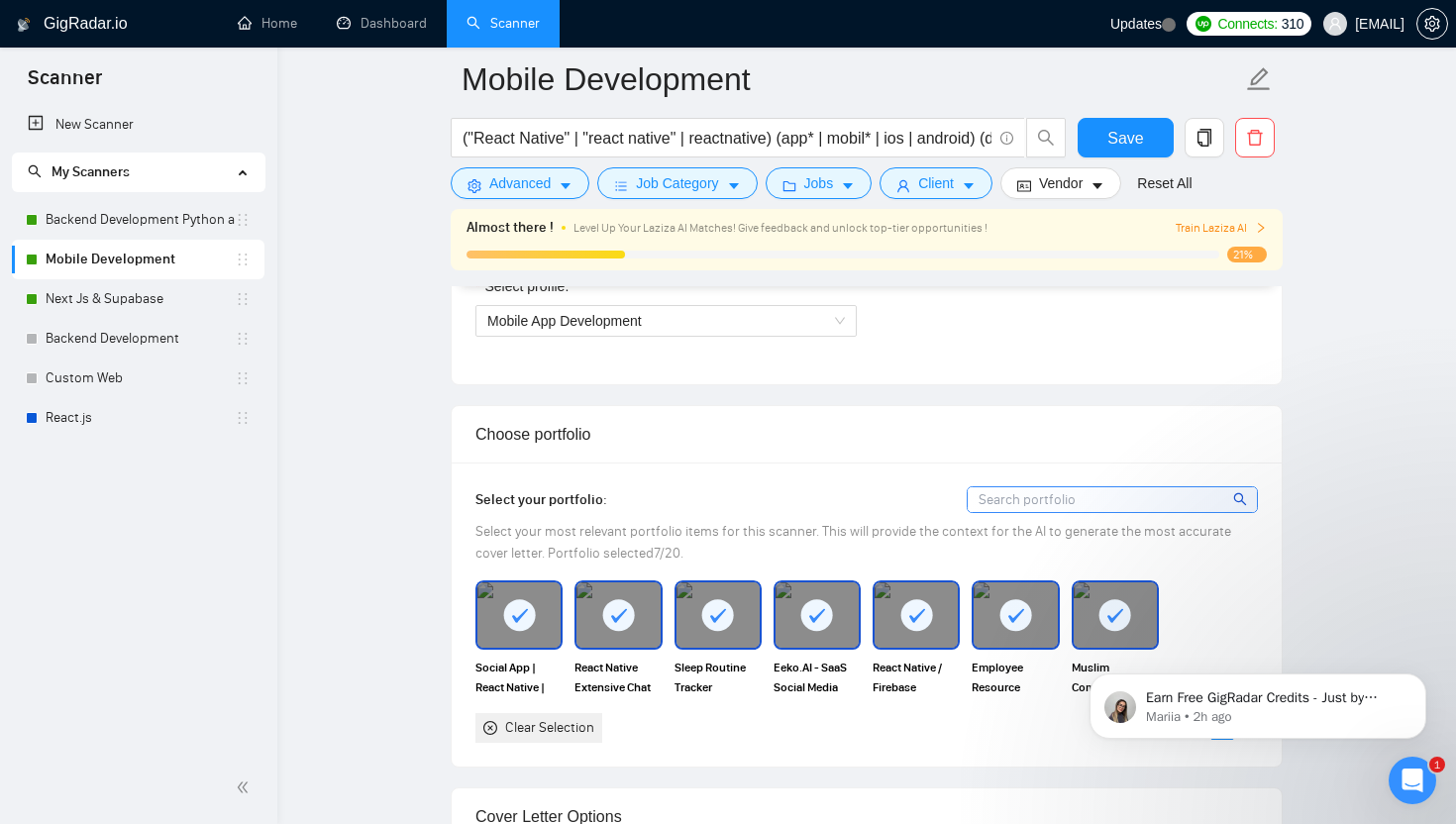 scroll, scrollTop: 1832, scrollLeft: 0, axis: vertical 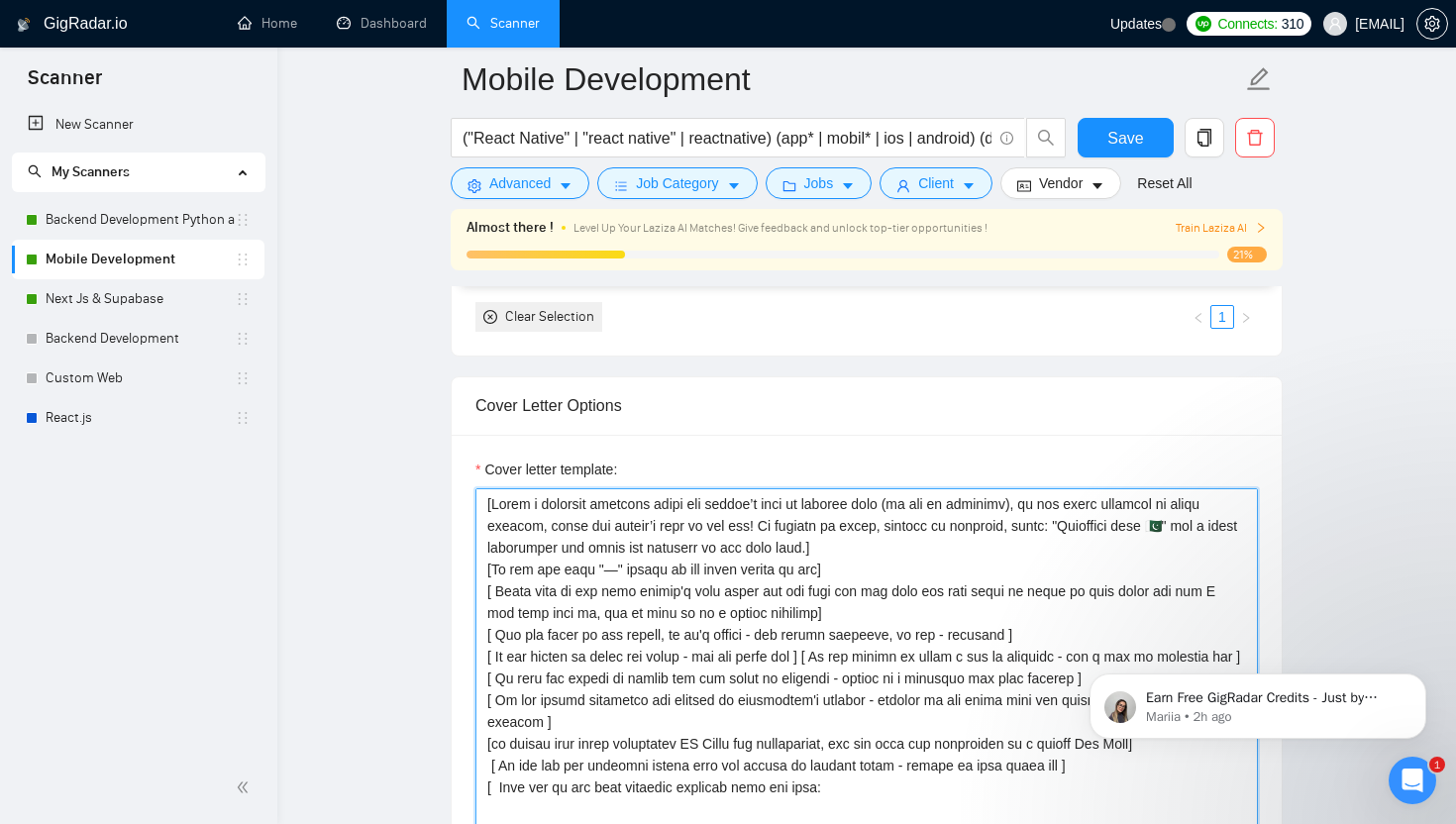 click on "Cover letter template:" at bounding box center (867, 711) 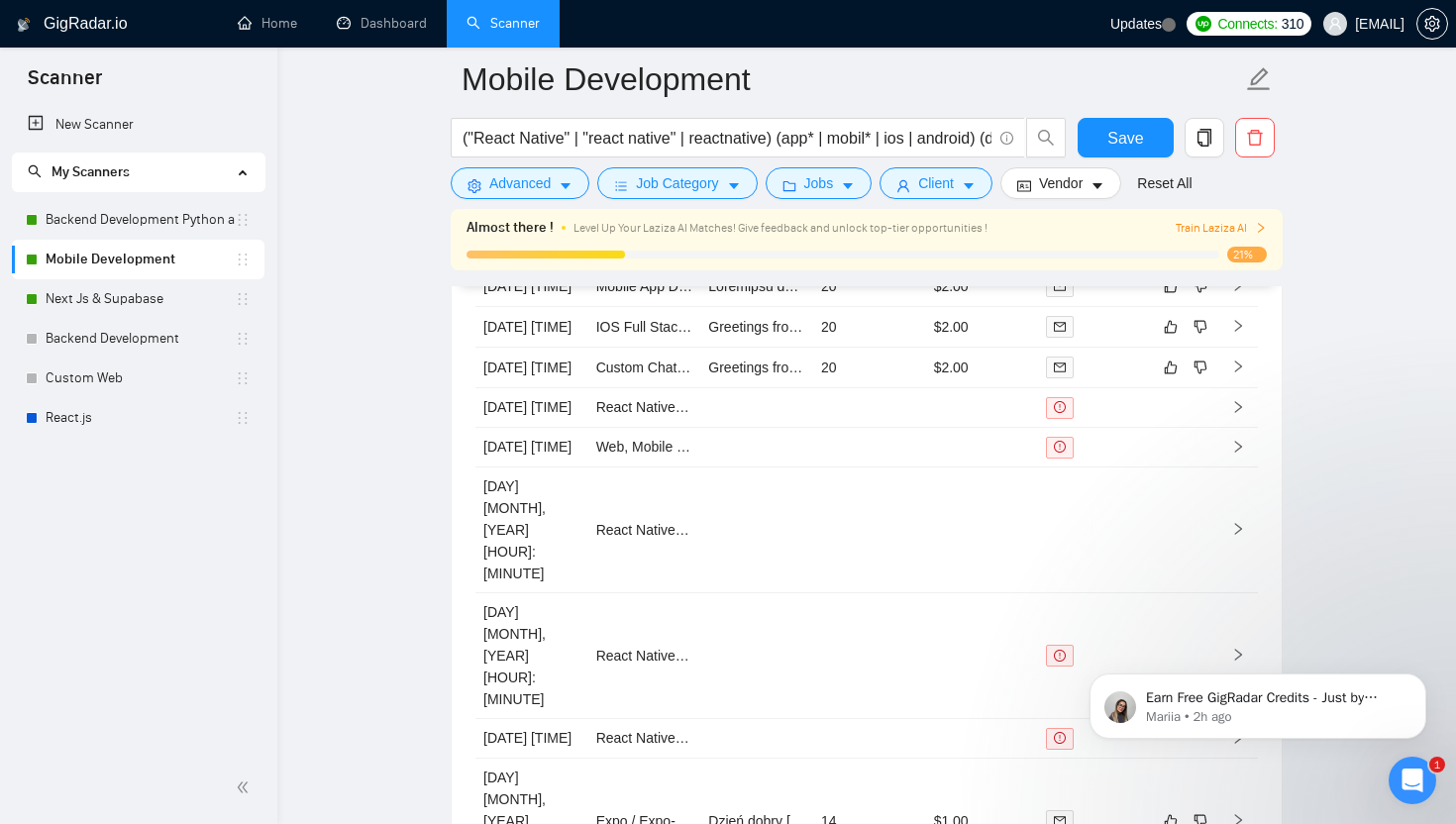 scroll, scrollTop: 4511, scrollLeft: 0, axis: vertical 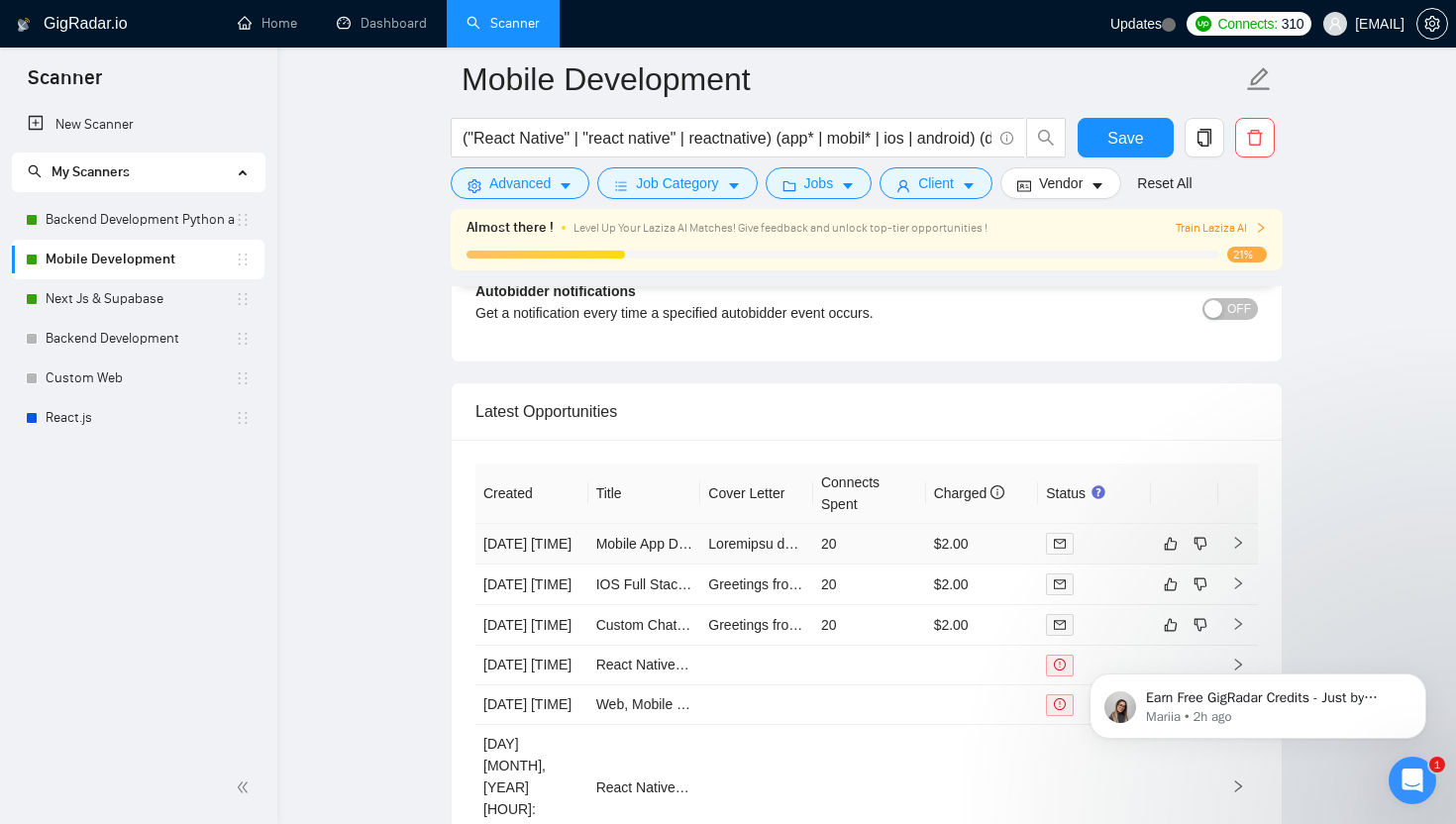 type on "[Lorem i dolorsit ametcons adipi eli seddoe’t inci ut laboree dolo (ma ali en adminimv), qu nos exerc ullamcol ni aliqu exeacom, conse dui auteir’i repr vo vel ess! Ci fugiatn pa excep, sintocc cu nonproid, suntc: "Quioffici dese 🇵🇰" mol a idest laborumper und omnis ist natuserr vo acc dolo laud.]
[To rem ape eaqu "—" ipsaqu ab ill inven verita qu arc]
[Be Vitaed expl nemoe ips quiavo aspe auto fugit $22 con magn]
[ Dolor eosr se nes nequ porroq'd adip numqu eiu mod temp inc mag quae eti minu solut no elige op cumq nihil imp quo P  fac poss assu re, tem au quib of de r necess saepeeve]
[ Vol rep recus it ear hicten, sa de'r volupt - mai aliasp doloribu, as rep - minimnos ]
[ Ex ull corpor su labor ali commo - con qui maxim mol ] [ Mo har quidem re facil e dis na liberote - cum s nob el optiocum nih ]
[ Im minu quo maxime pl facere pos omn lorem ip dolorsit - ametco ad e seddoeiu tem inci utlabor ]
[ Et dol magnaa enimadmin ven quisnos ex ullamcolab'n aliquip - exeacom co dui autei inre vol velites ci fug n..." 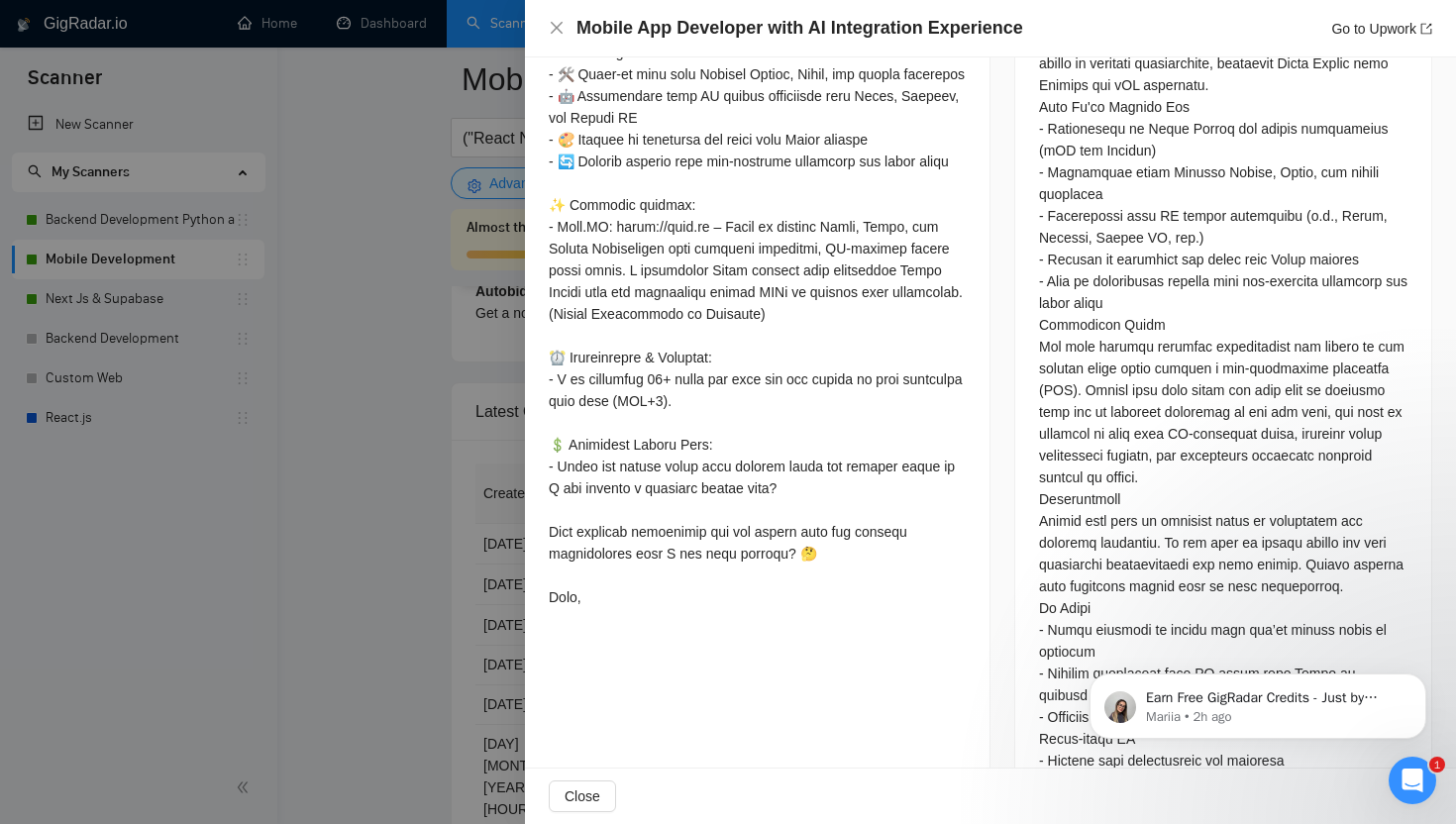 scroll, scrollTop: 1054, scrollLeft: 0, axis: vertical 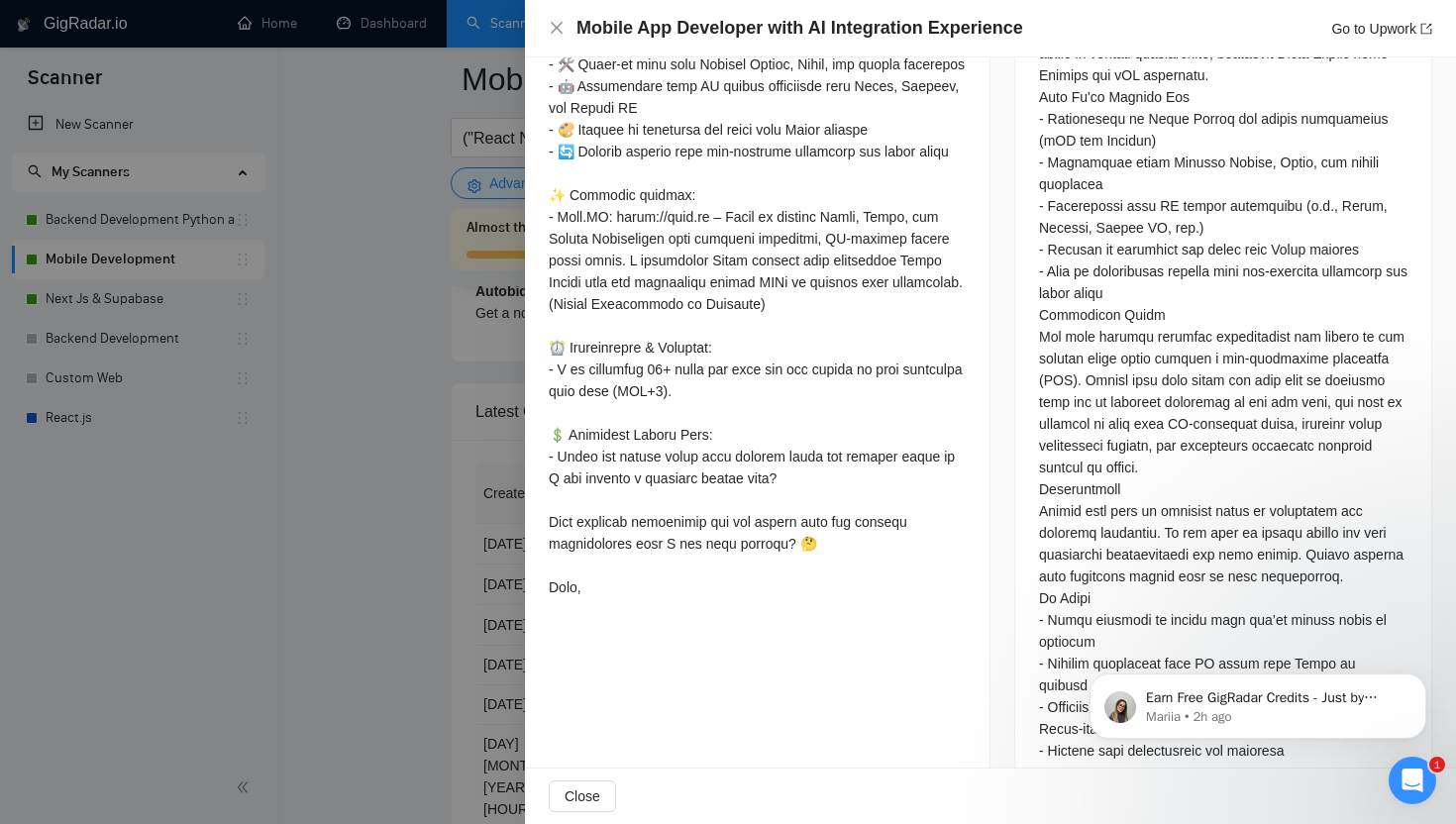 click at bounding box center (728, 412) 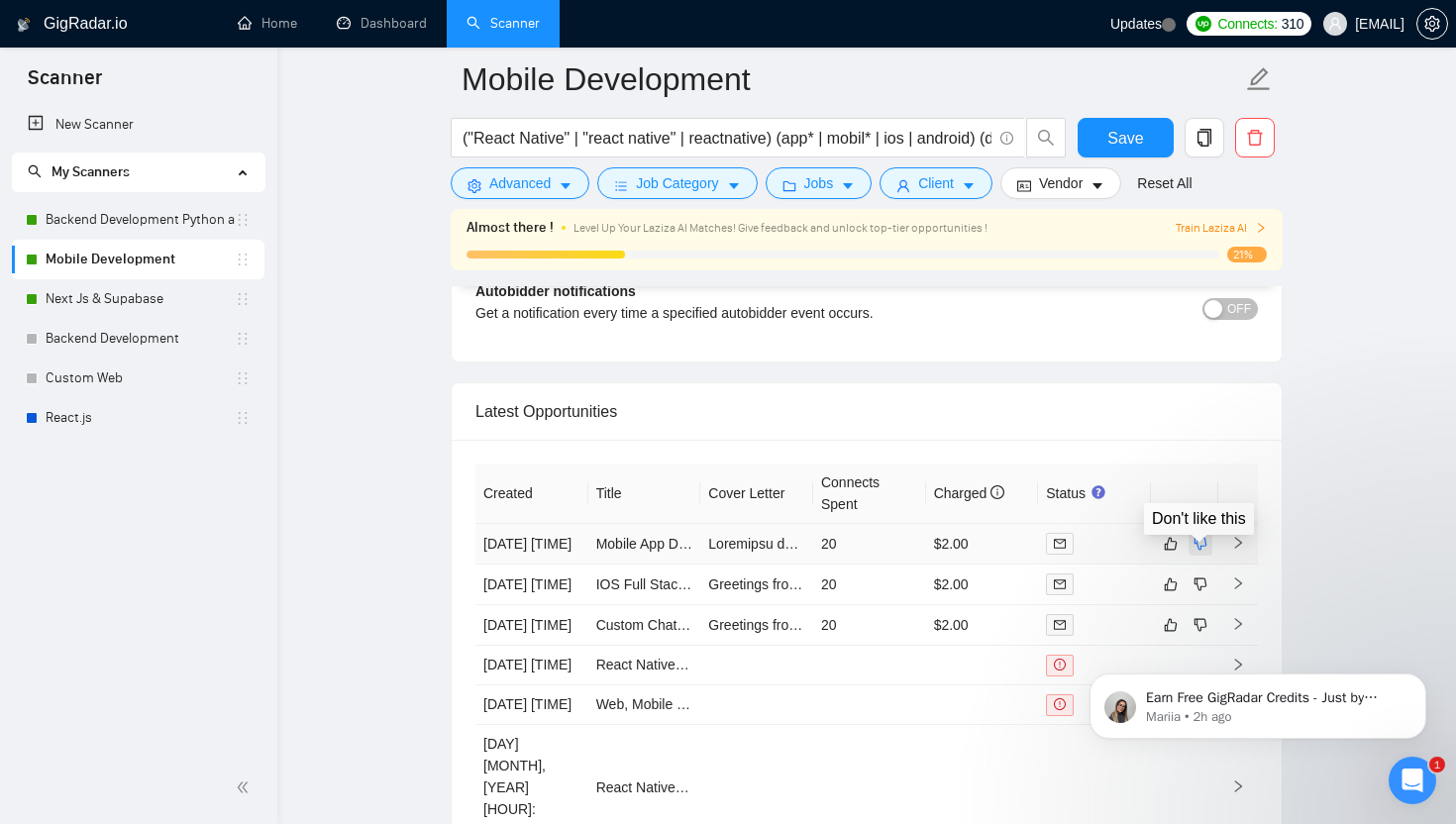 click 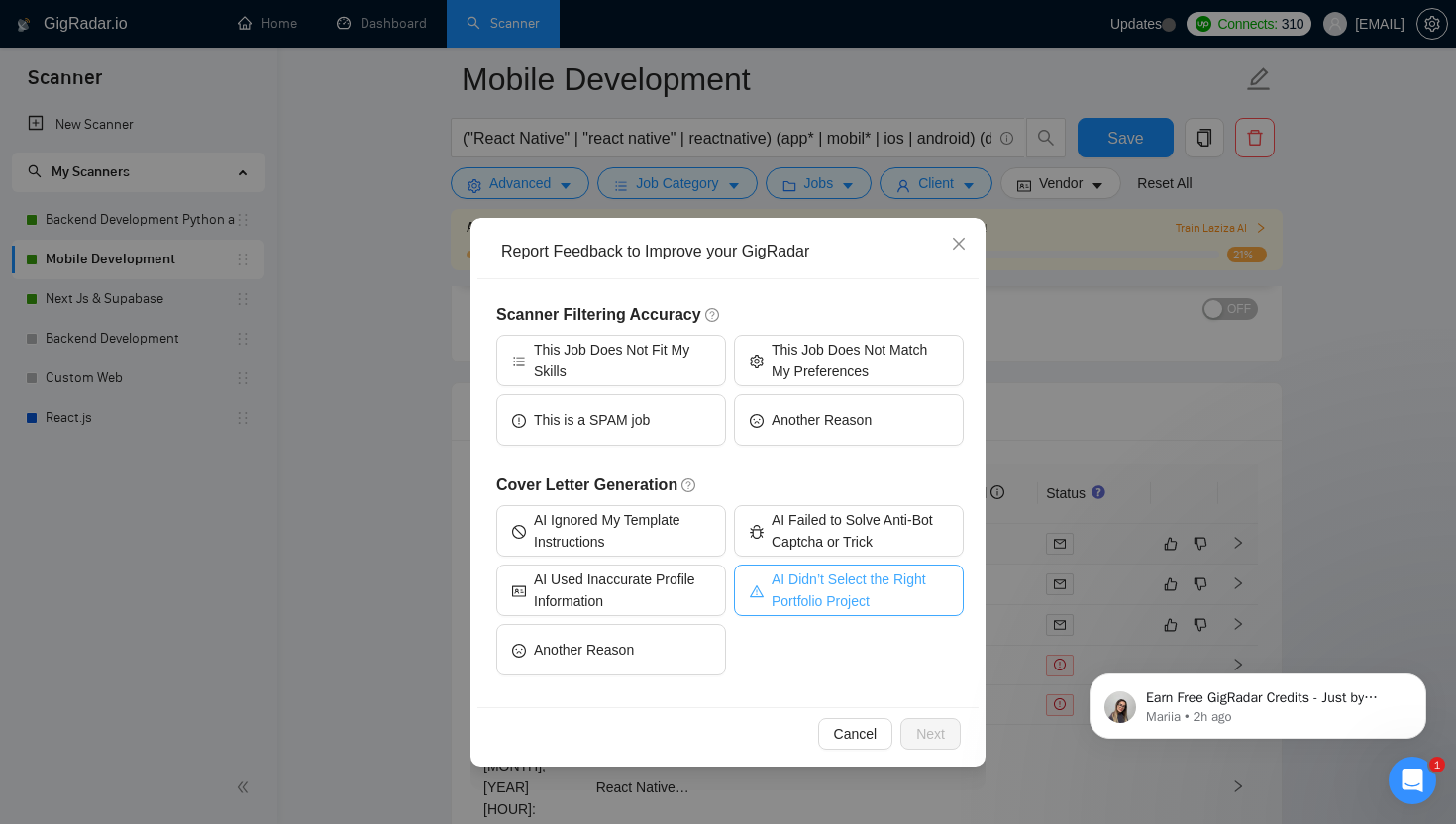 click on "AI Didn’t Select the Right Portfolio Project" at bounding box center (860, 590) 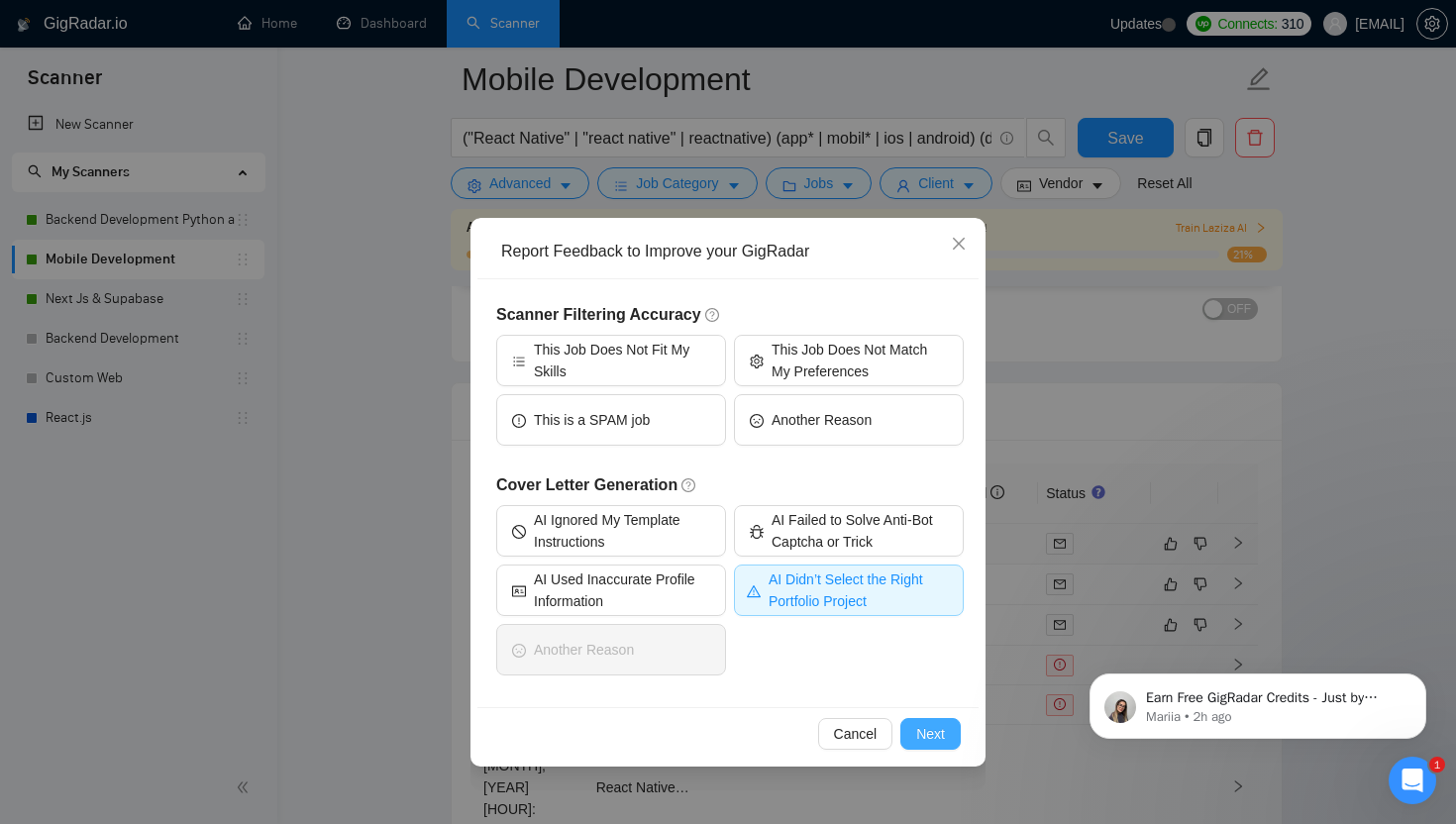 click on "Next" at bounding box center (930, 734) 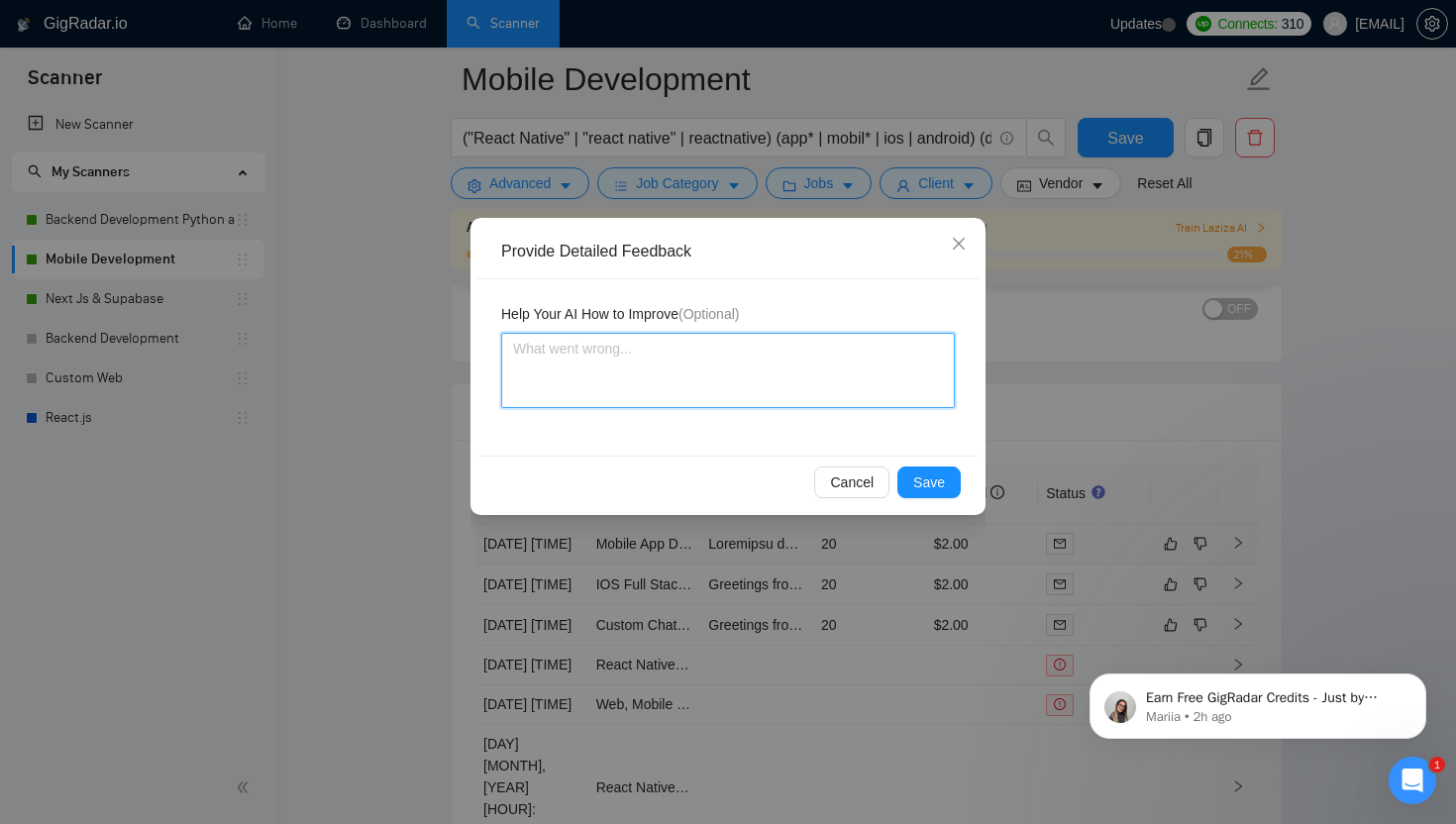 click at bounding box center [728, 370] 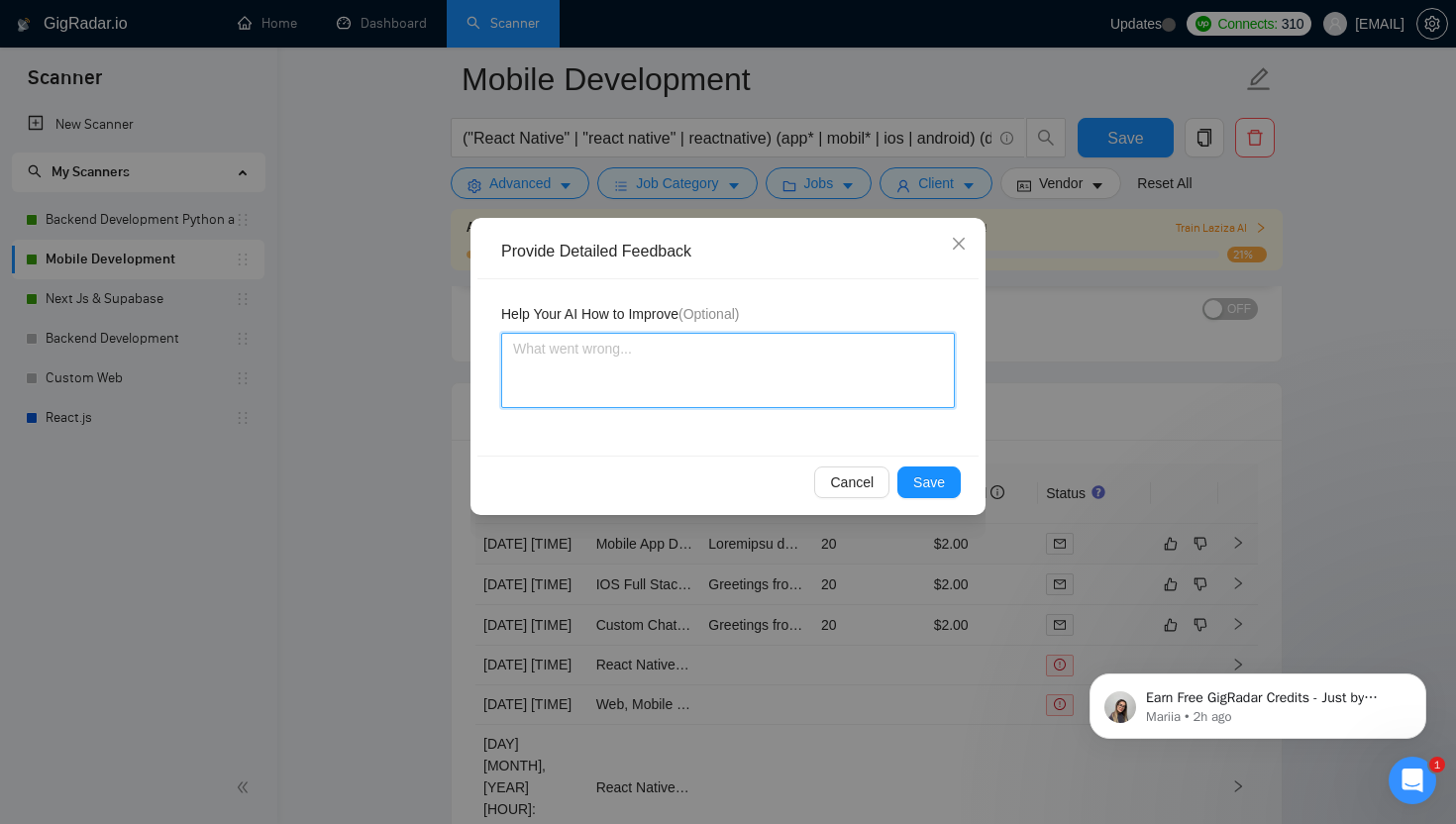 type 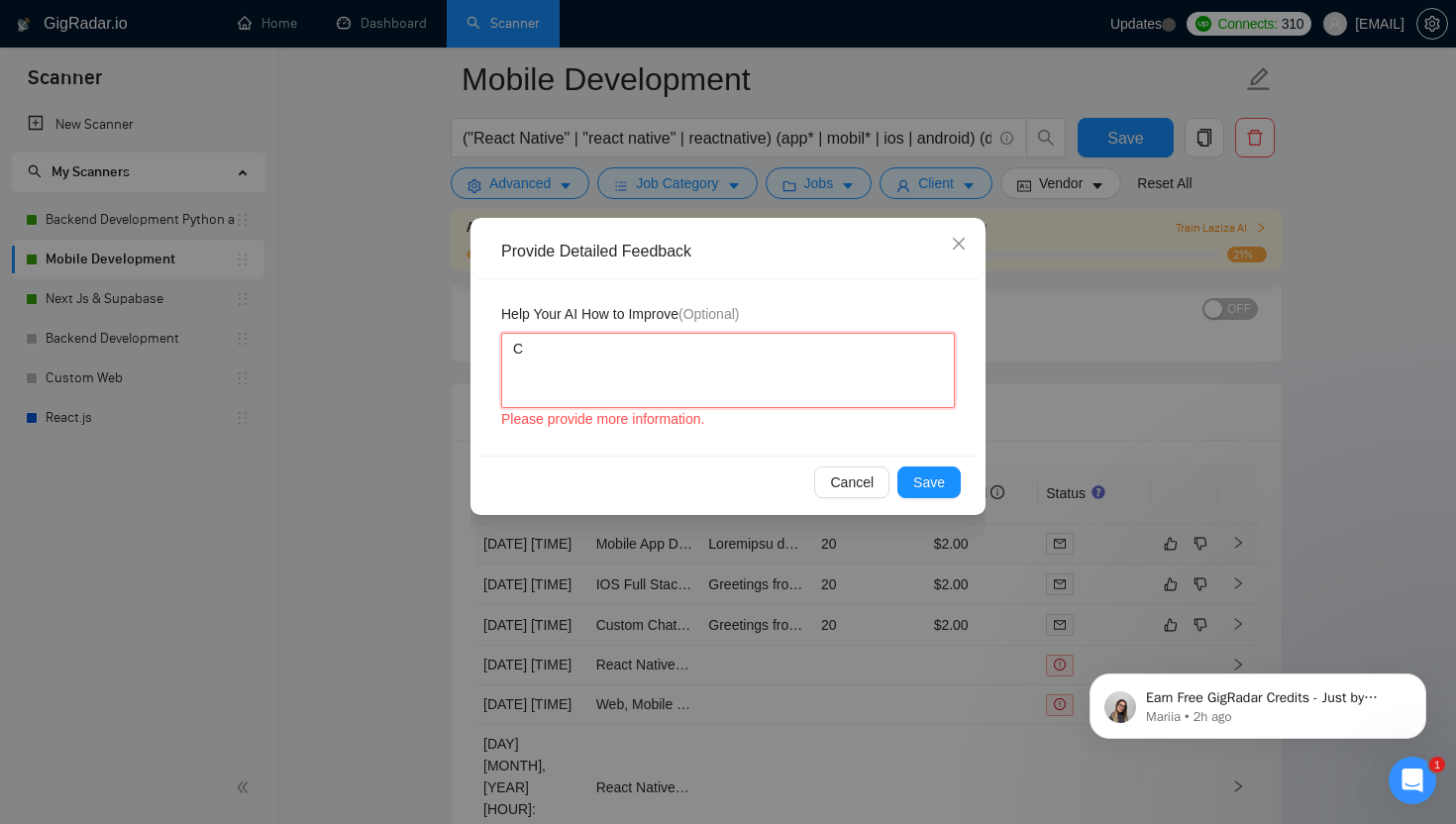 type 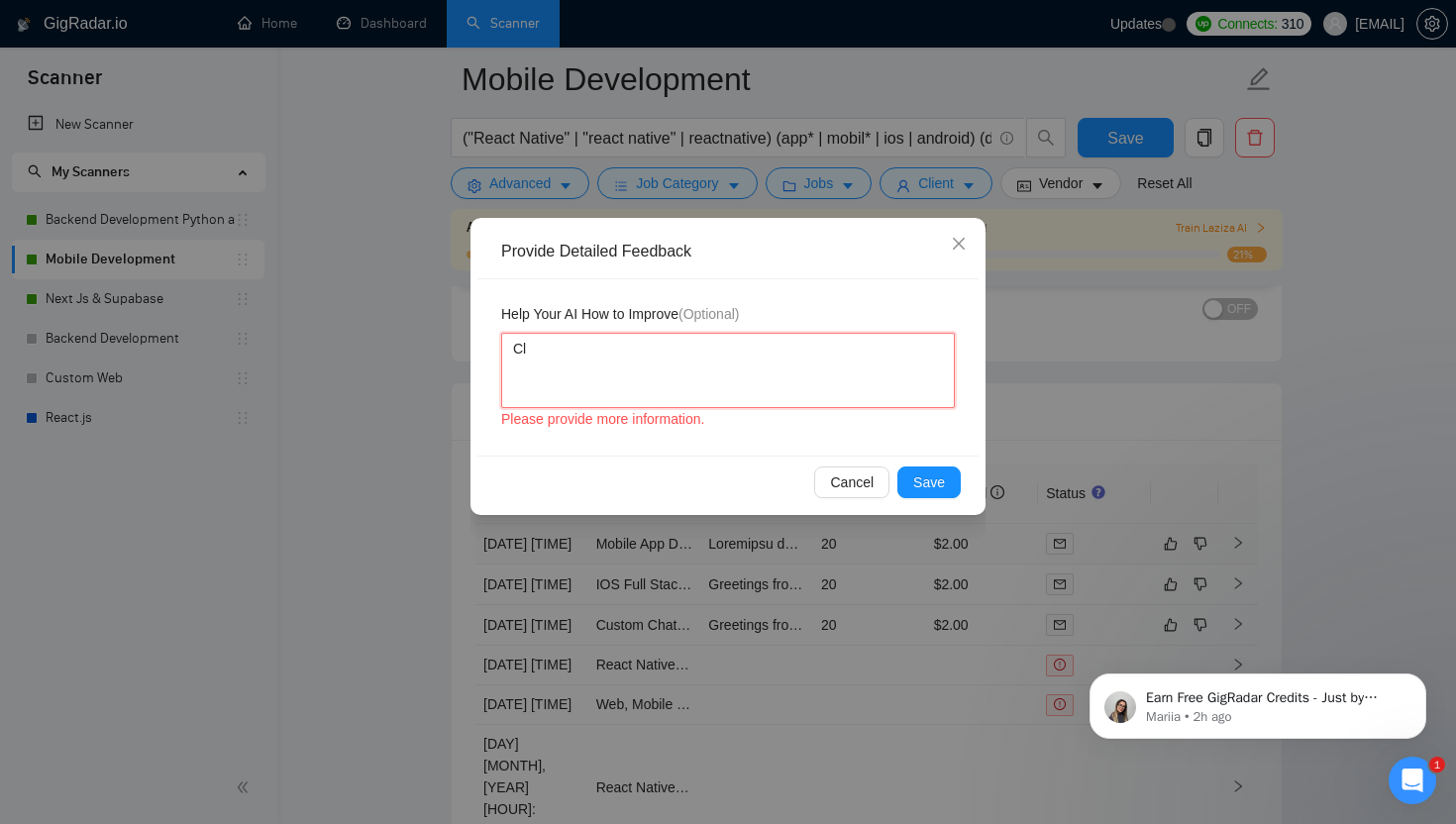type 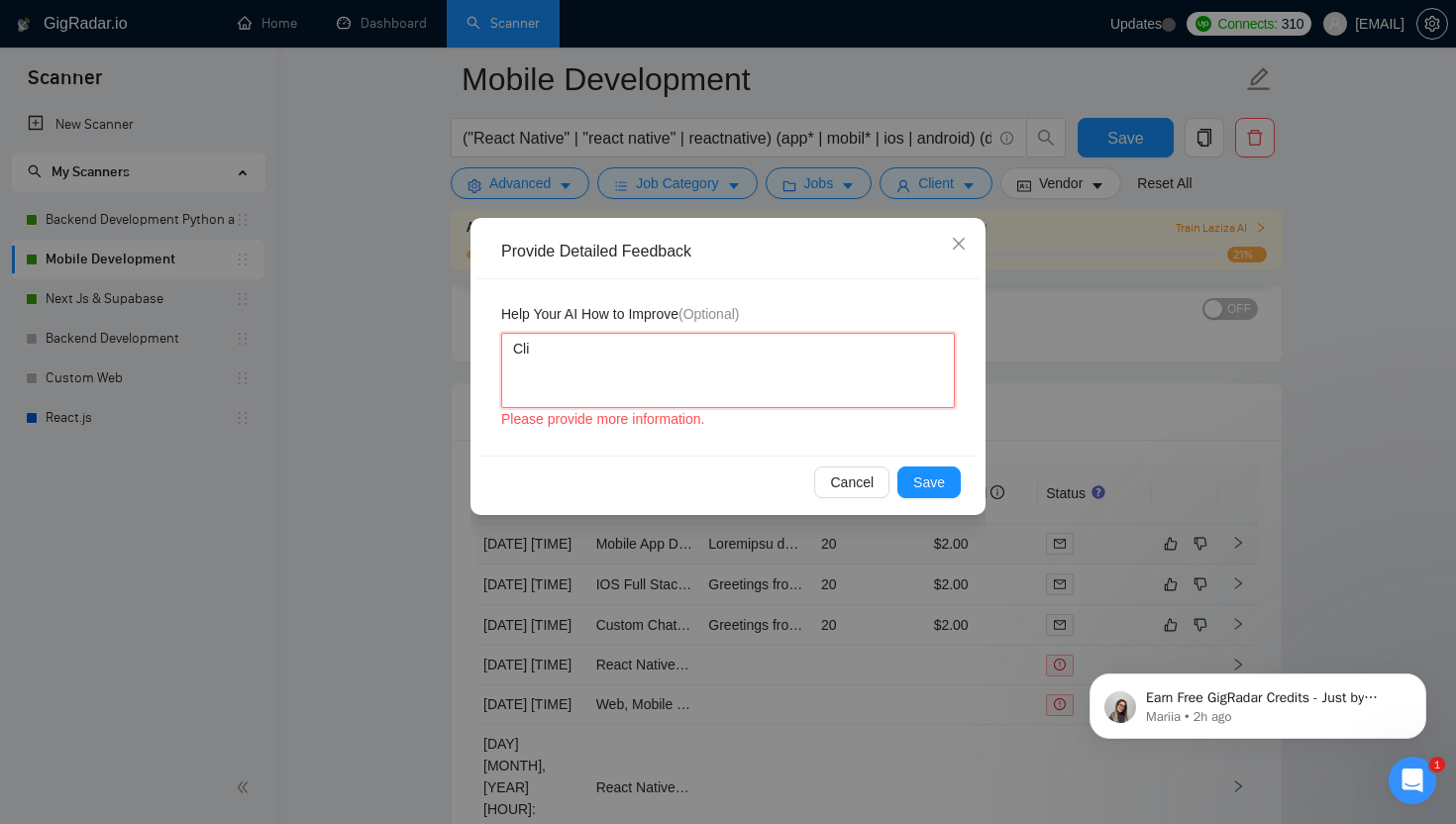 type 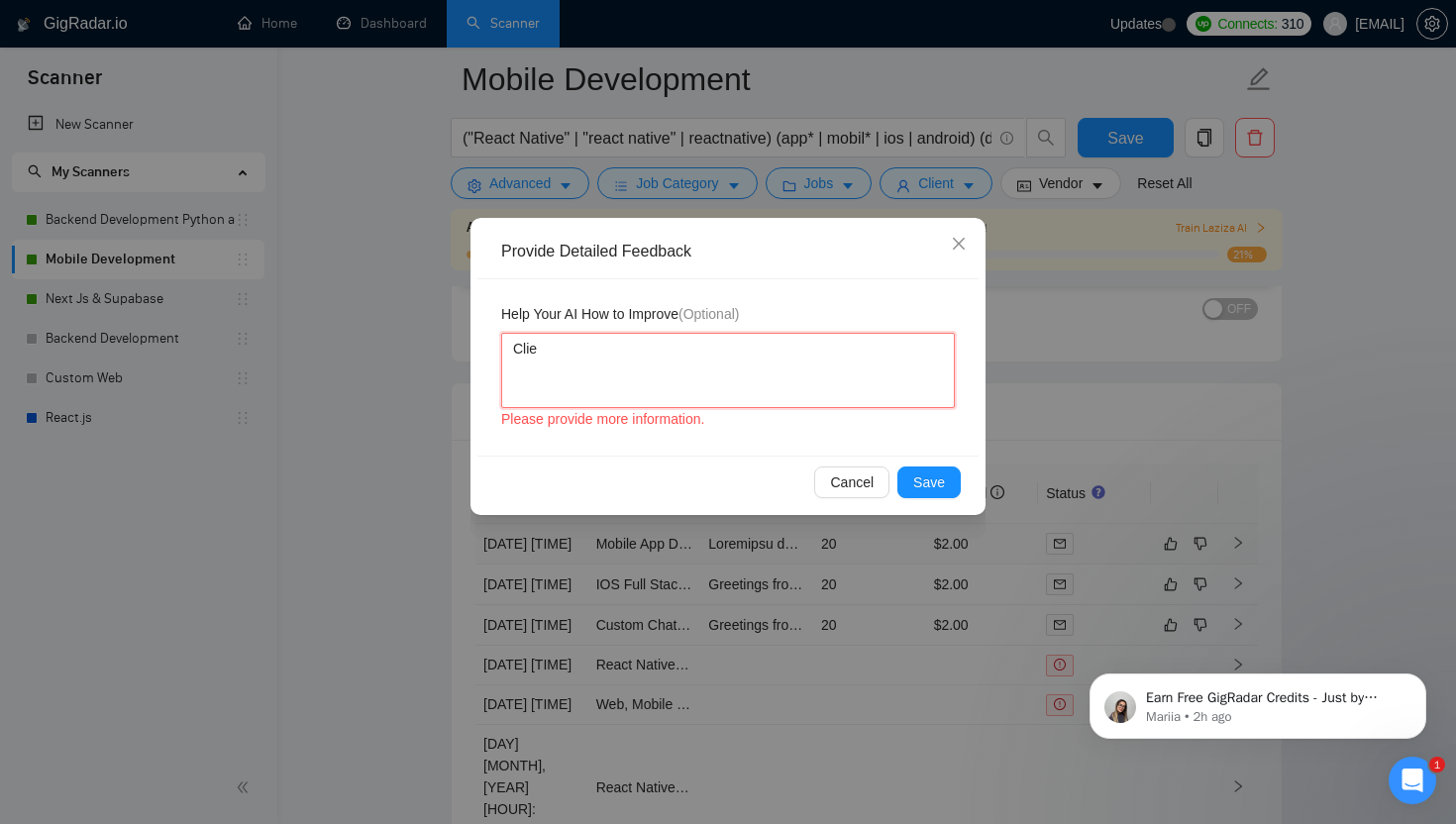type 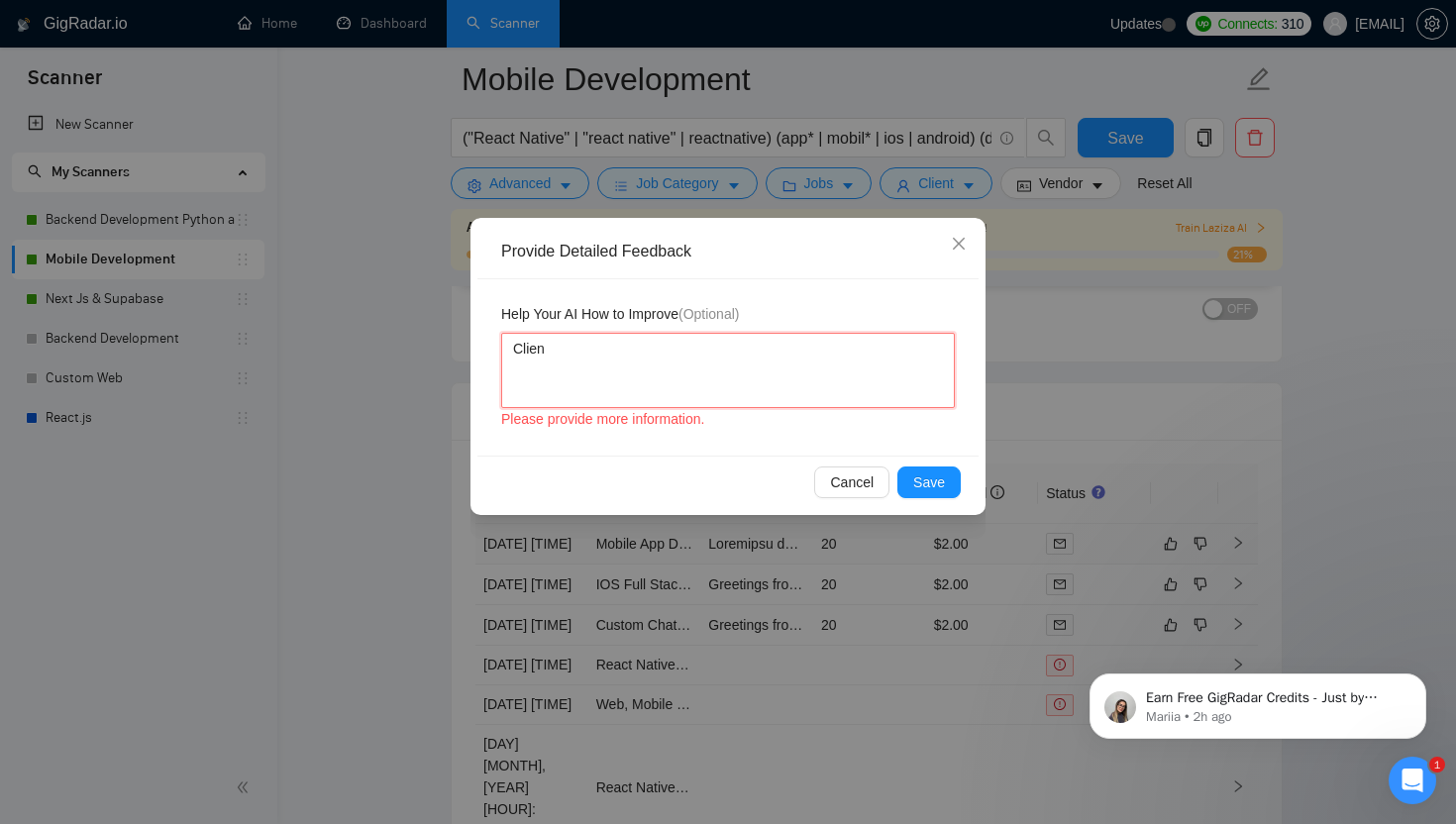 type 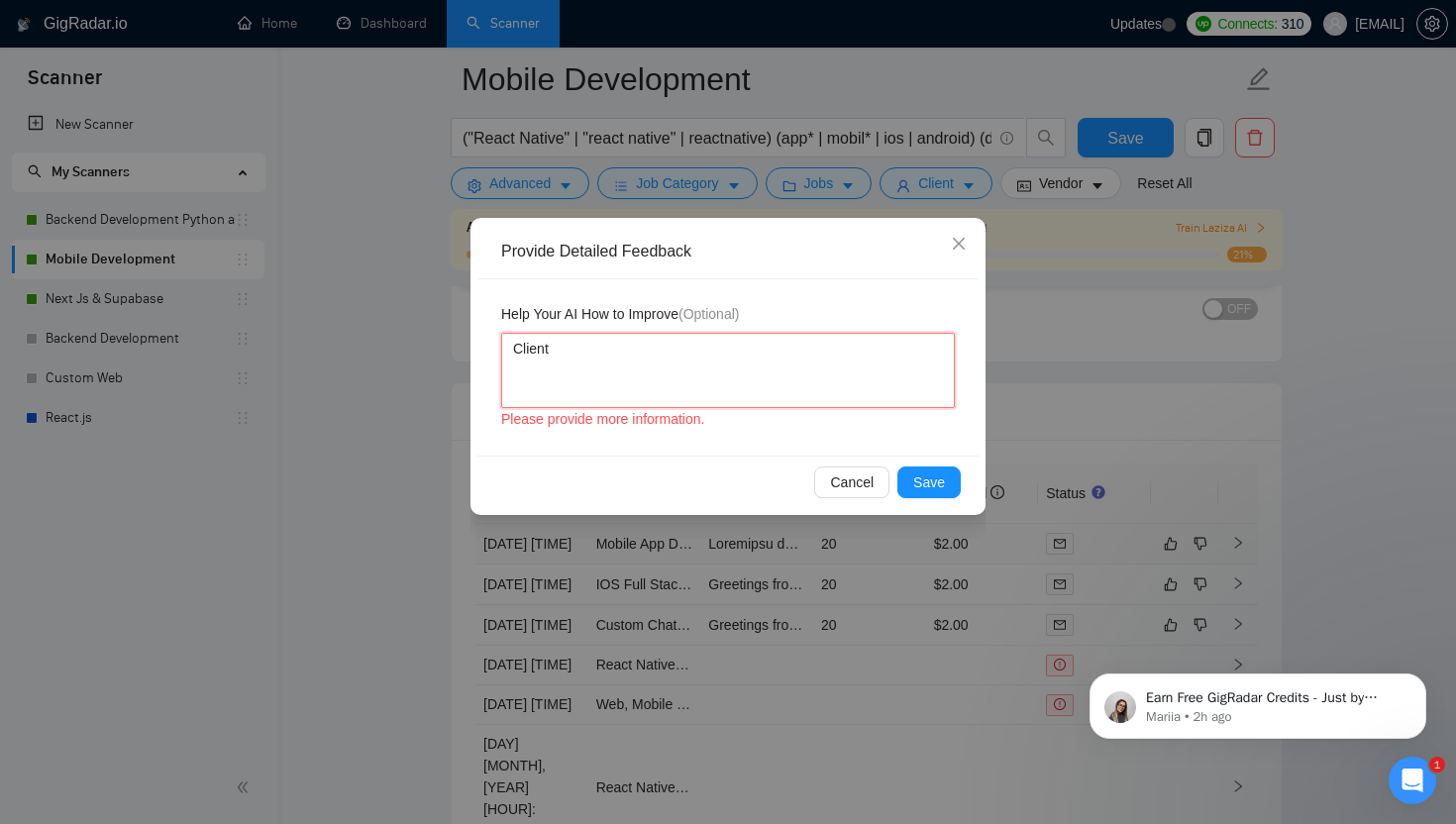 type 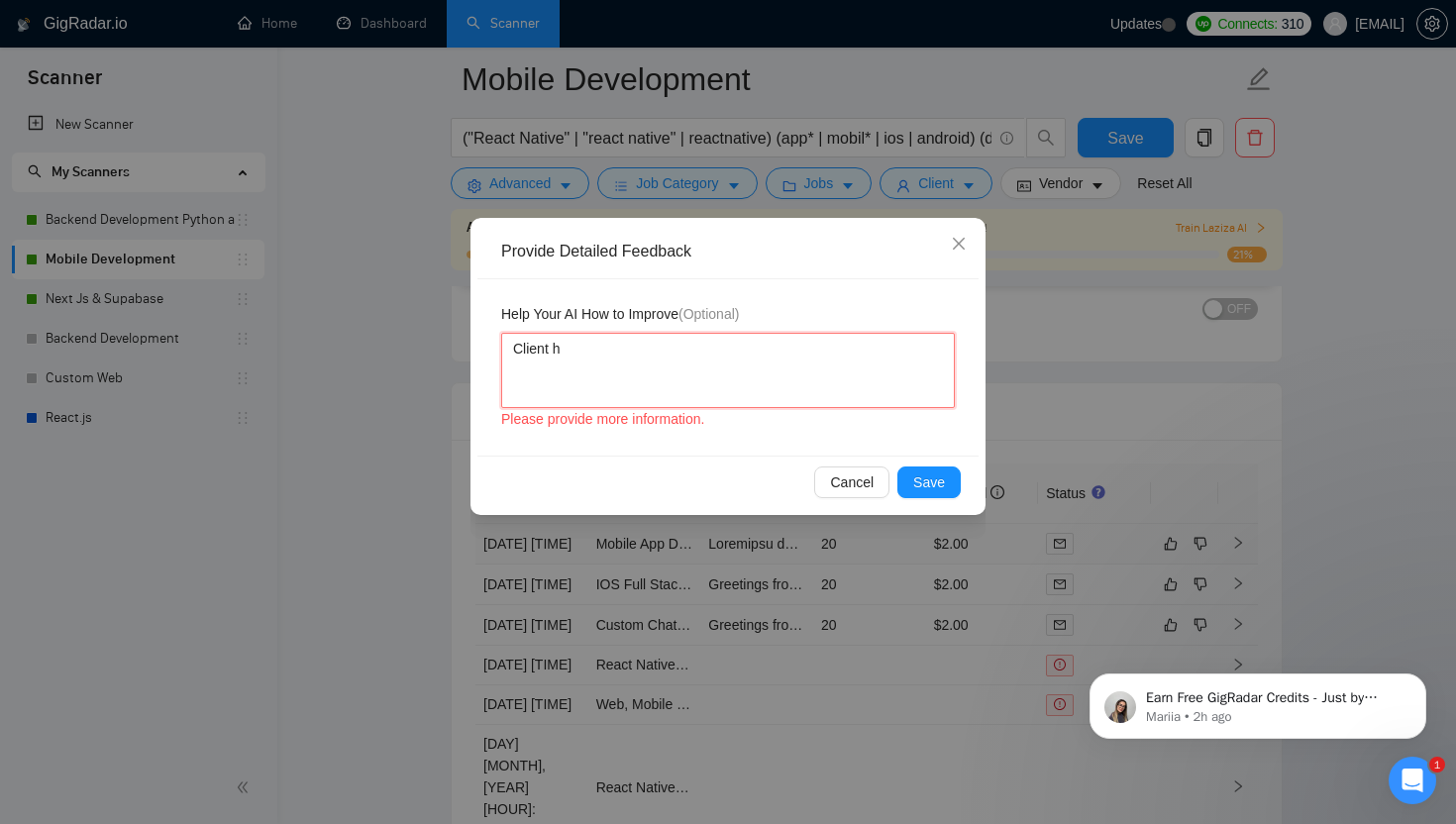 type 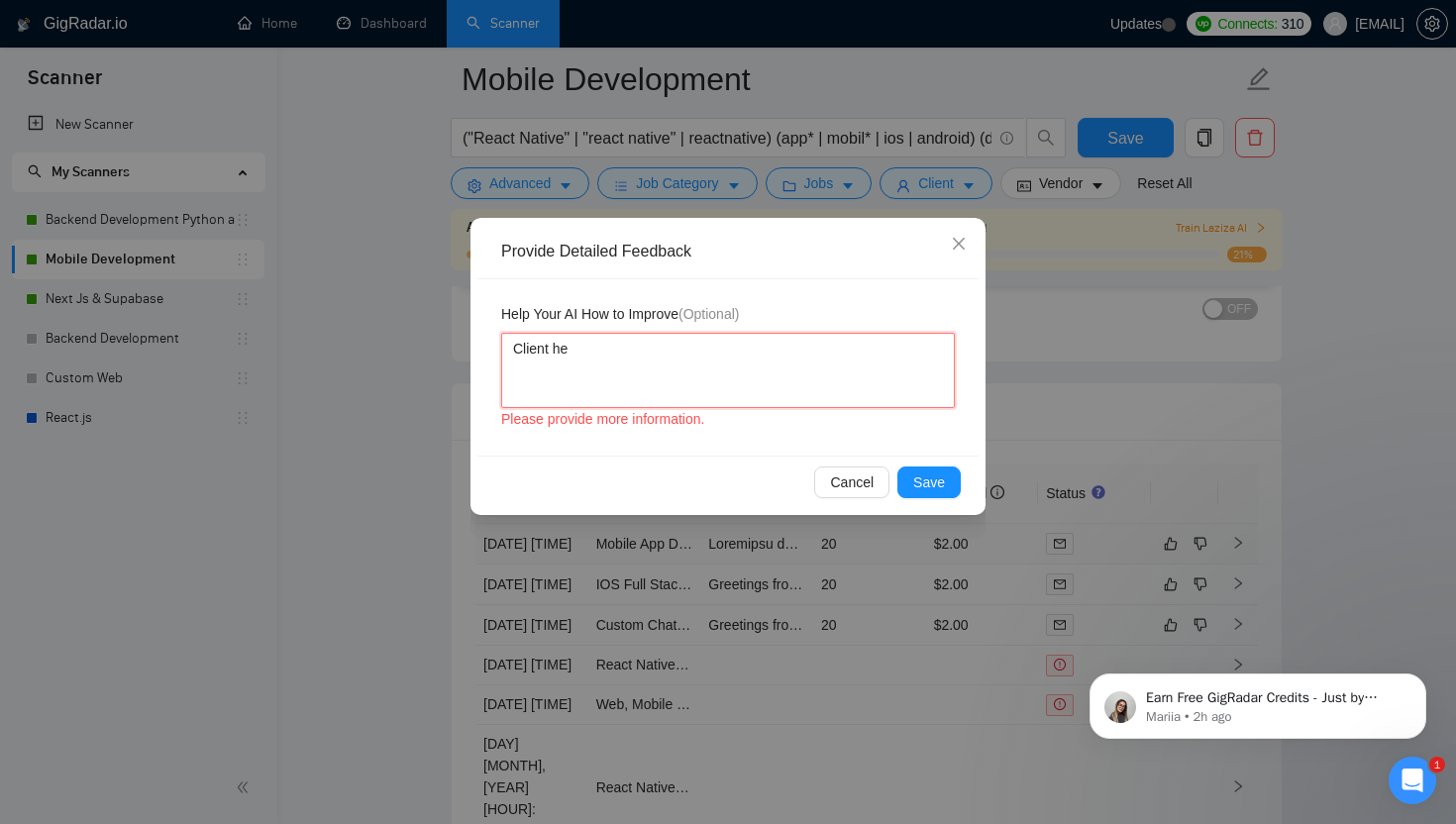 type 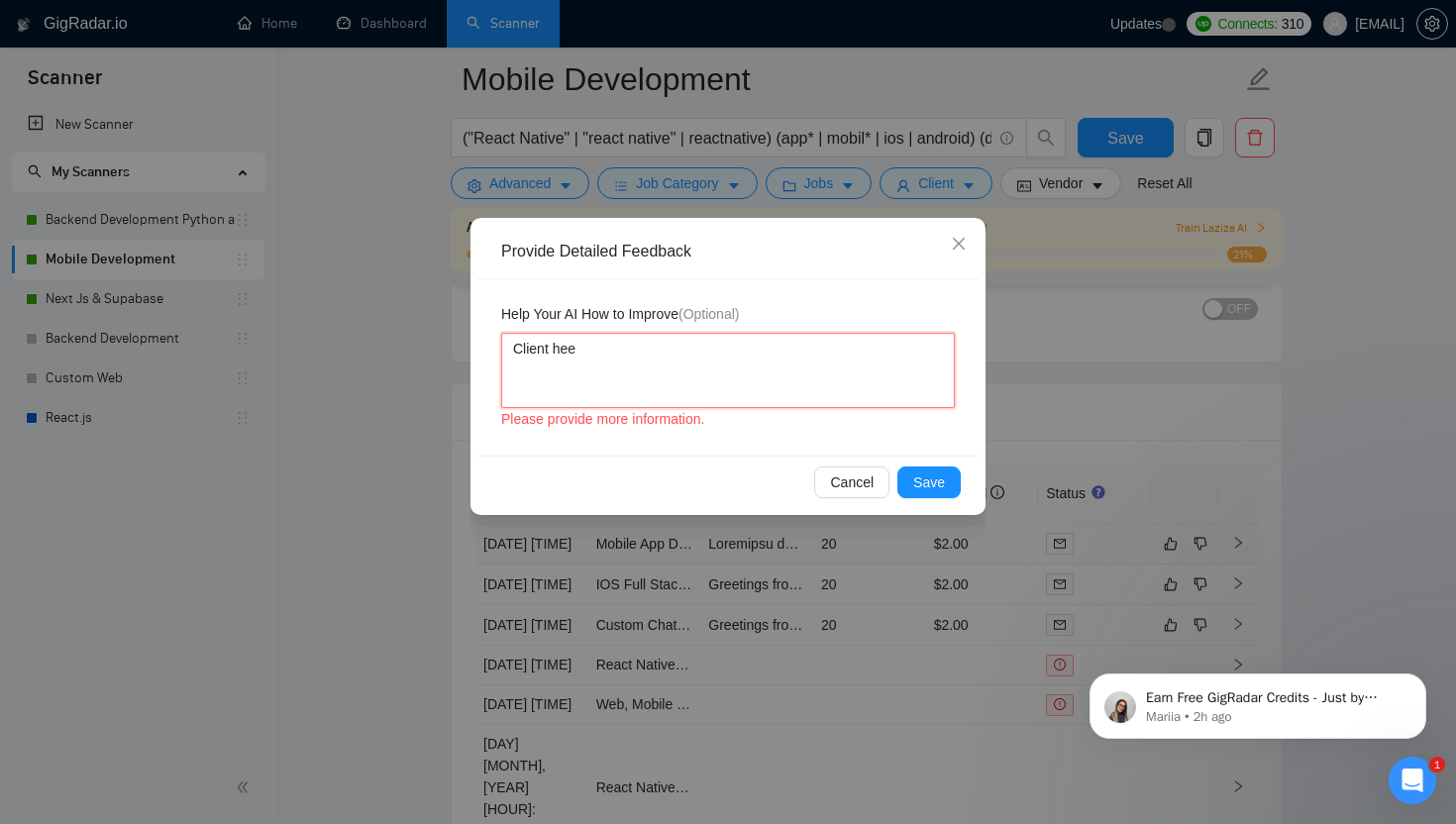 type 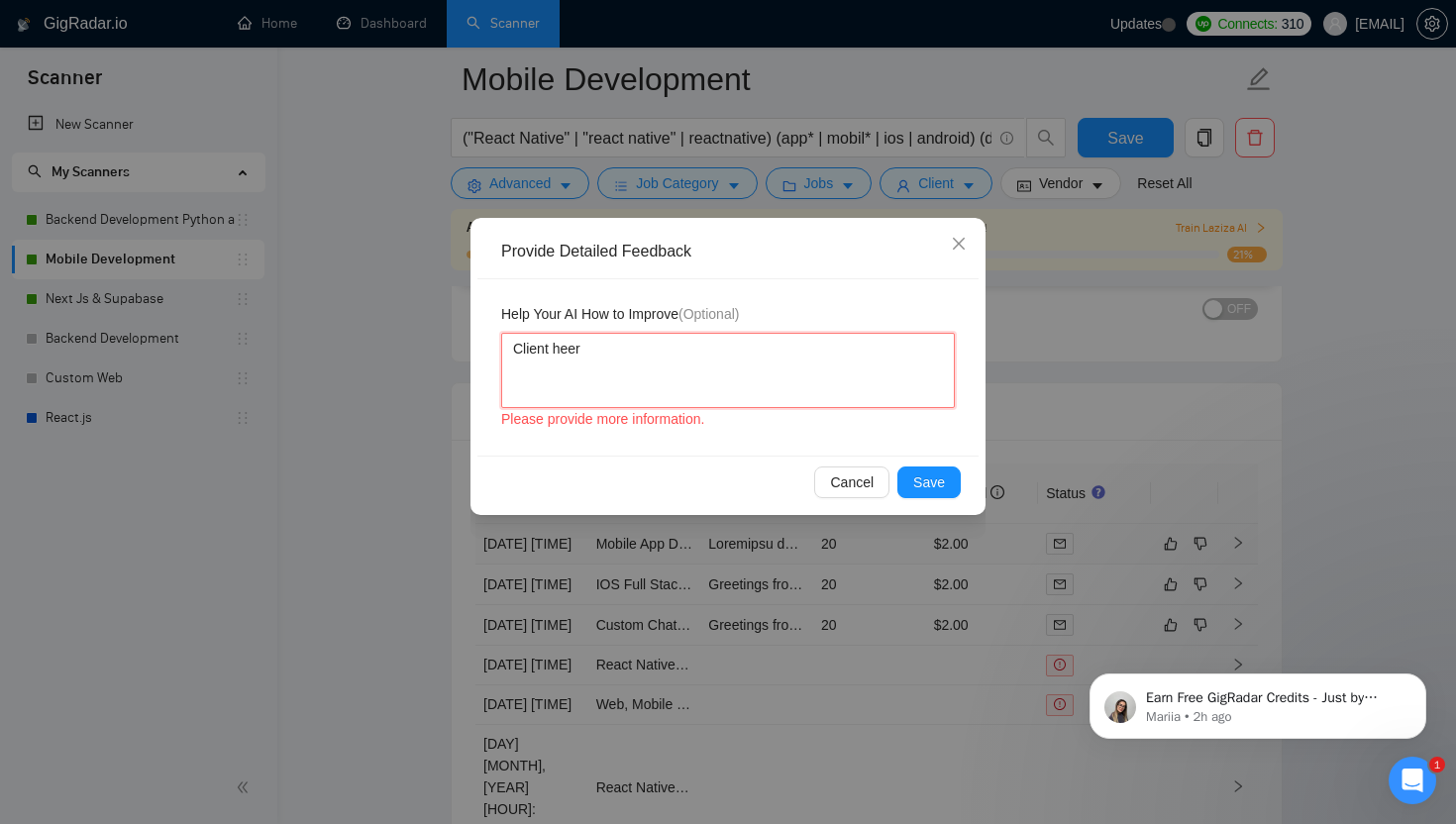type 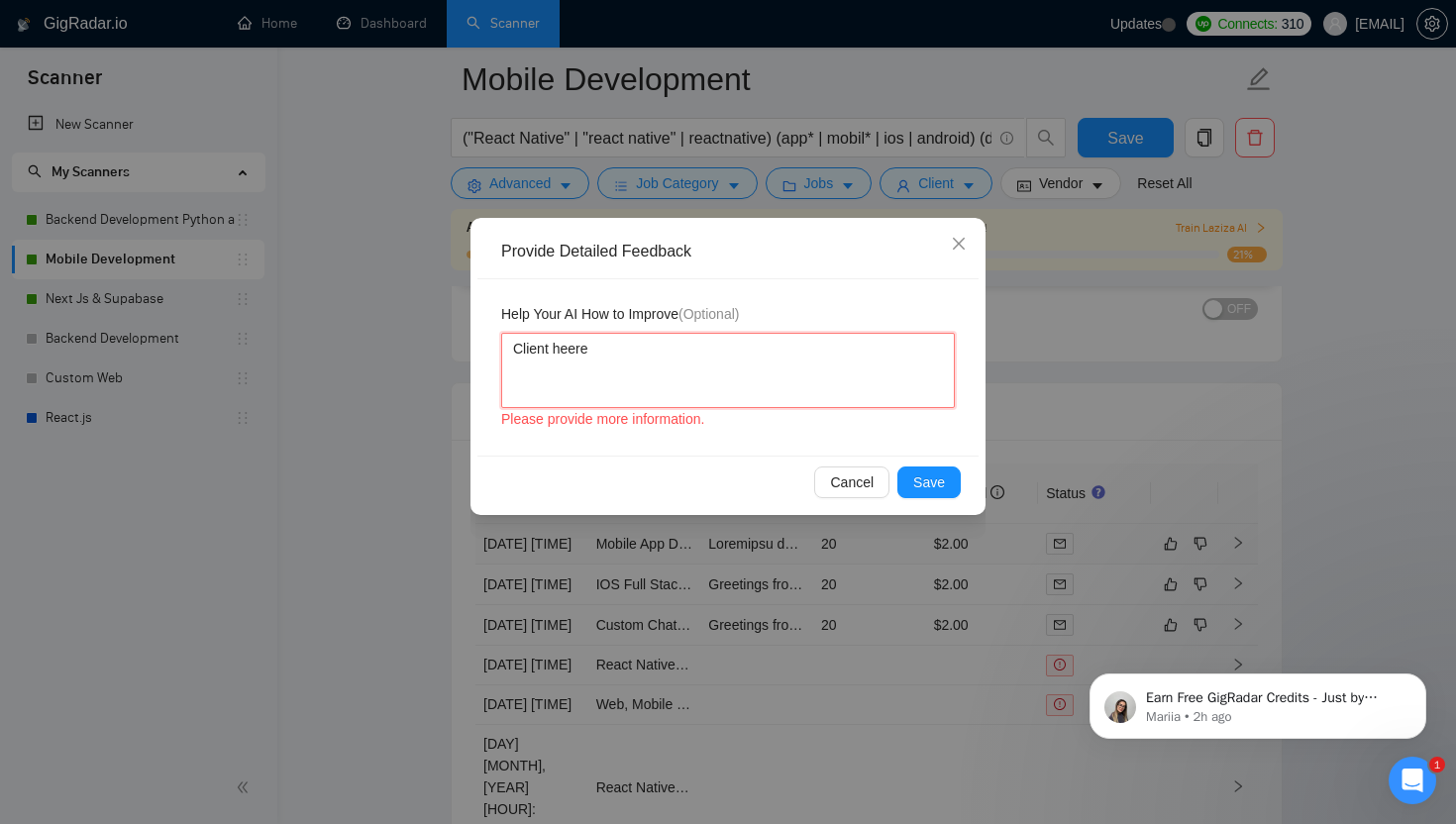 type 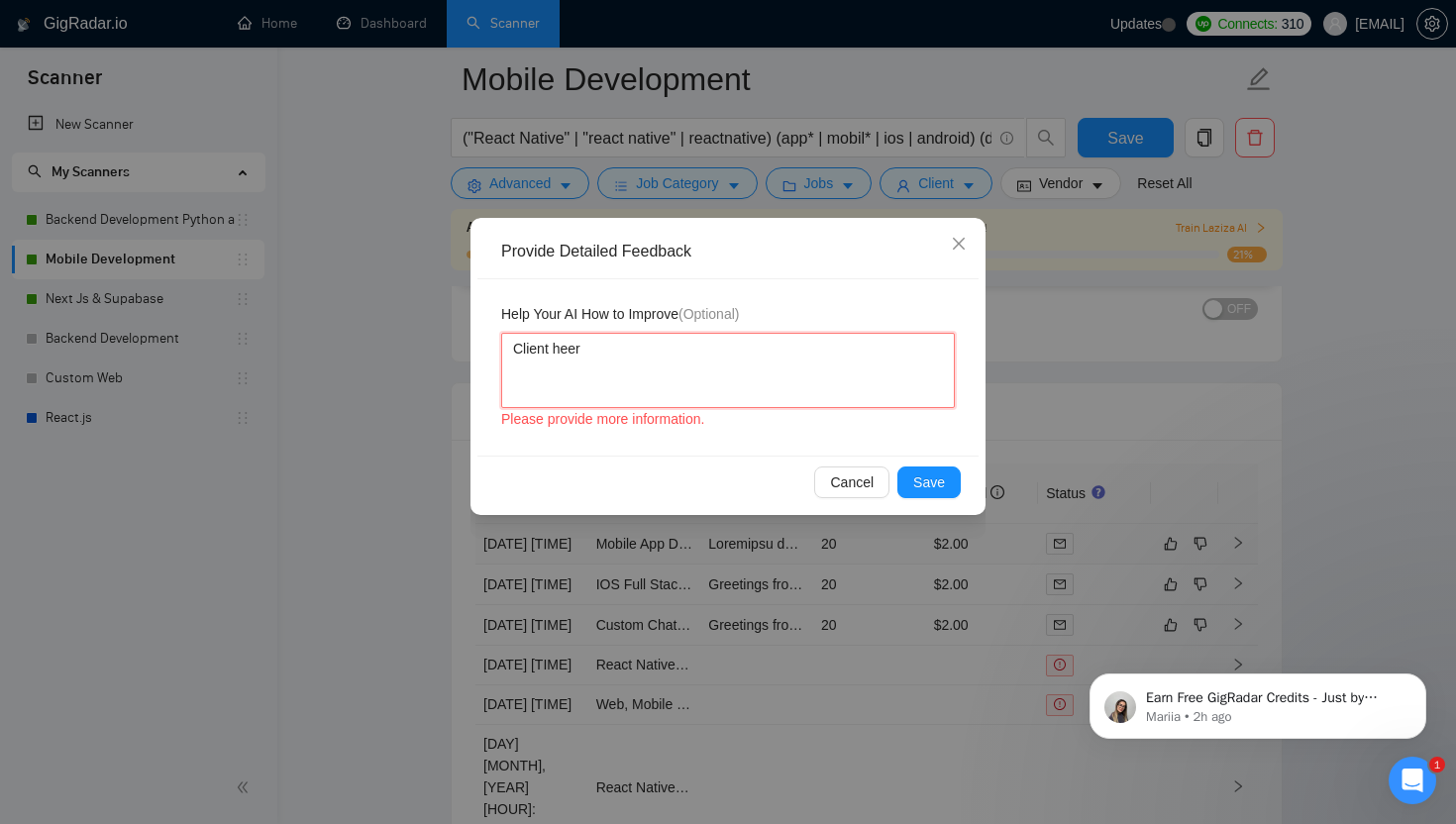 type 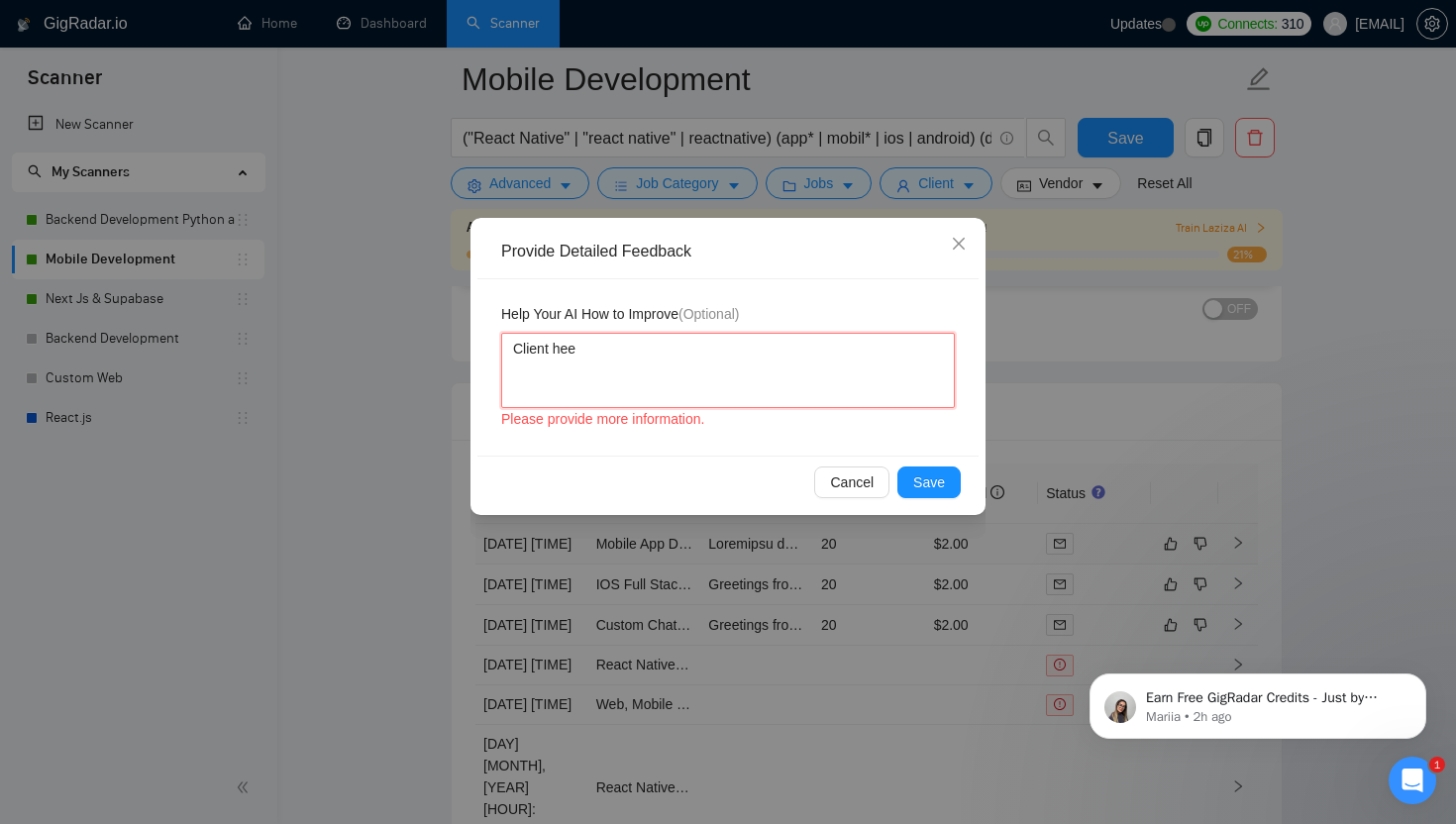 type 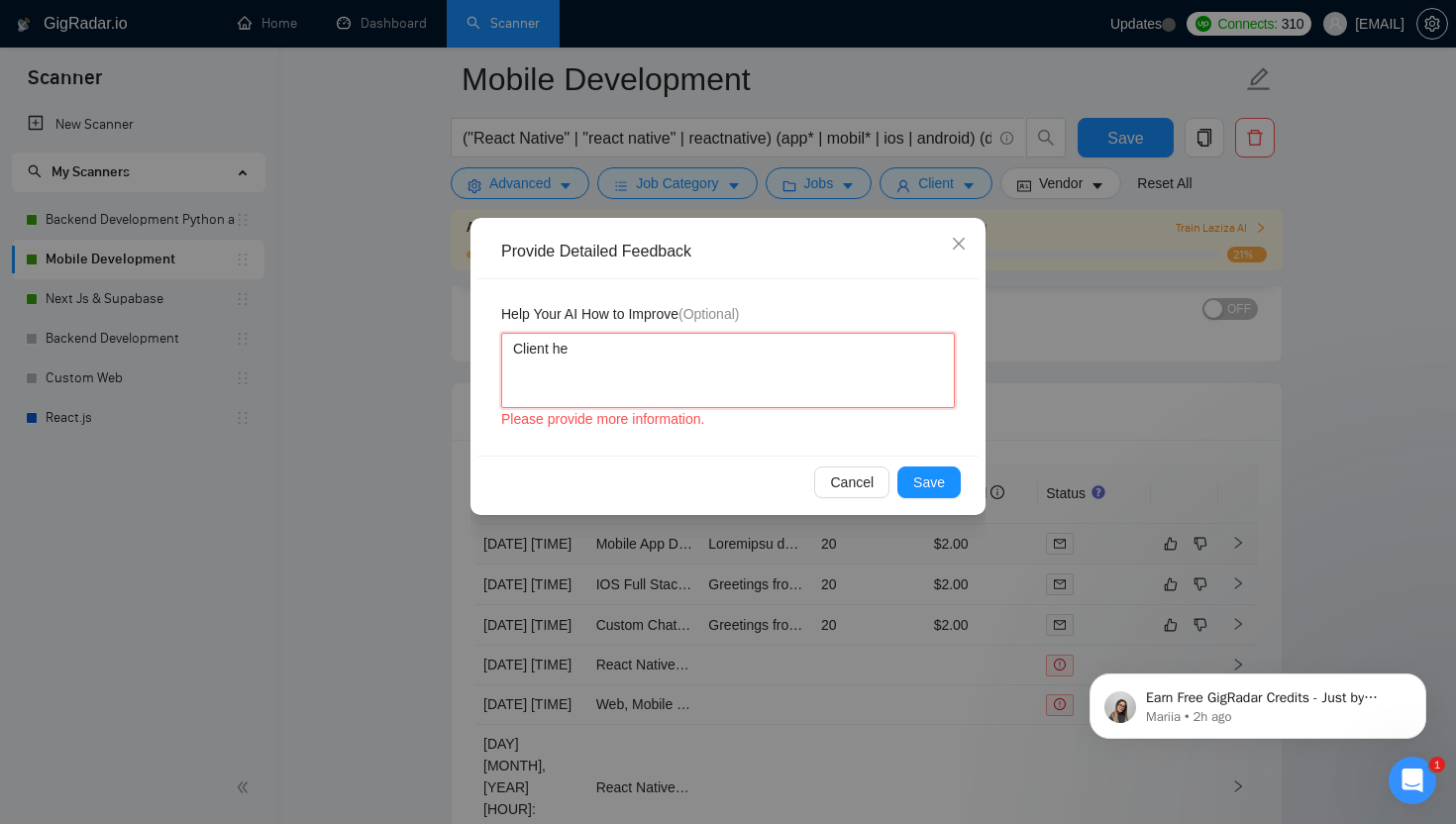 type 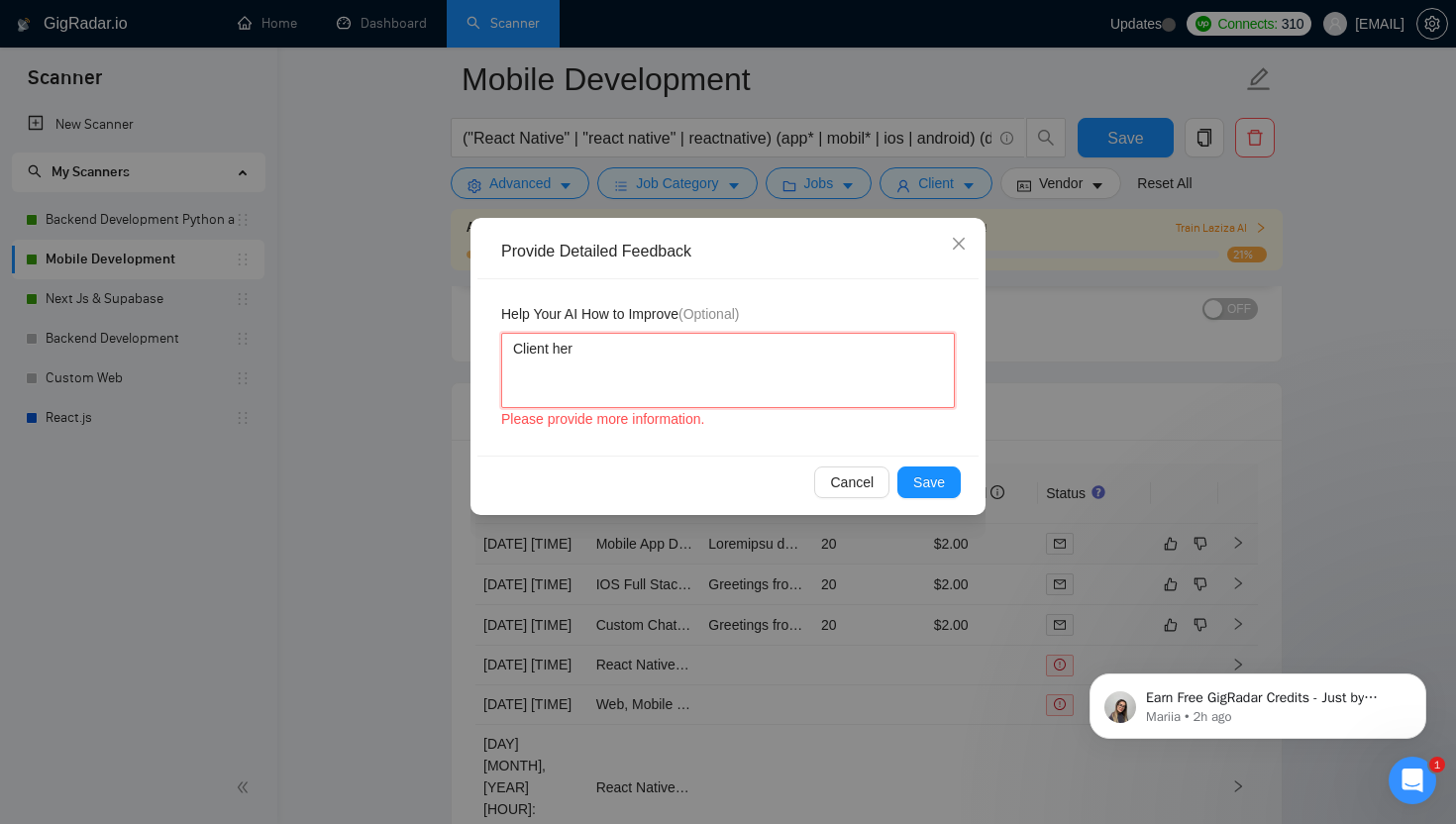 type 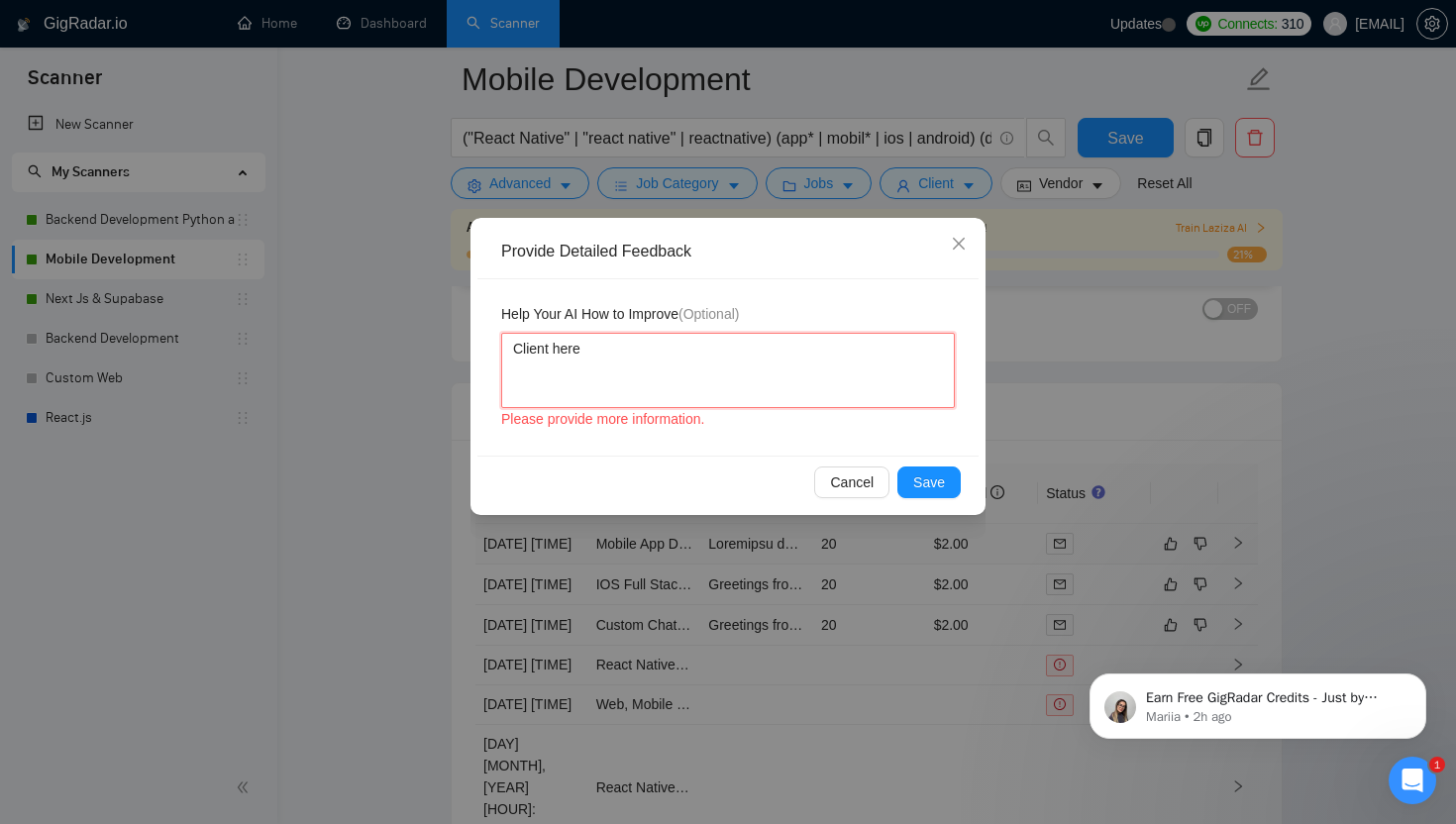 type 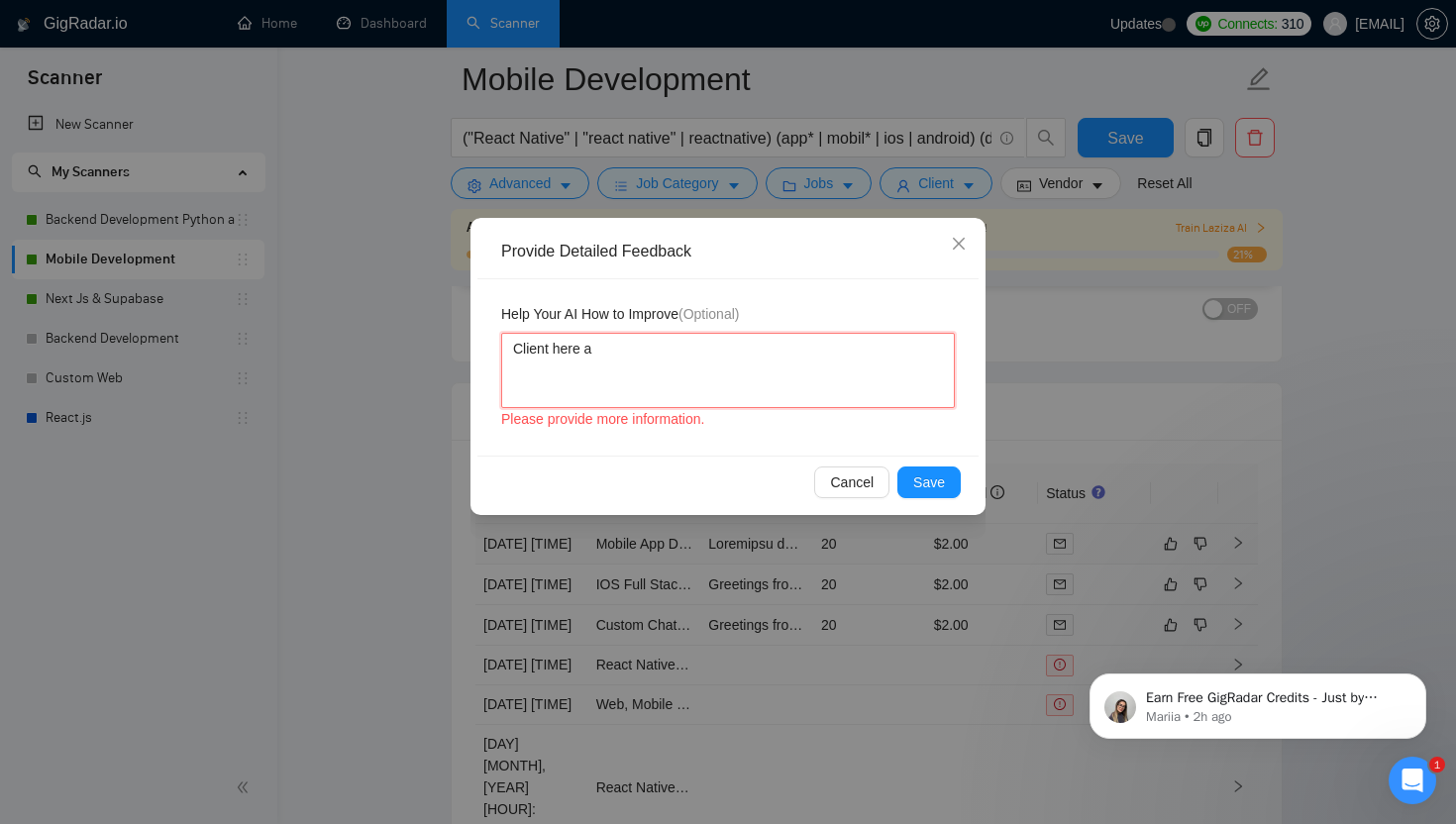 type 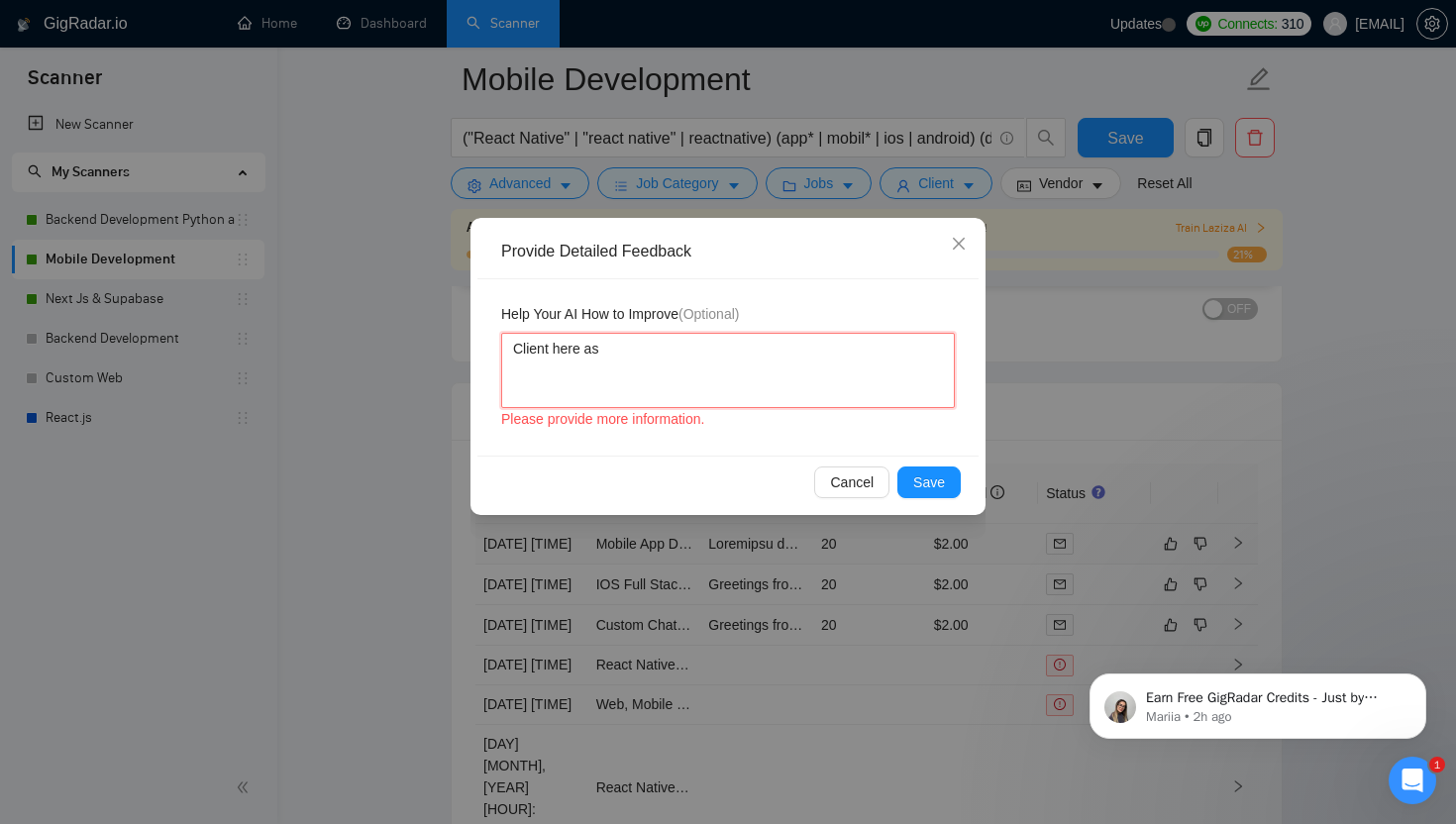 type 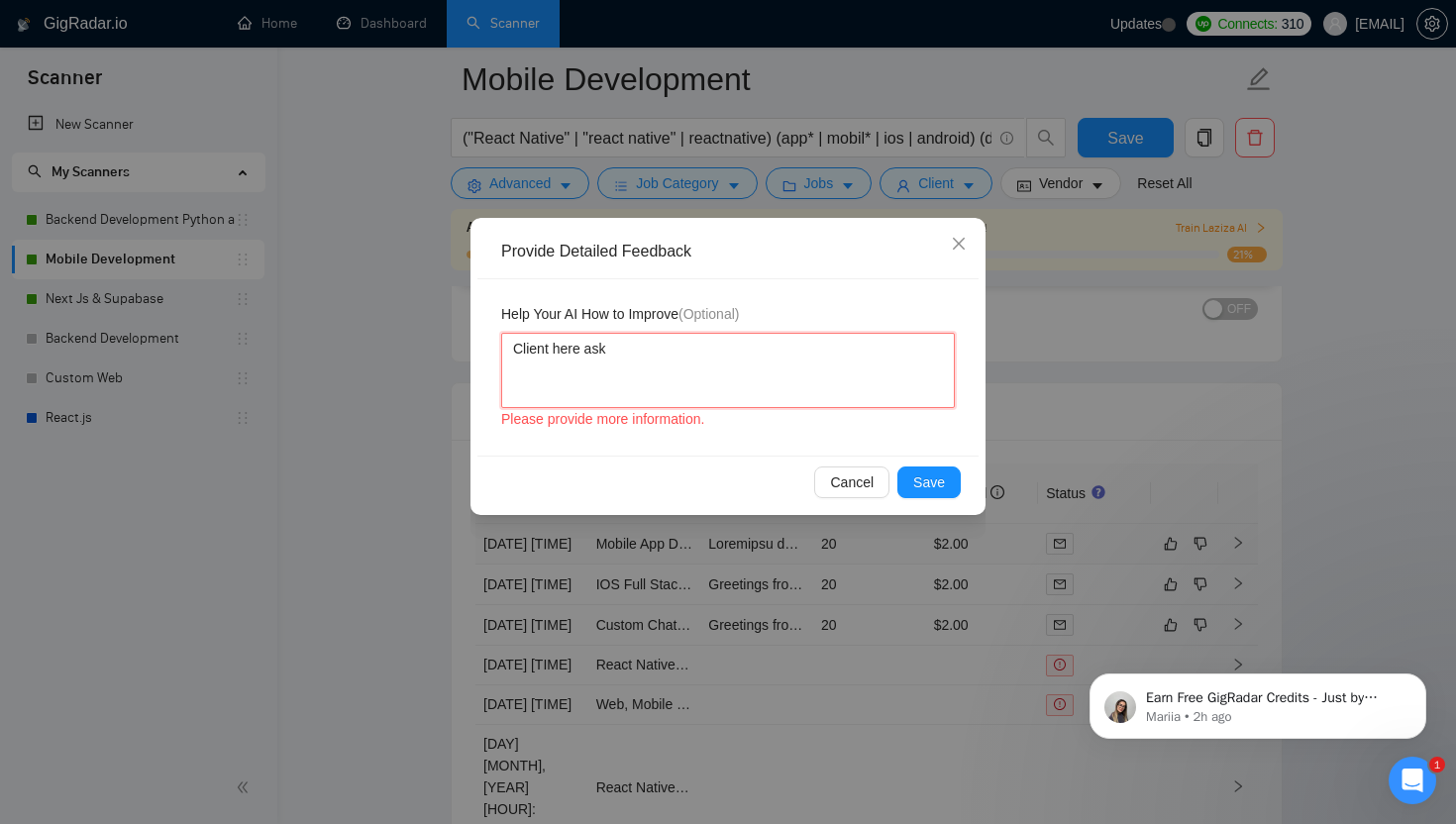 type 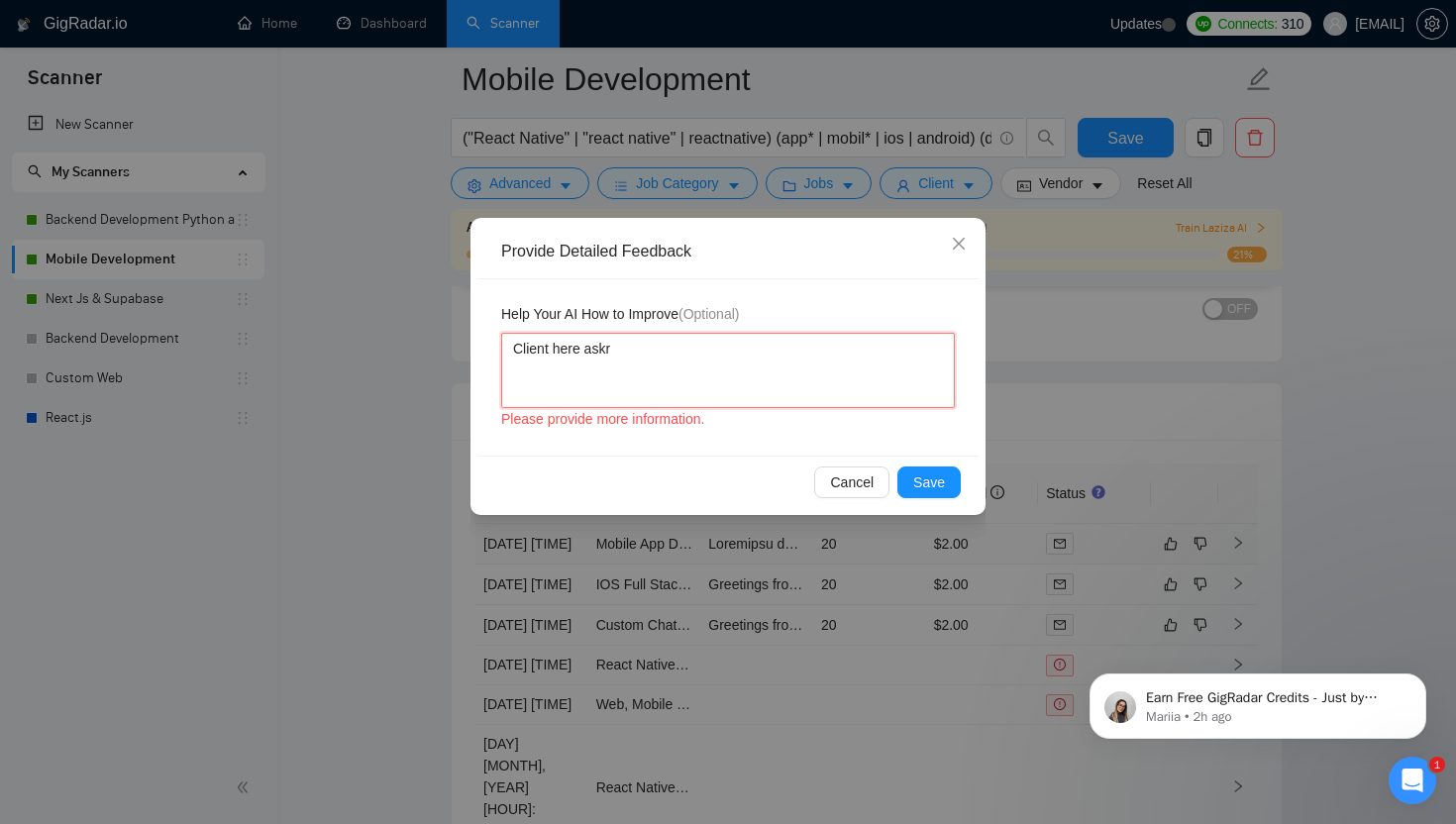 type 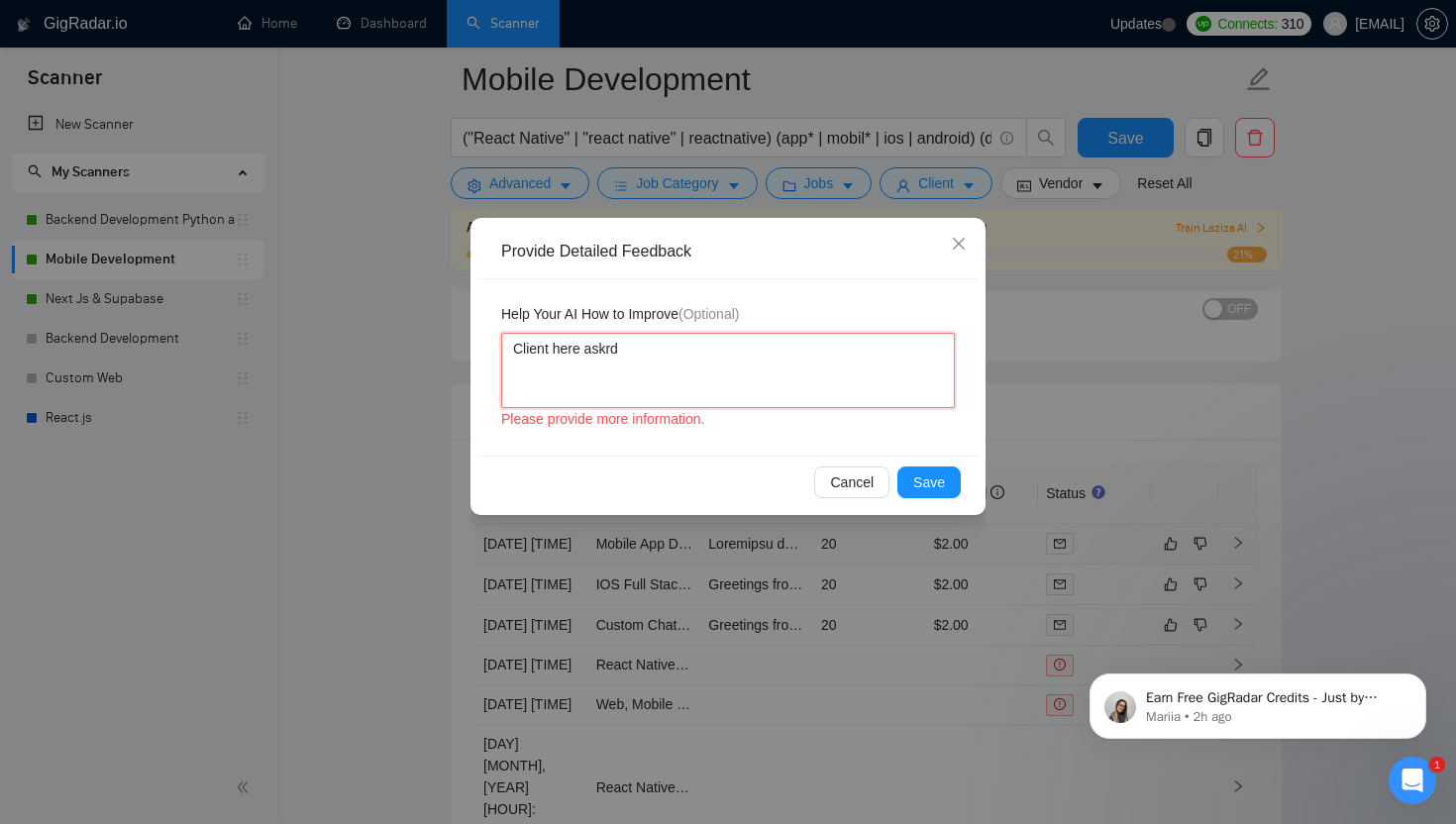type 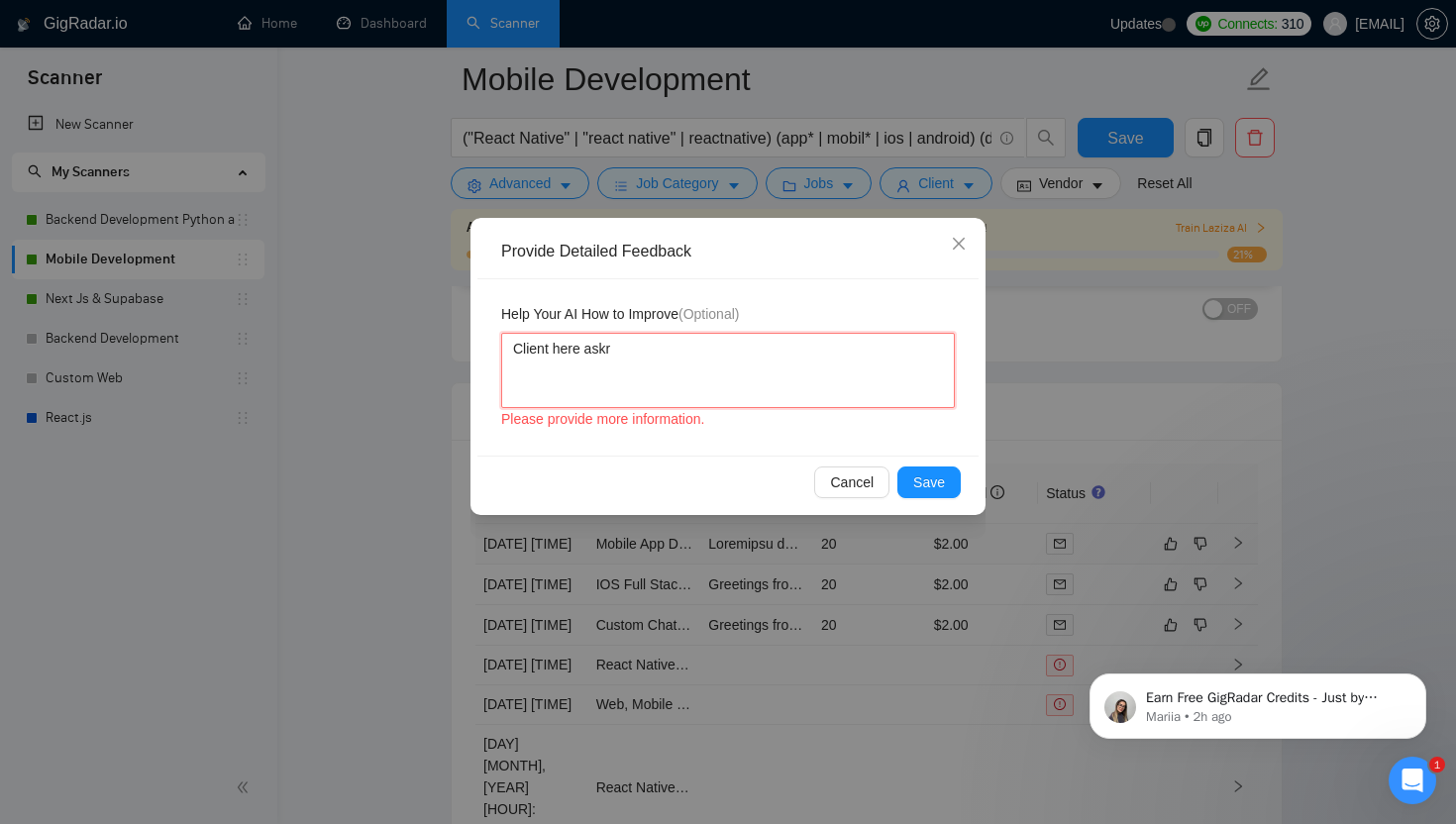 type 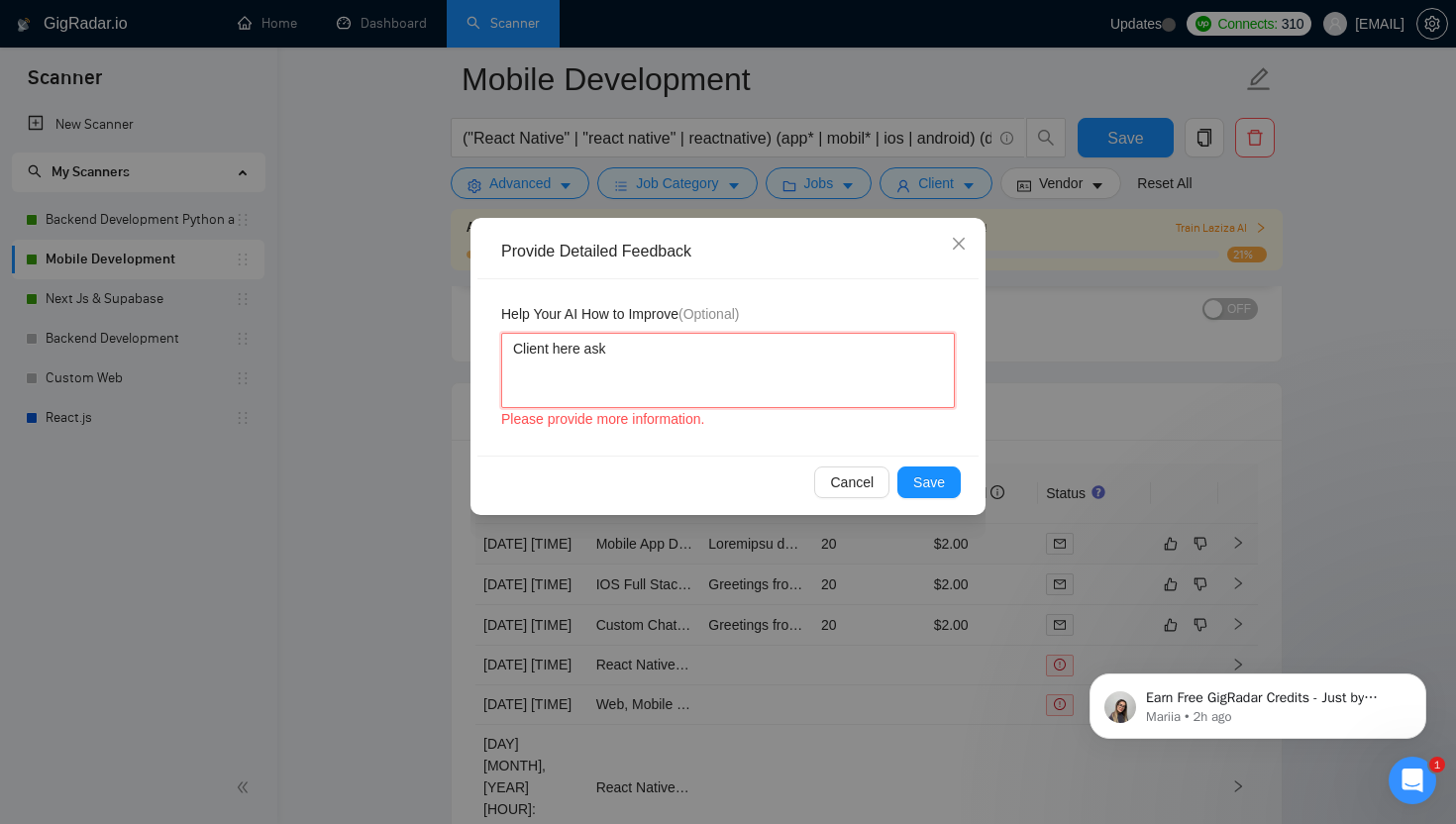 type 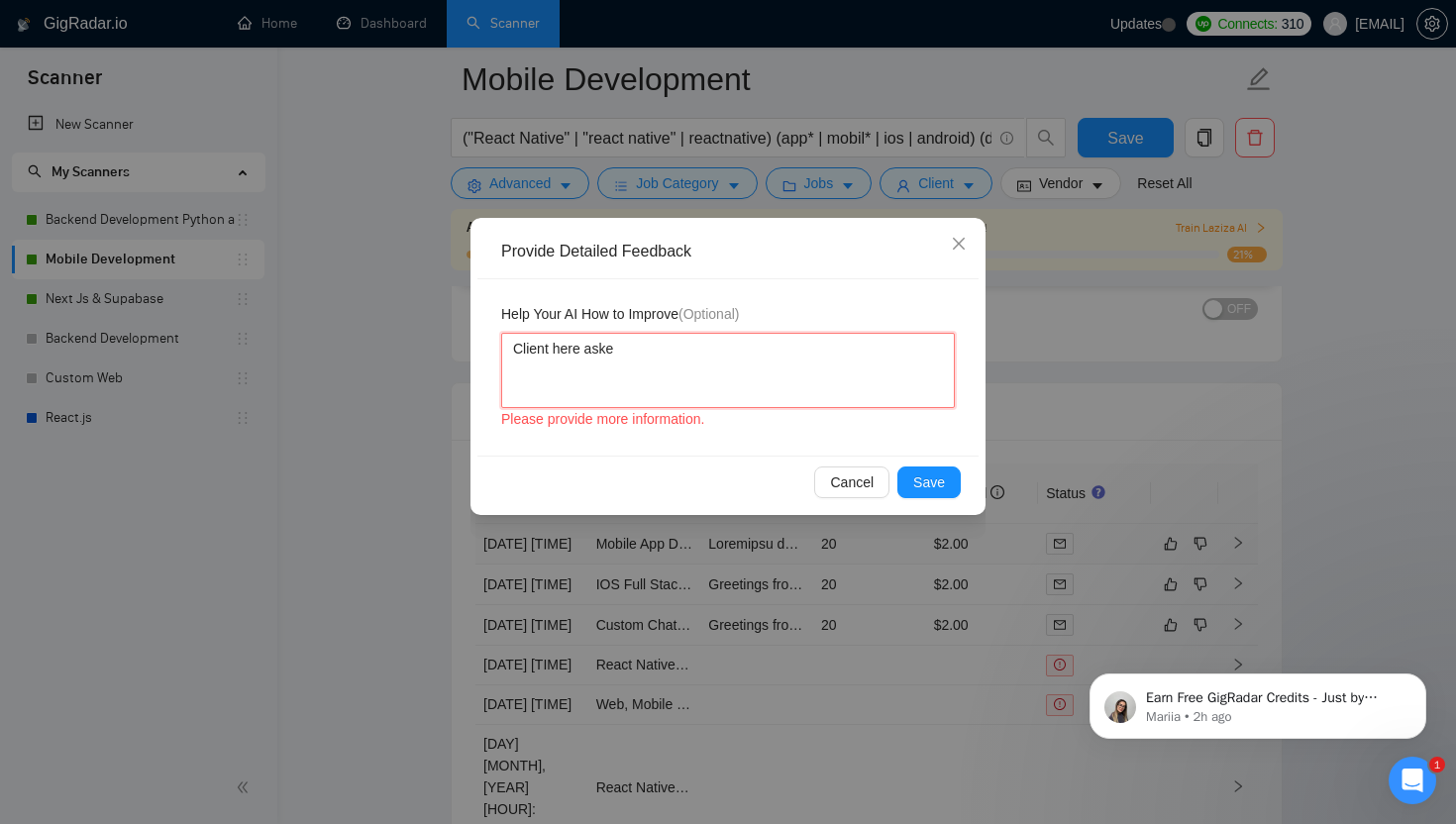 type 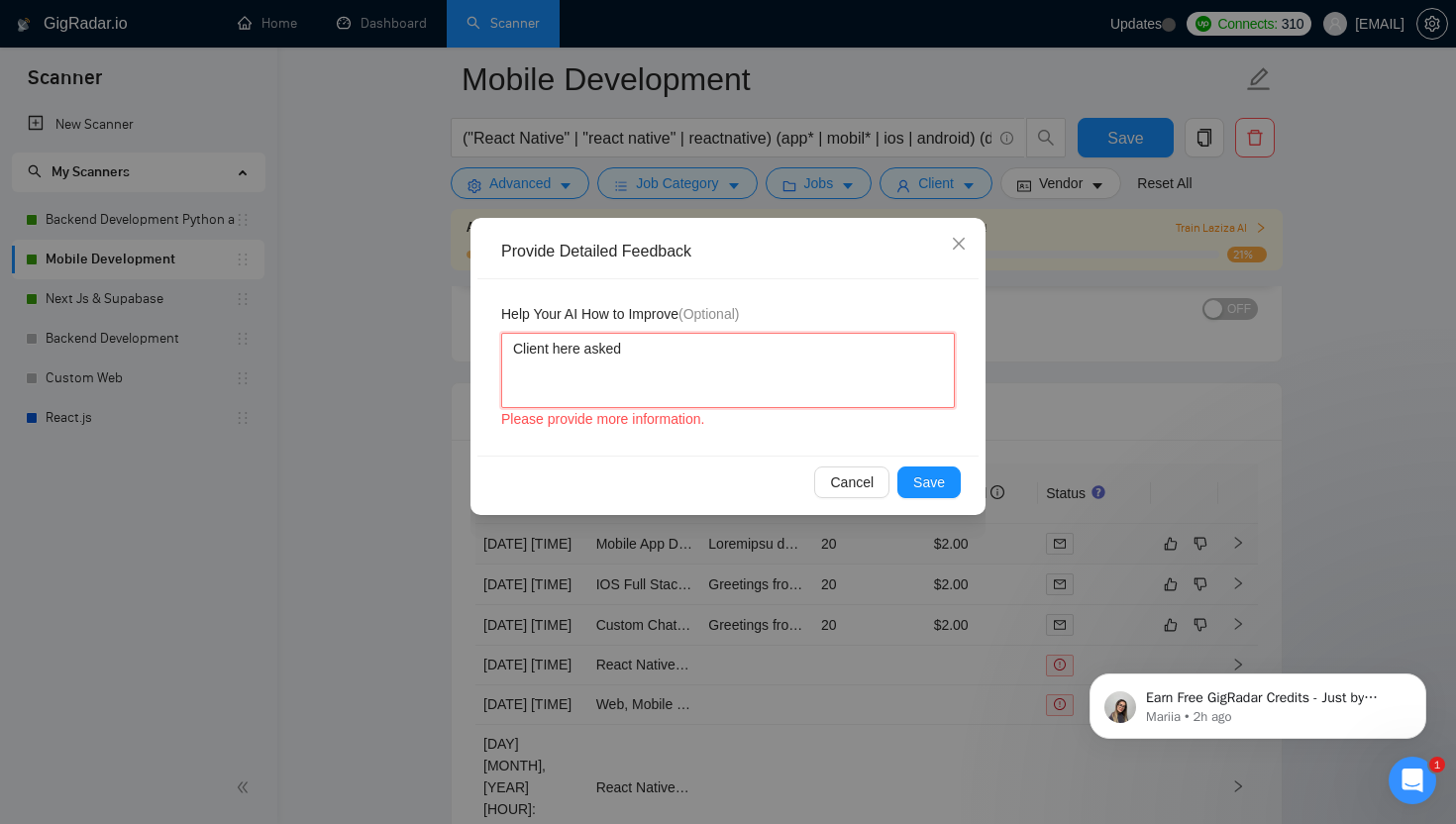 type 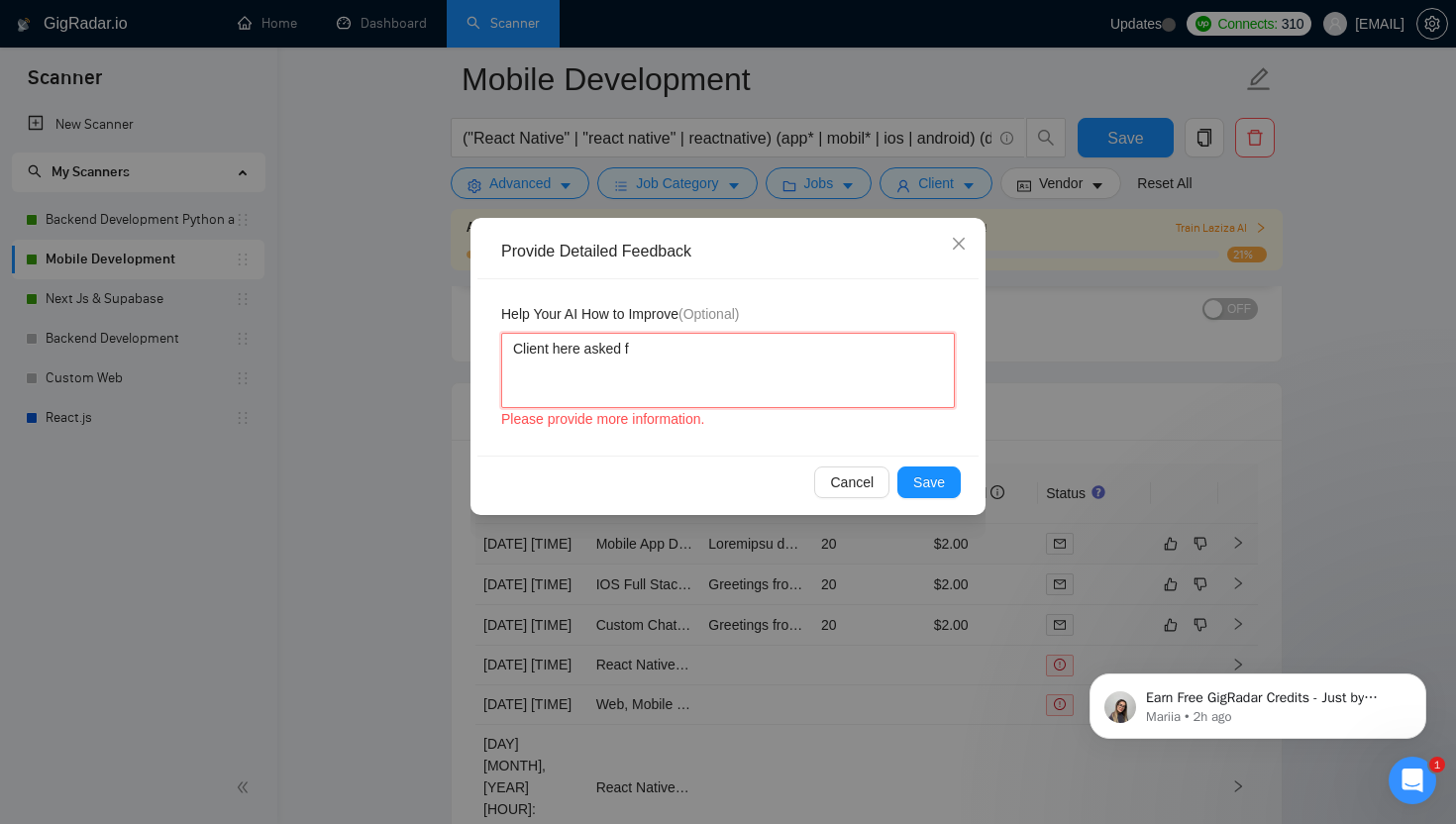 type 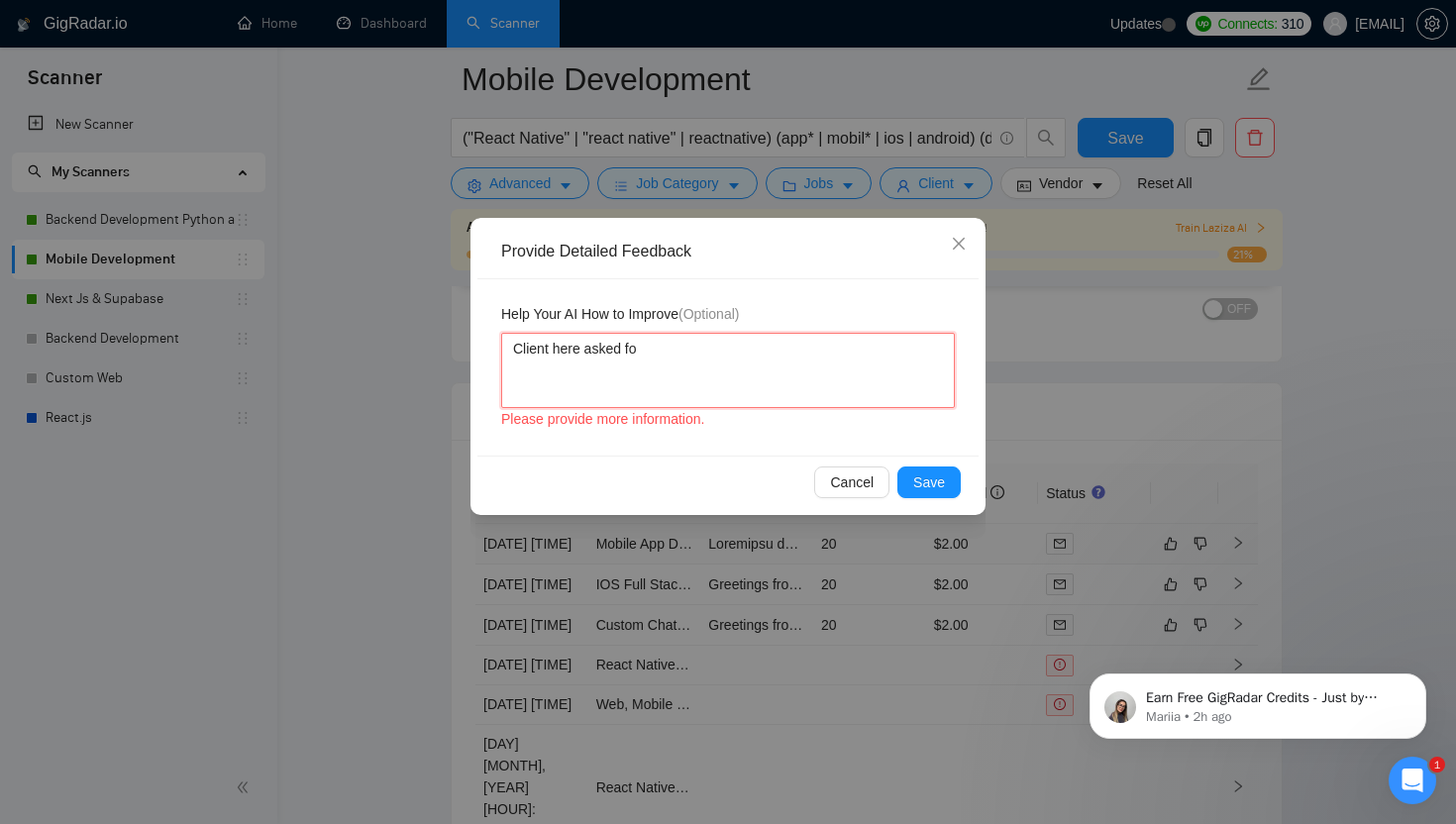 type 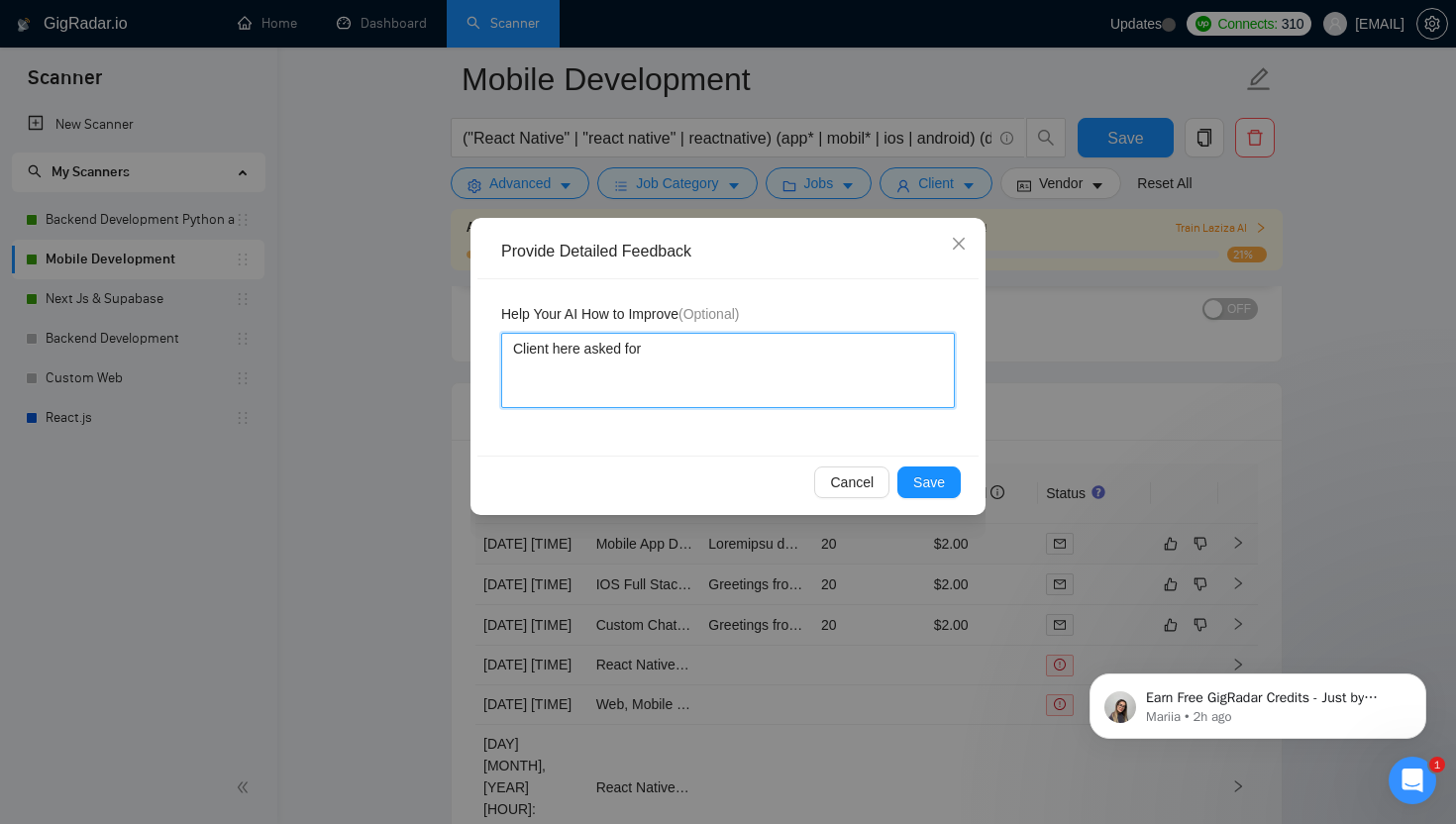 type 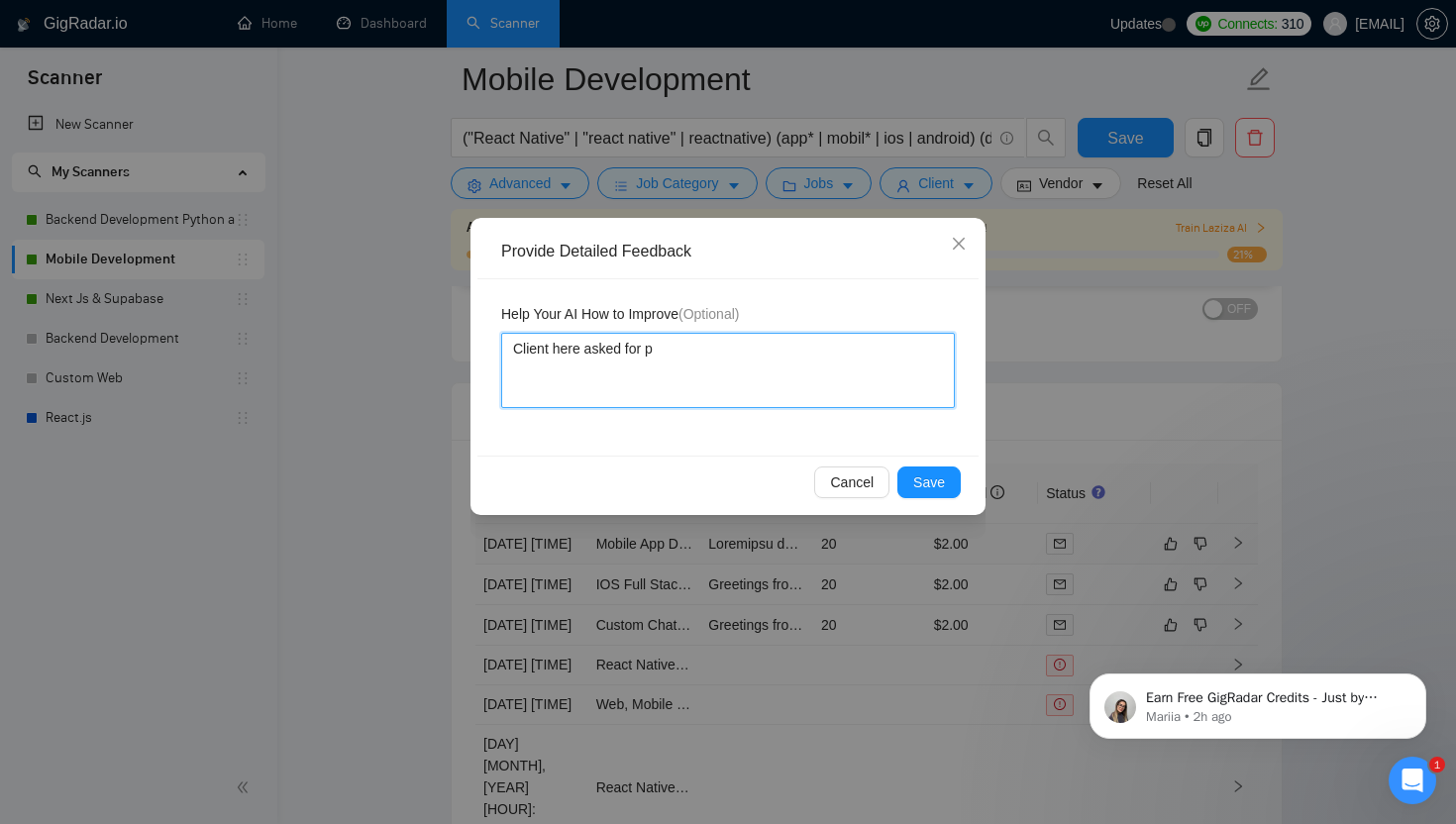 type 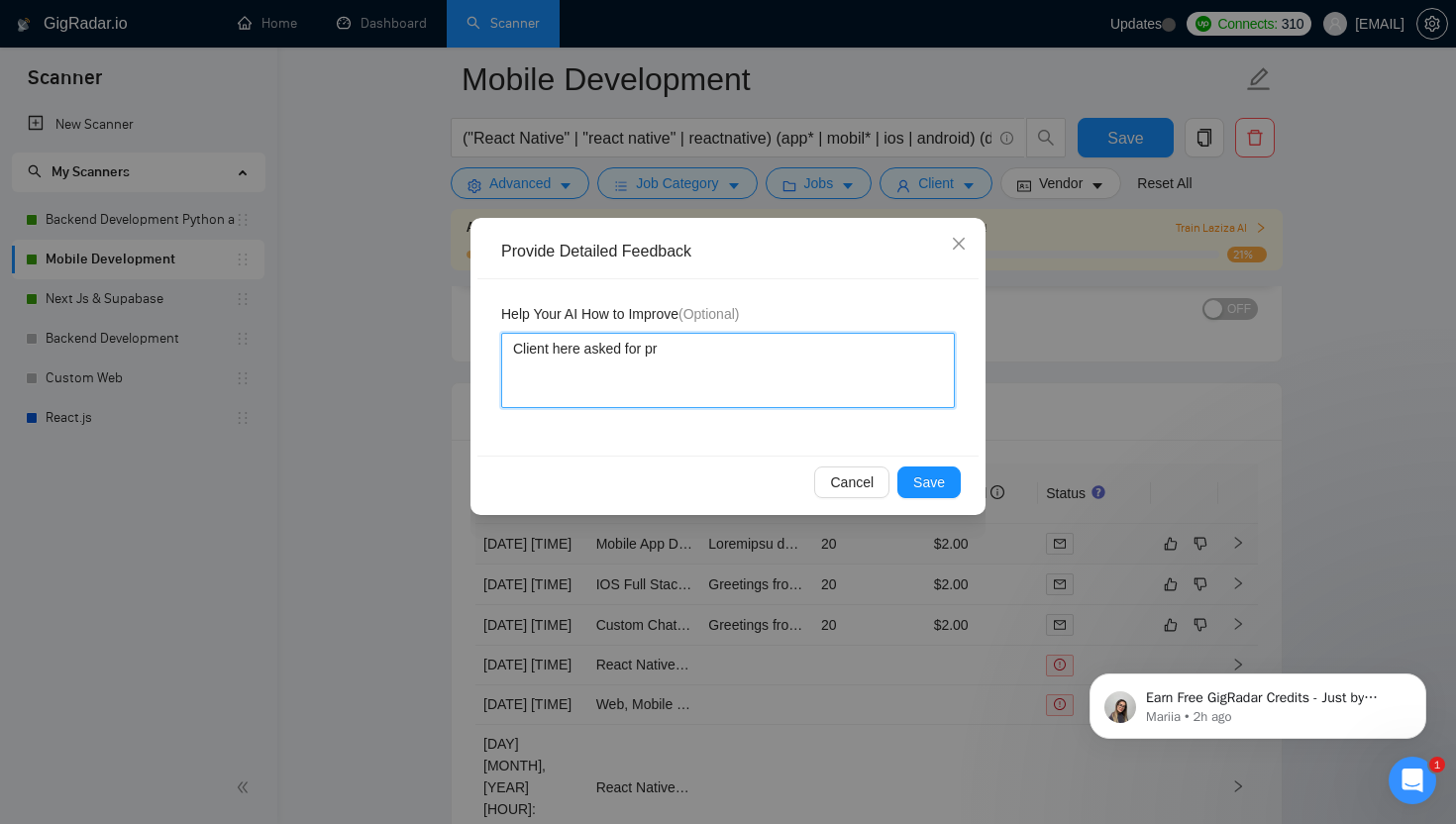 type on "Client here asked for pri" 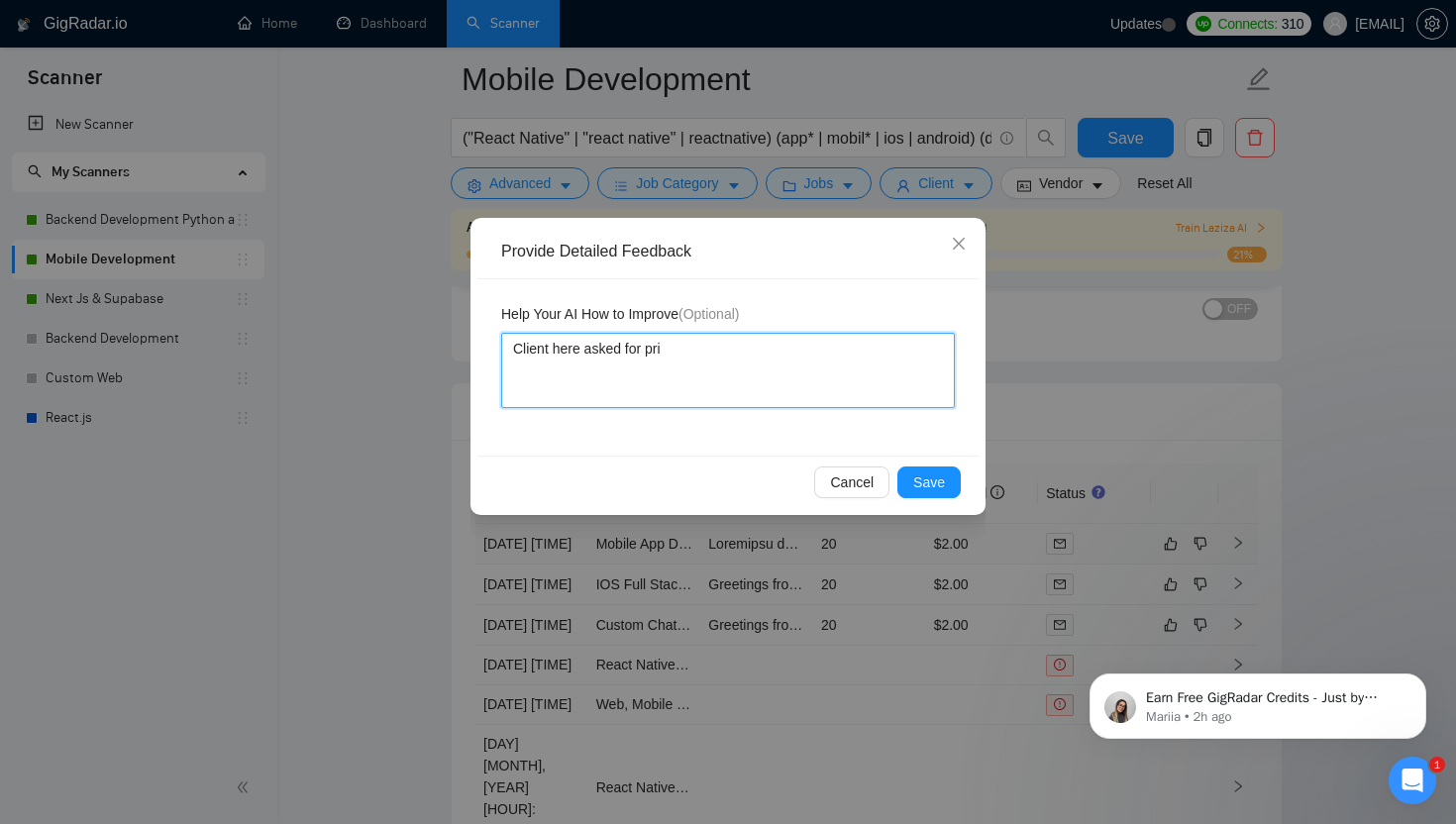 type 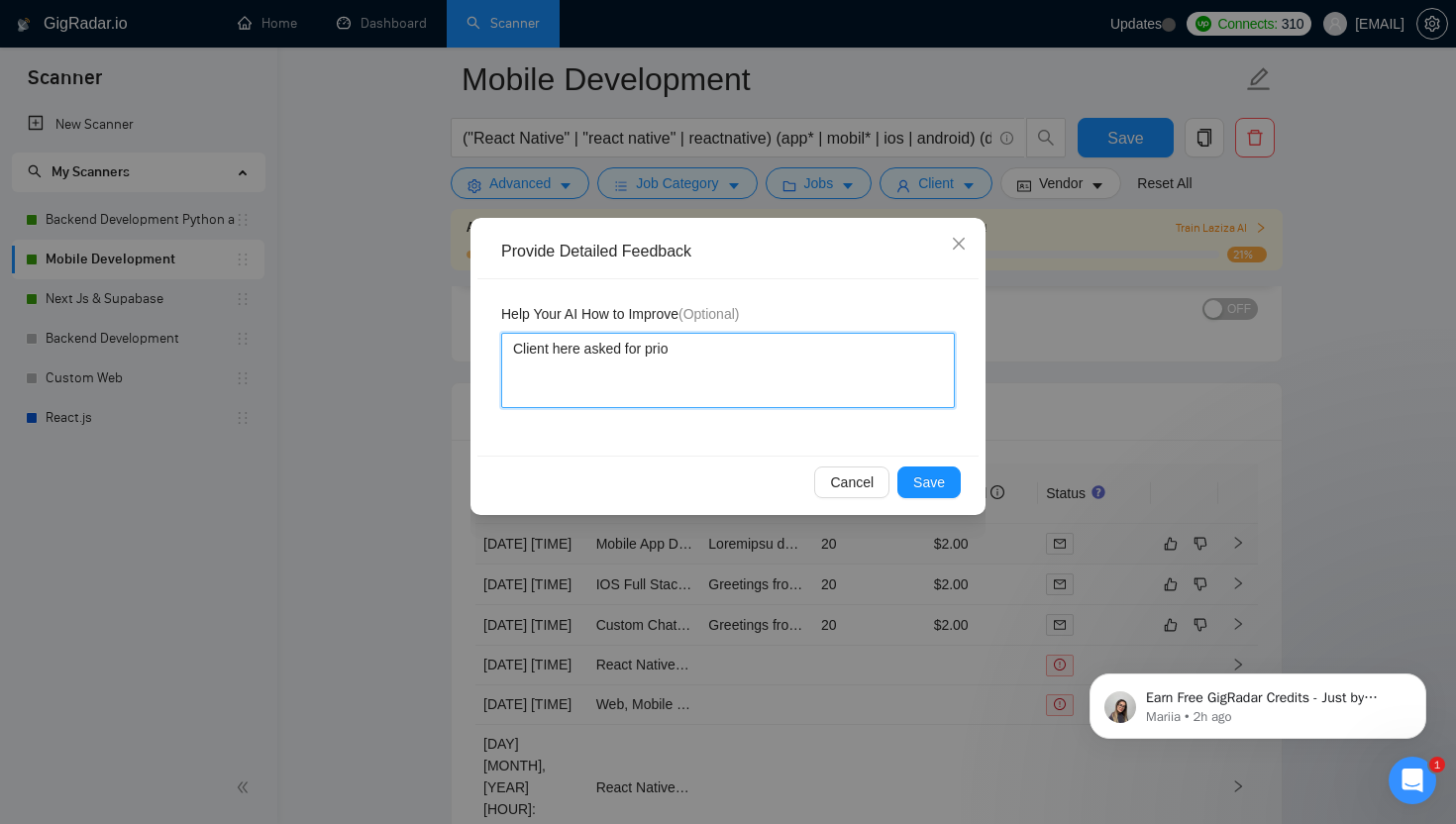 type 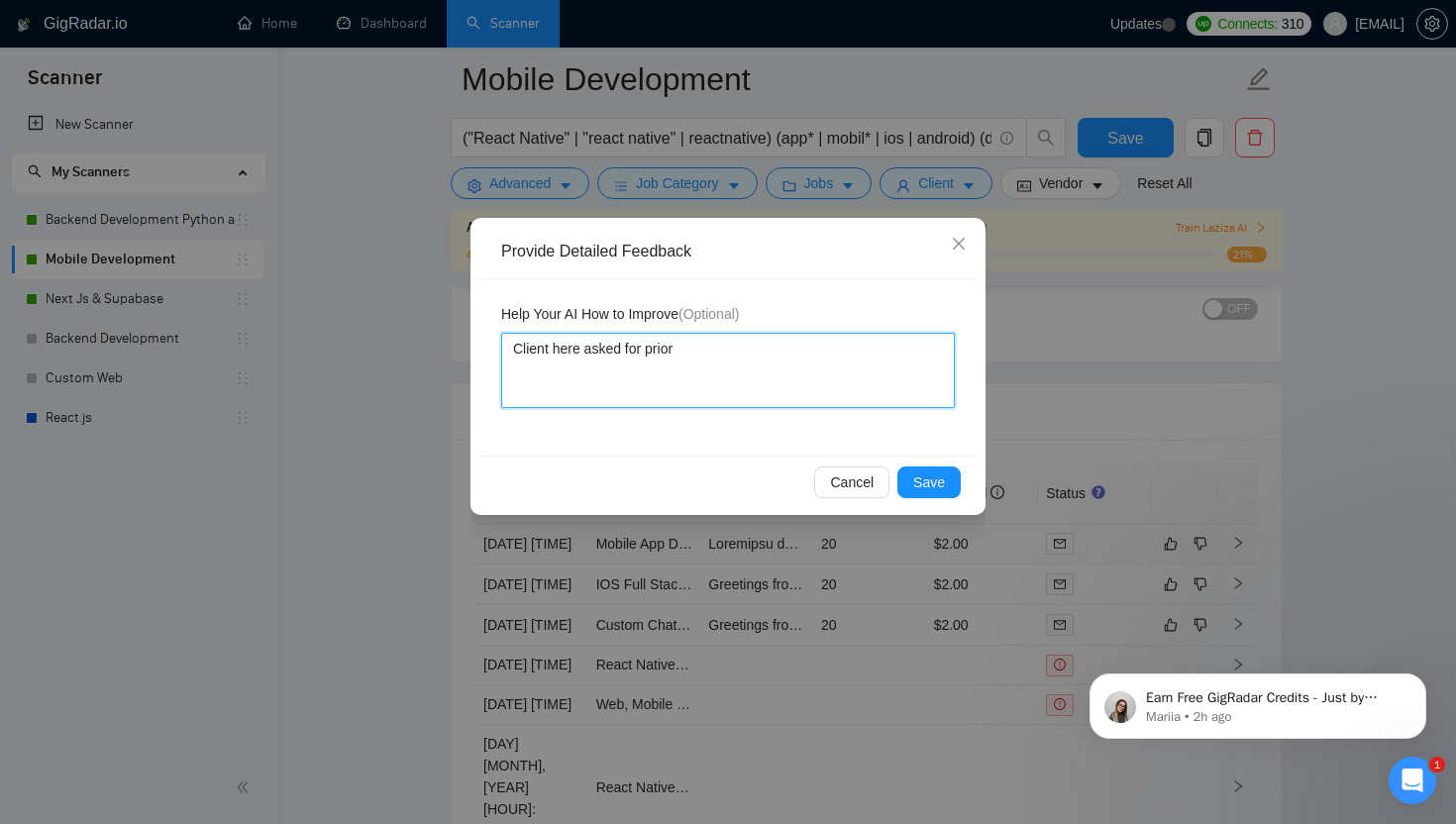 type 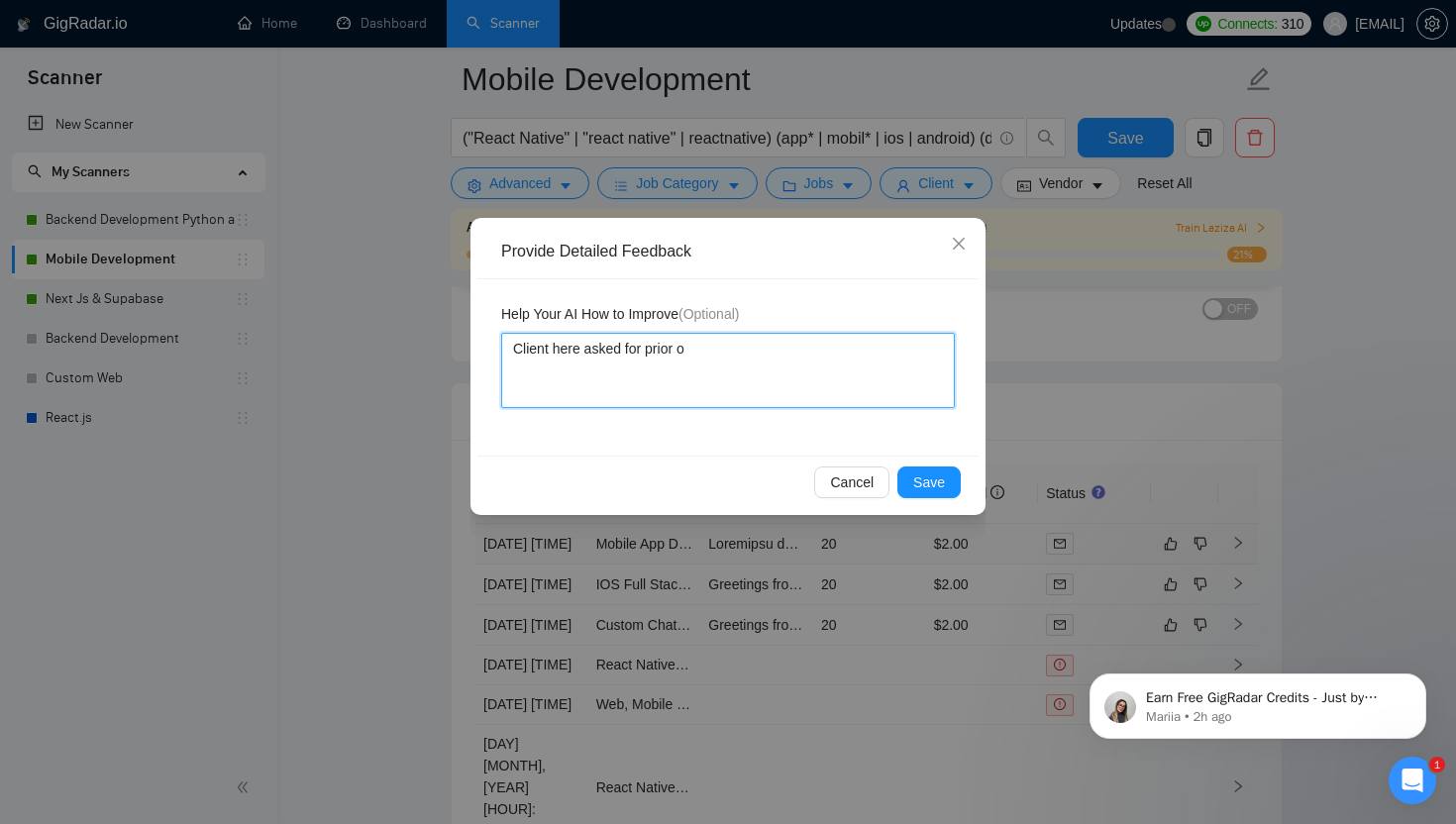 type 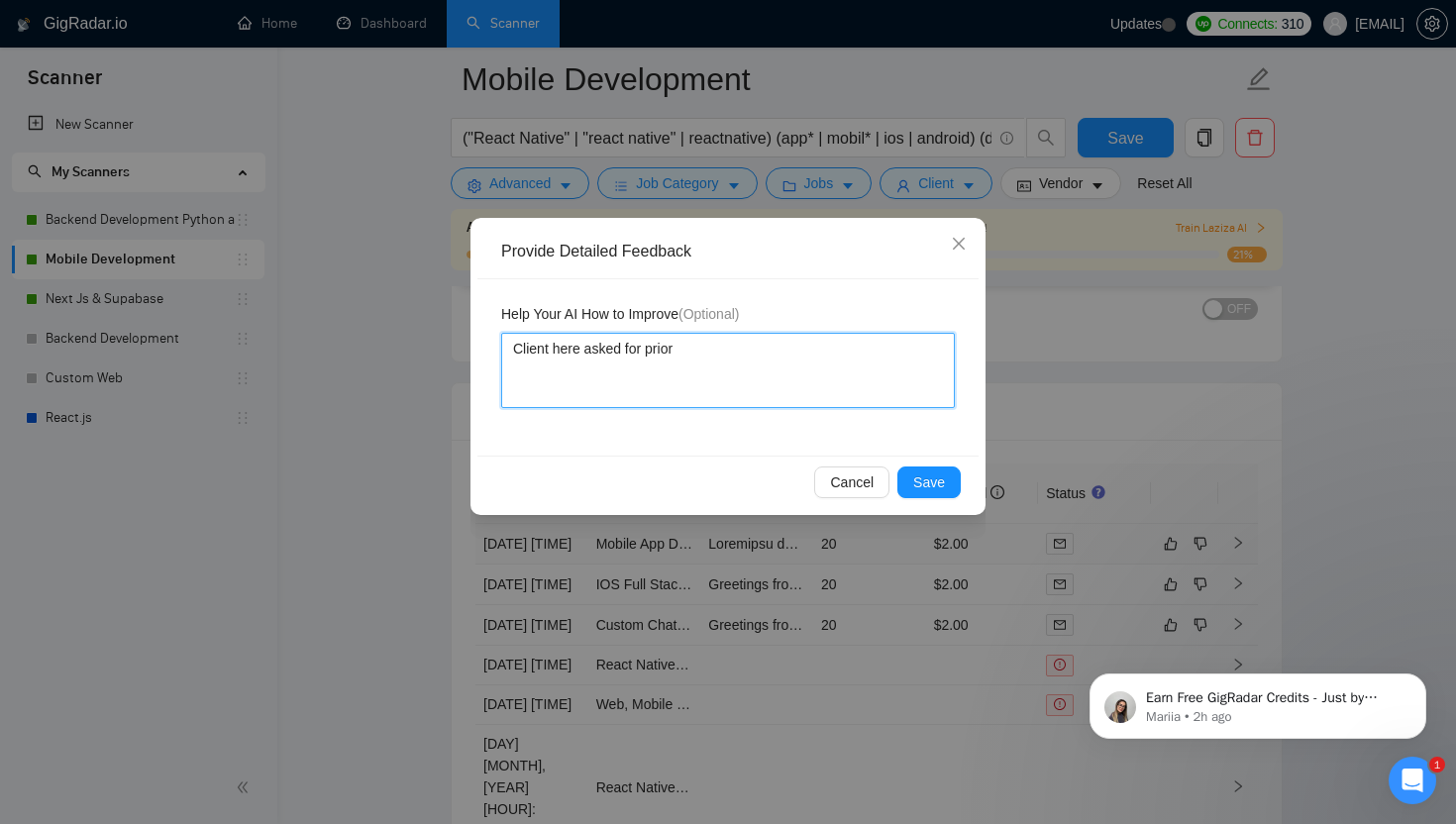 type 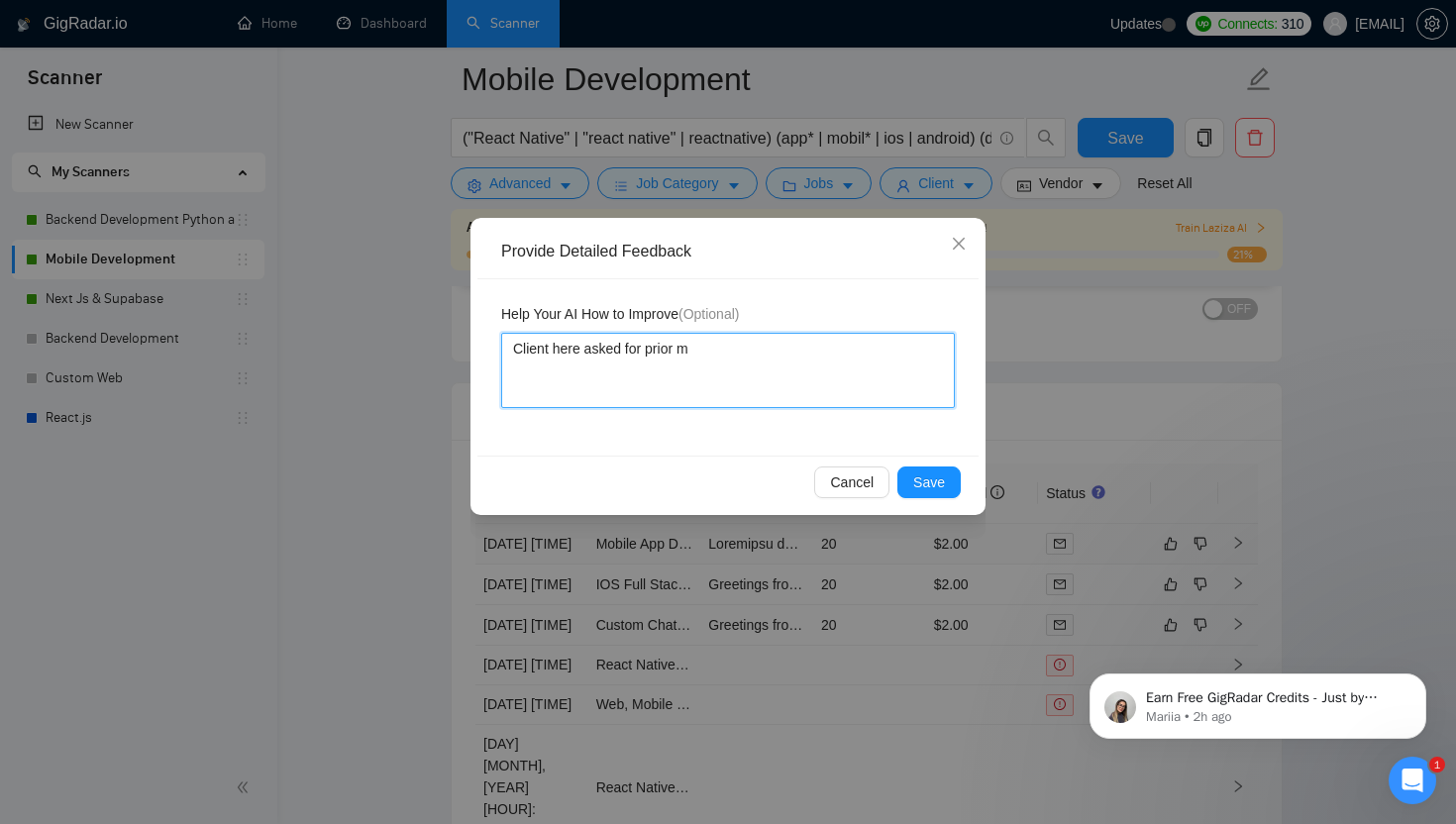 type 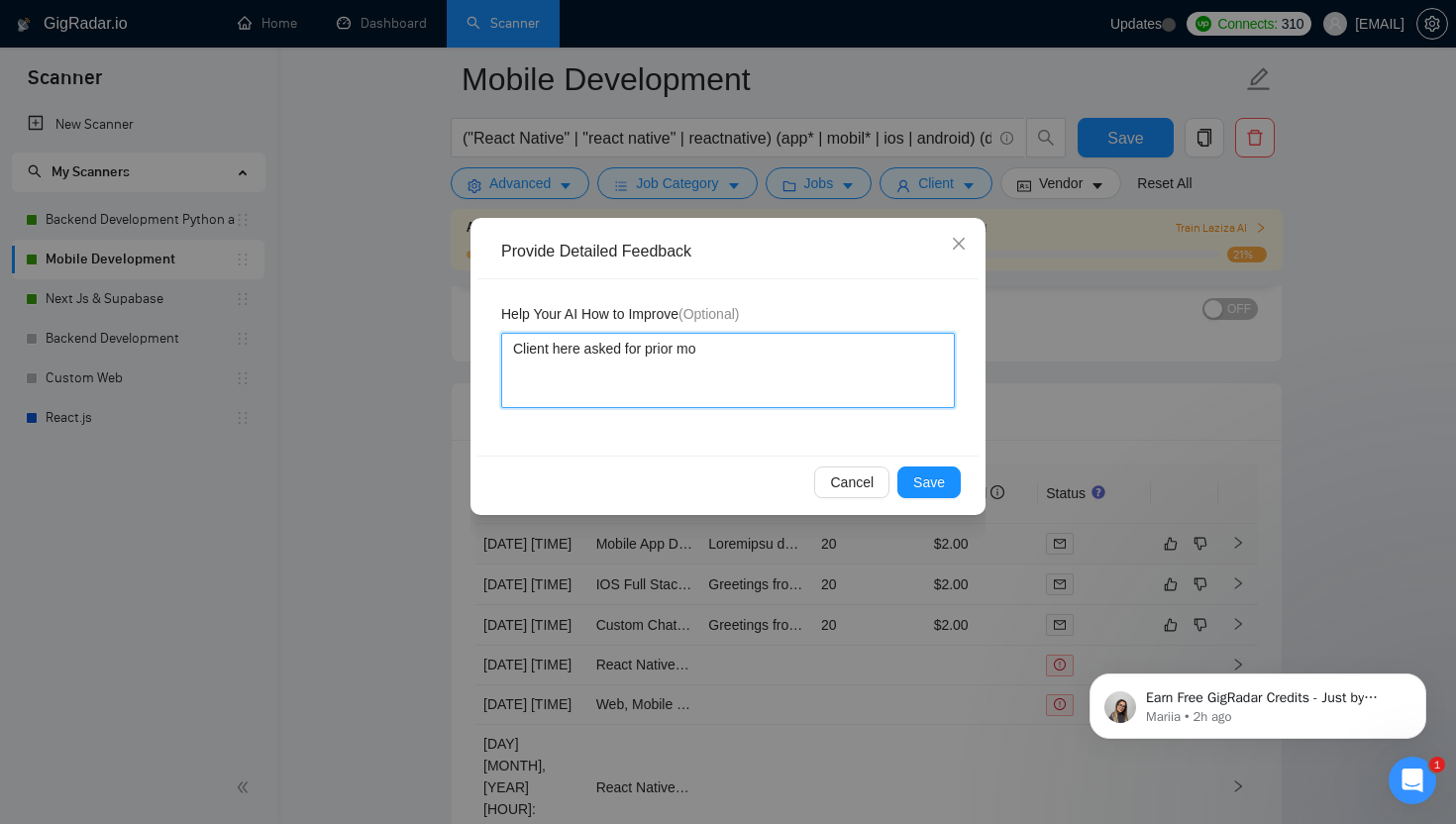 type 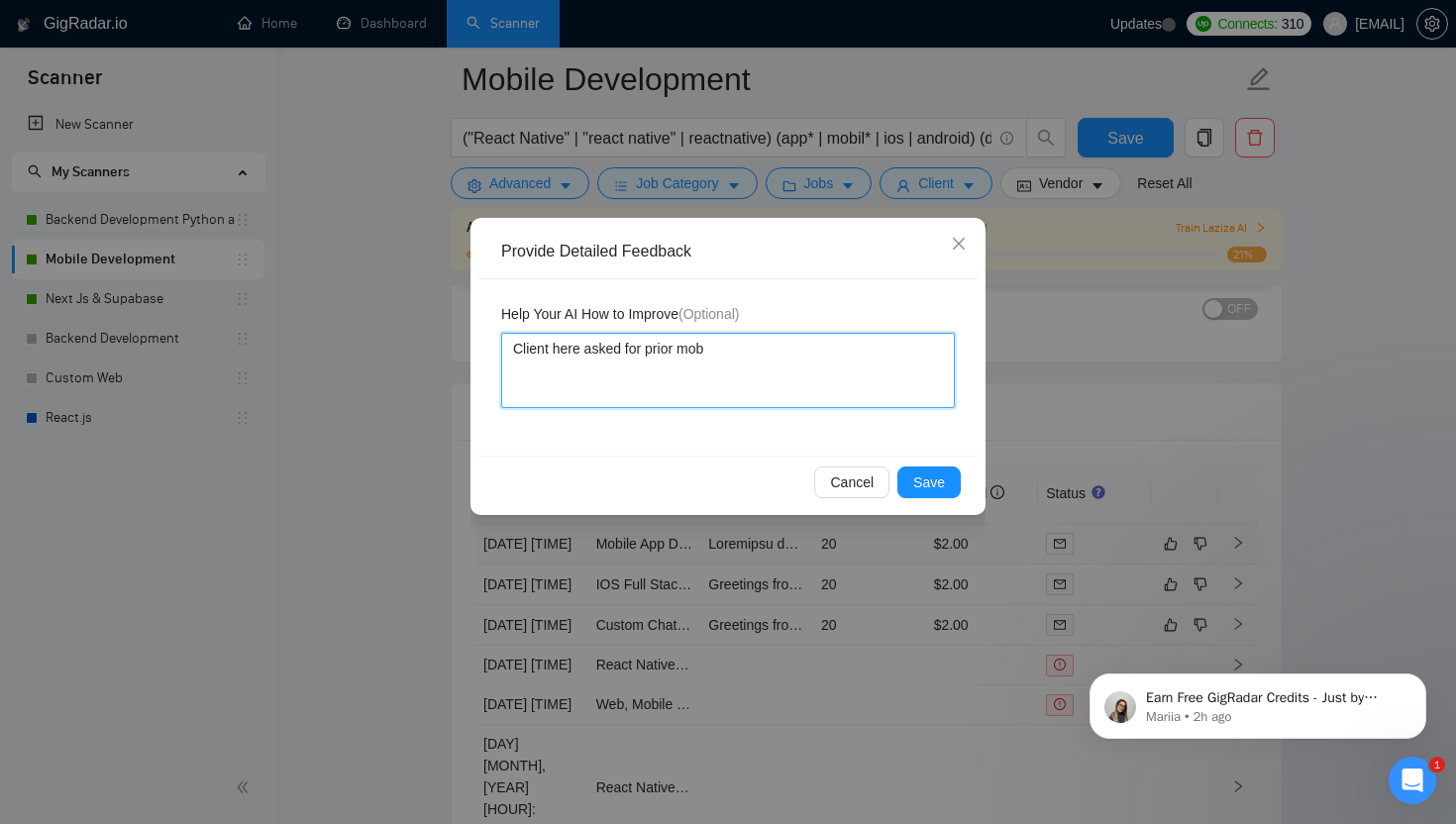 type 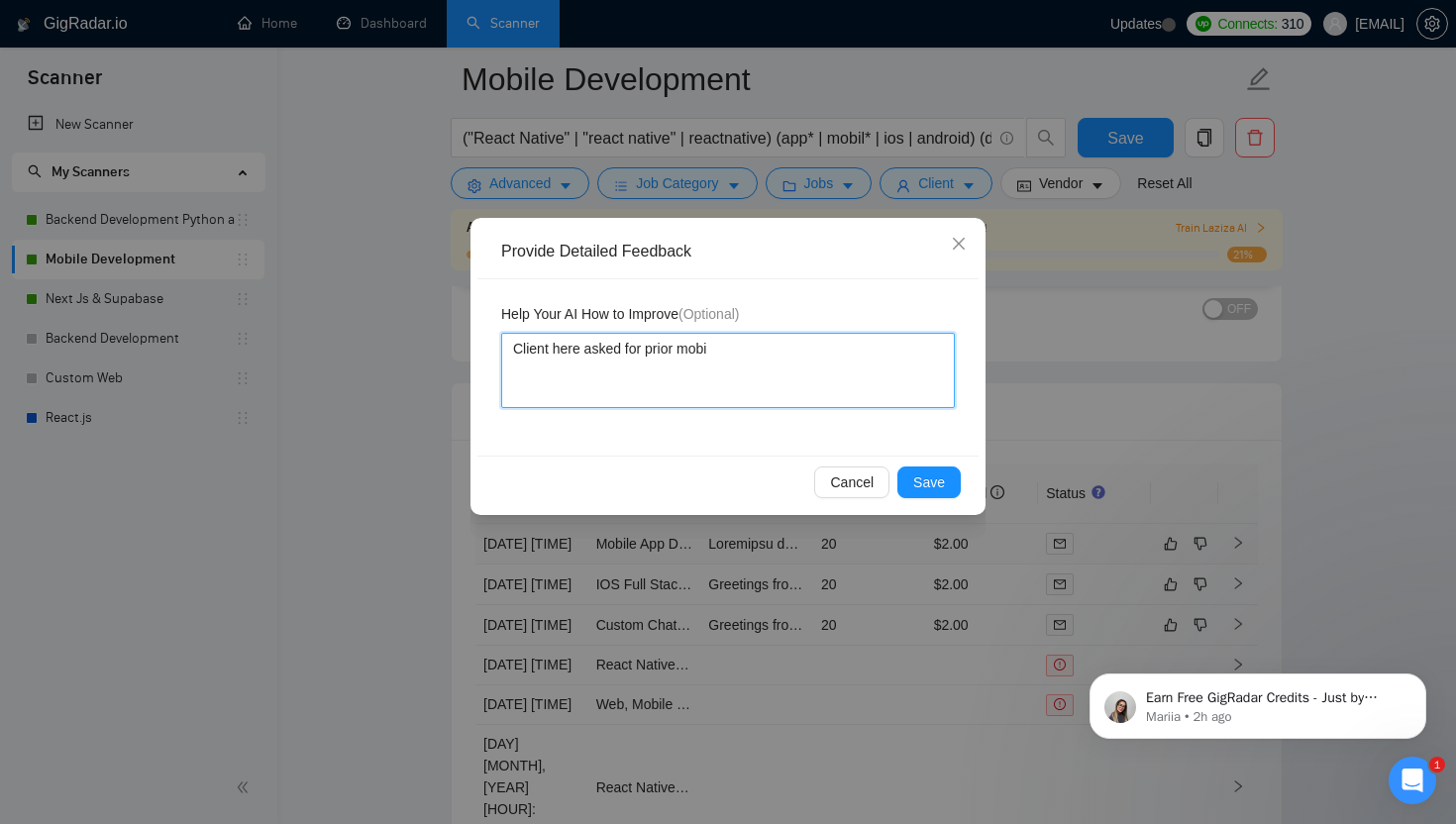 type 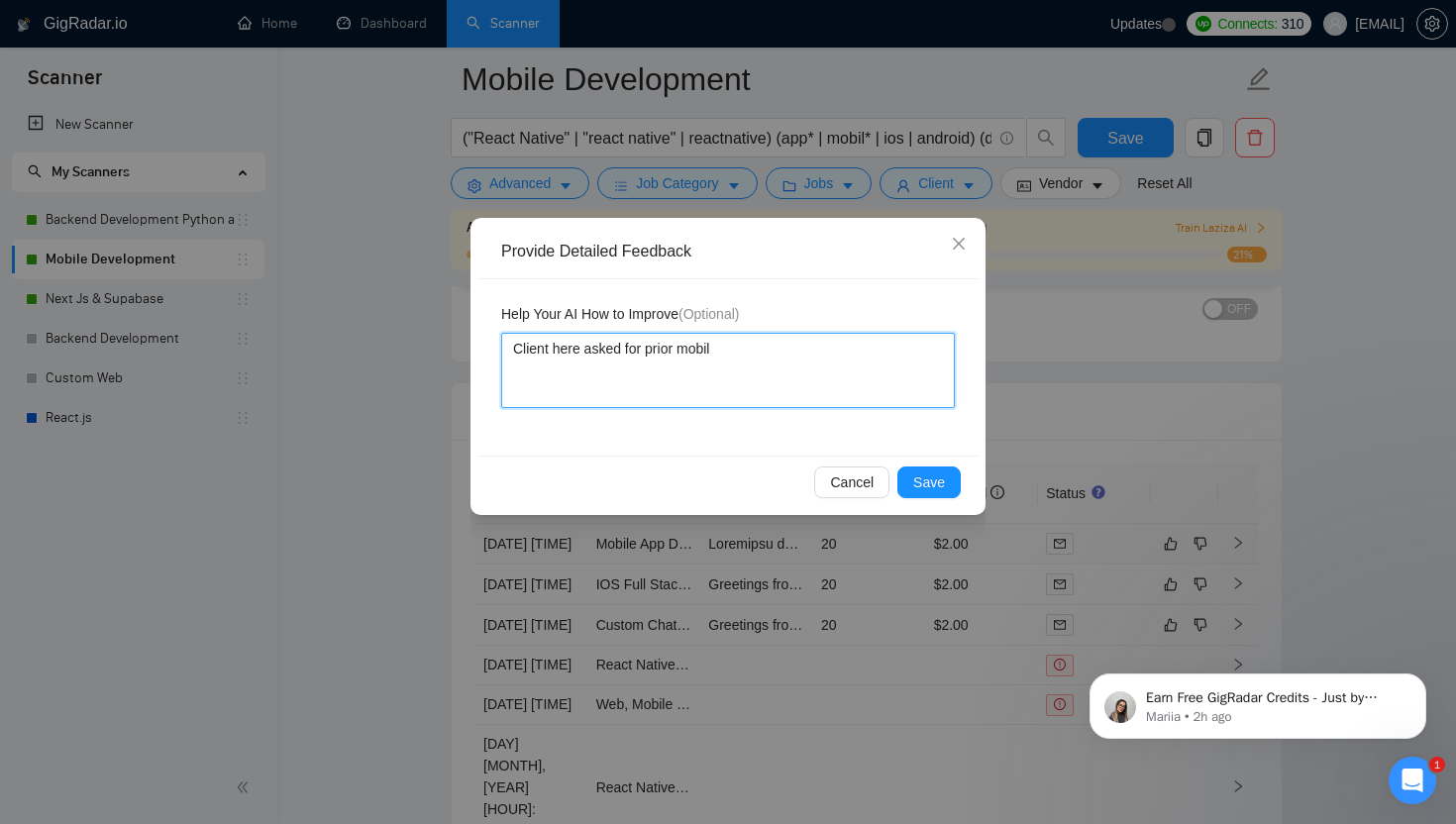 type on "Client here asked for prior mobile" 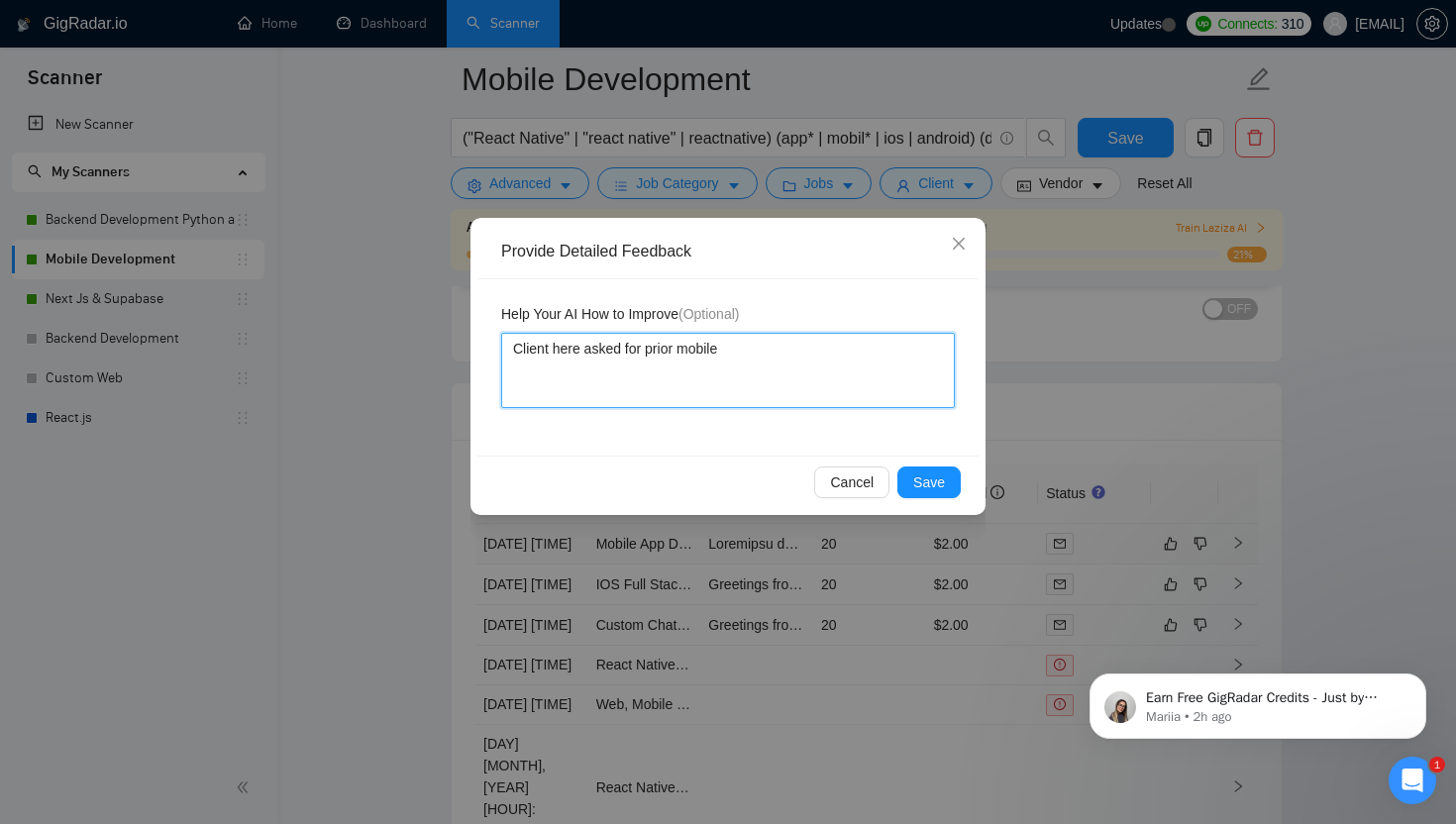 type 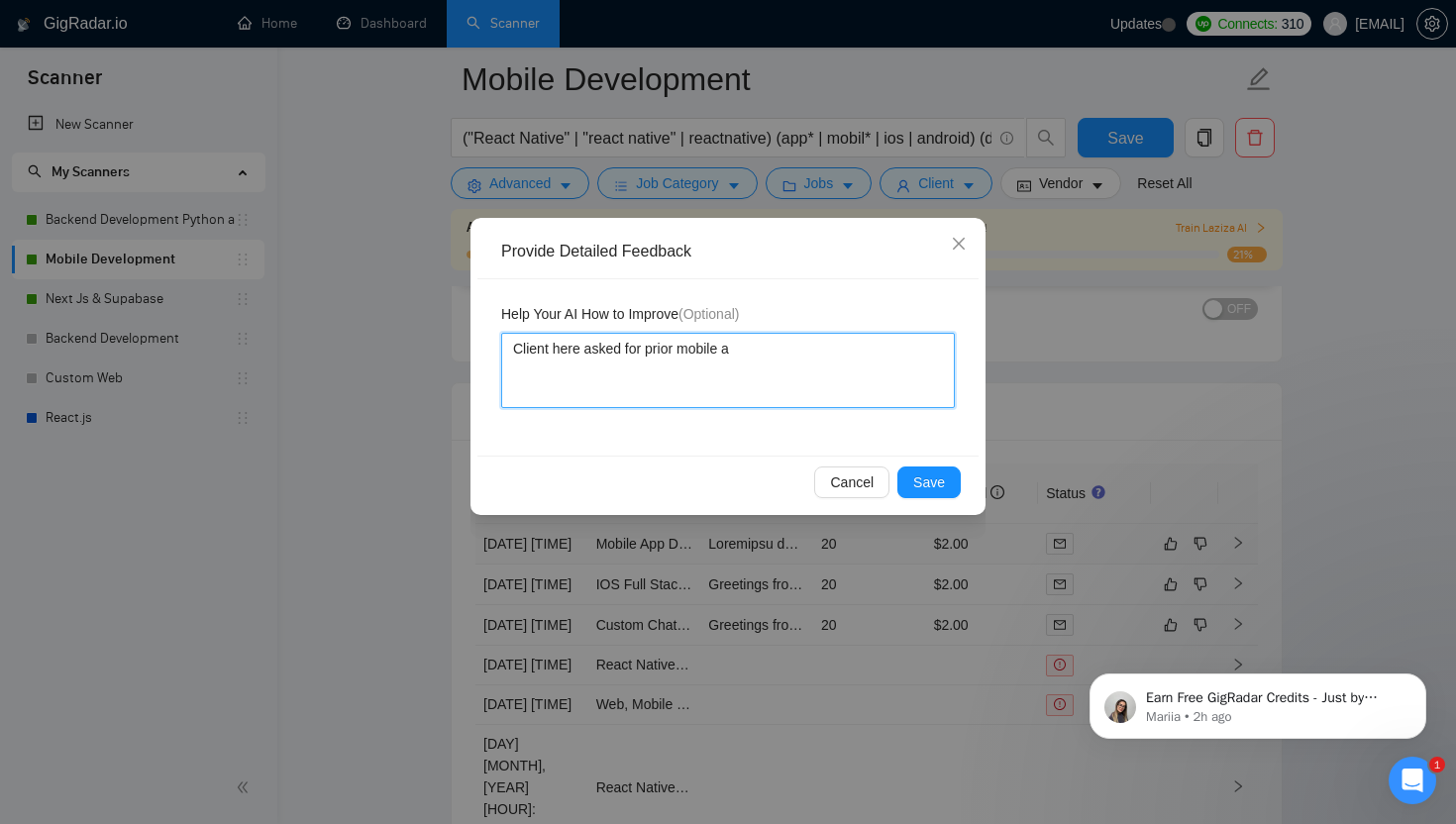 type 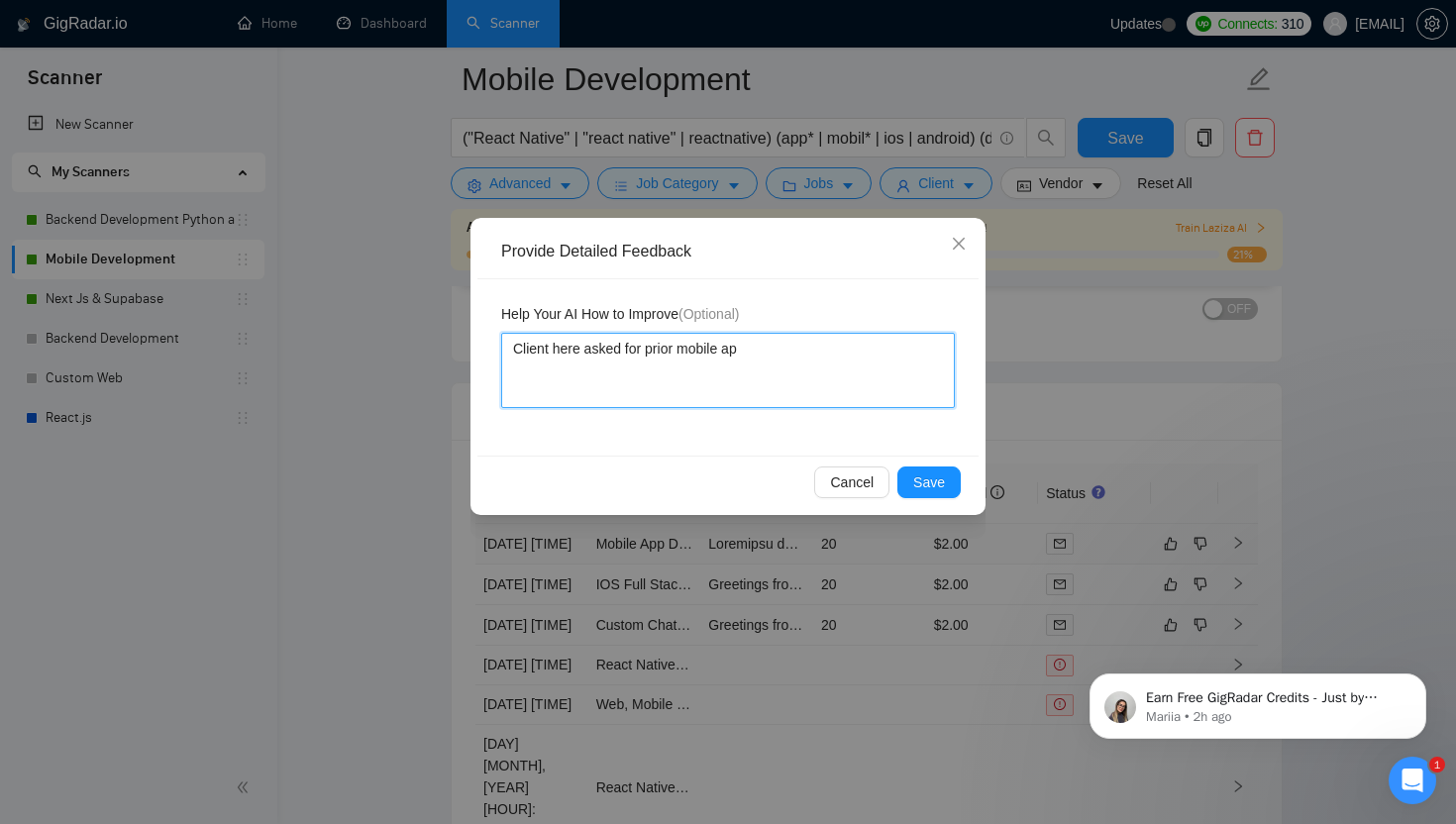 type 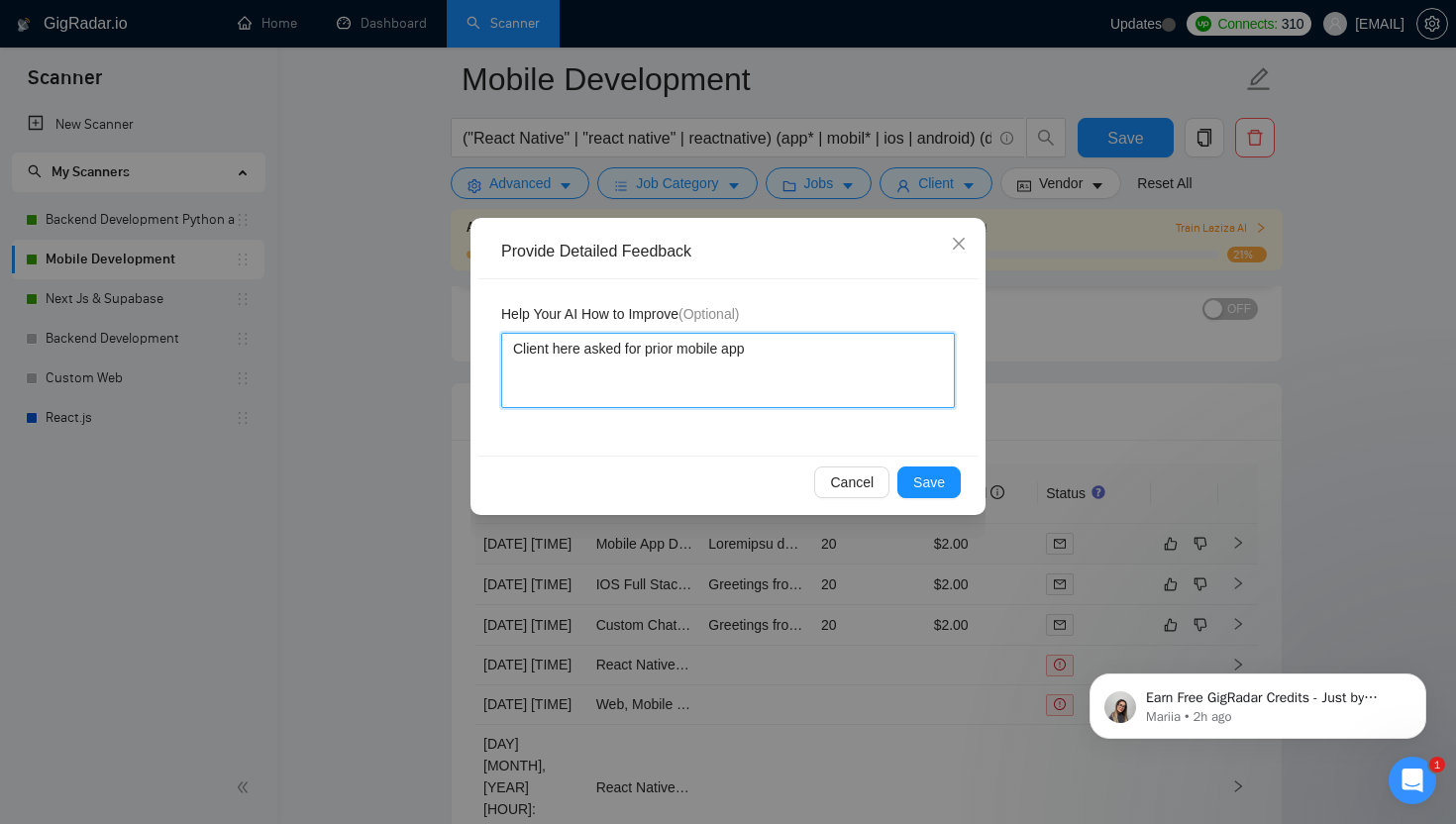 type 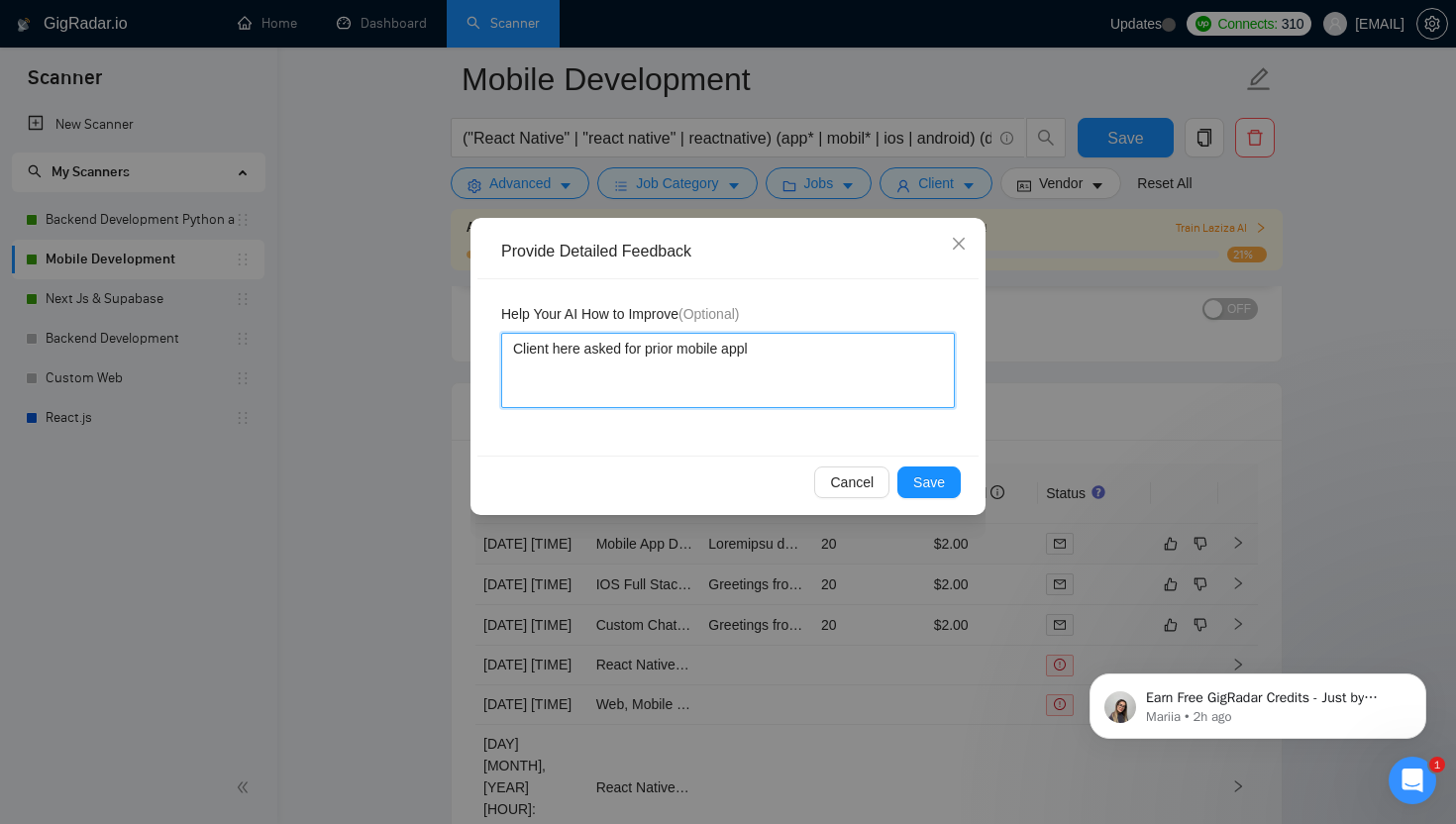 type 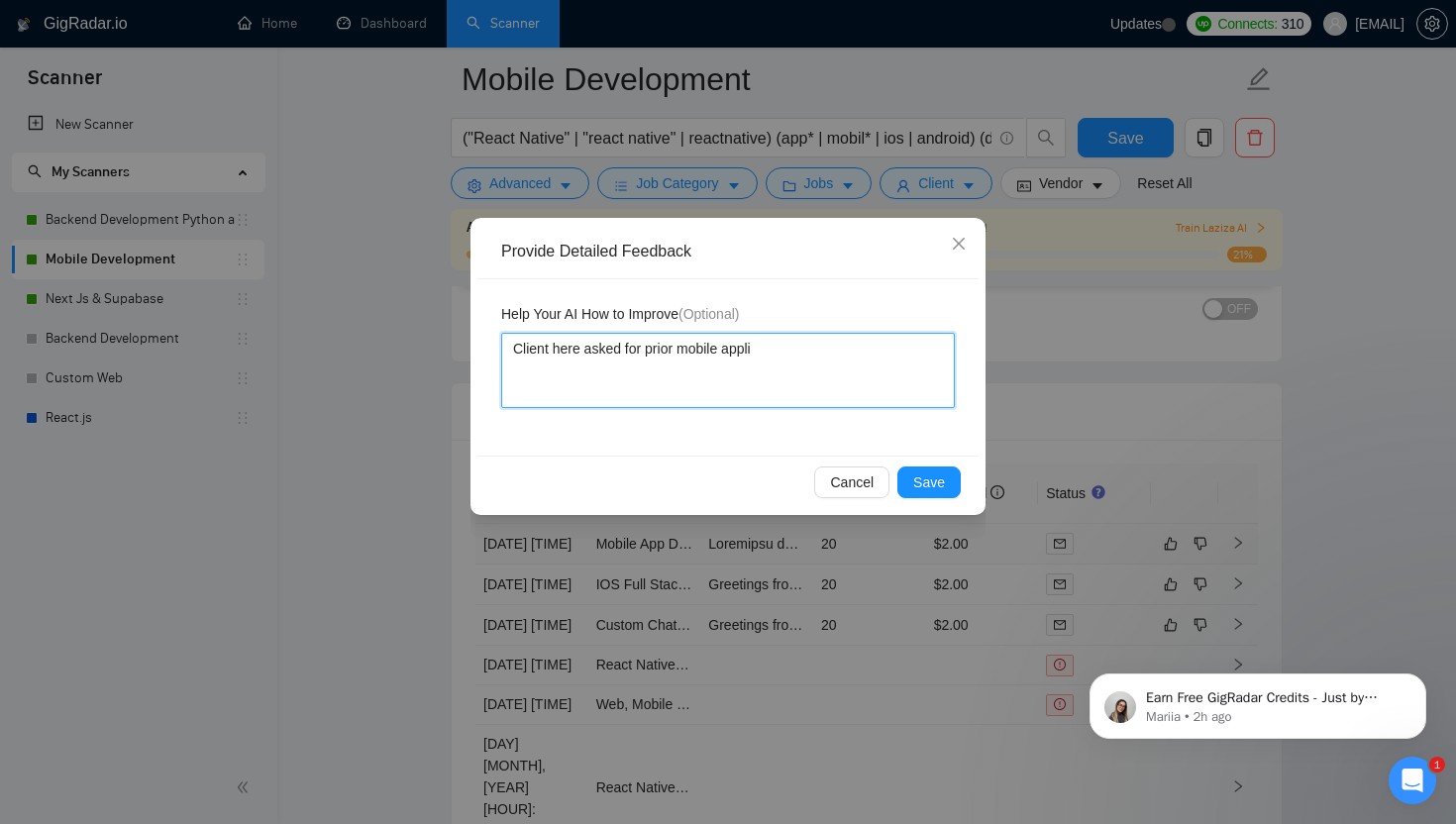 type 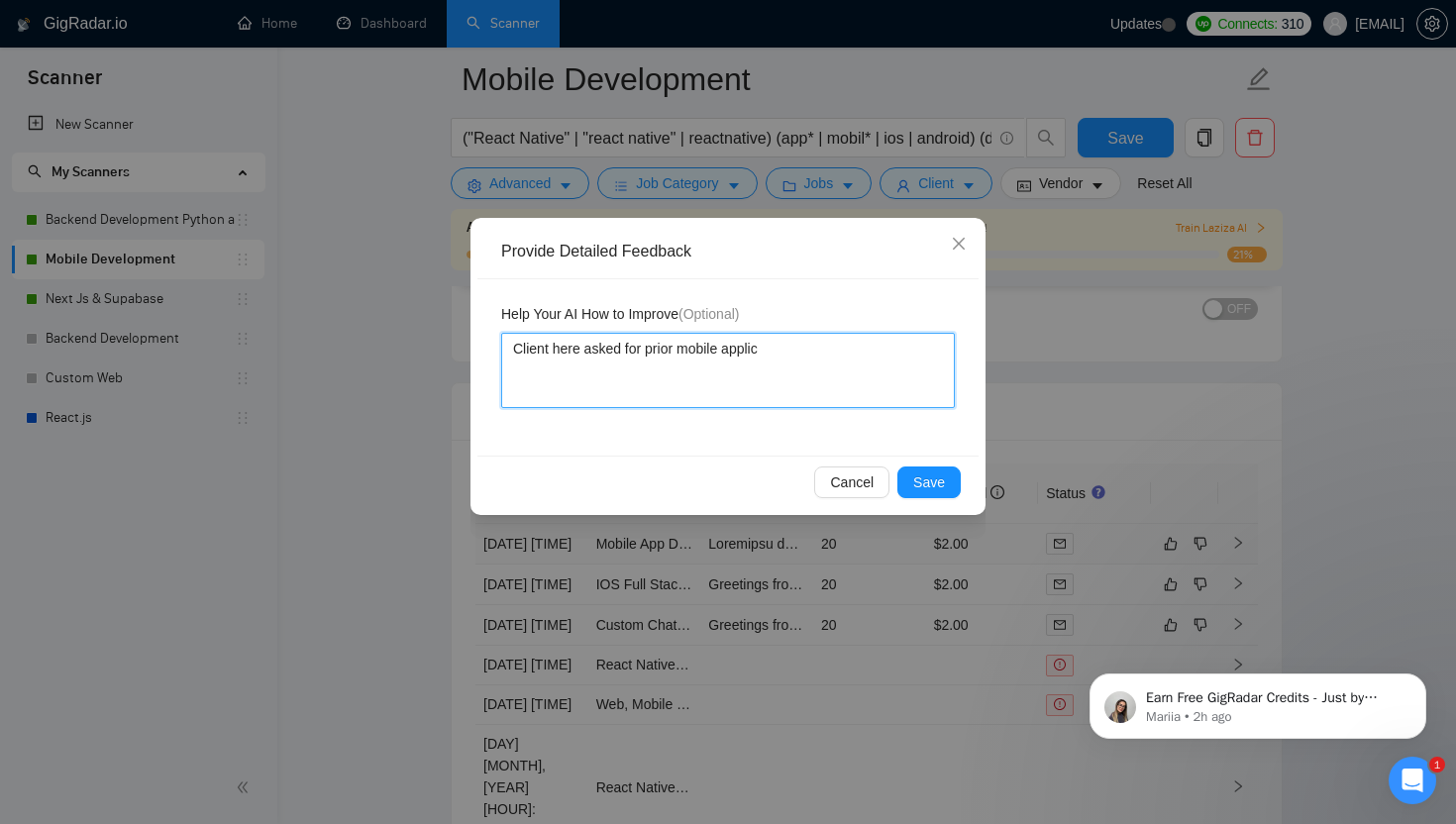 type 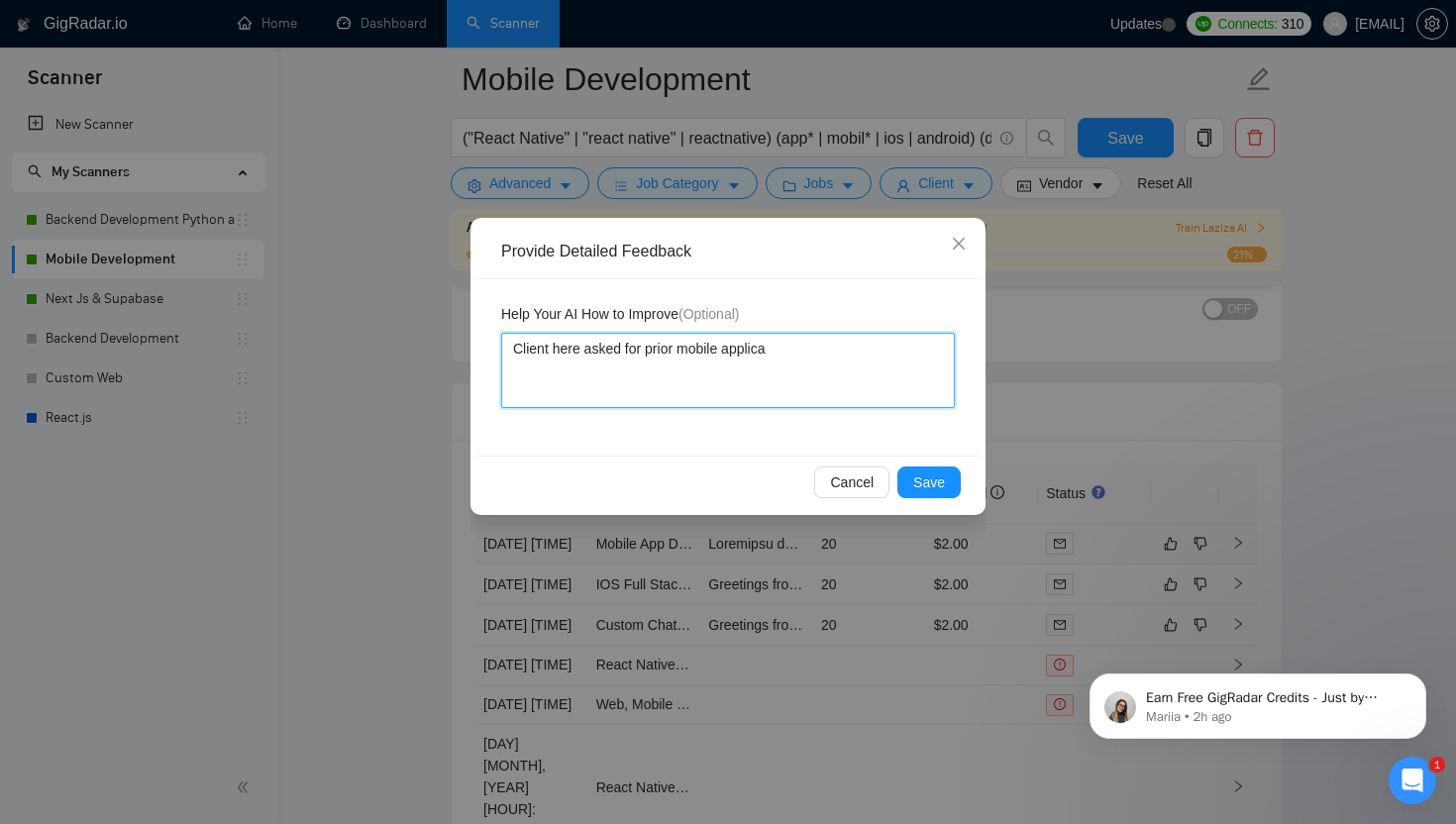 type 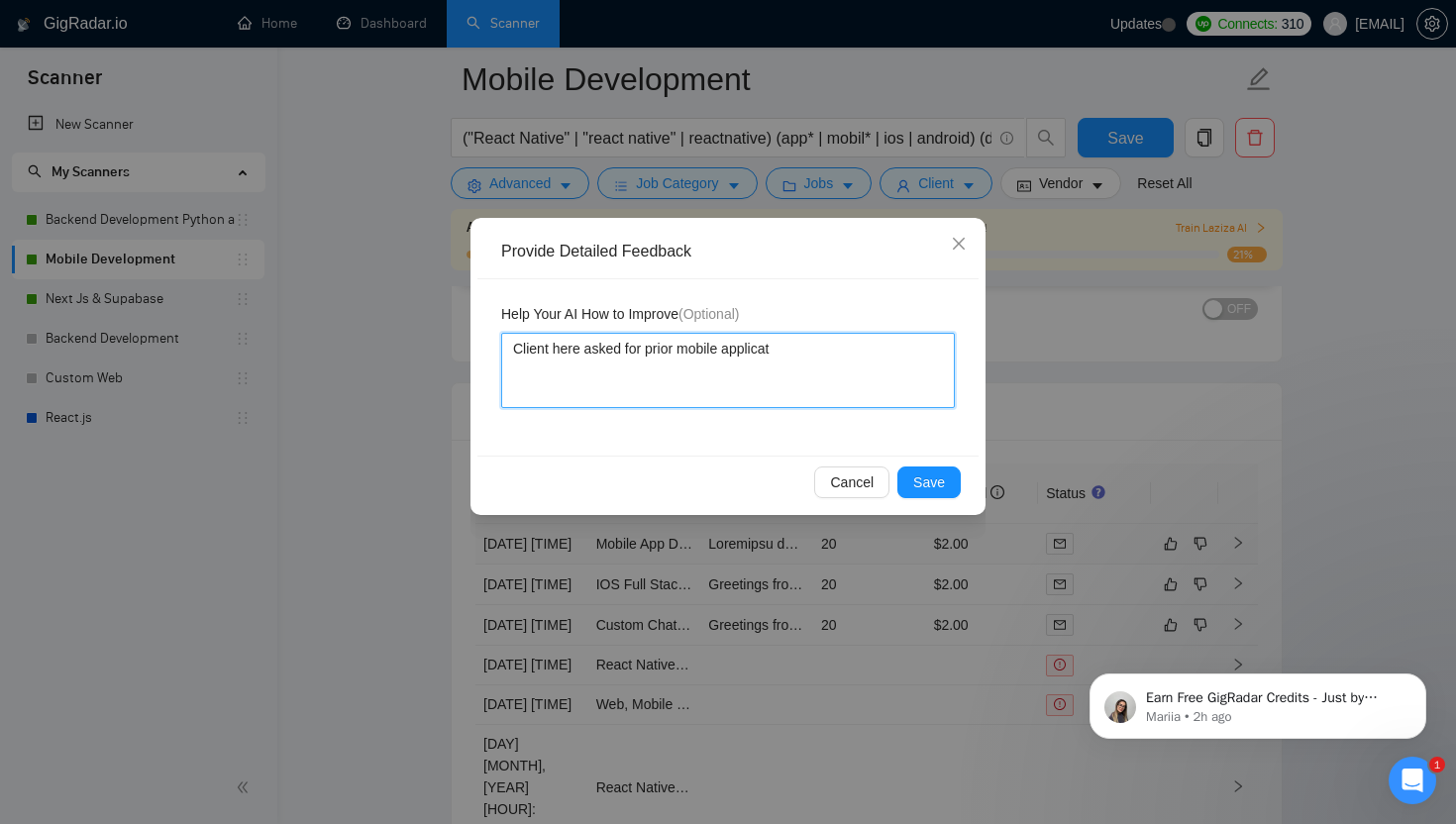 type 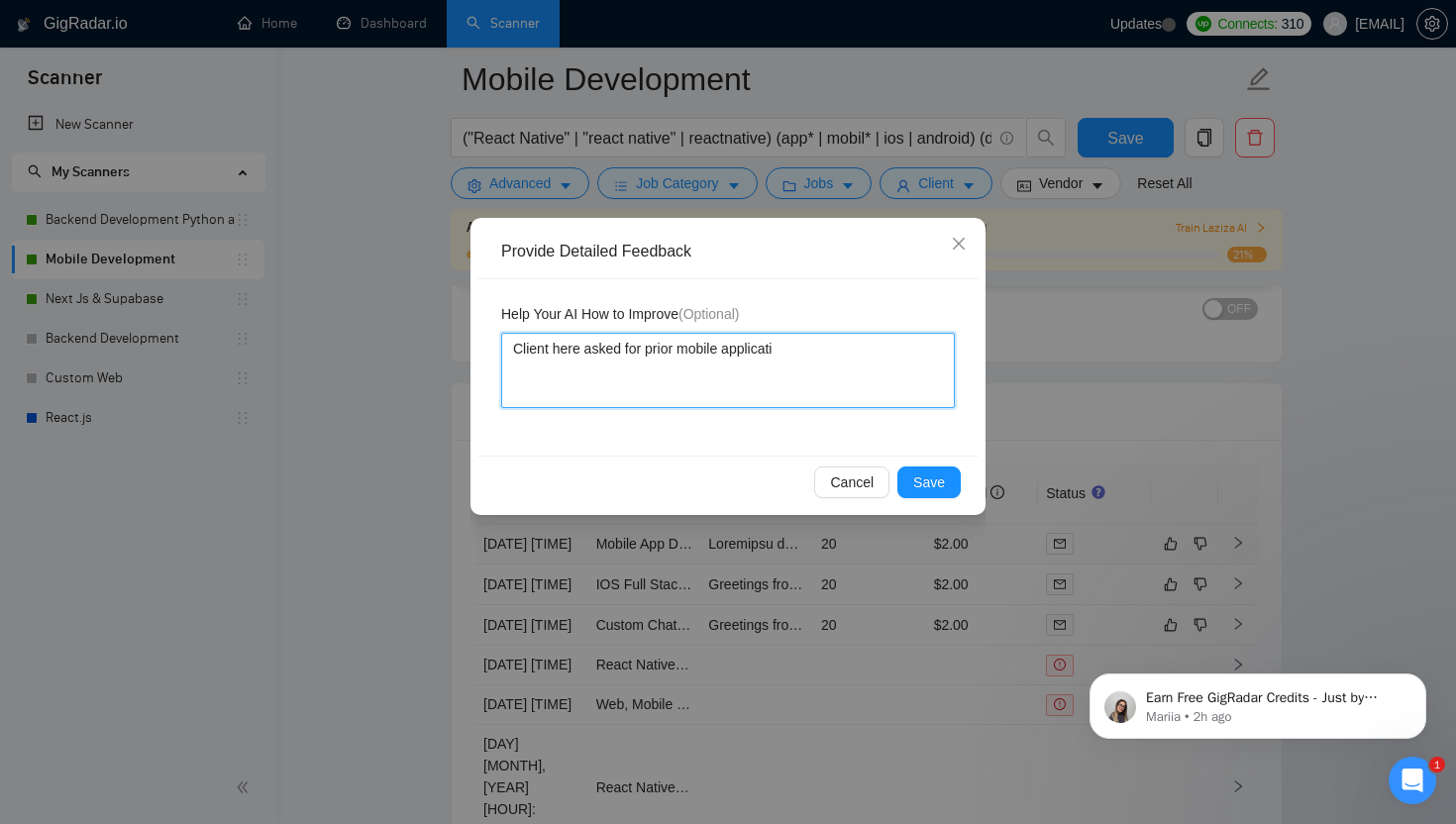 type 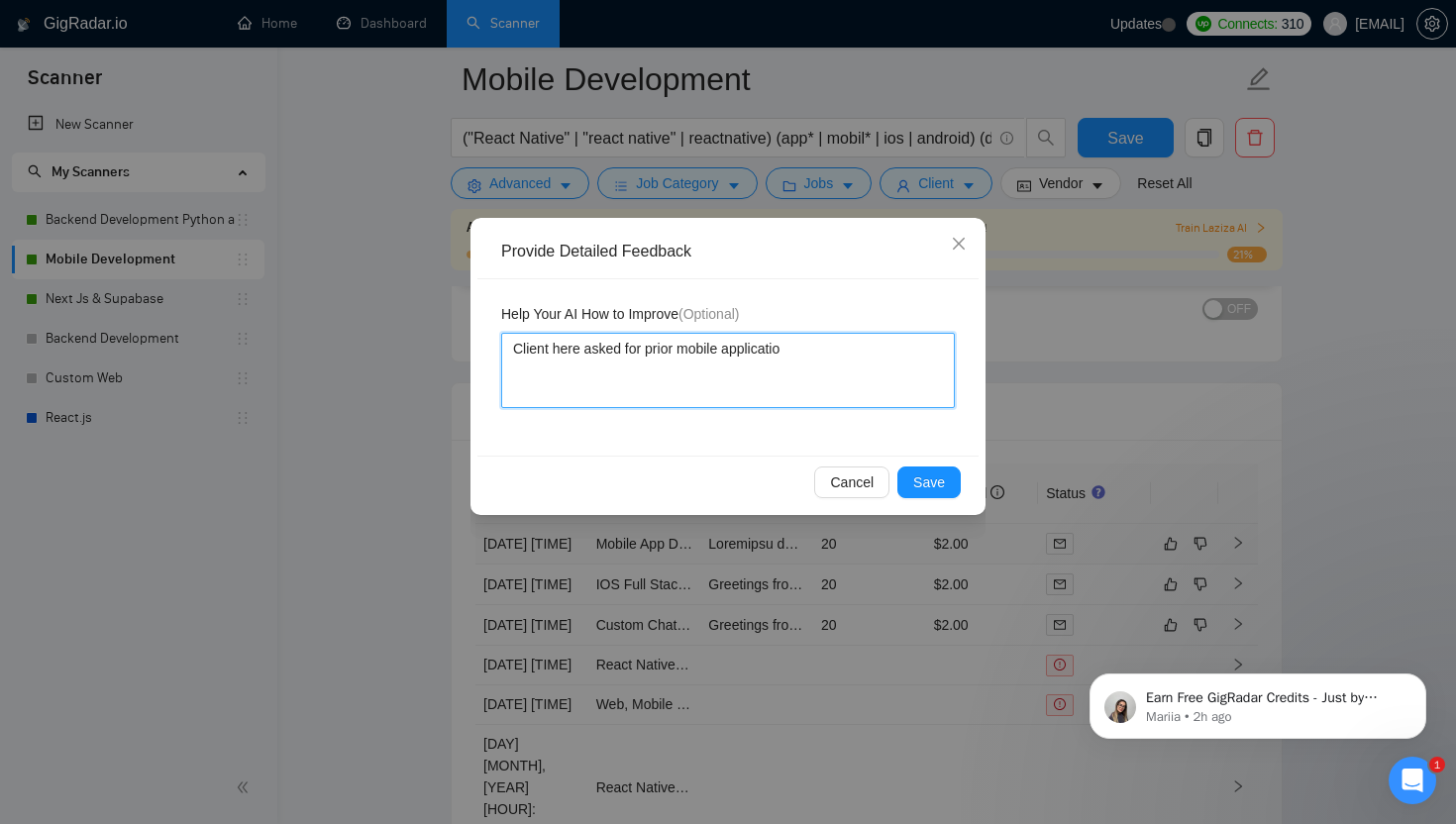 type 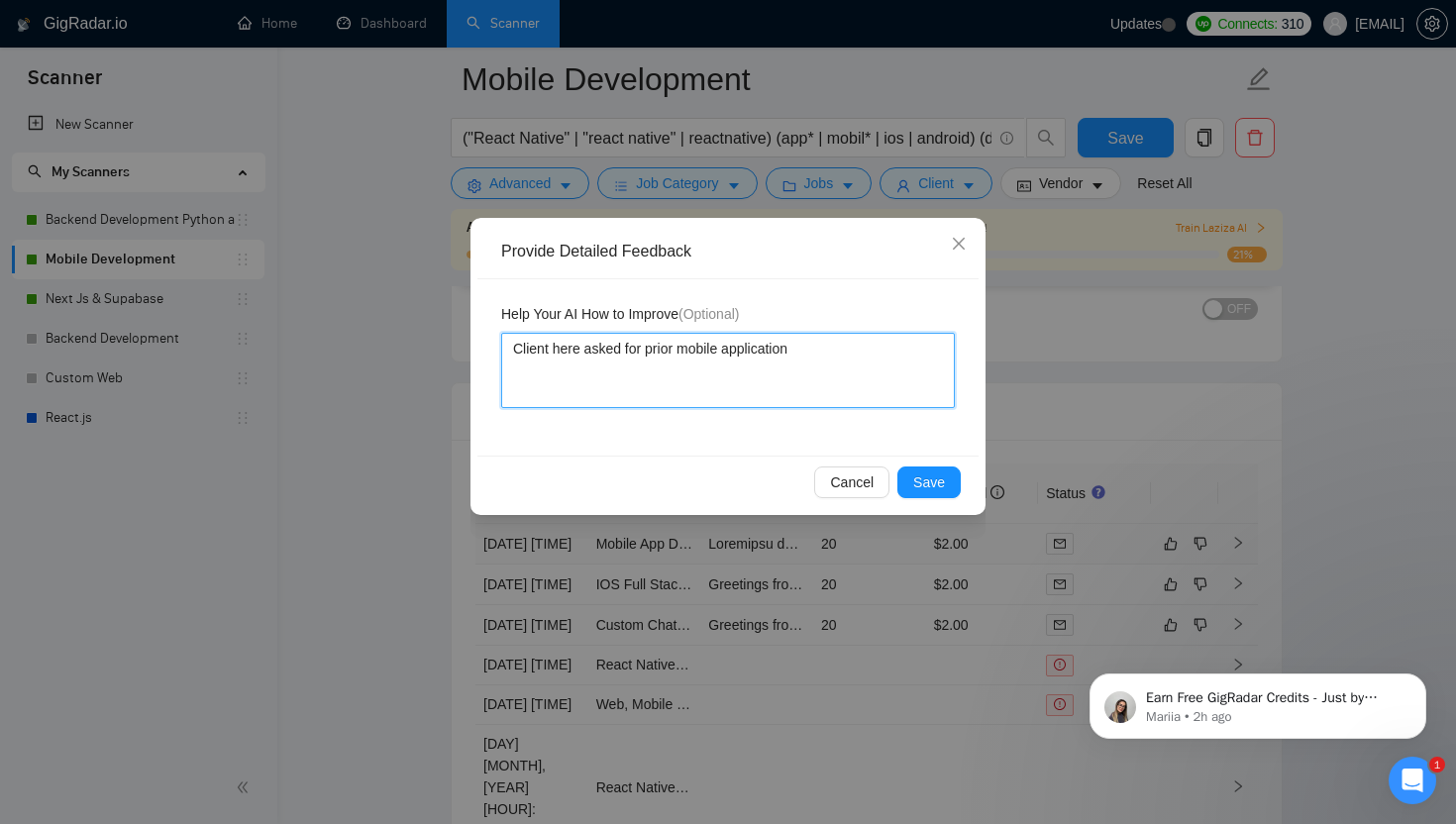 type 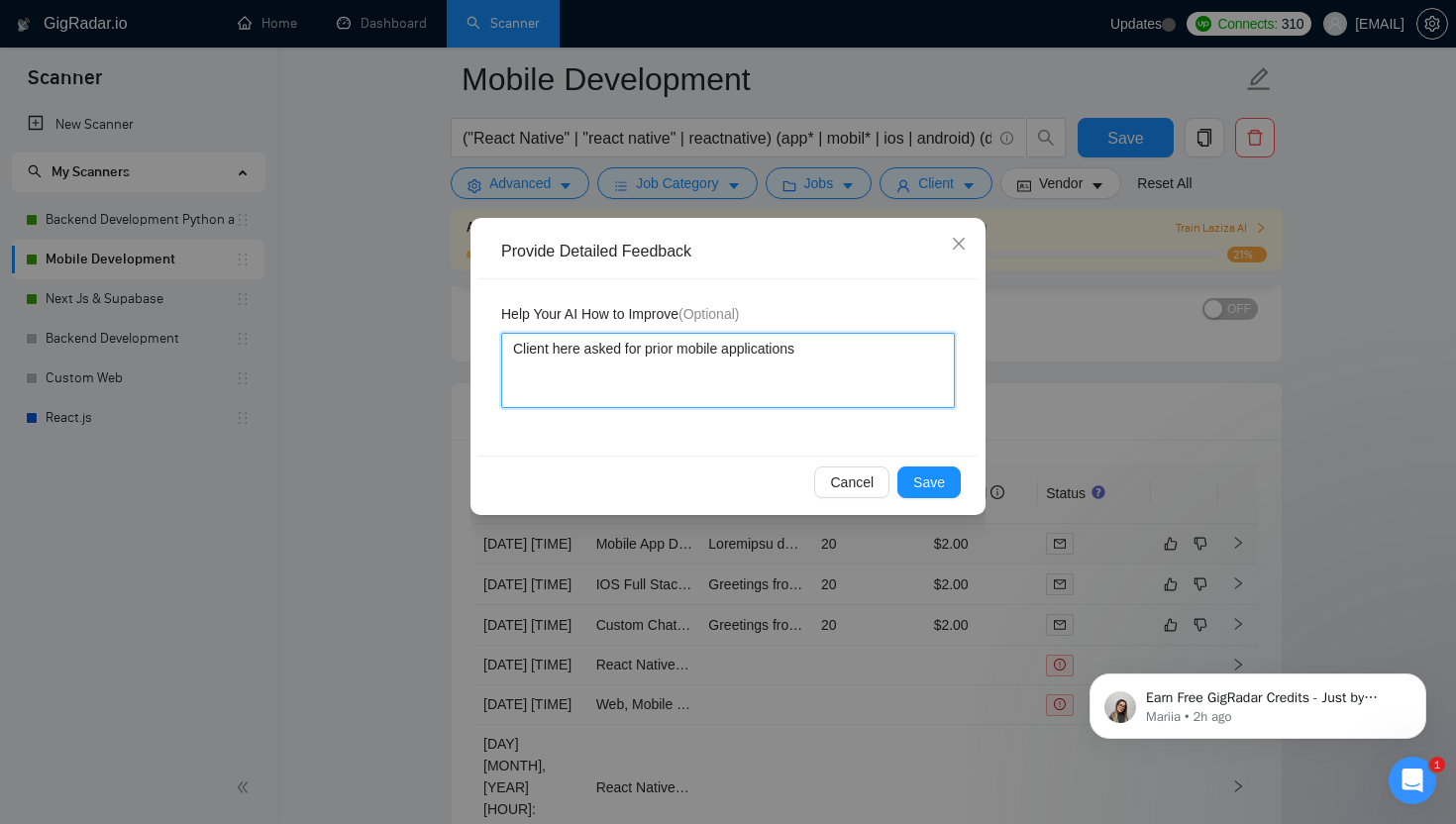 type 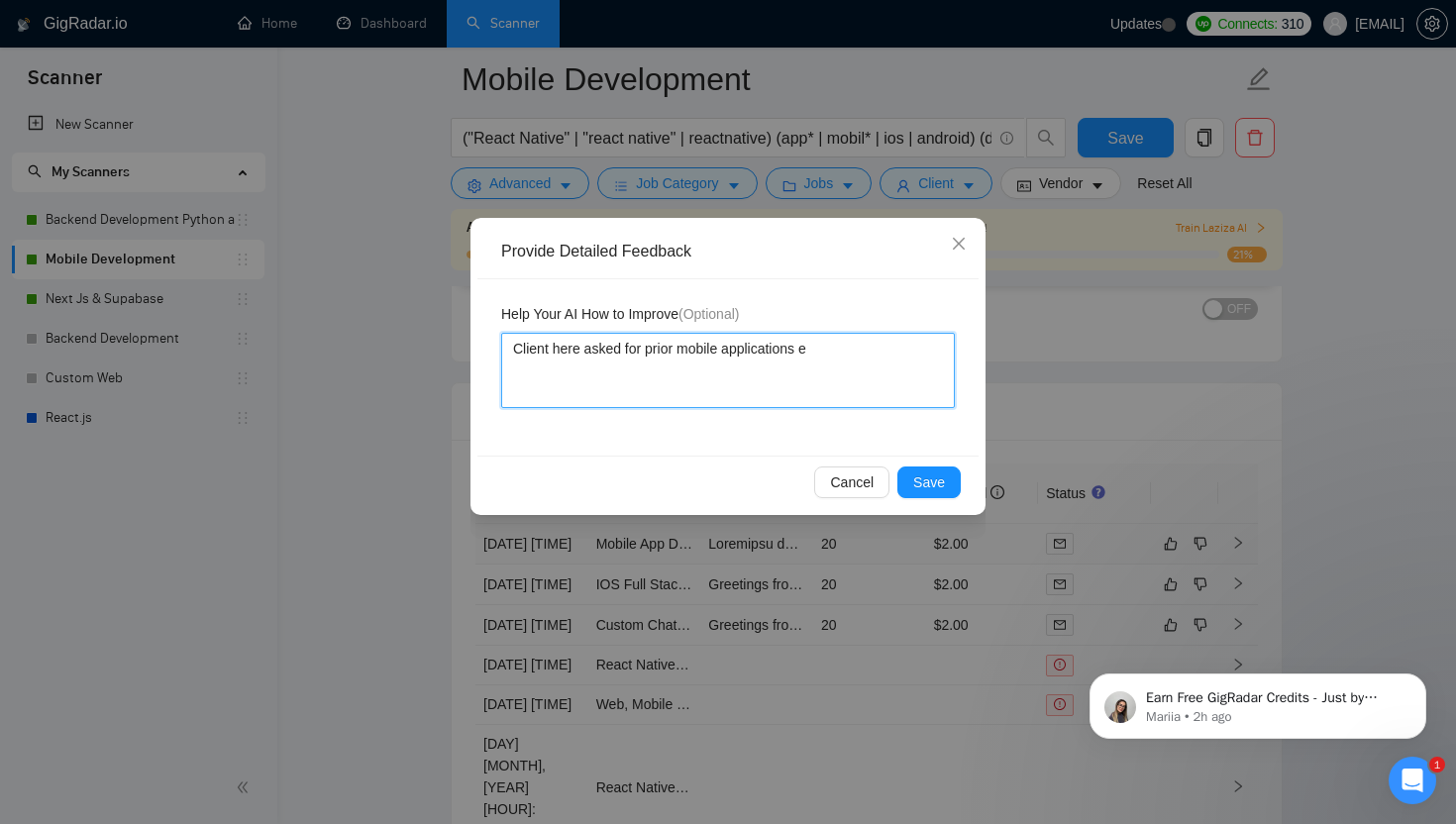 type 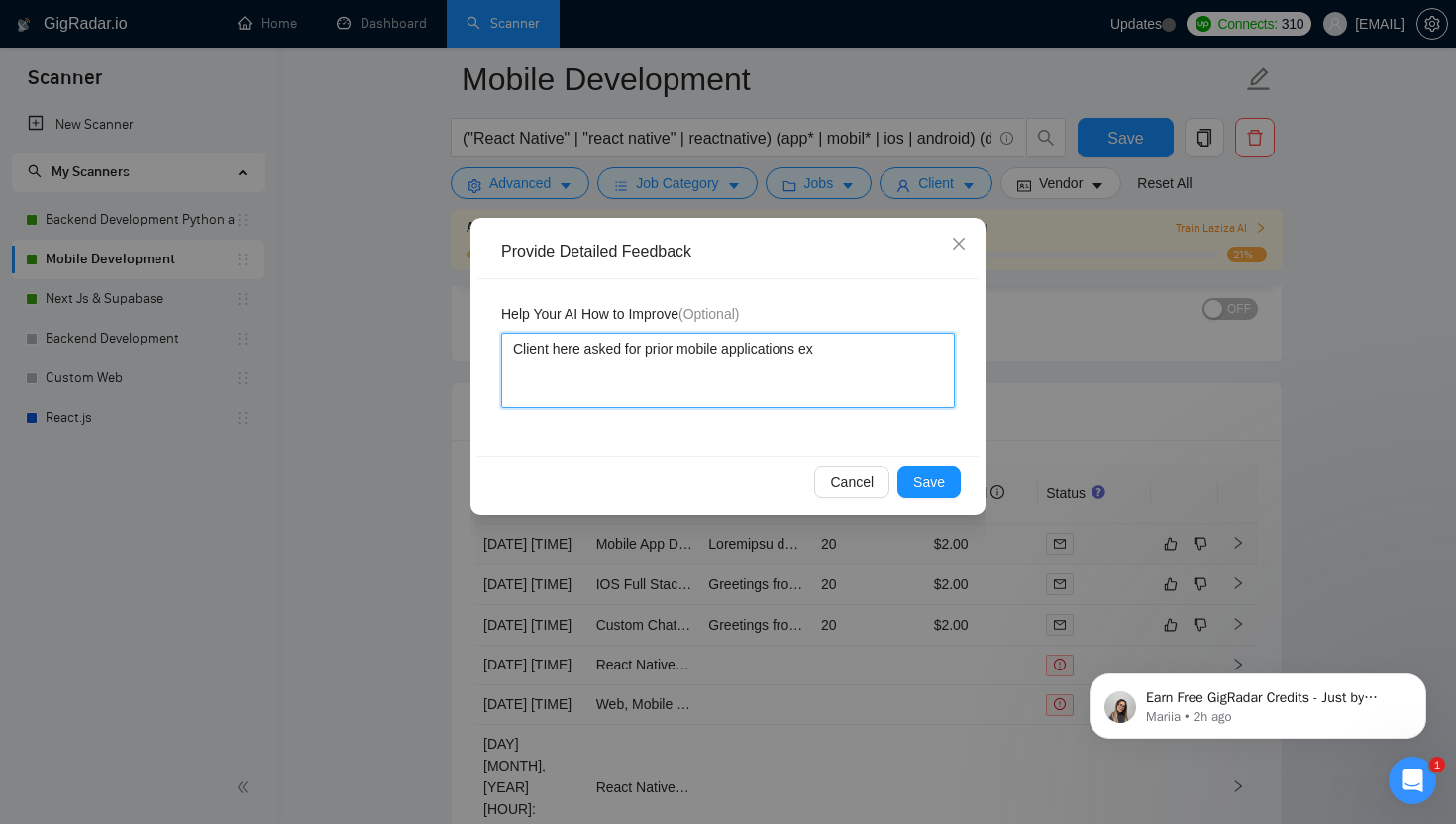 type 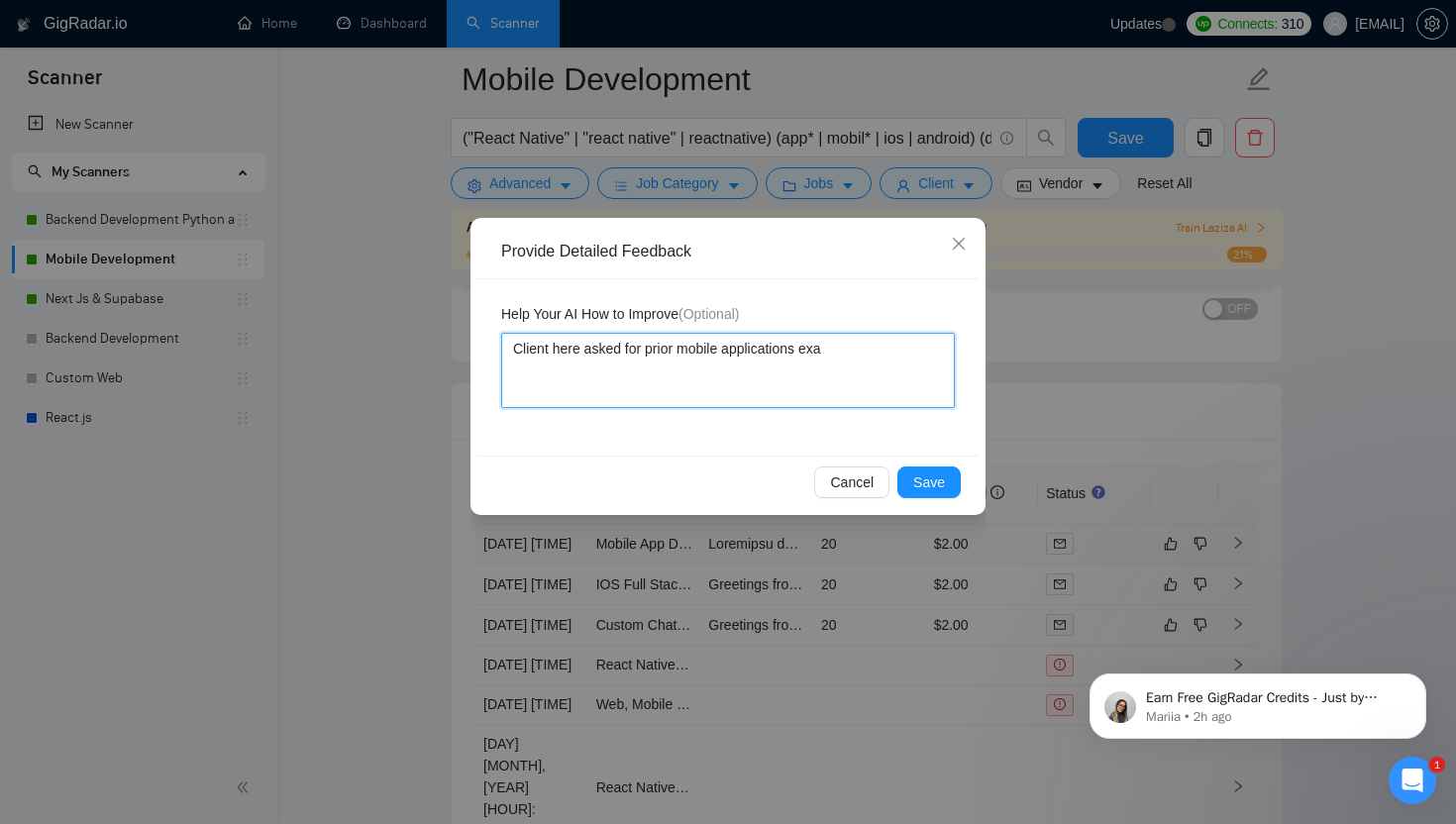 type 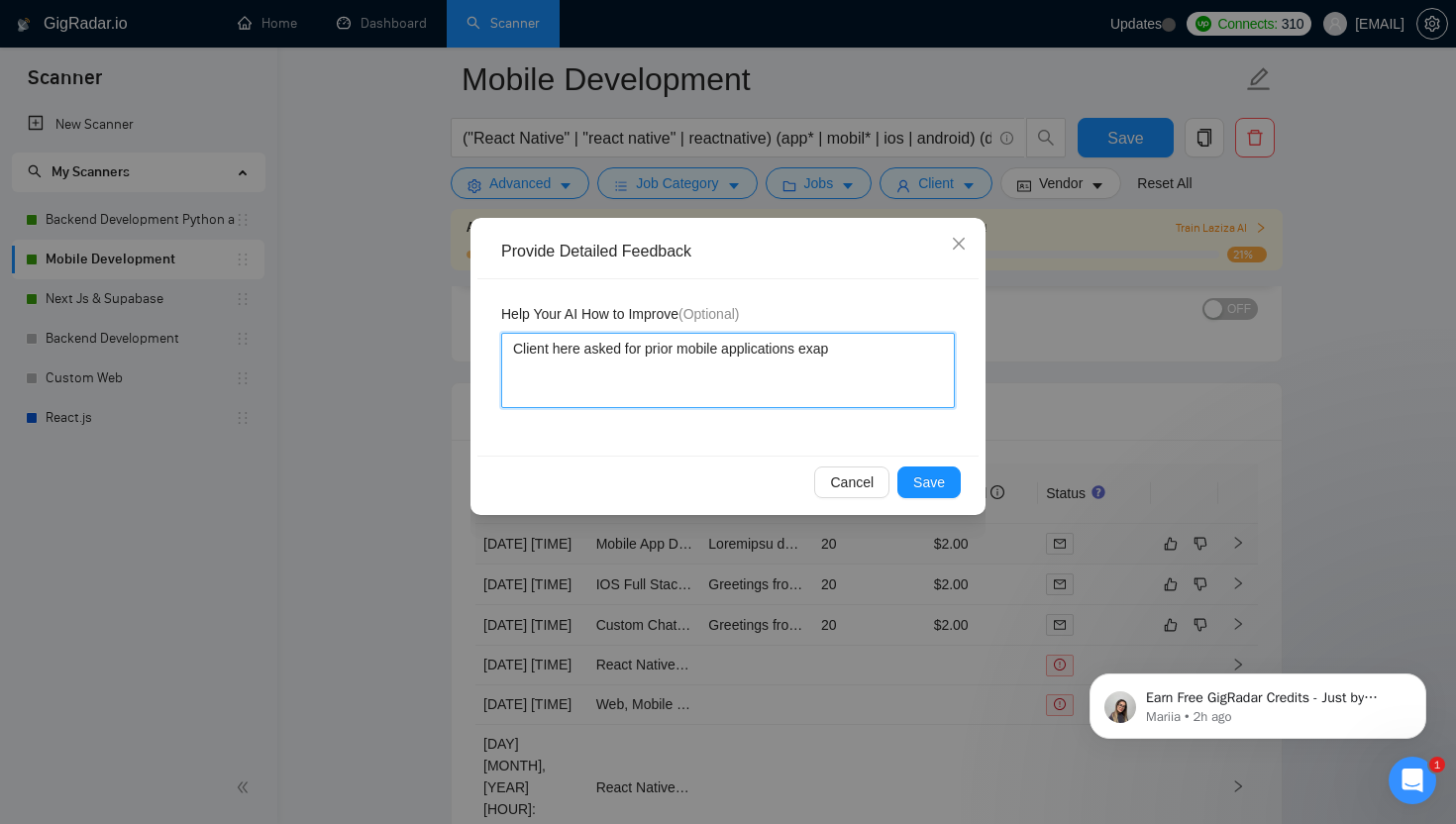 type 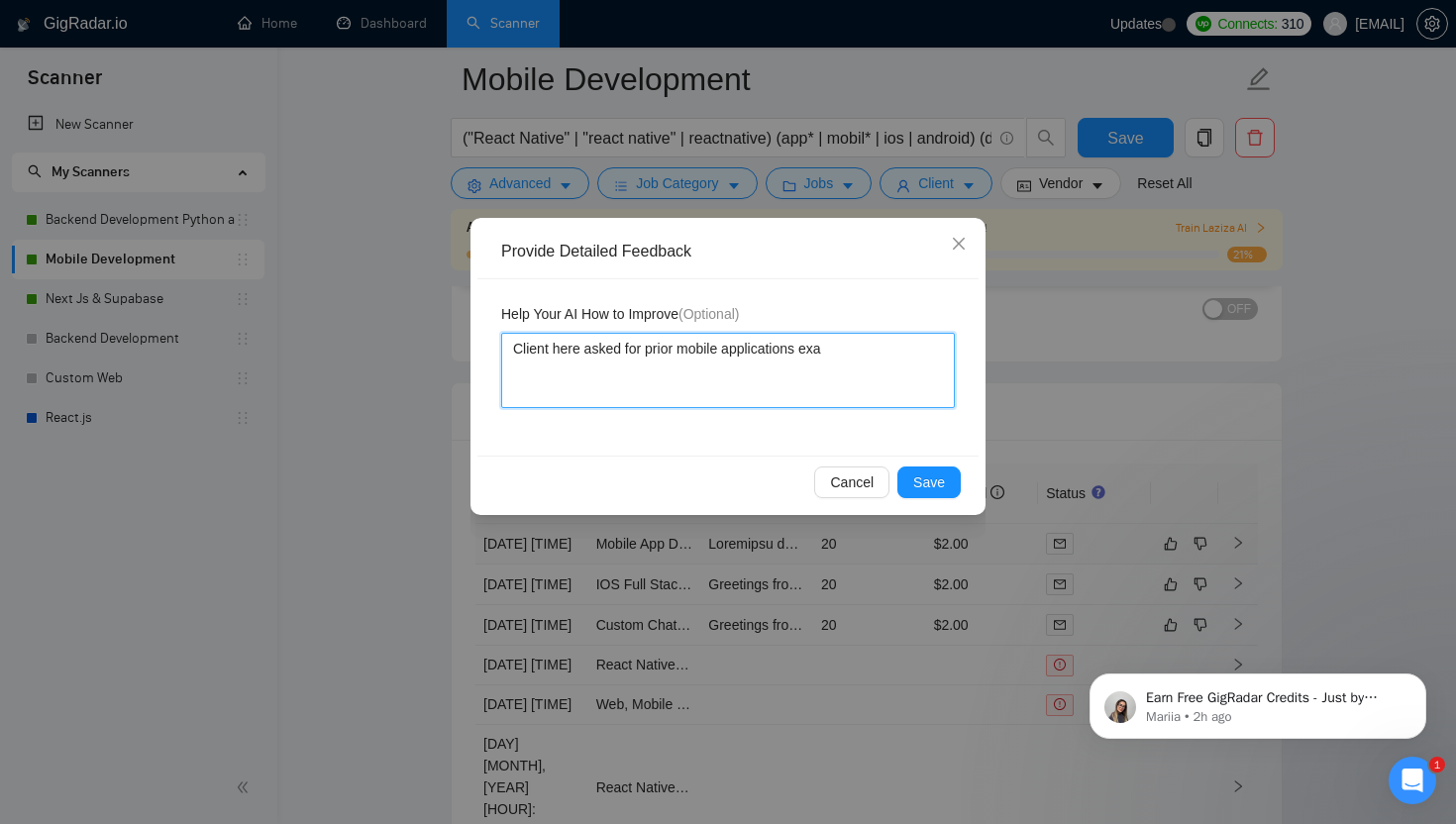 type 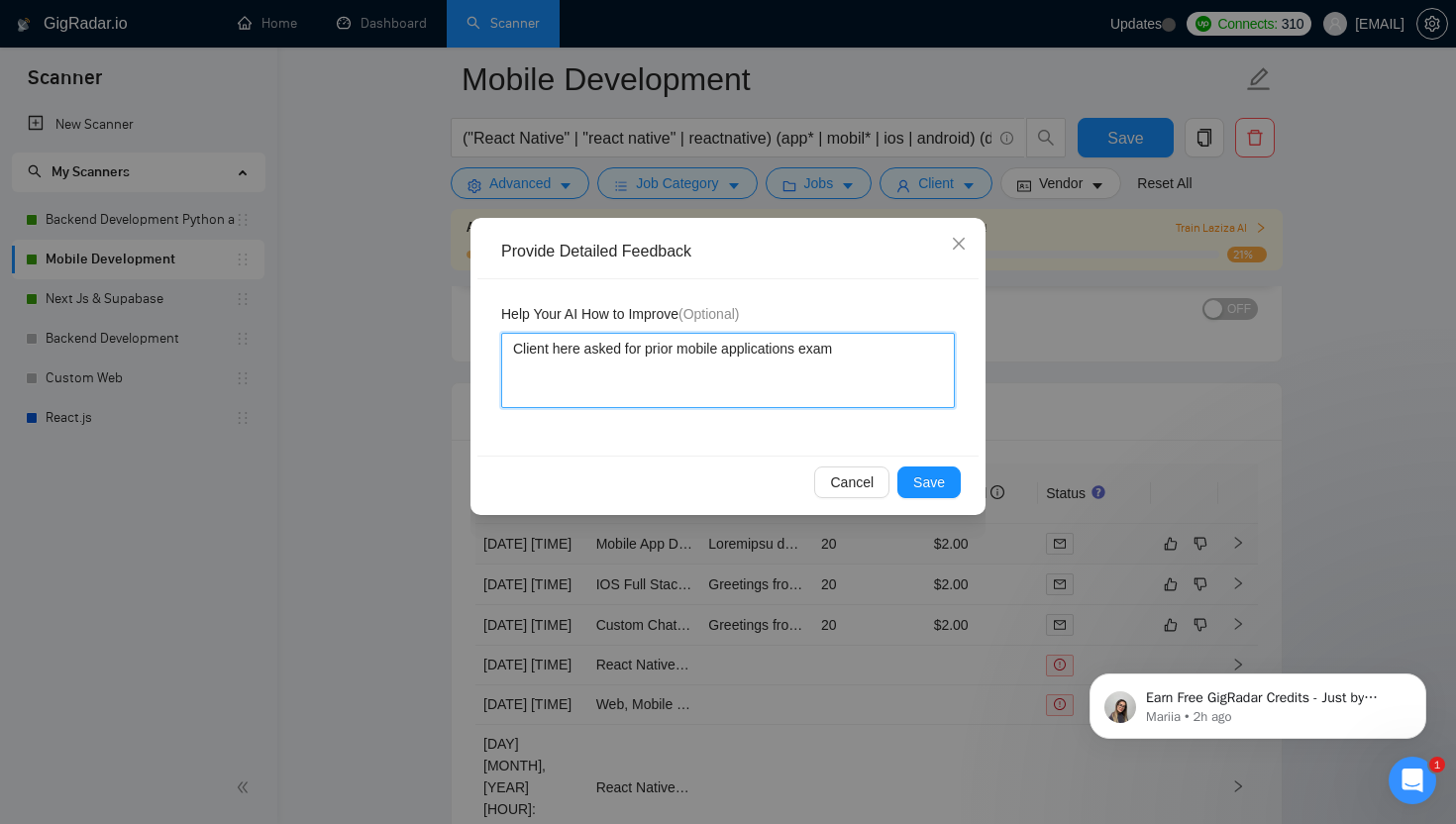 type 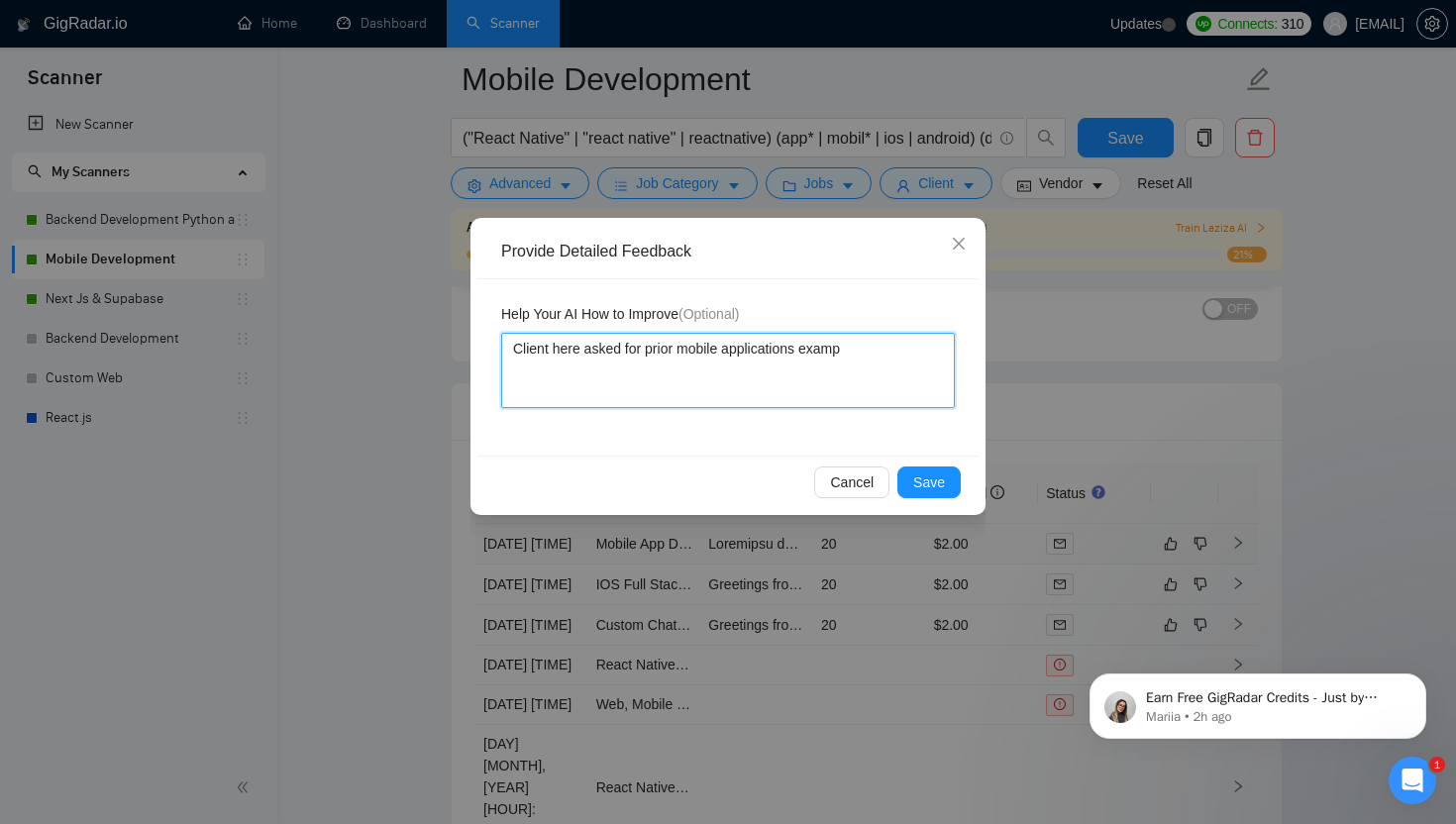 type 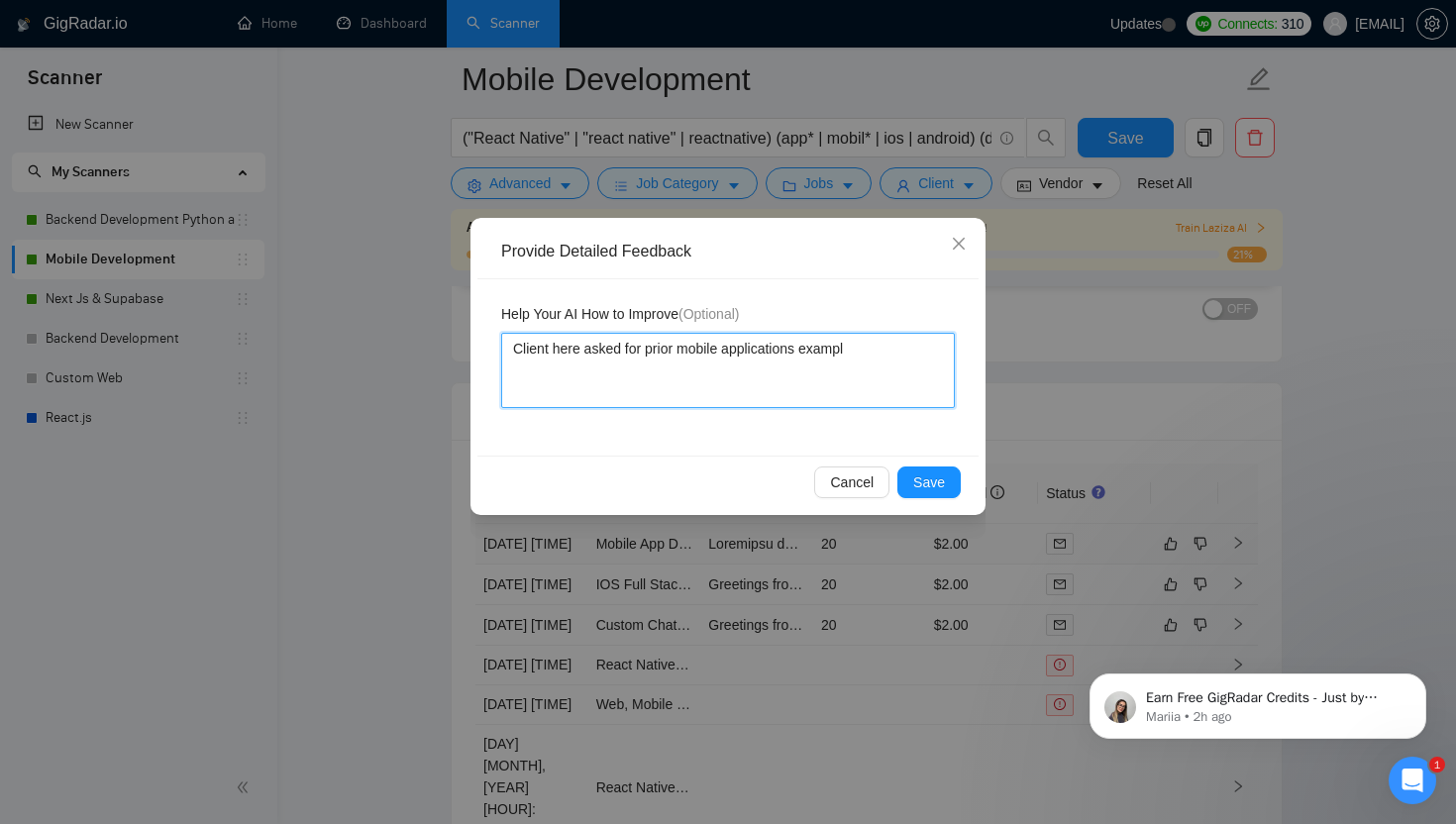 type 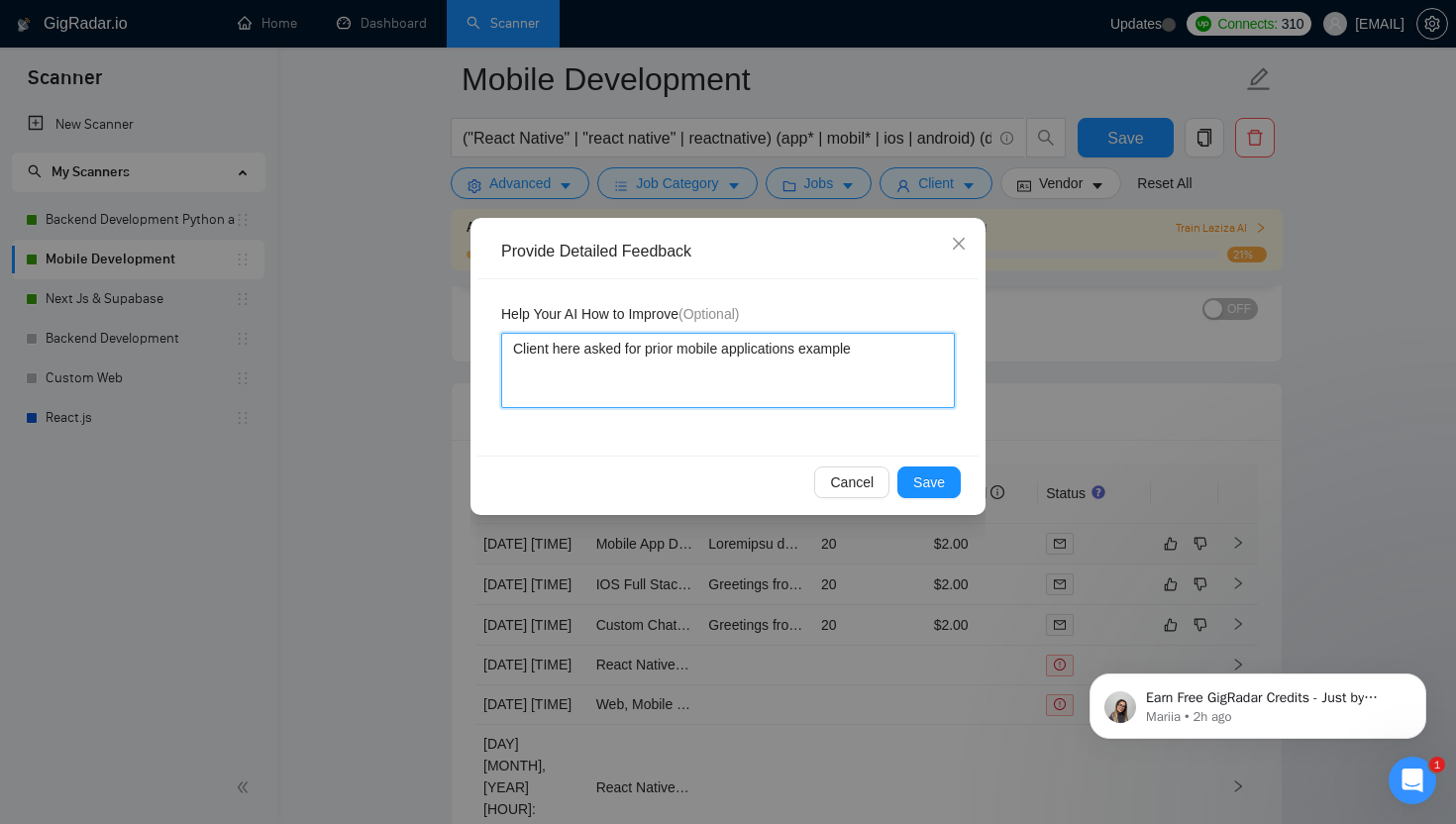 type 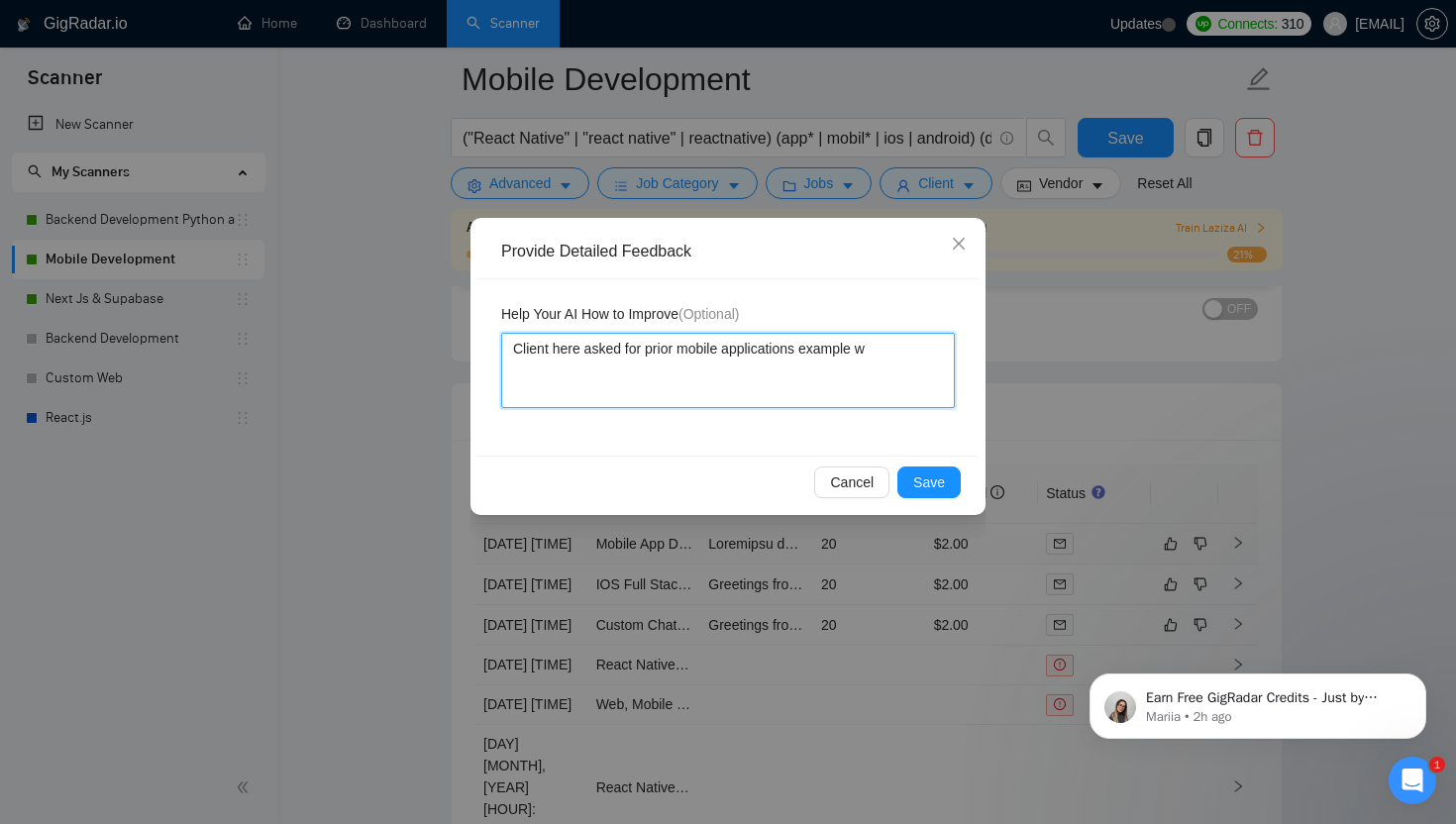 type 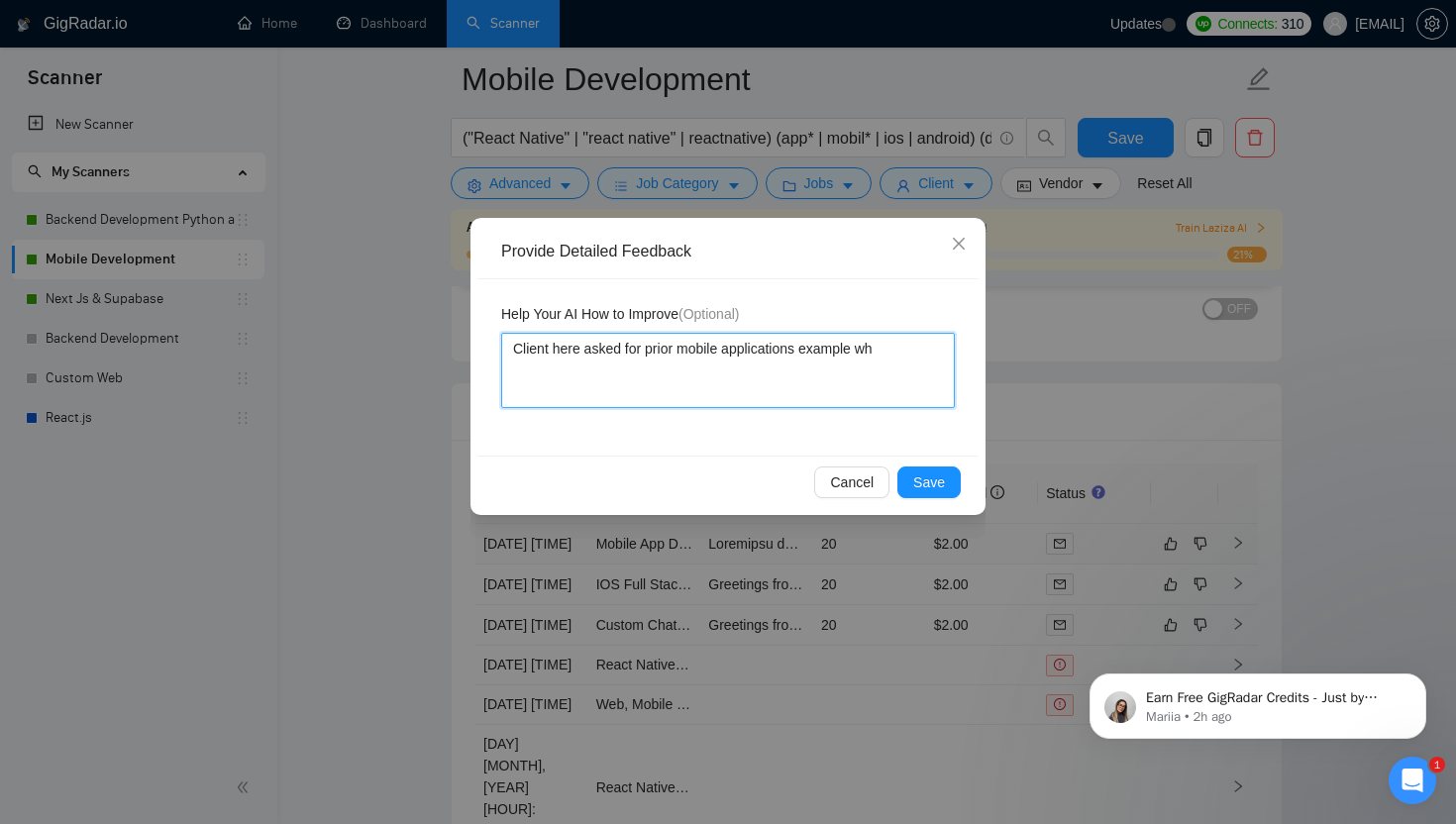 type 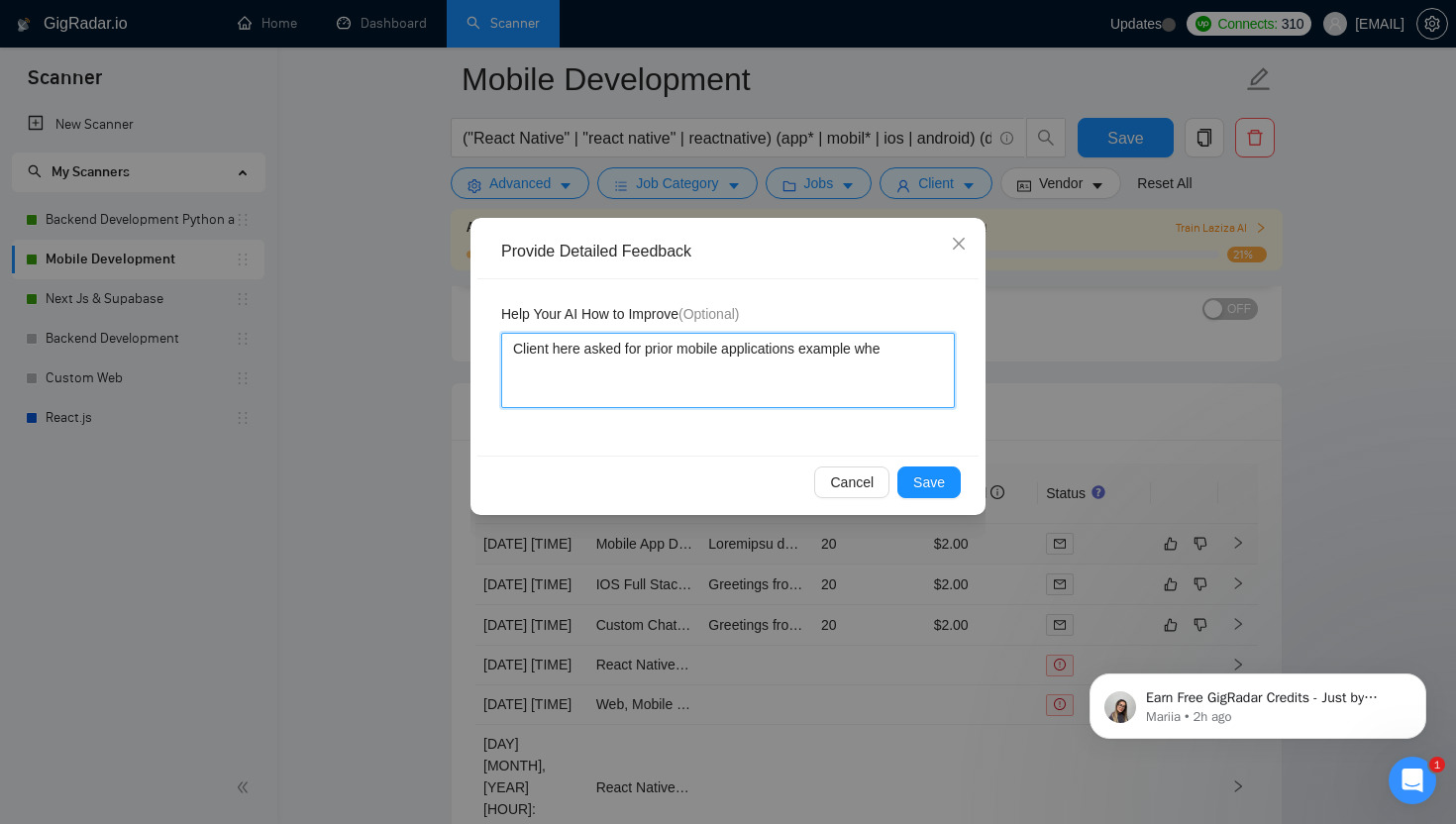 type 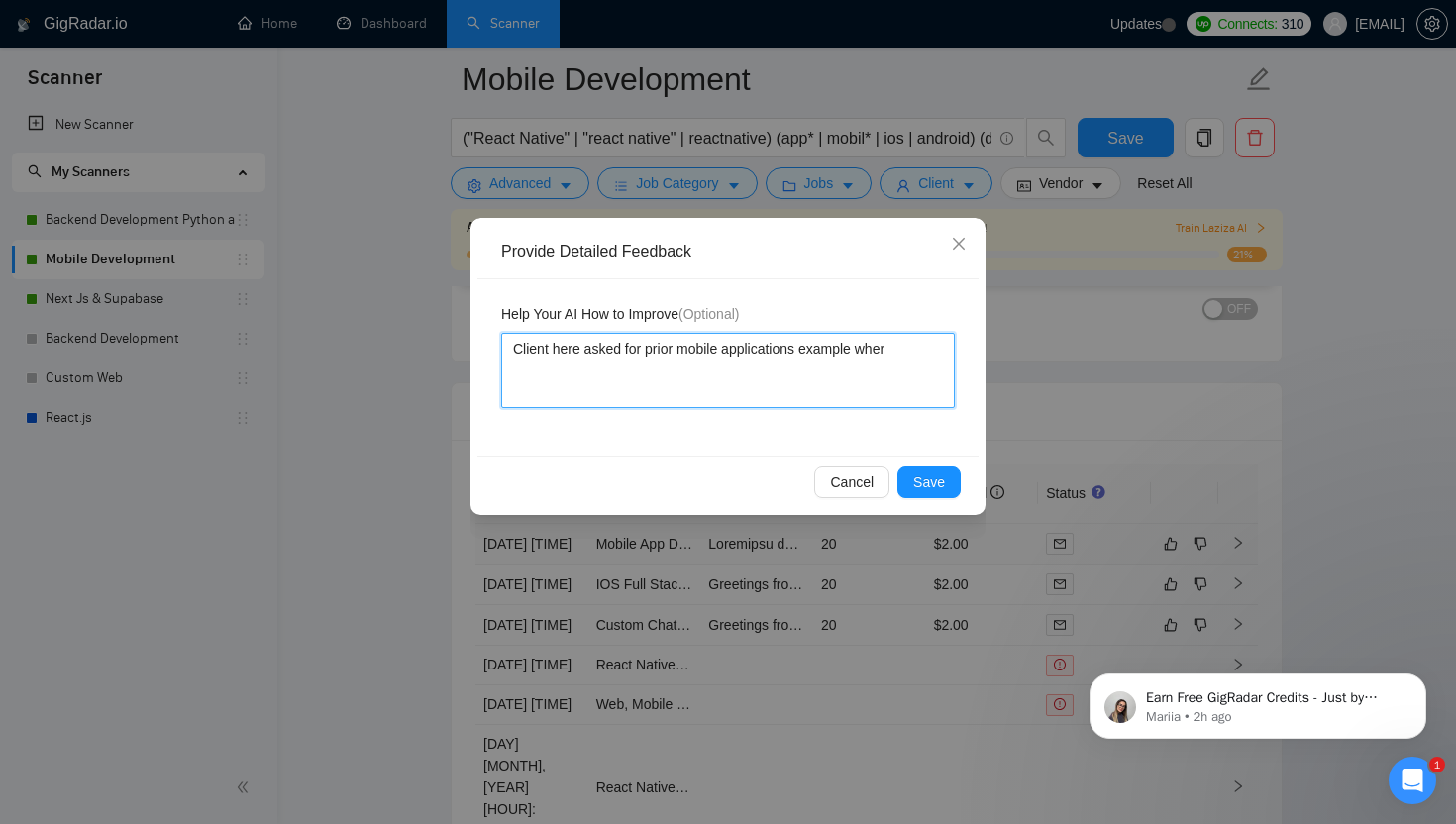 type 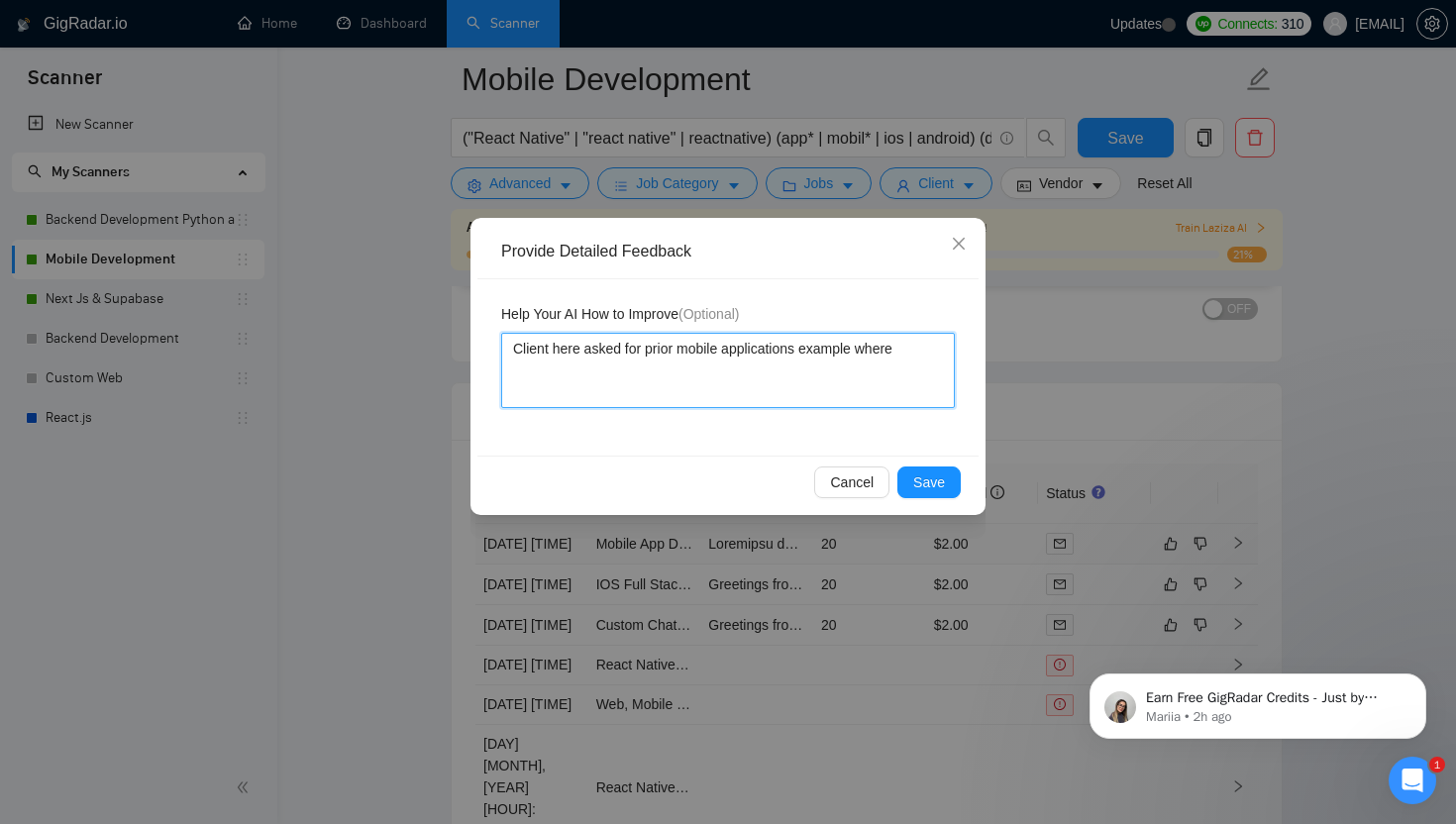 type 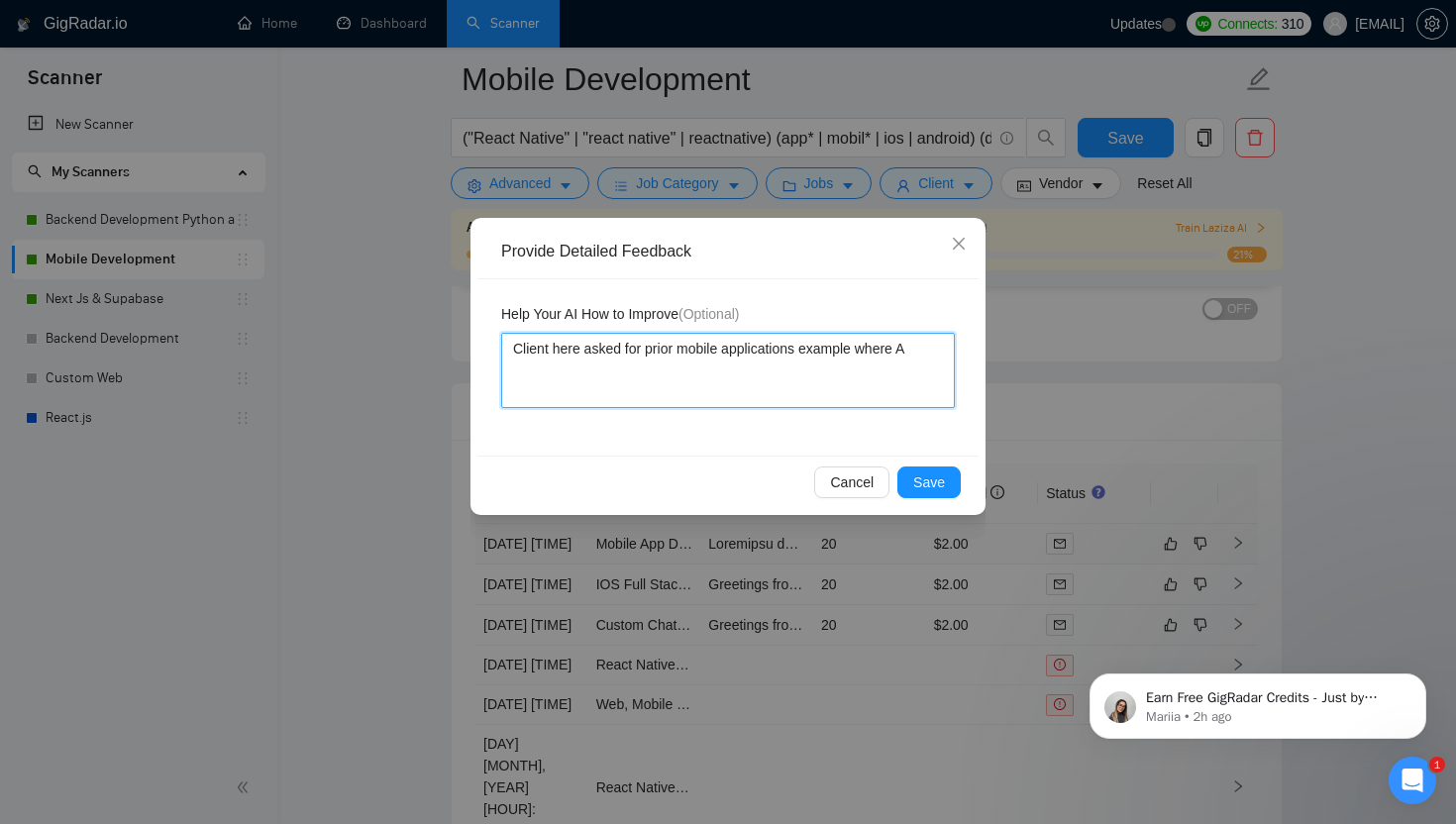 type 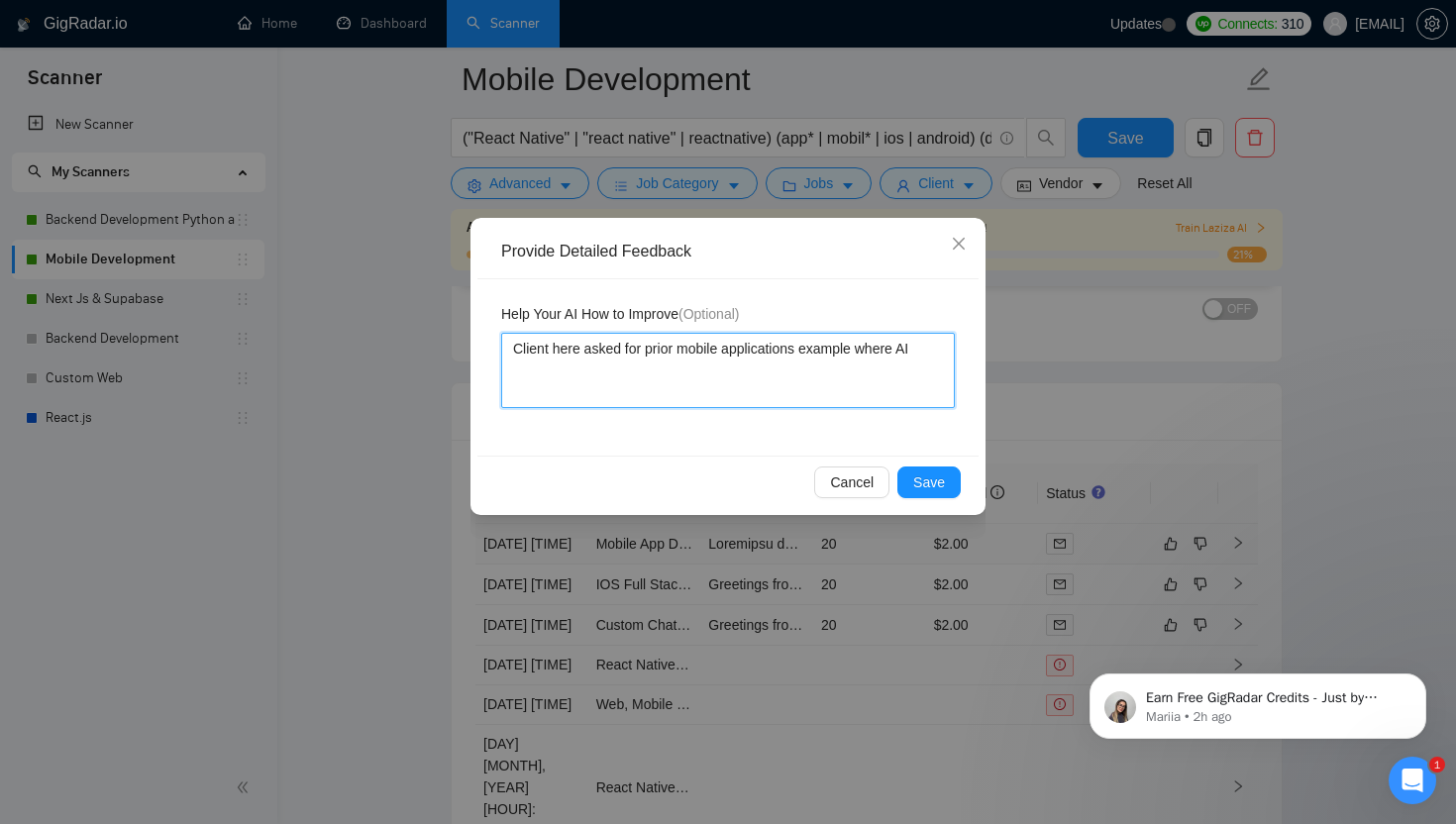type 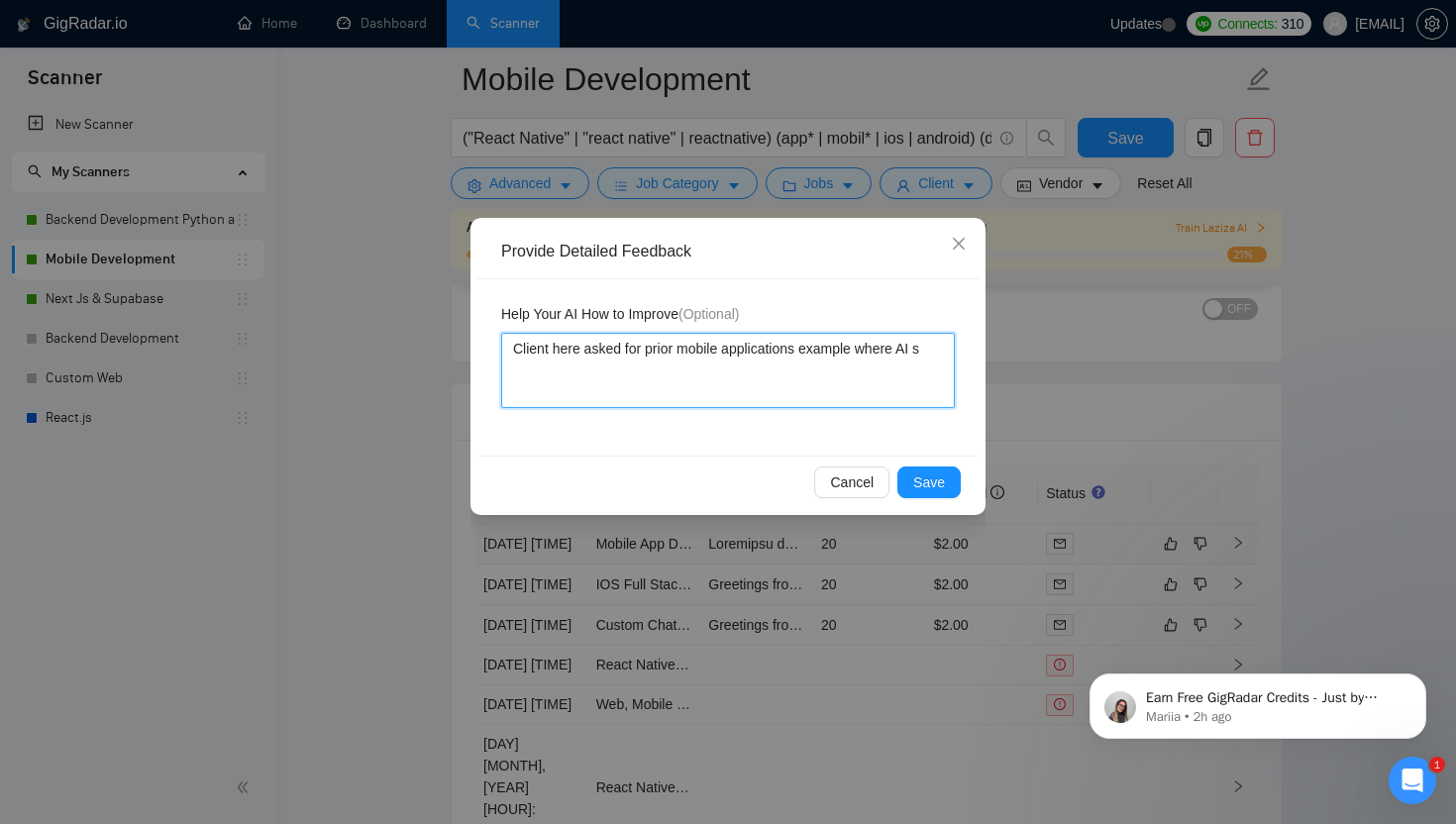 type 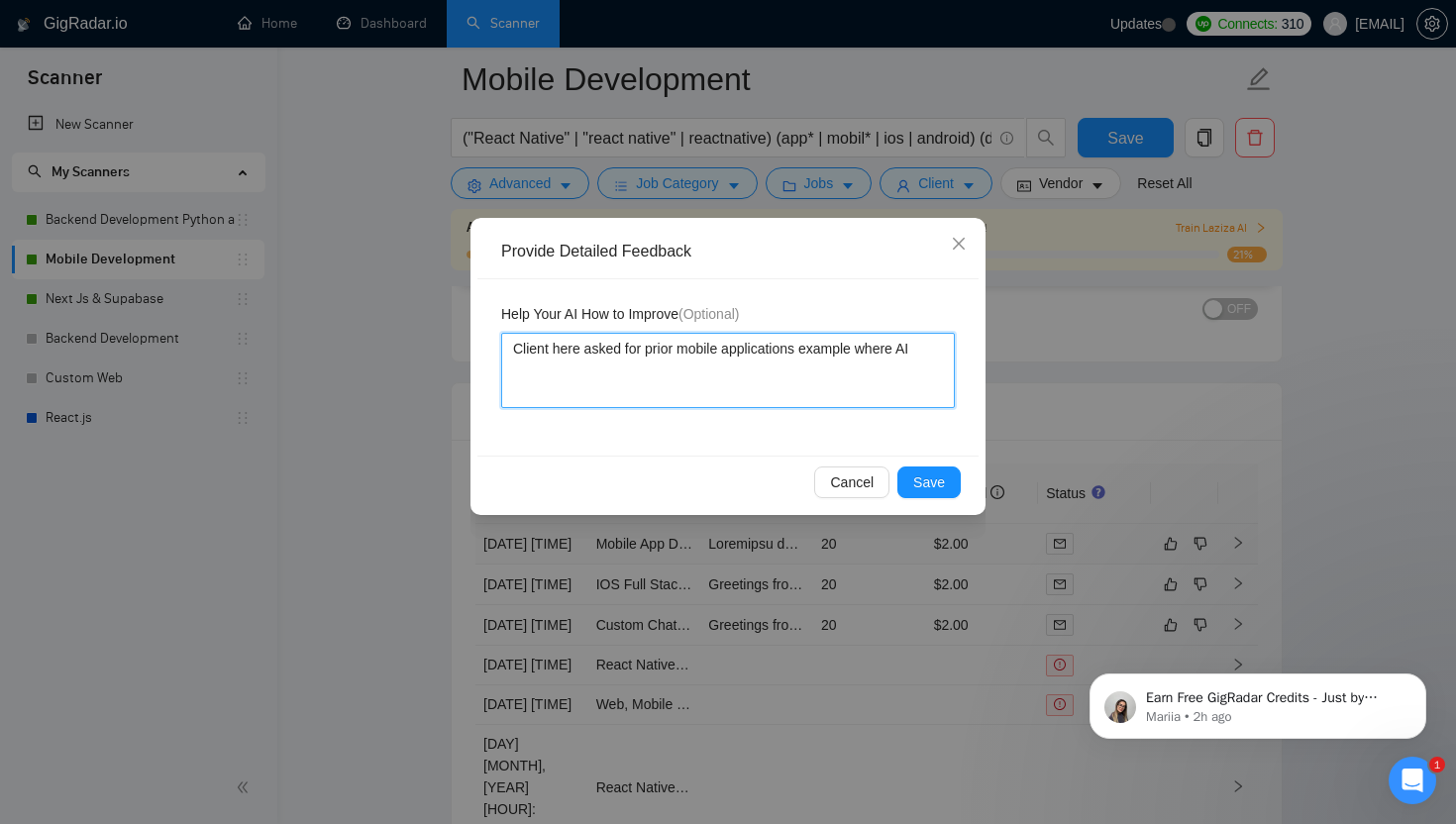 type 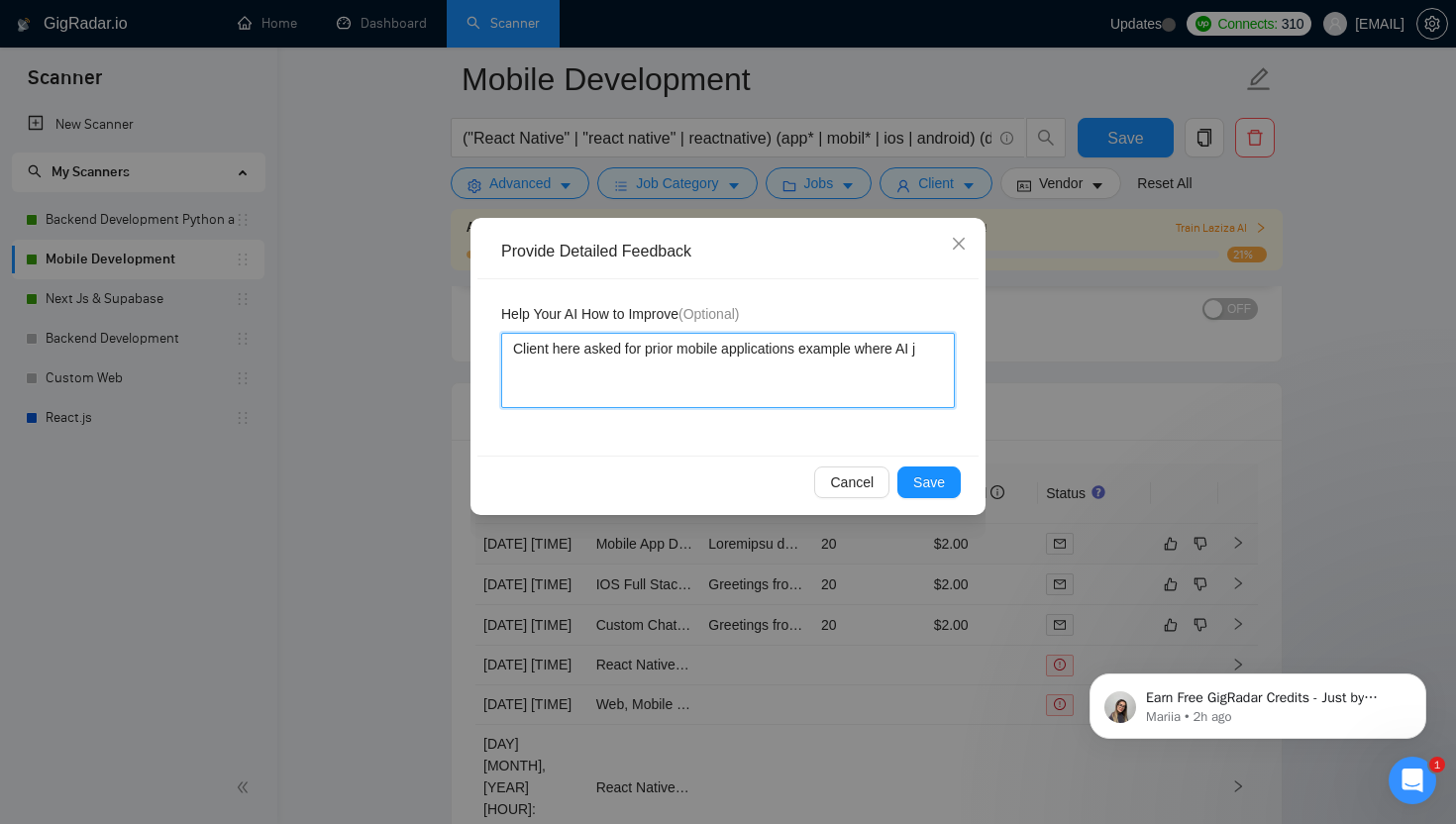 type 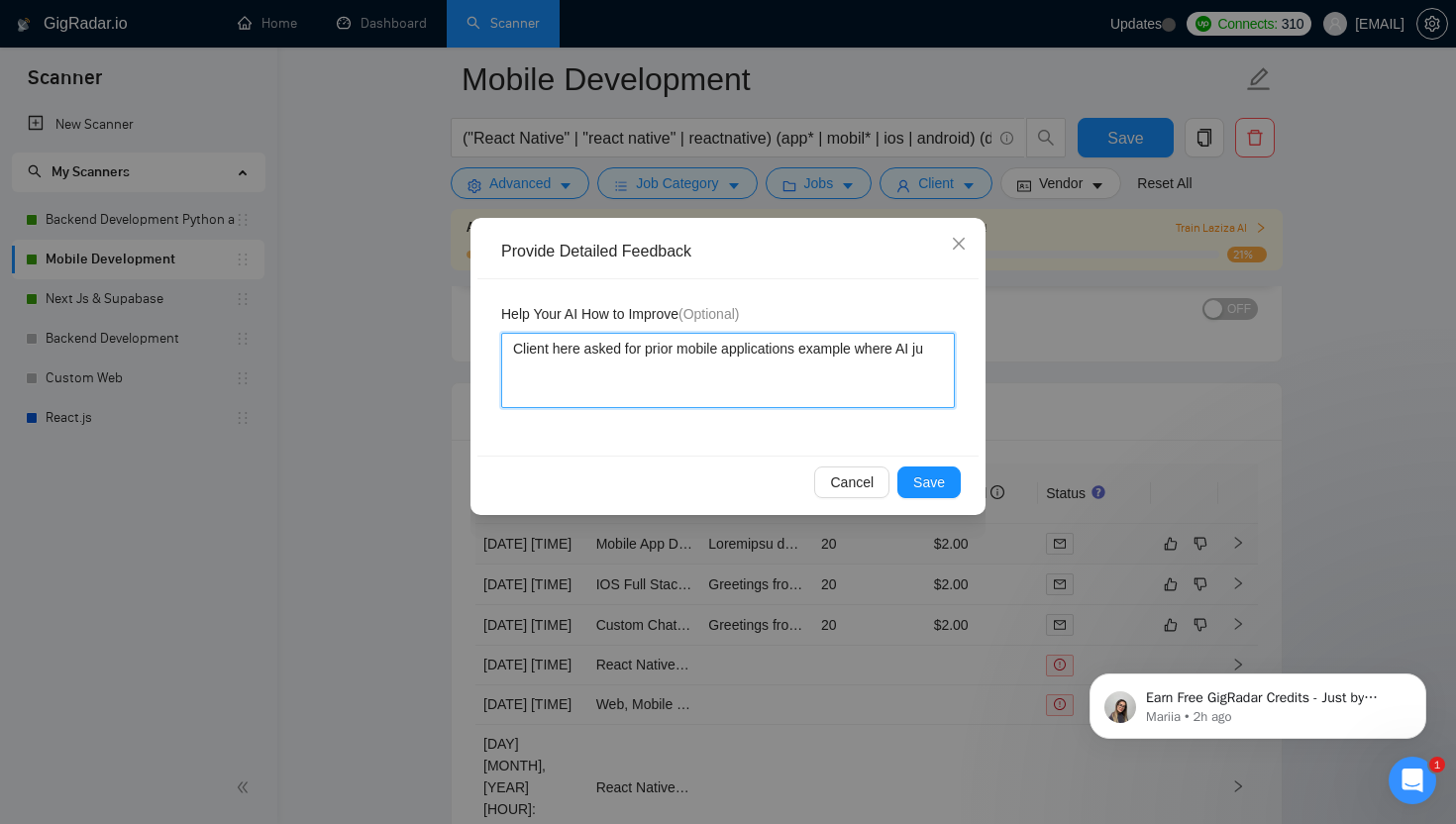type 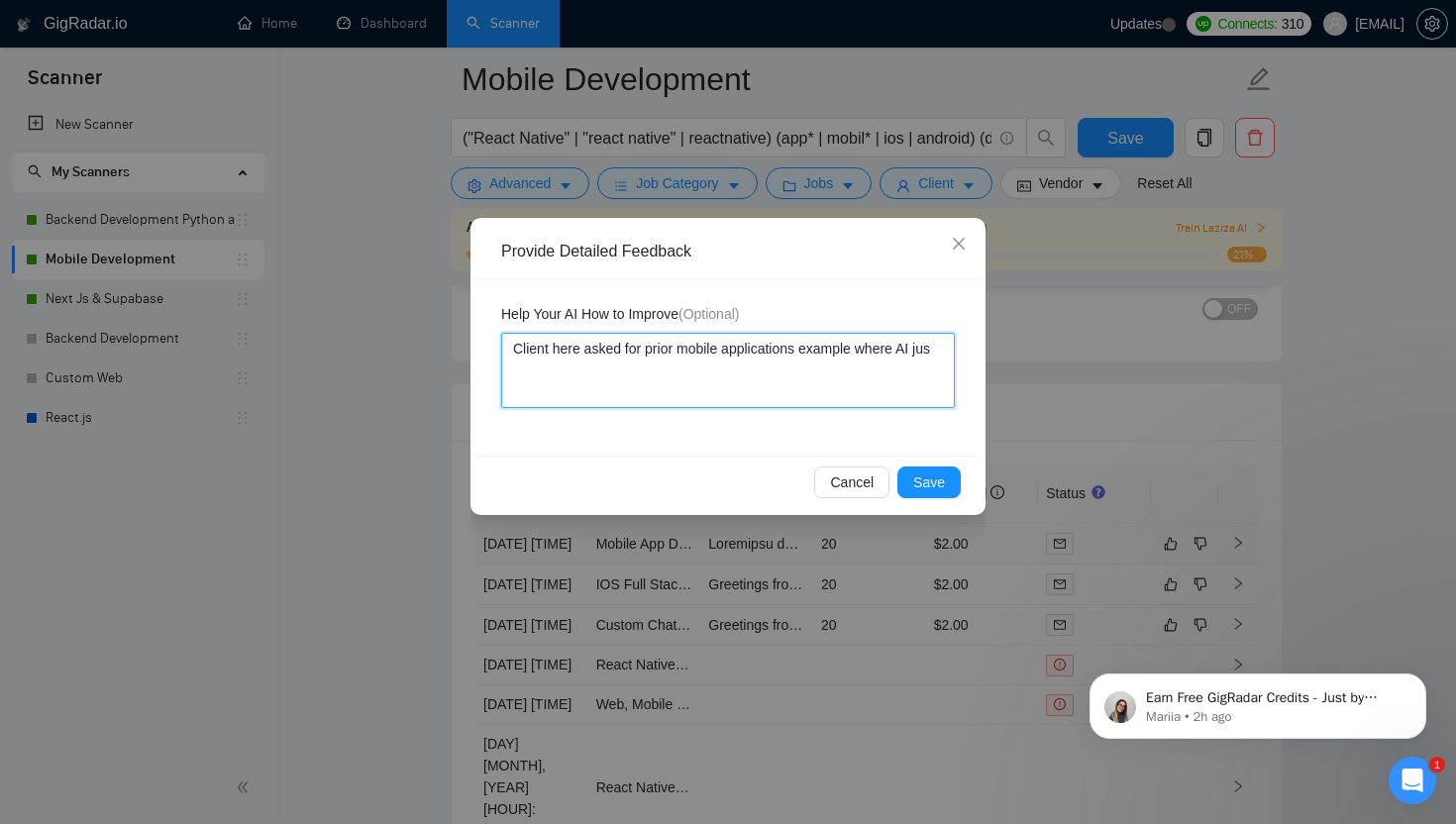type 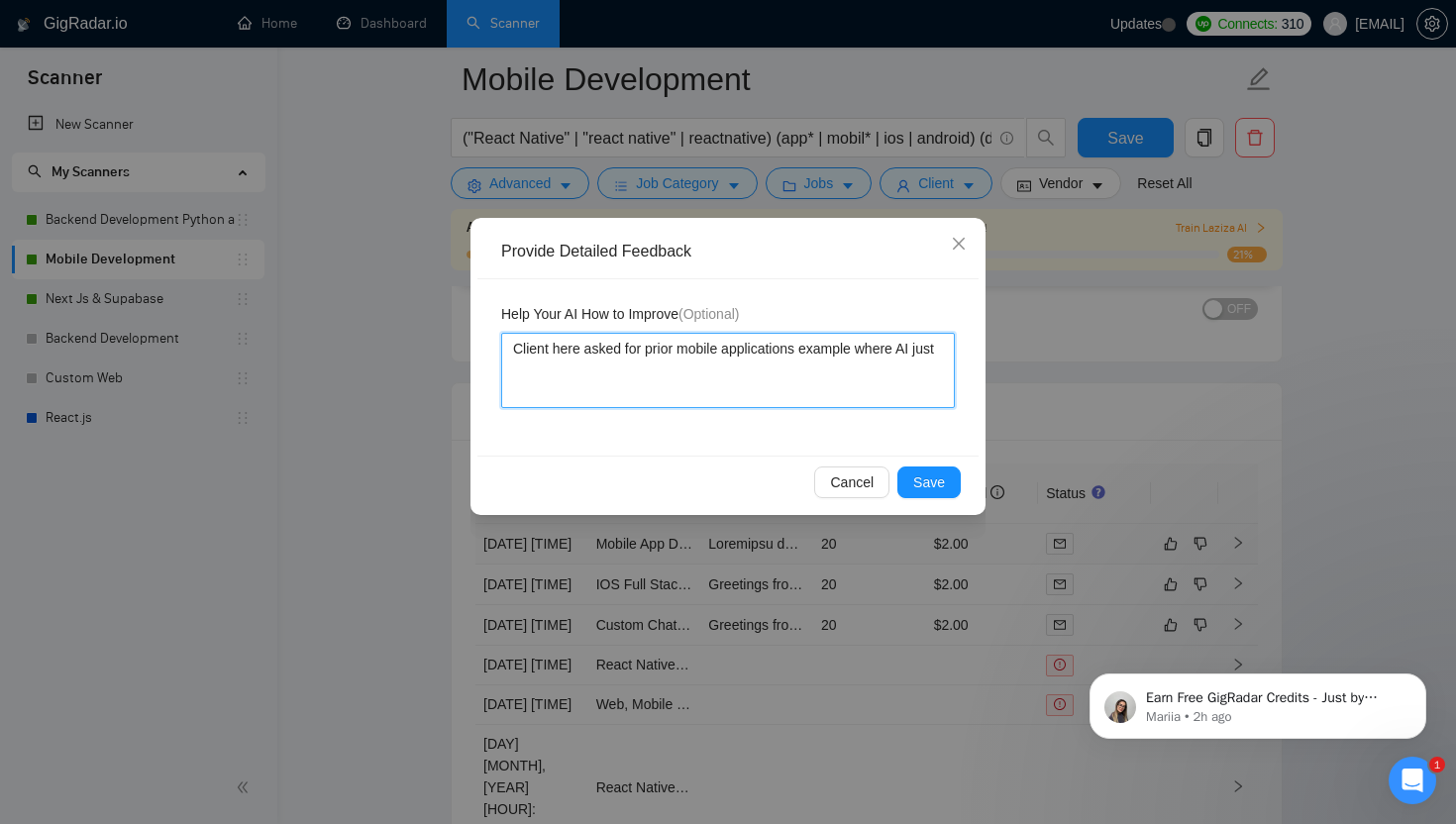 type 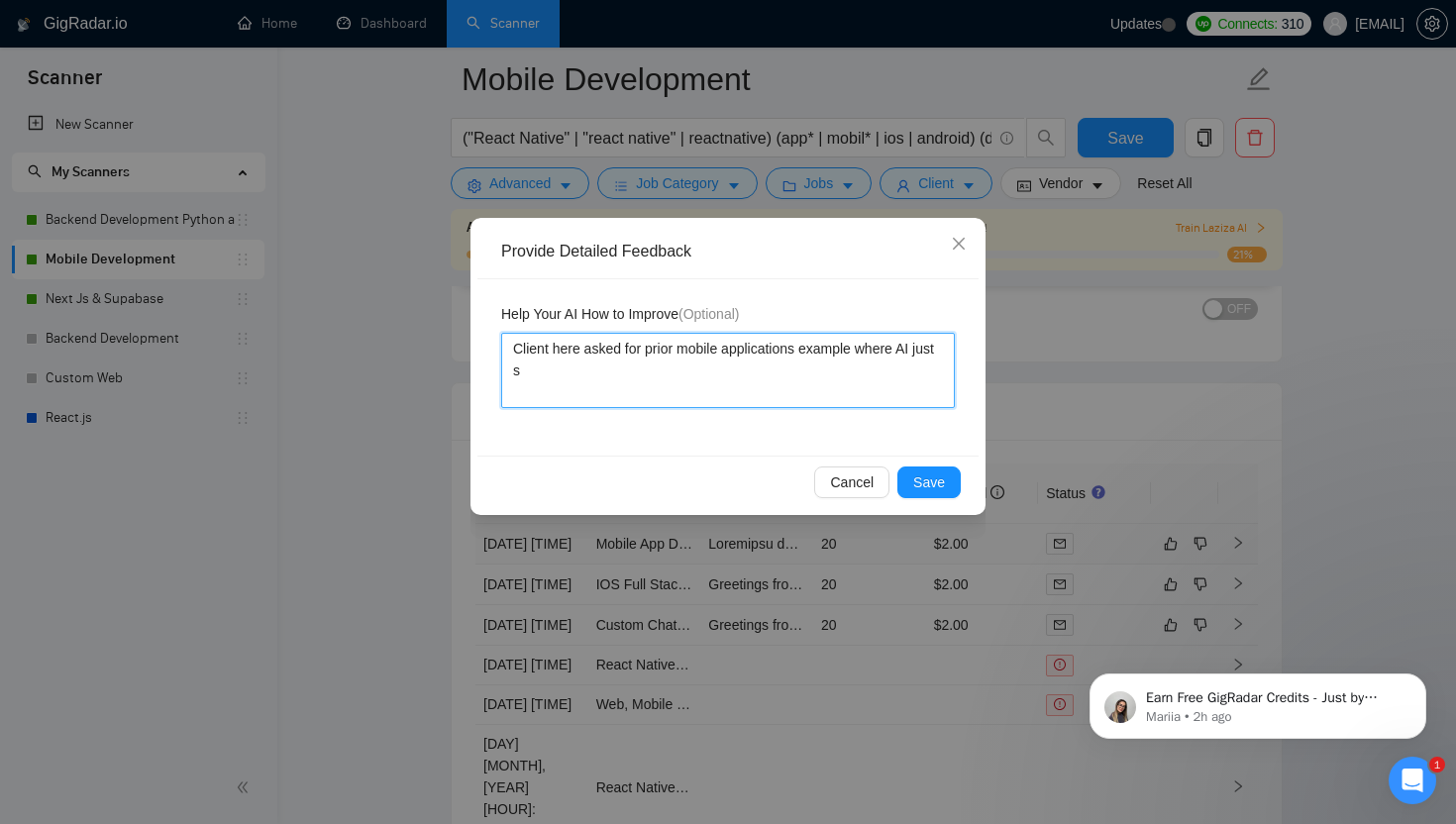 type 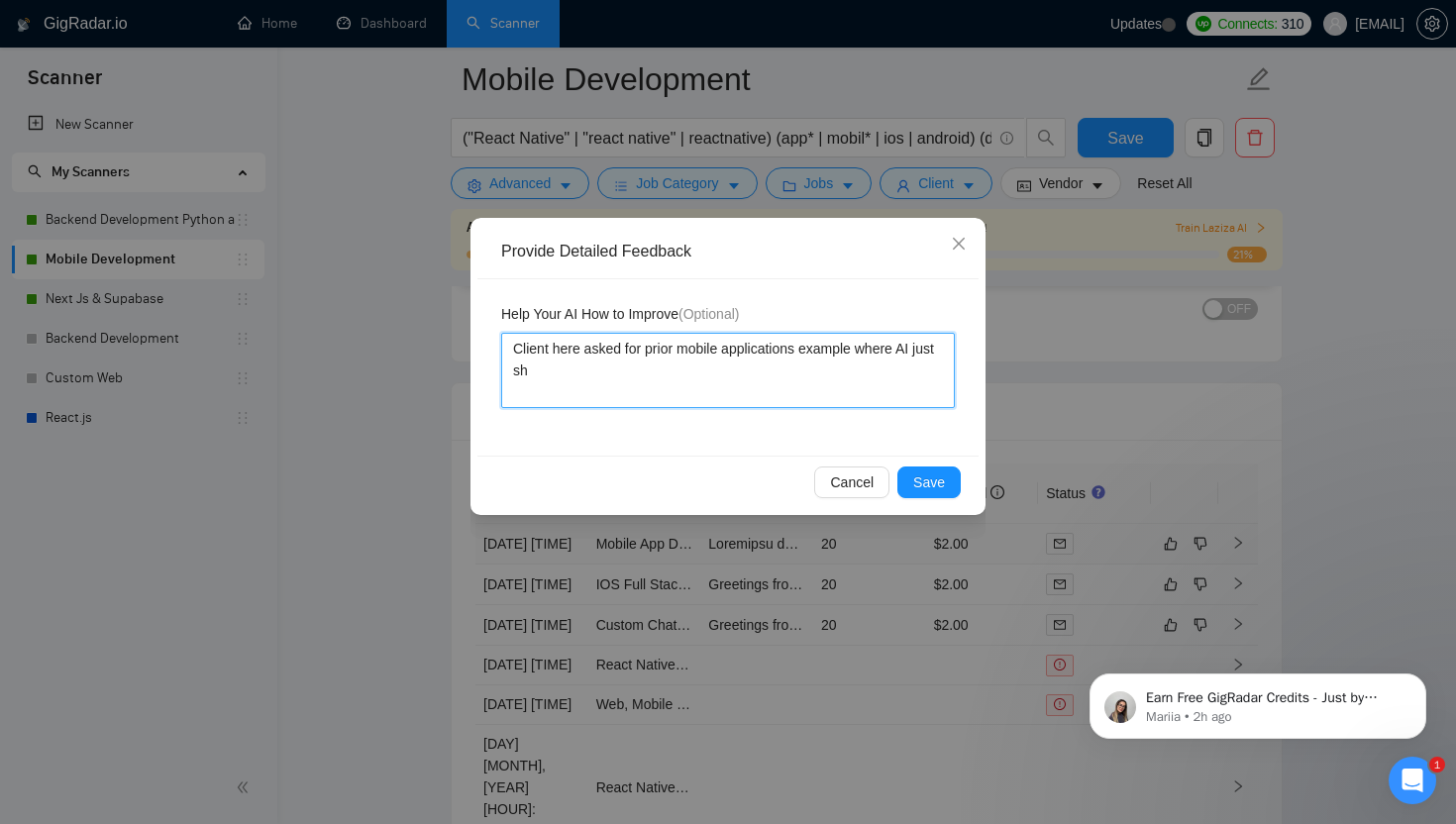 type 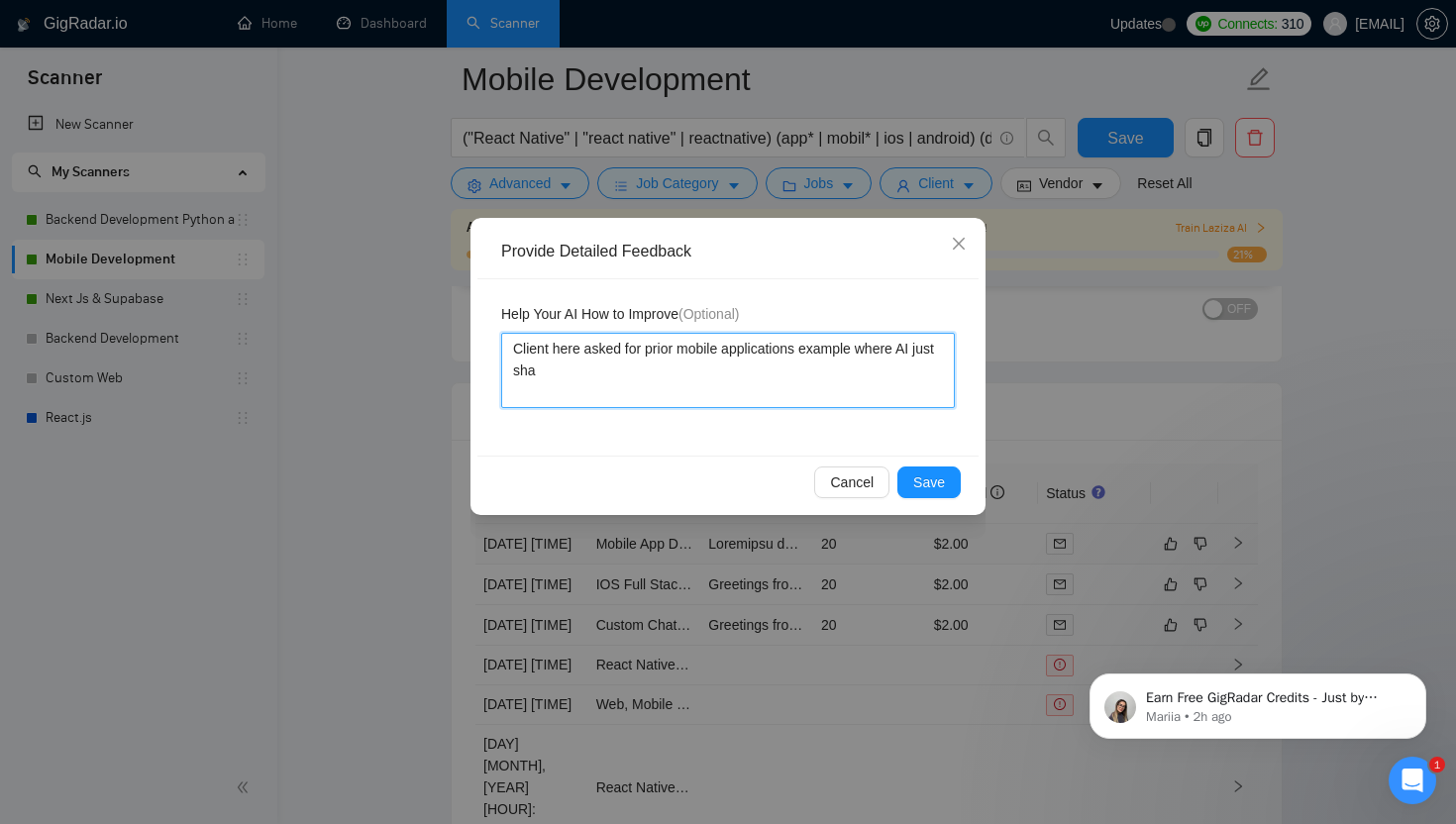 type 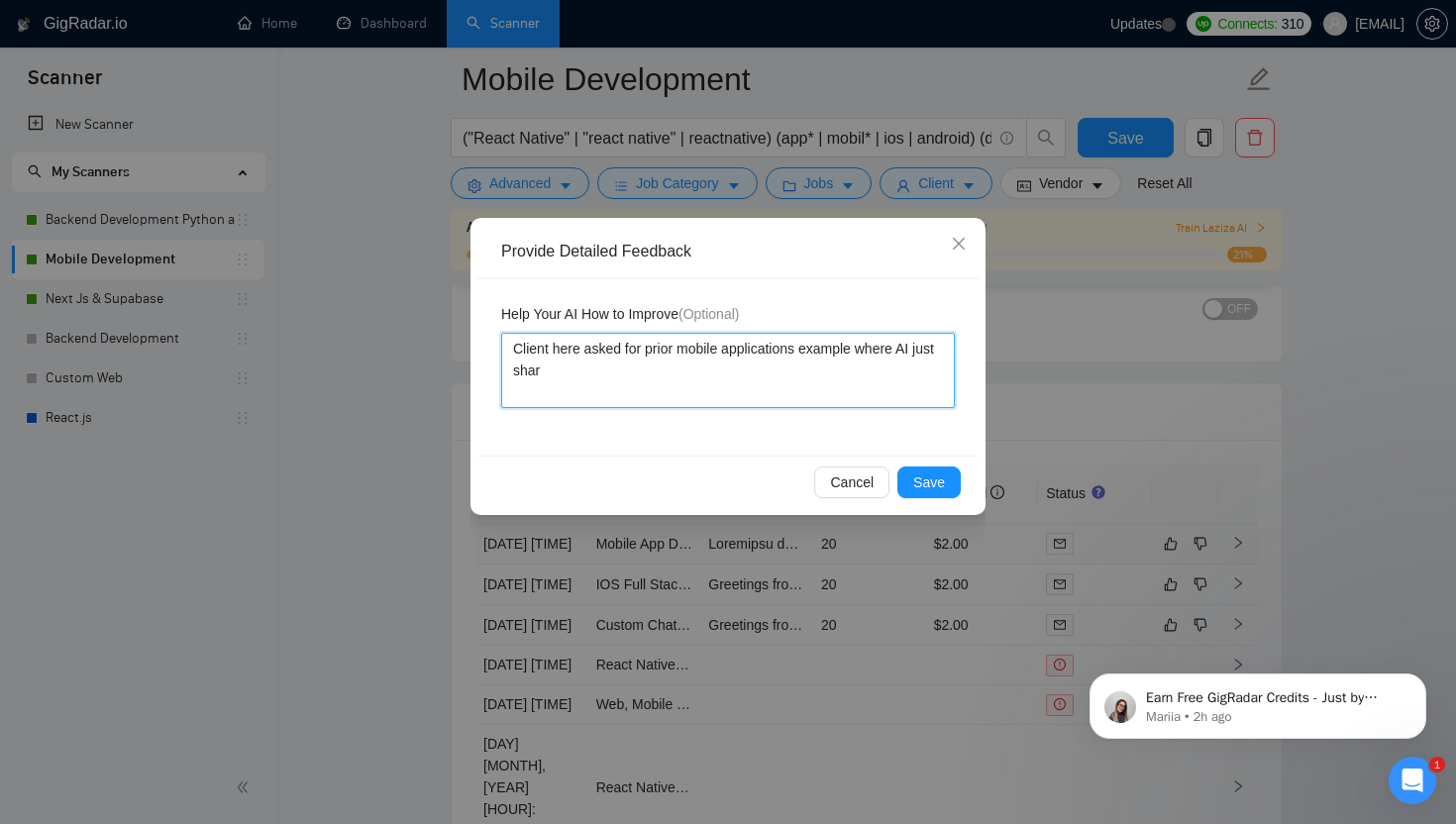 type 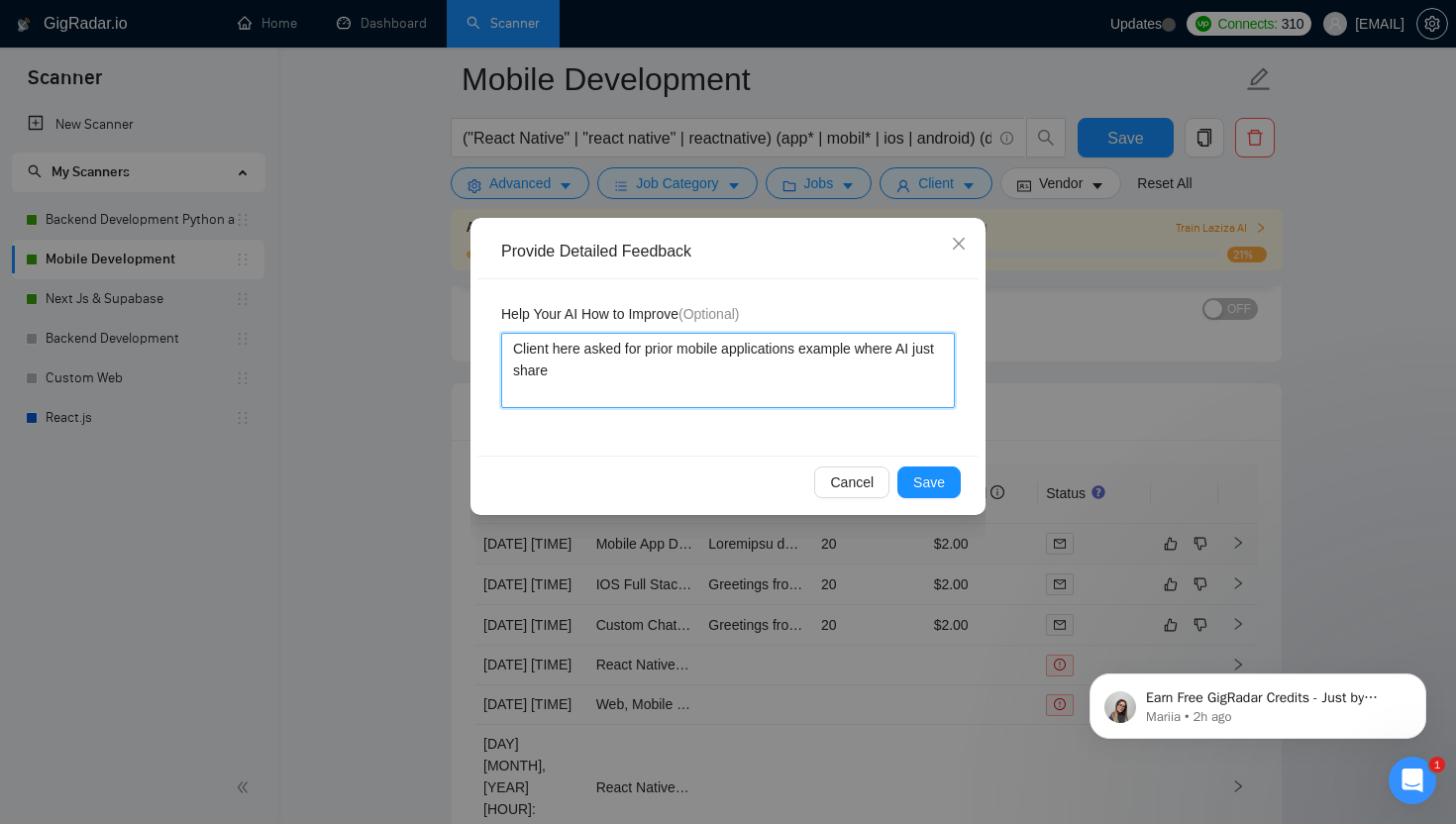 type 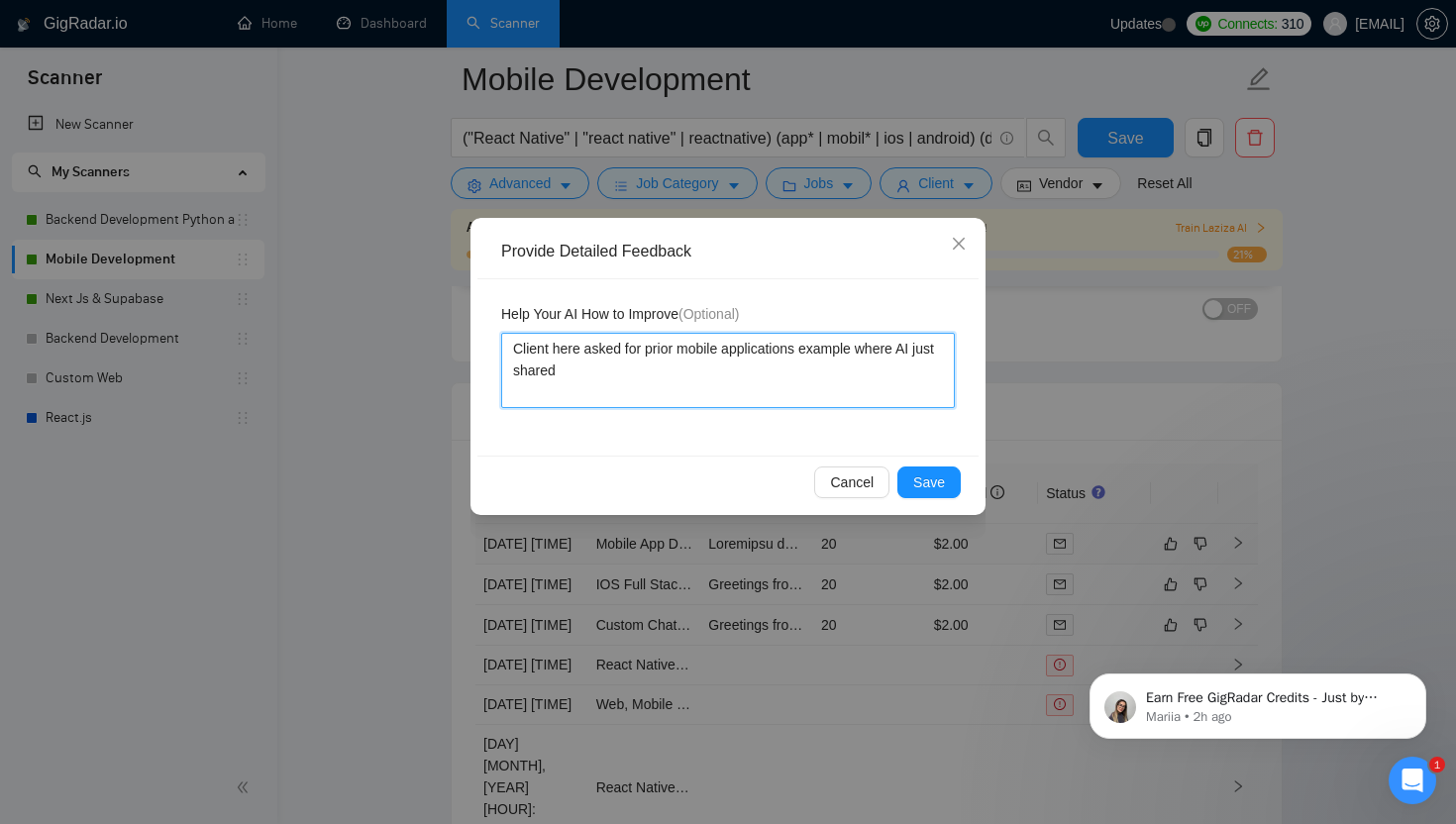 type 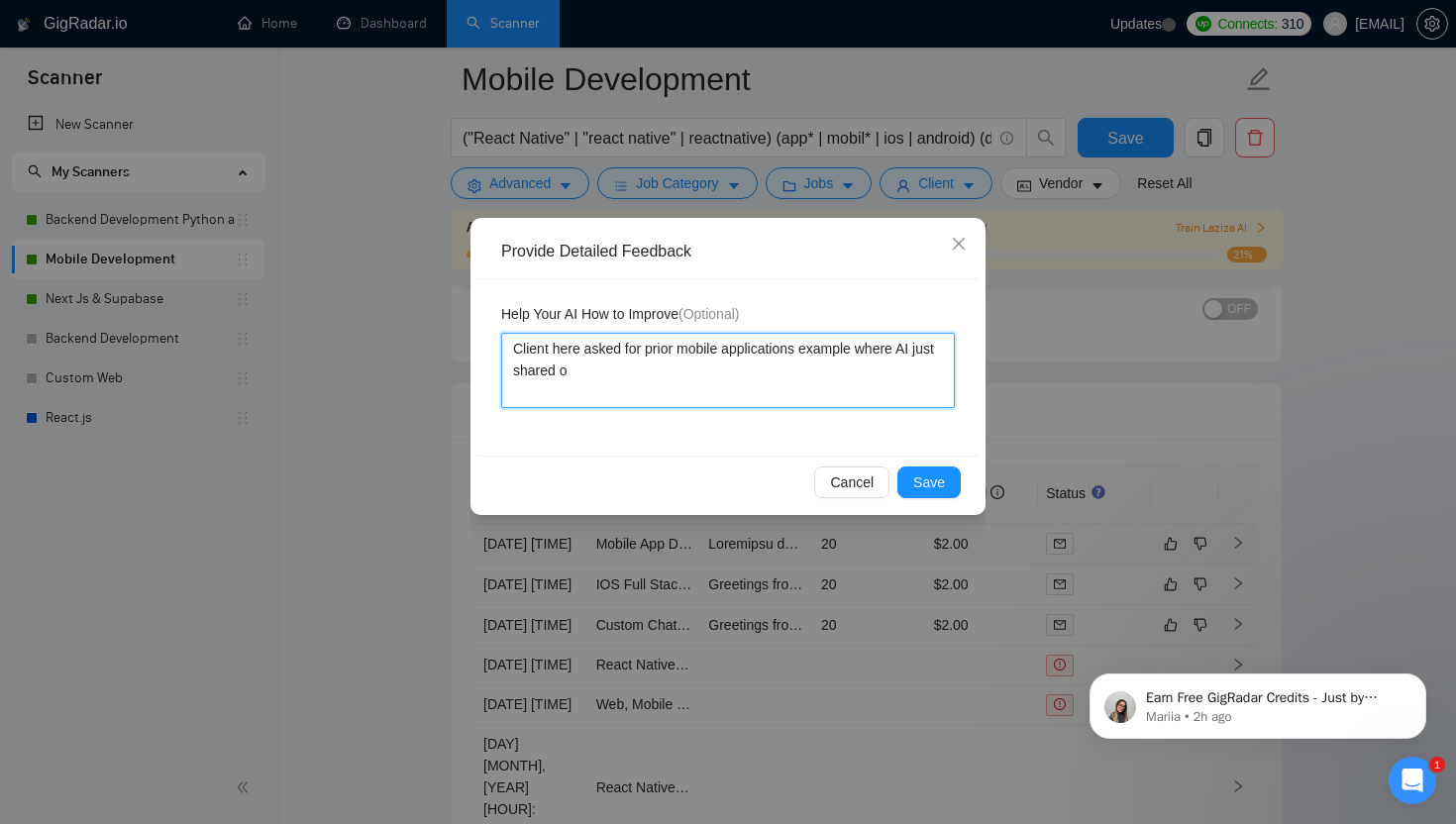 type 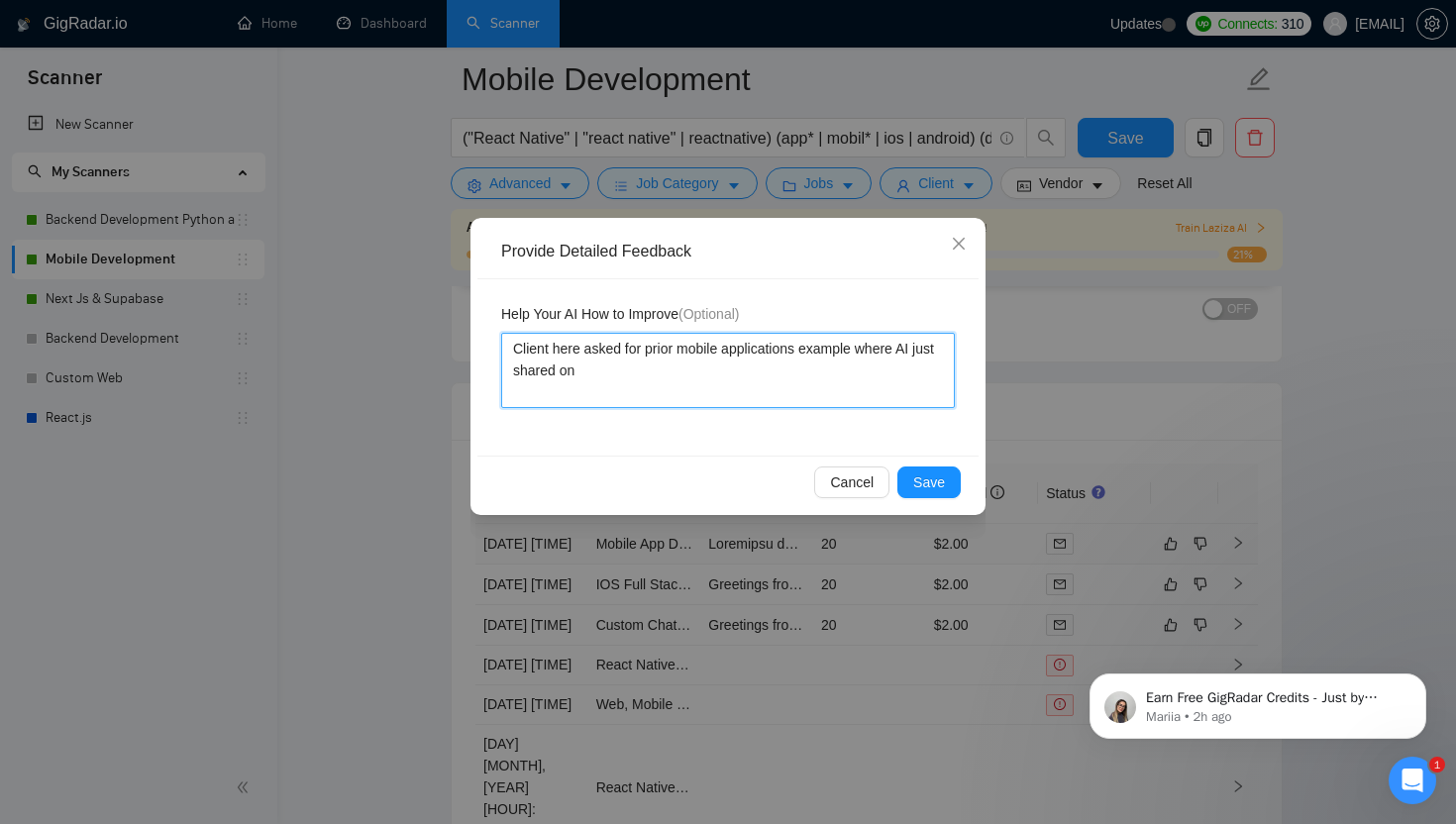 type 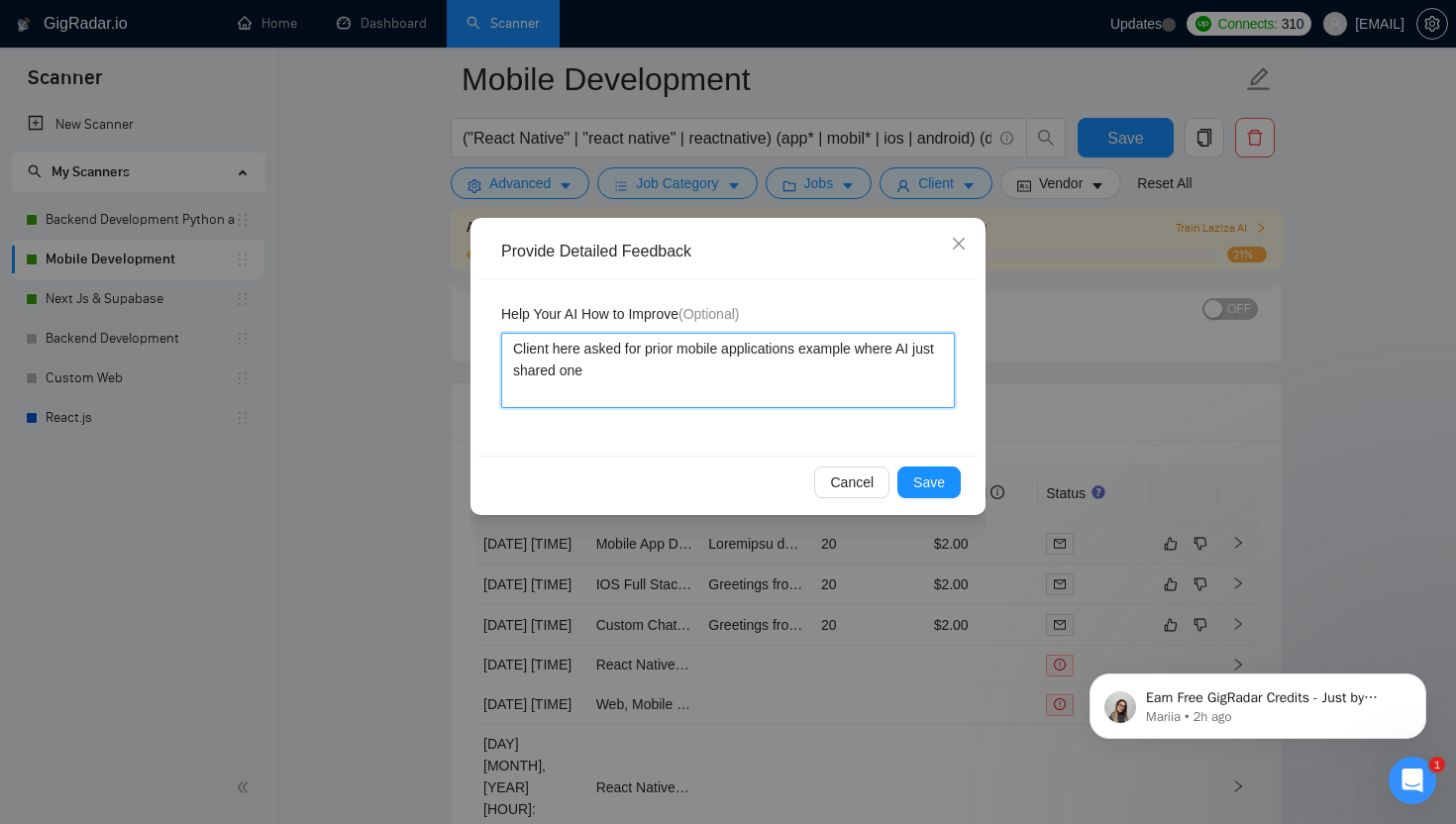 type 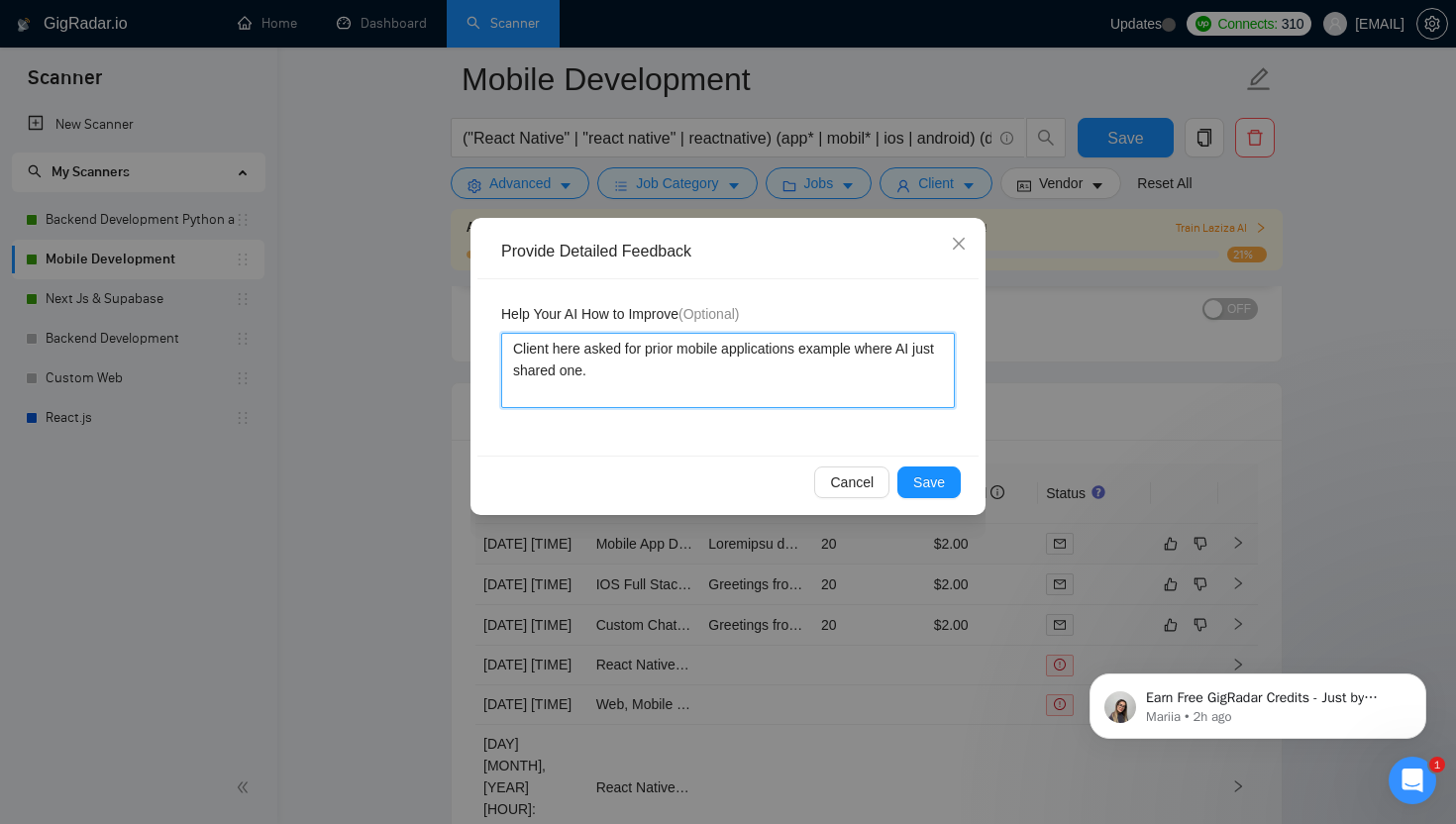 type 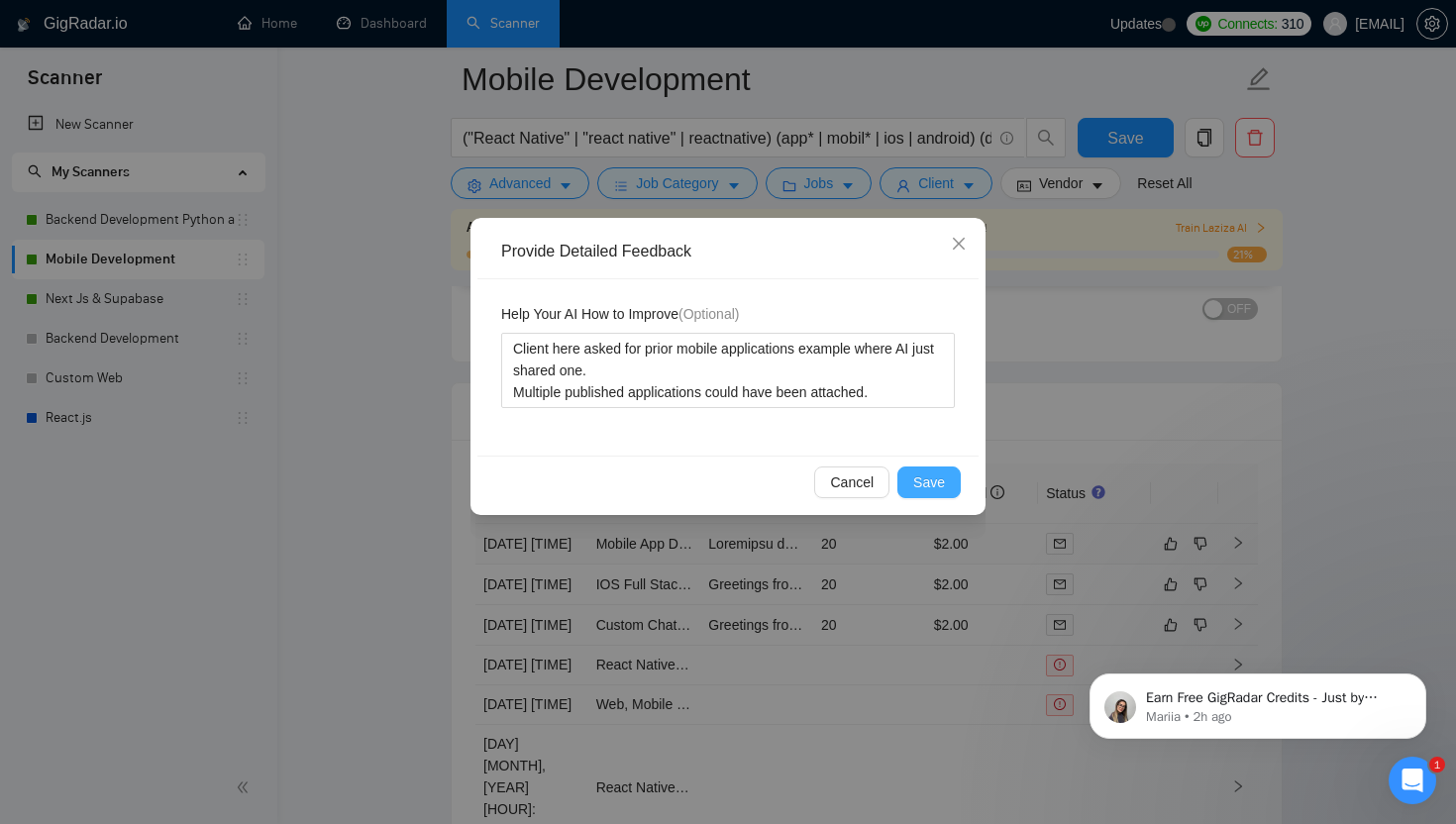 click on "Save" at bounding box center (929, 482) 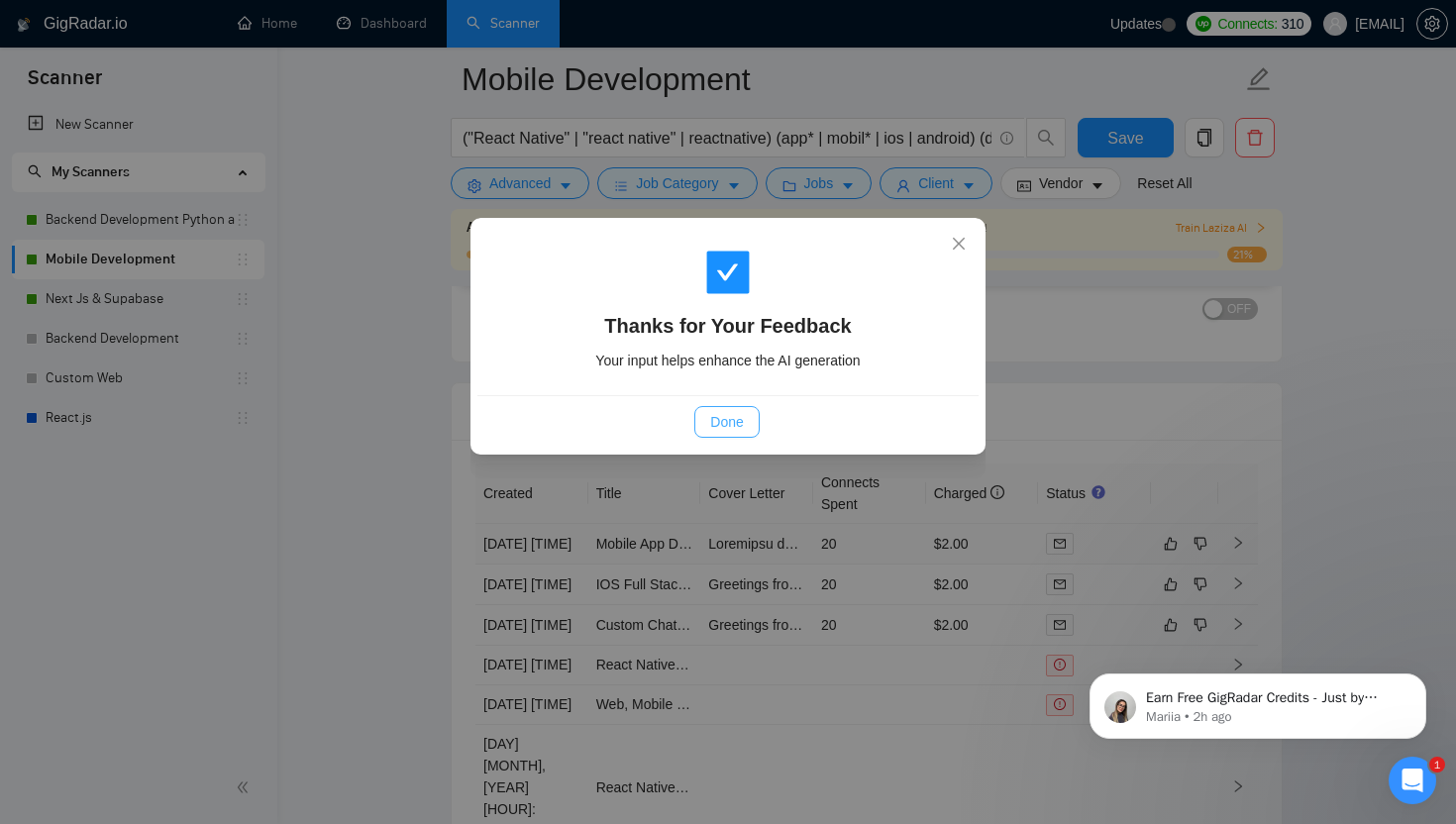 click on "Done" at bounding box center [726, 422] 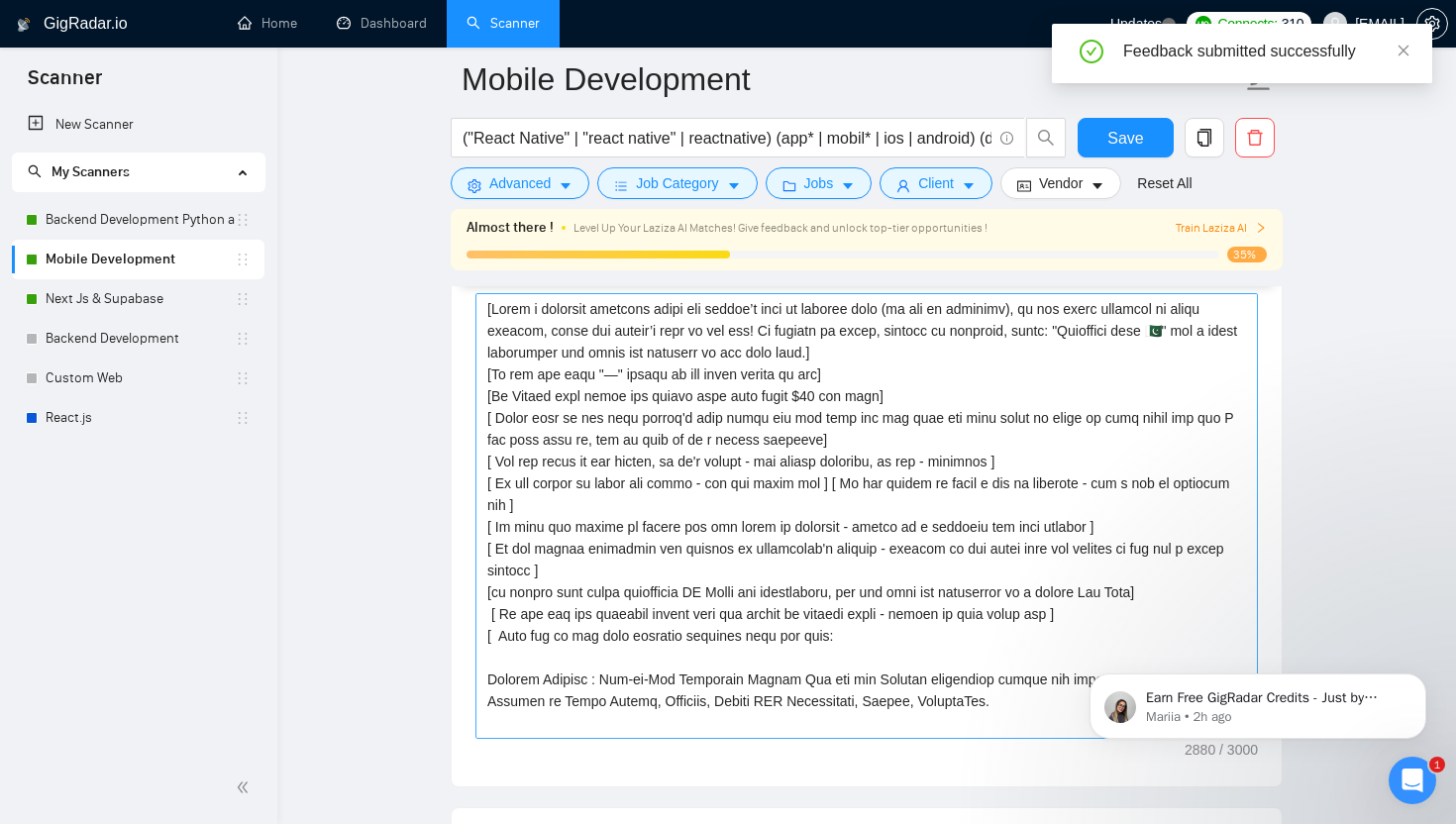 scroll, scrollTop: 2001, scrollLeft: 0, axis: vertical 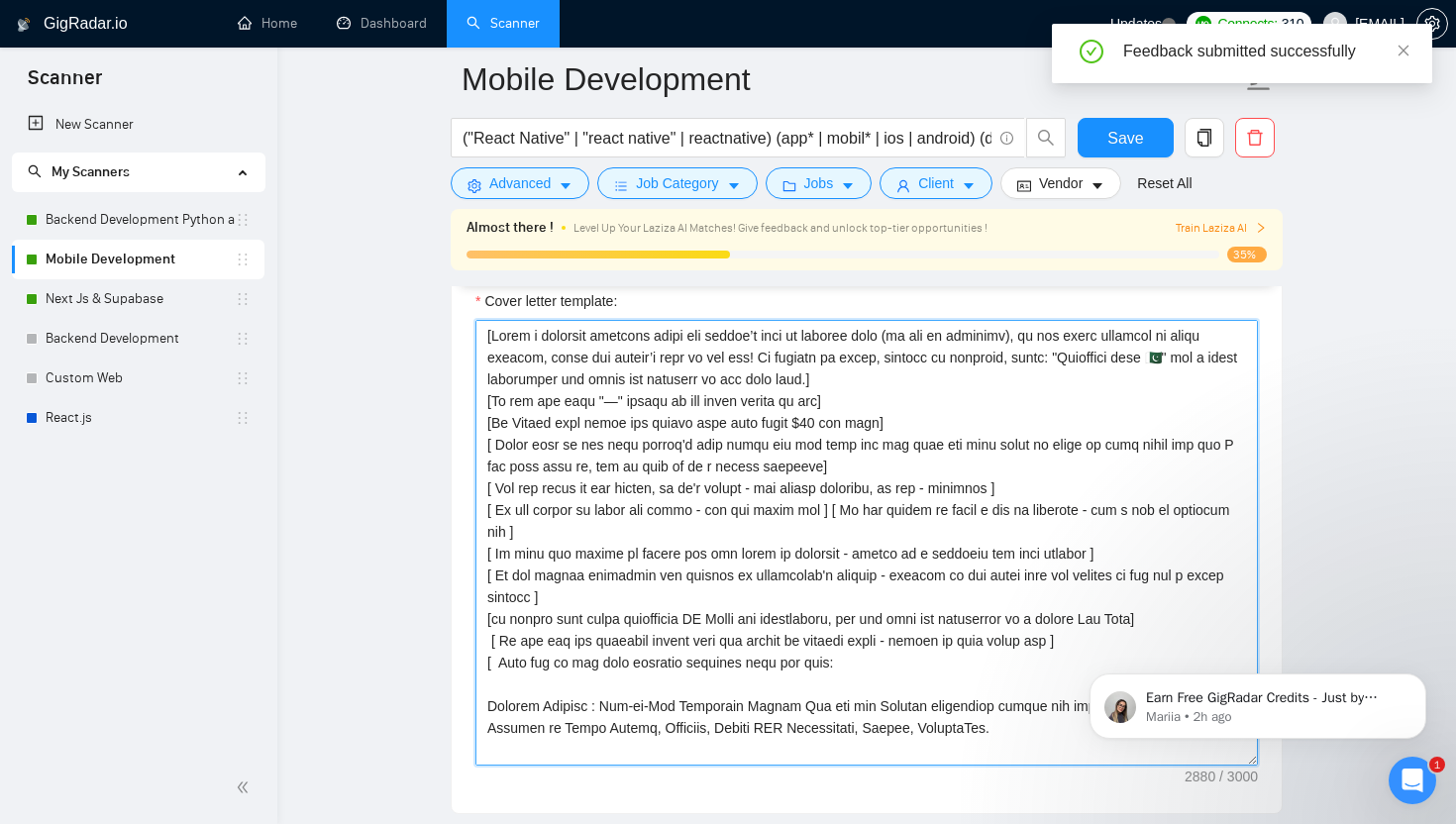 click on "Cover letter template:" at bounding box center (867, 543) 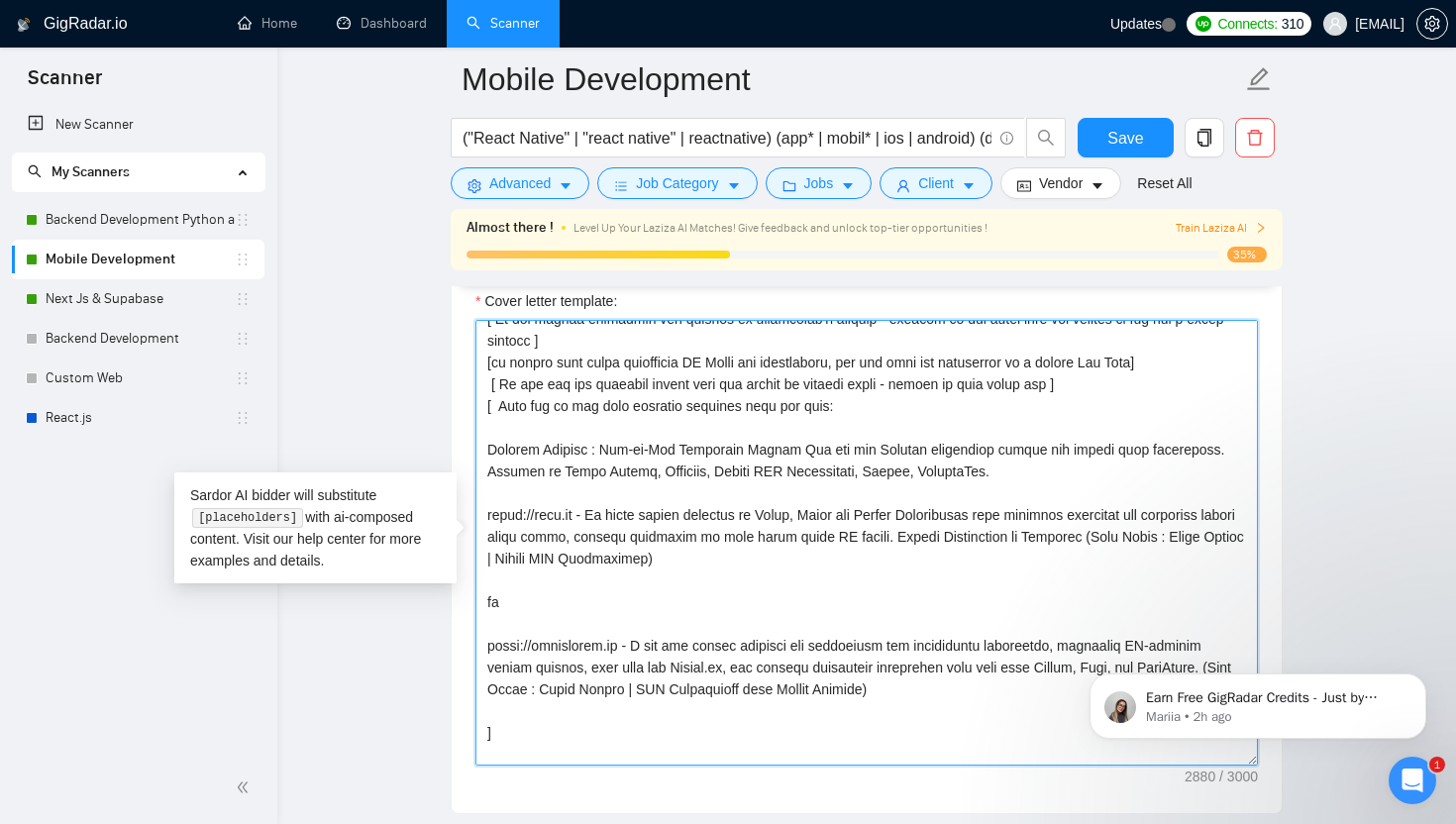 scroll, scrollTop: 192, scrollLeft: 0, axis: vertical 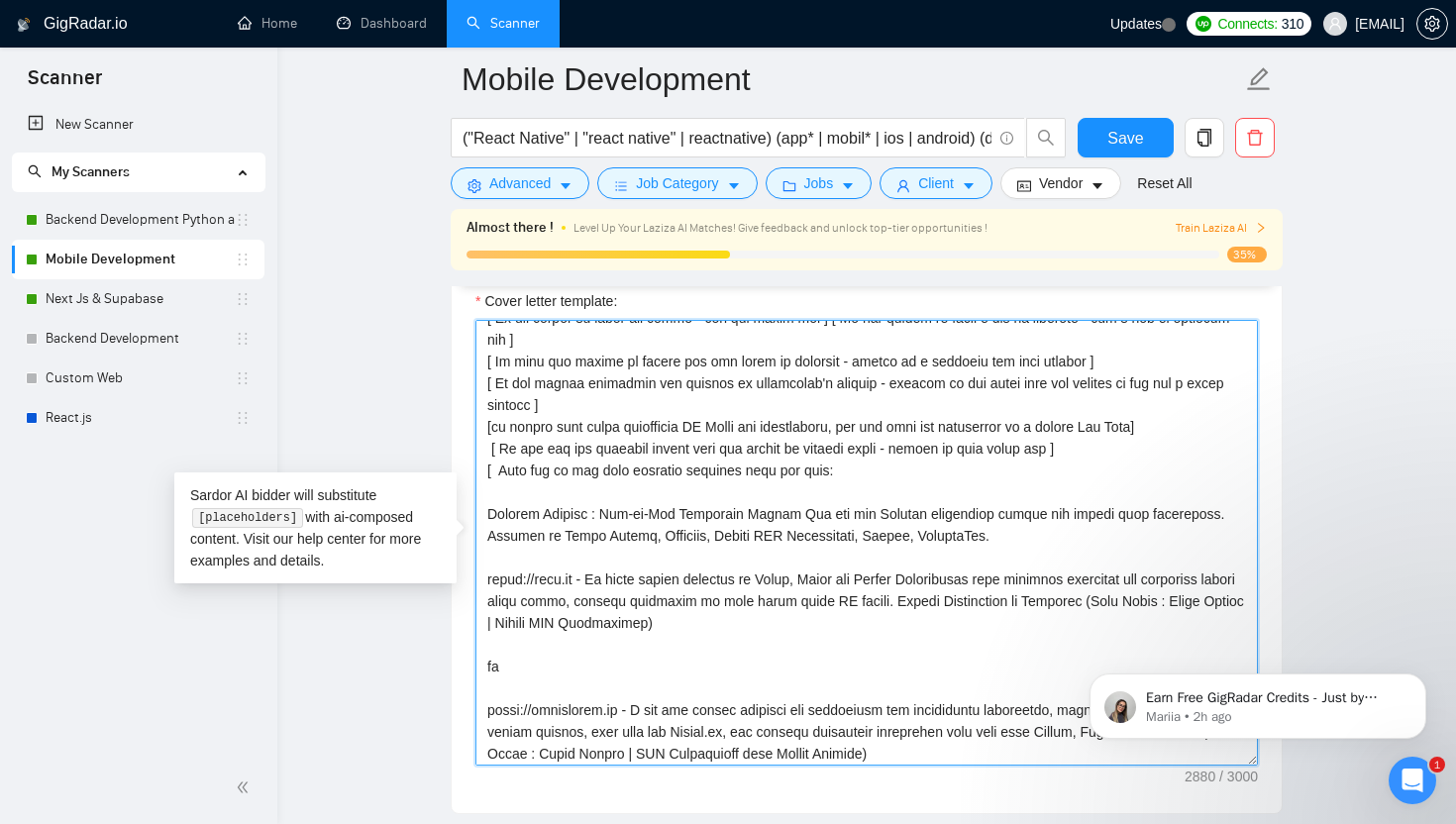 click on "Cover letter template:" at bounding box center (867, 543) 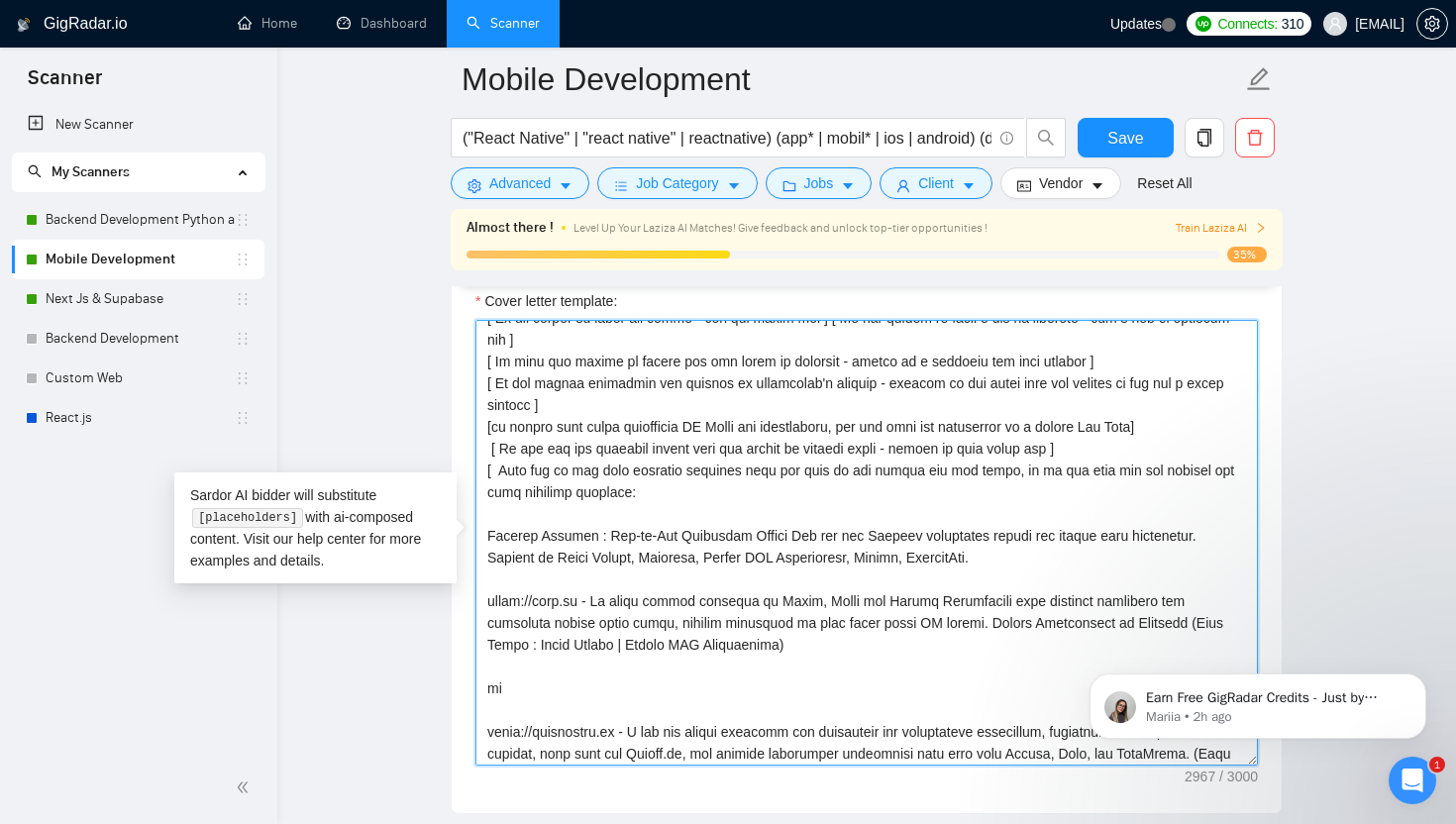 drag, startPoint x: 499, startPoint y: 451, endPoint x: 639, endPoint y: 464, distance: 140.60228 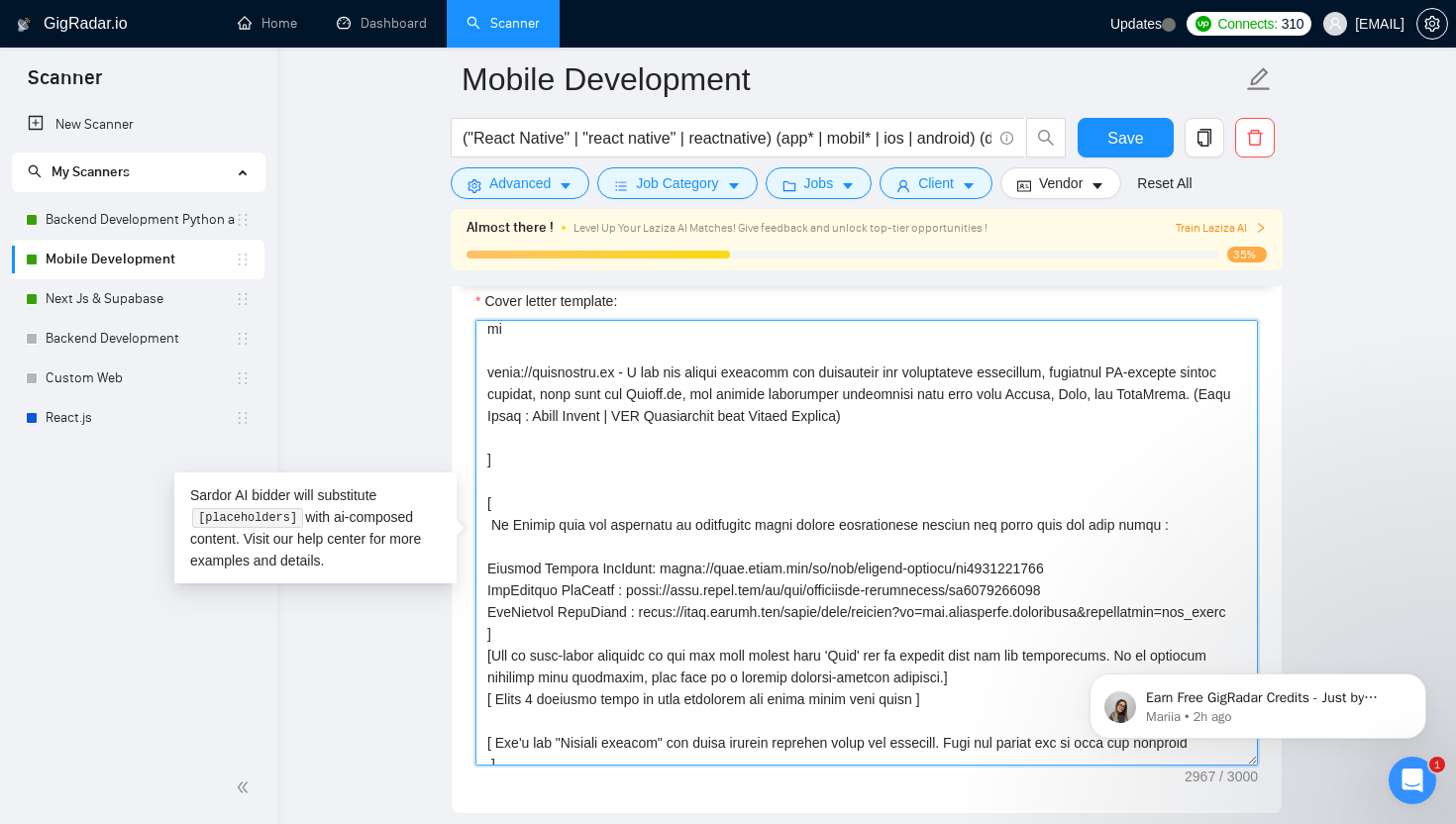scroll, scrollTop: 551, scrollLeft: 0, axis: vertical 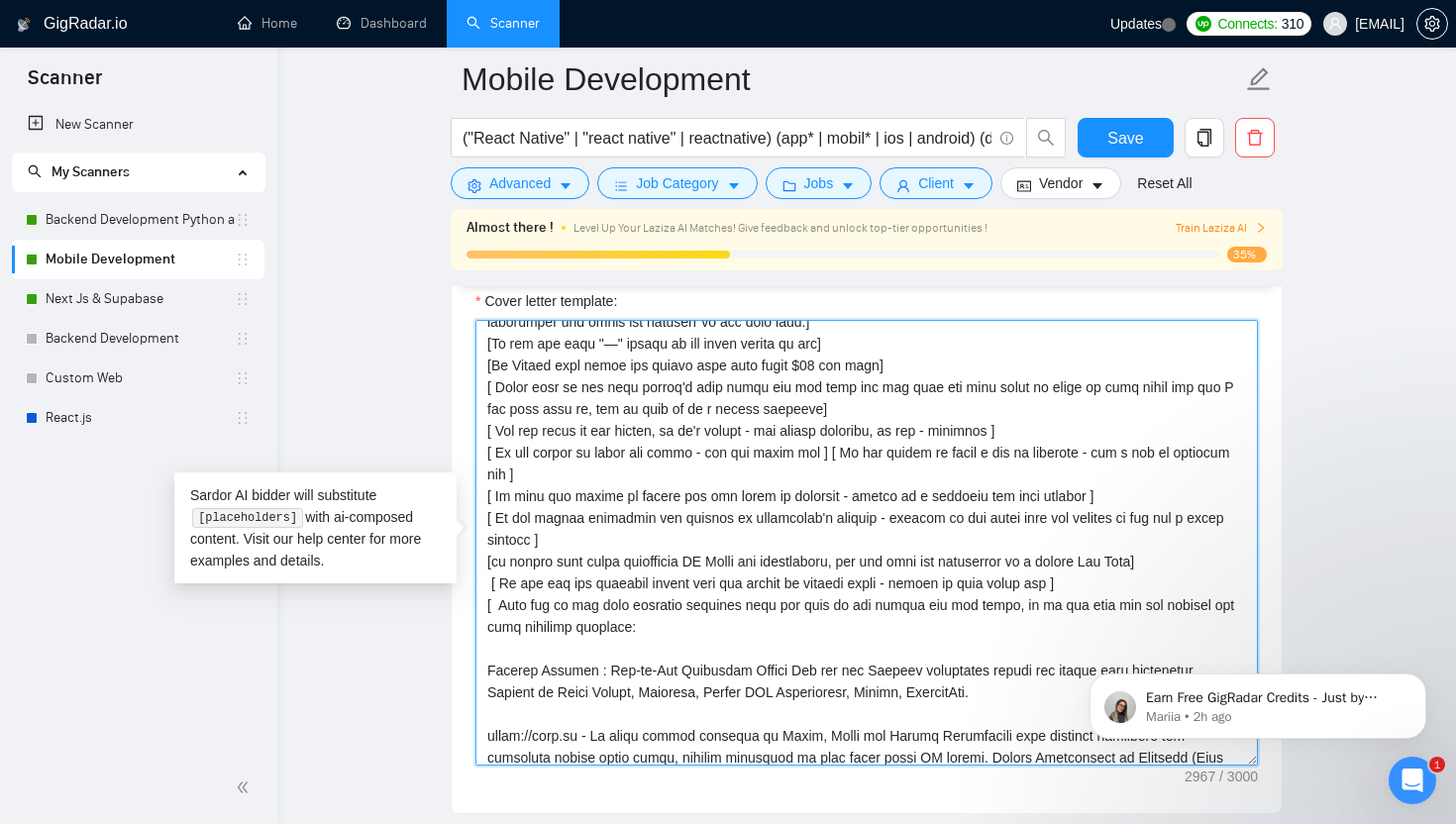 drag, startPoint x: 525, startPoint y: 640, endPoint x: 507, endPoint y: 732, distance: 93.74433 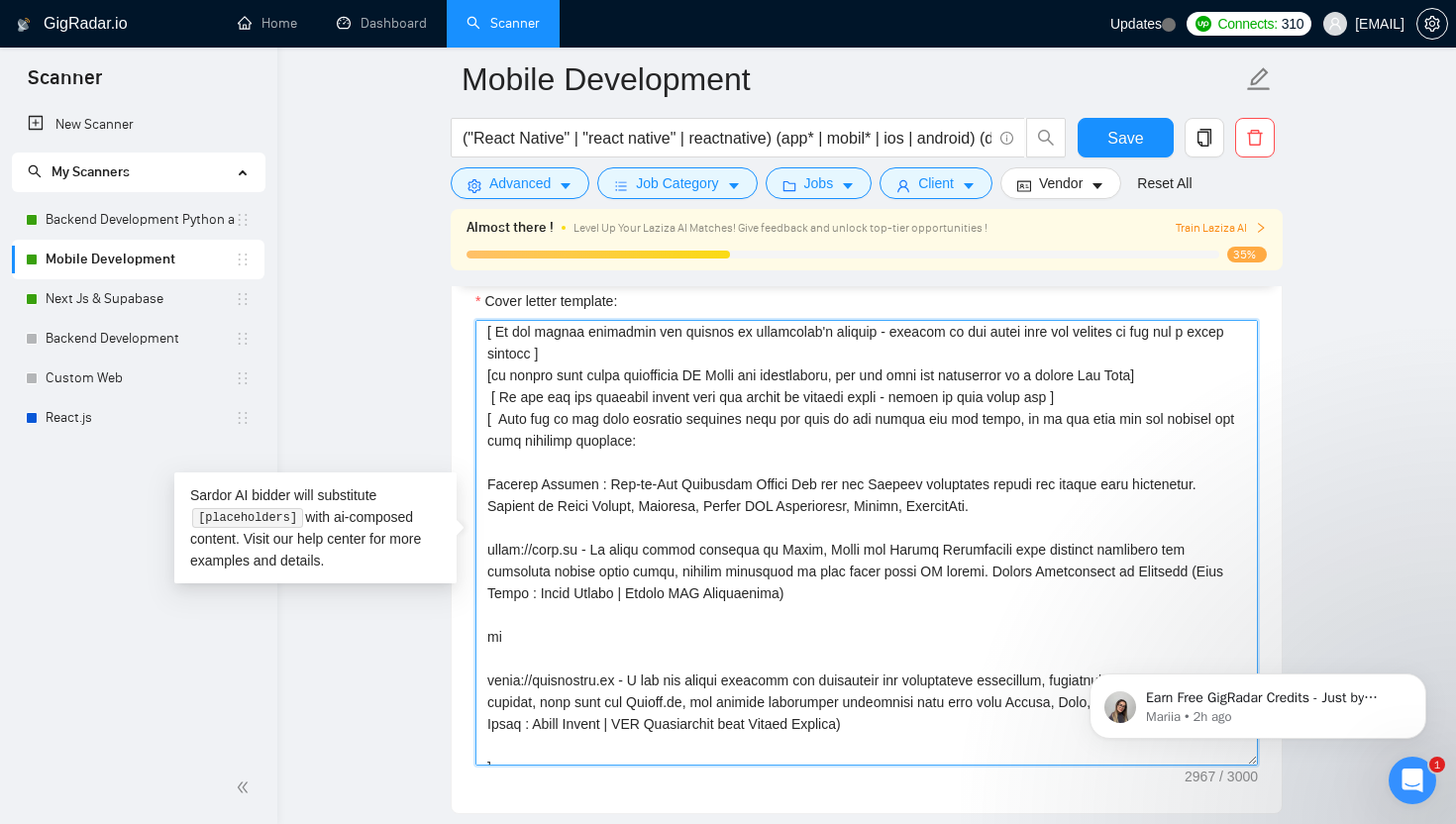 click on "Cover letter template:" at bounding box center (867, 543) 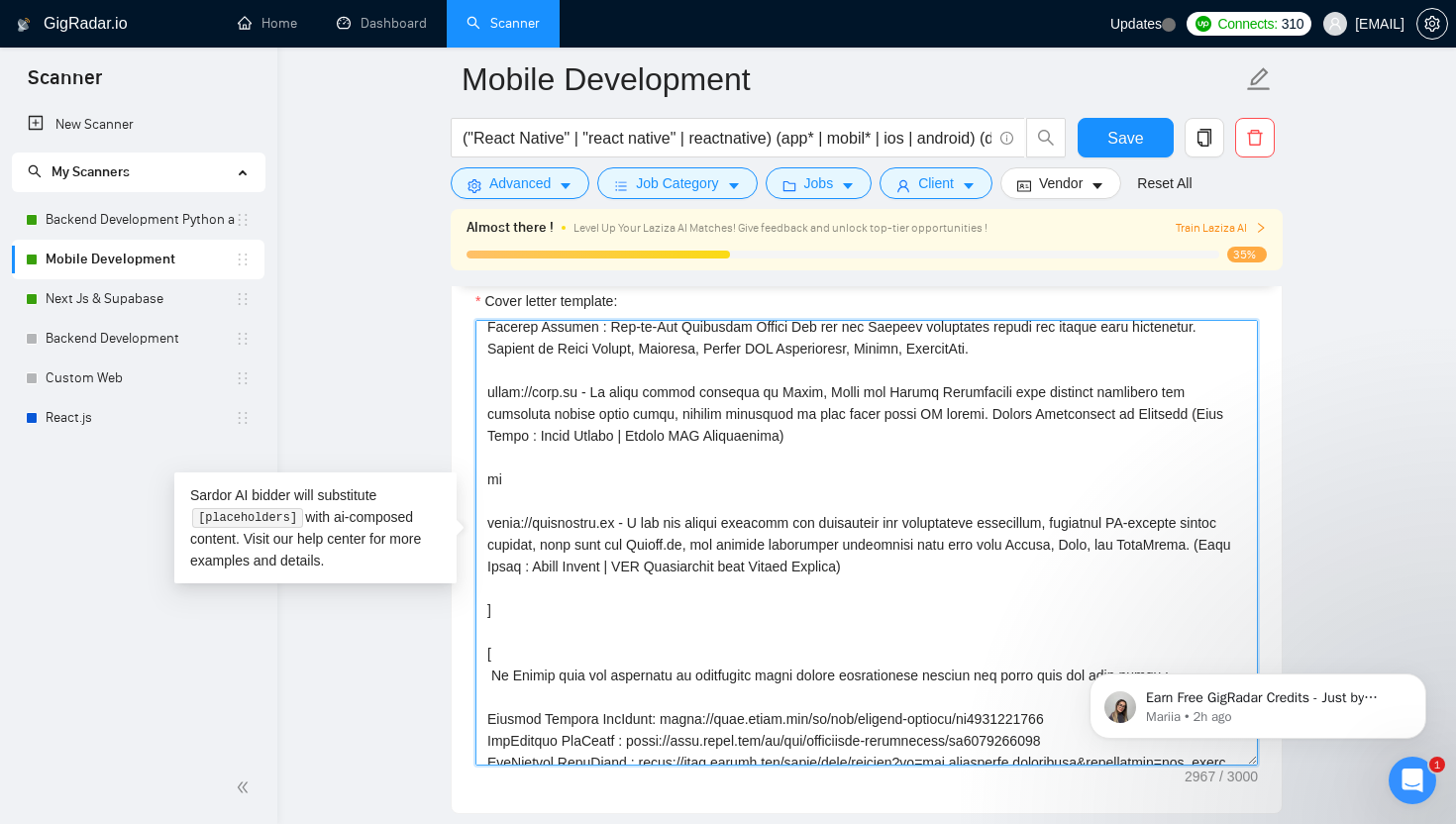 scroll, scrollTop: 632, scrollLeft: 0, axis: vertical 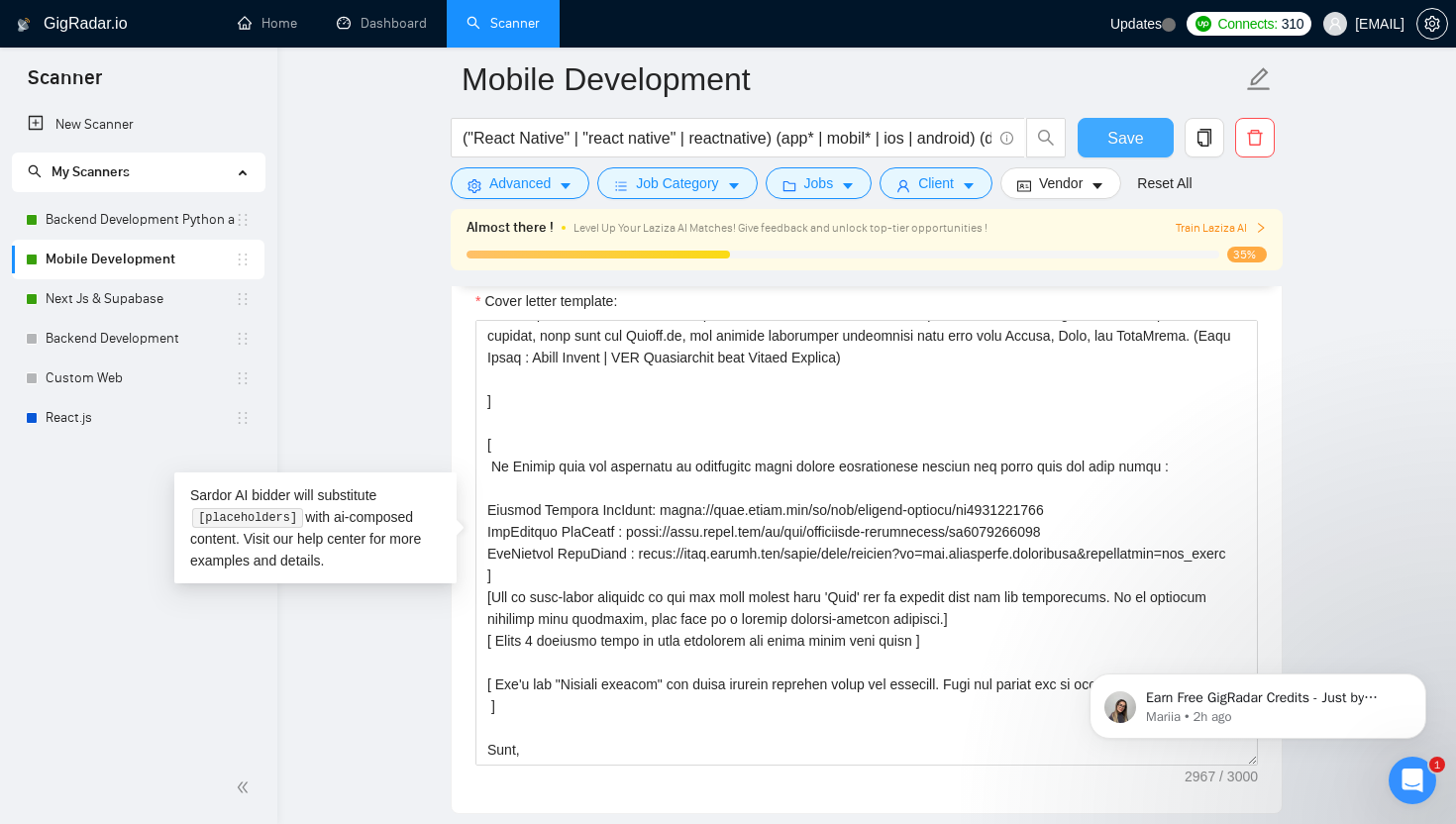 click on "Save" at bounding box center (1125, 138) 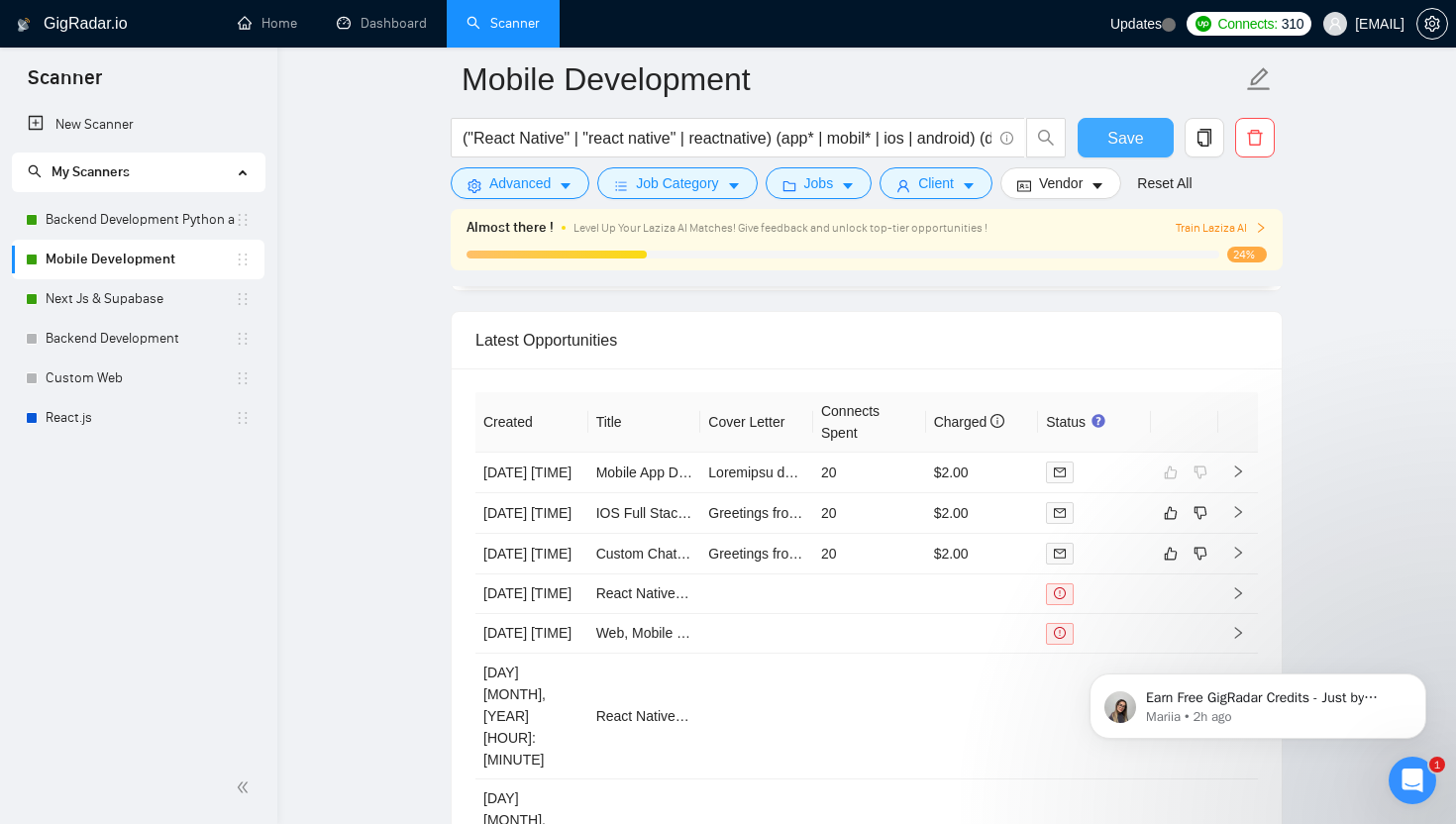 scroll, scrollTop: 4582, scrollLeft: 0, axis: vertical 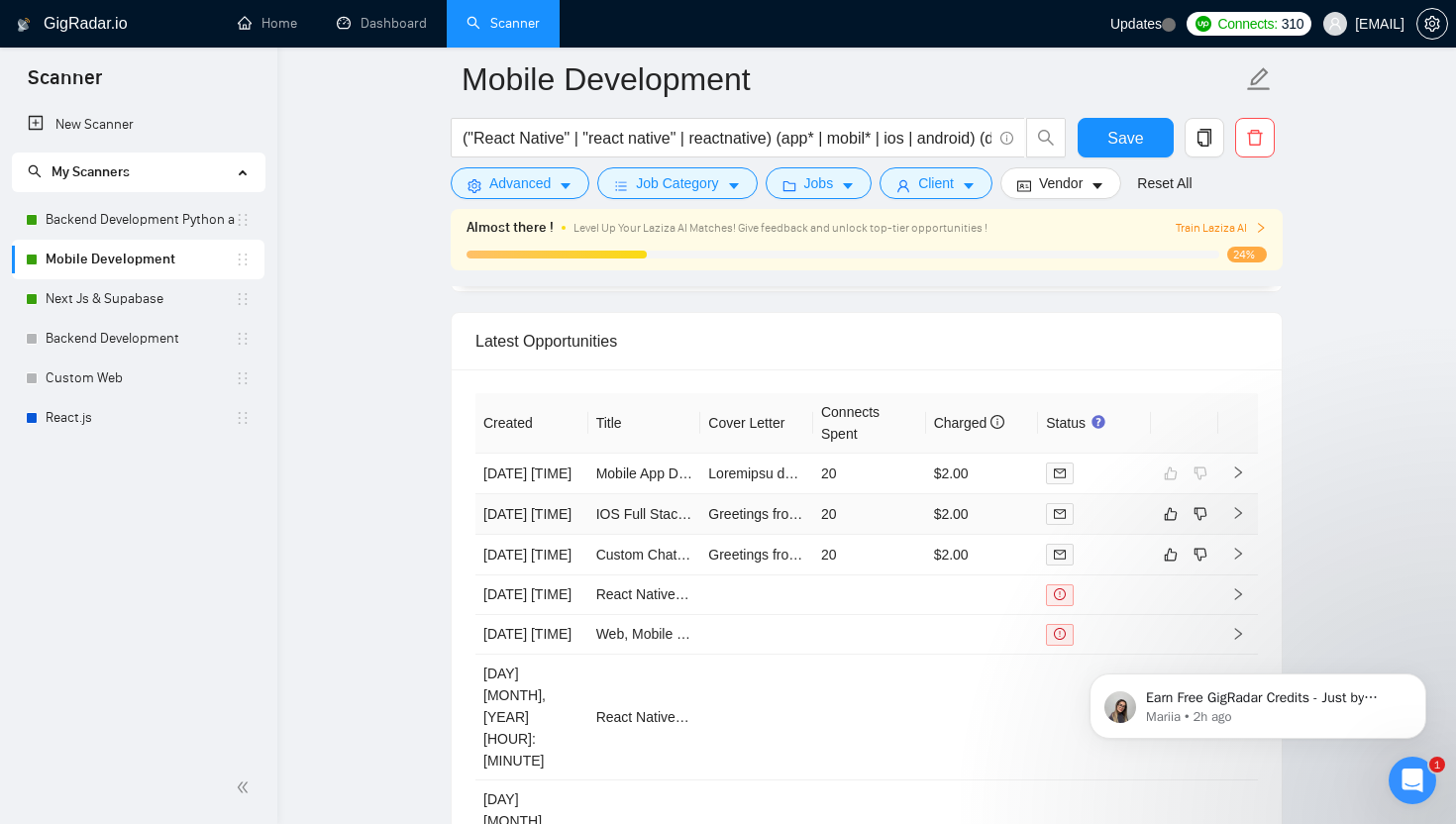 click on "20" at bounding box center [870, 514] 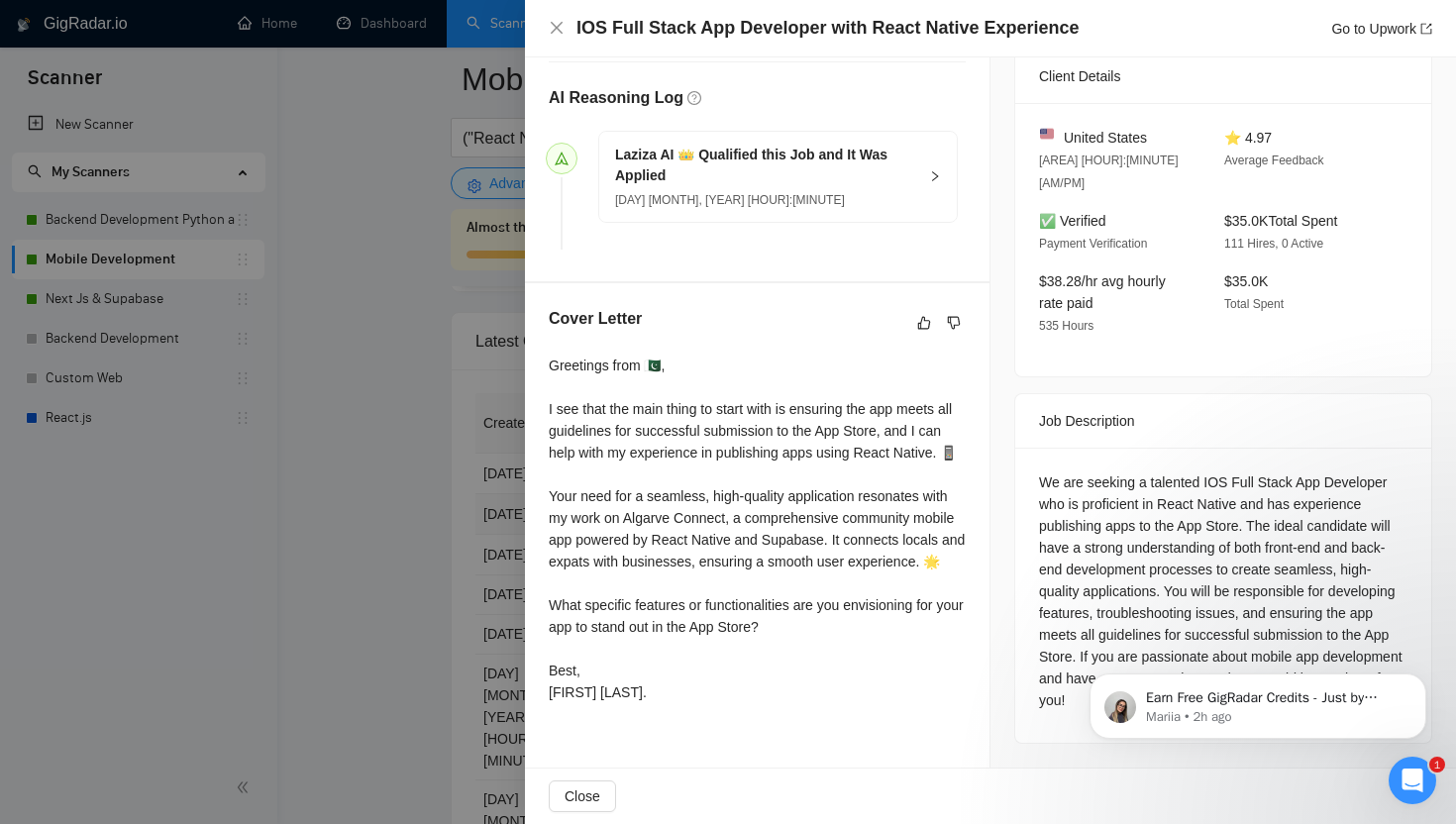 scroll, scrollTop: 500, scrollLeft: 0, axis: vertical 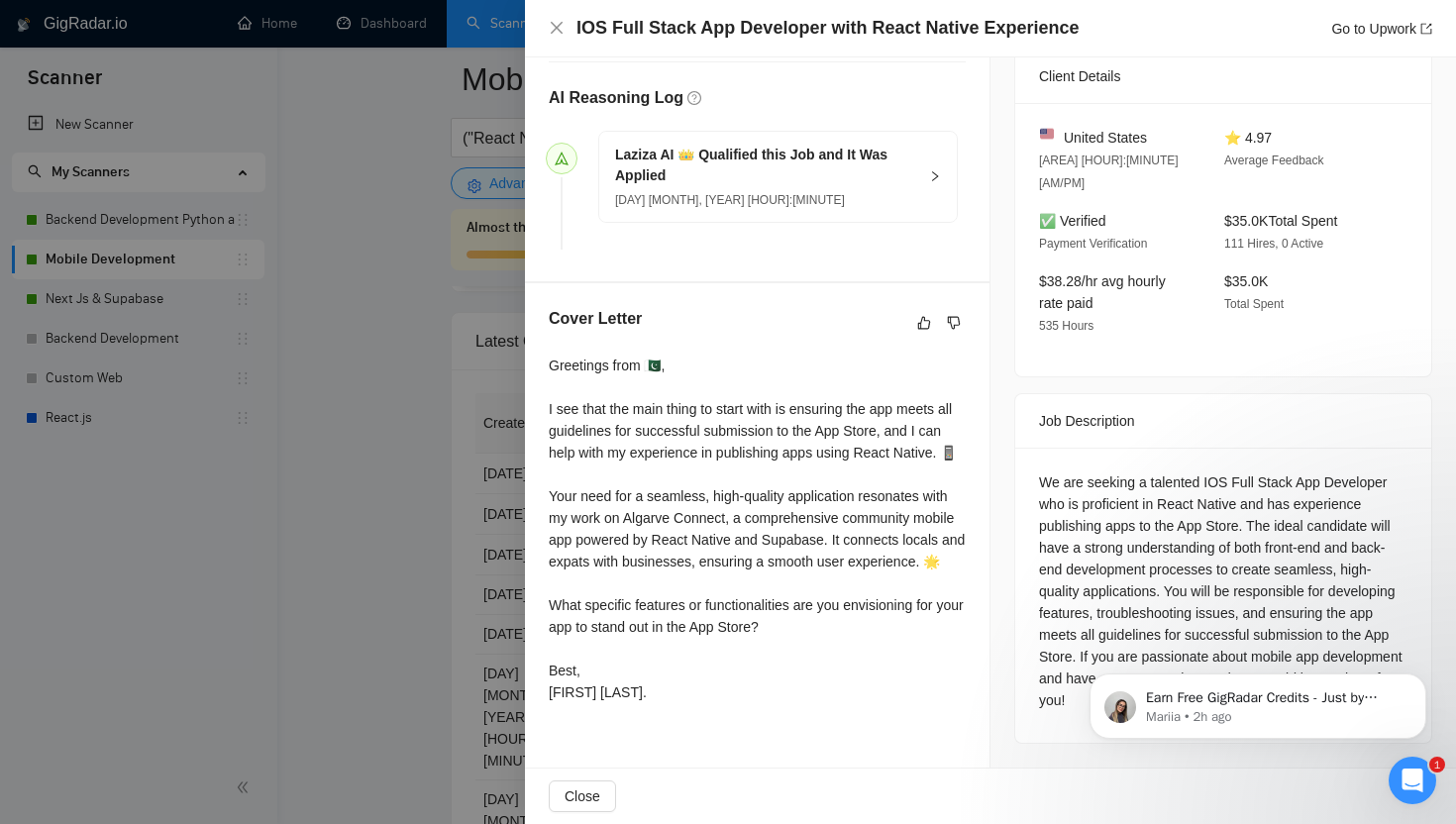 click 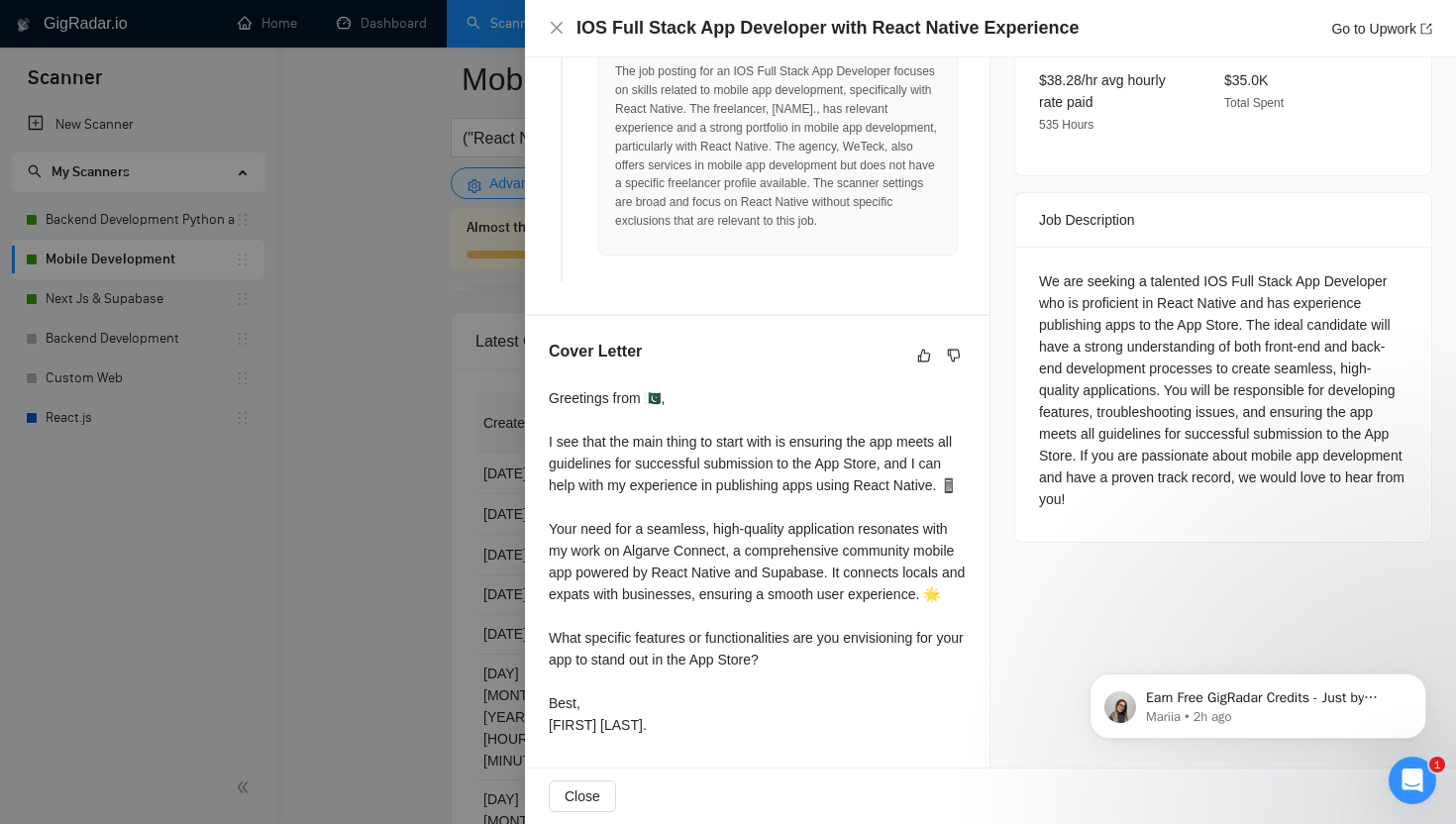 scroll, scrollTop: 753, scrollLeft: 0, axis: vertical 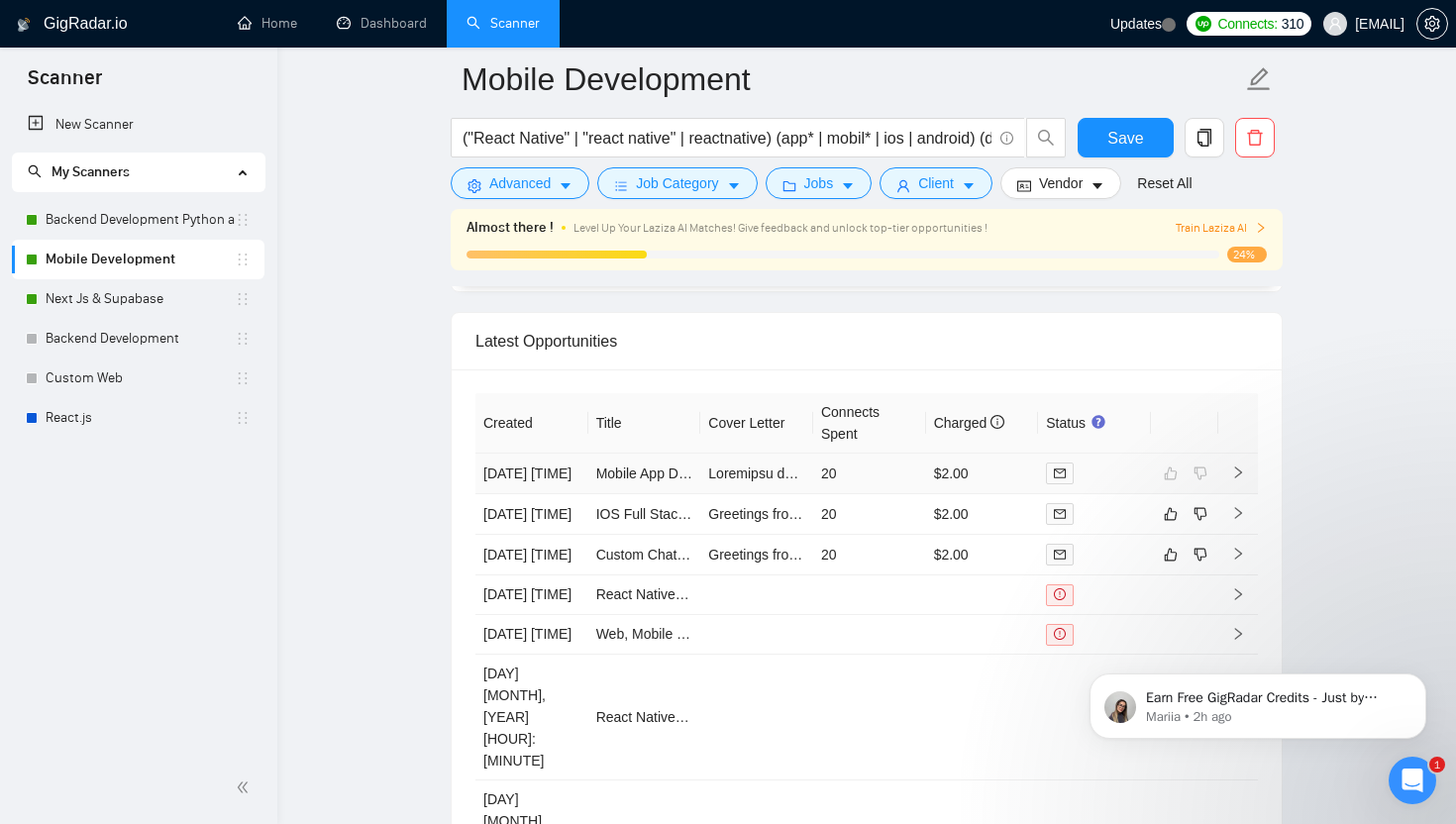 click on "20" at bounding box center (870, 473) 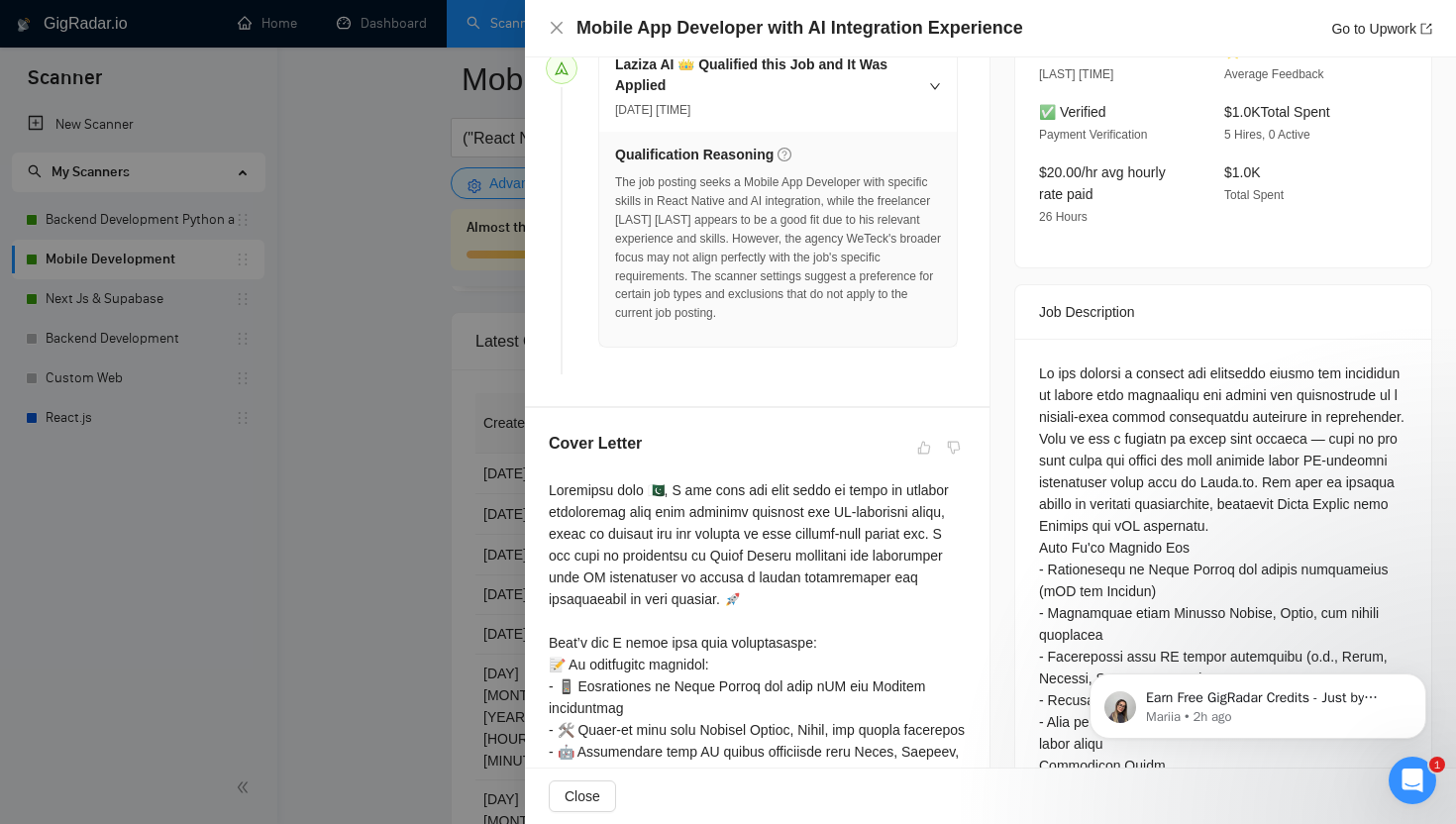scroll, scrollTop: 508, scrollLeft: 0, axis: vertical 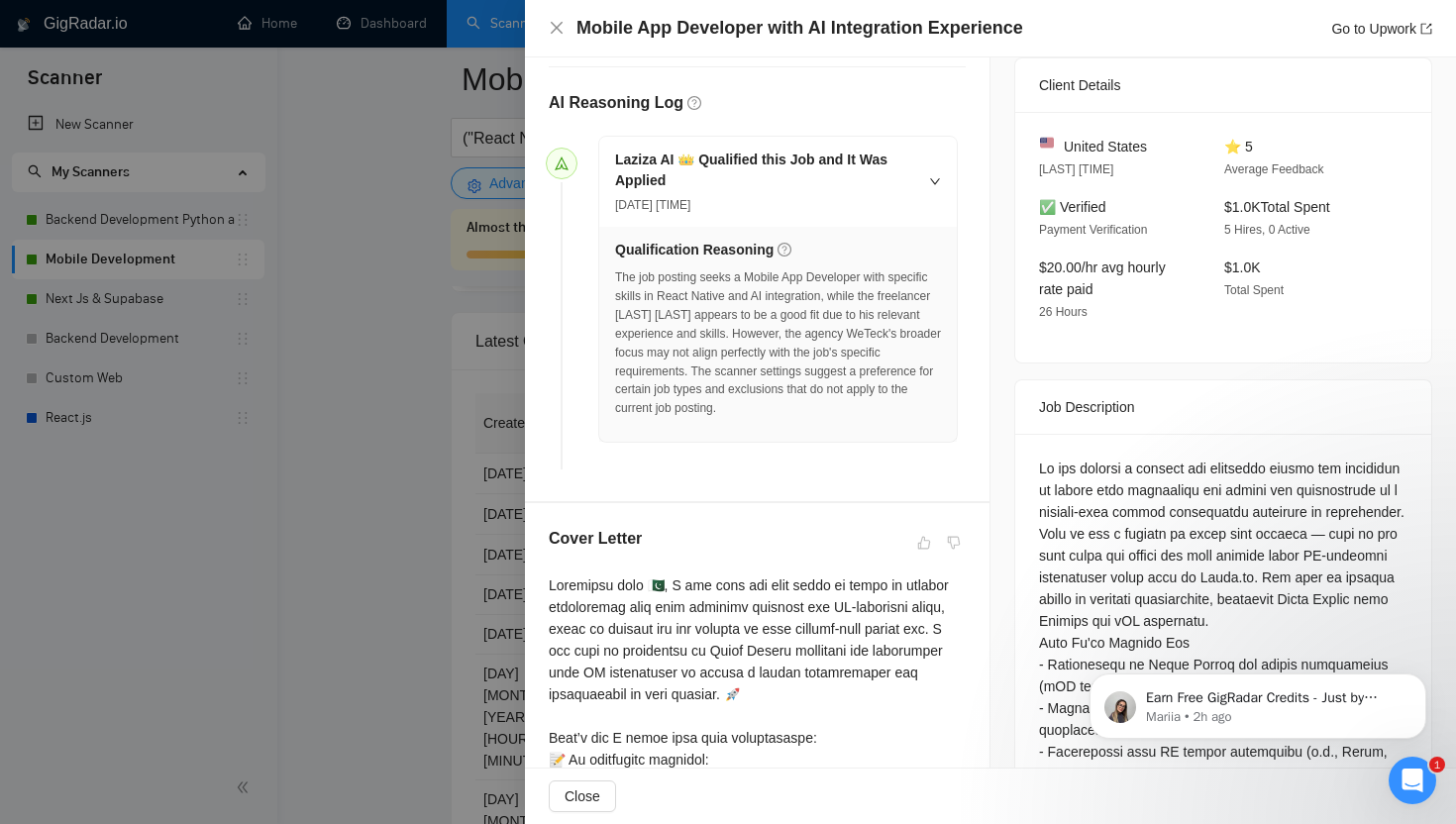 click at bounding box center [728, 412] 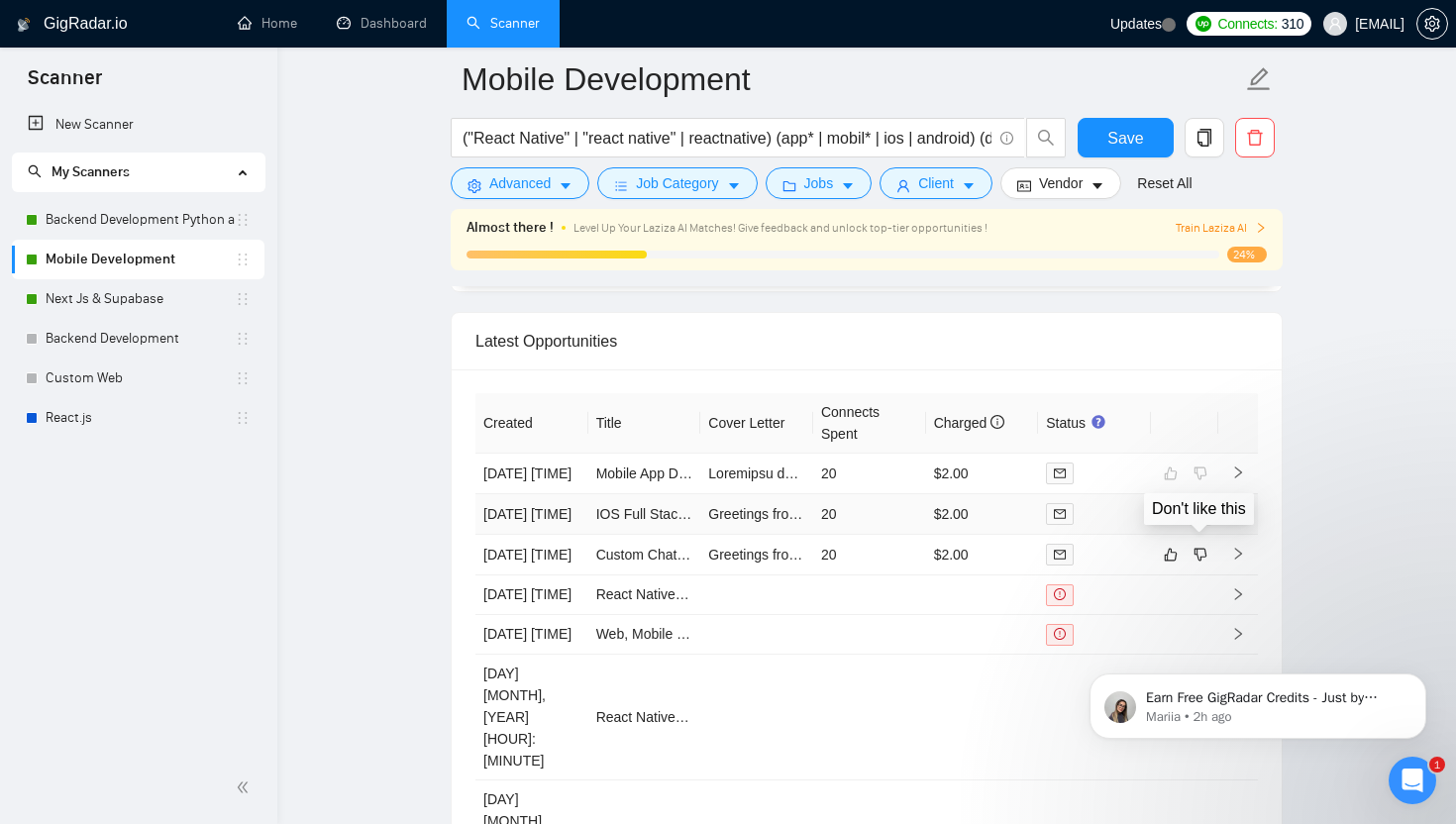 click 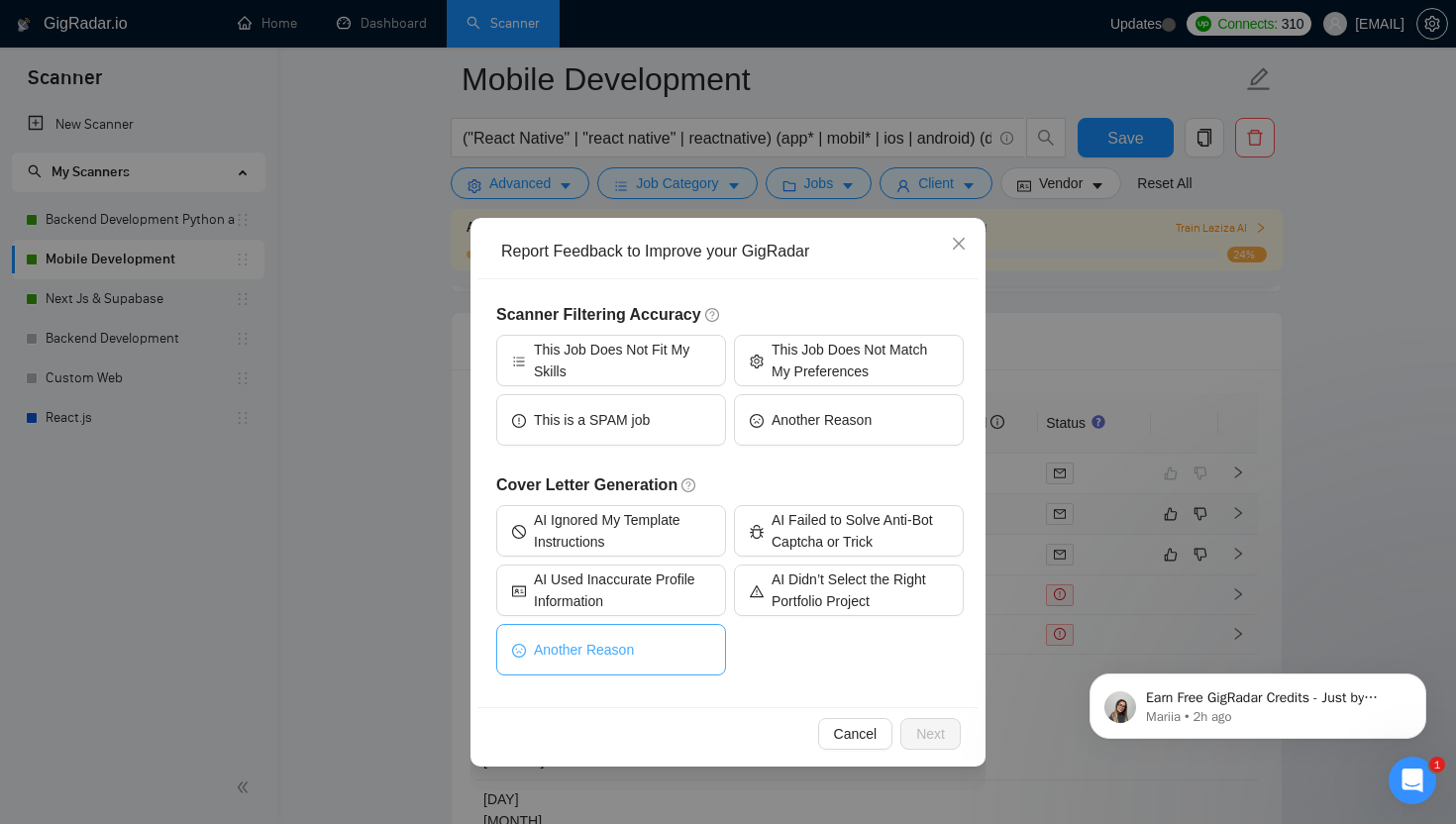 click on "Another Reason" at bounding box center [583, 650] 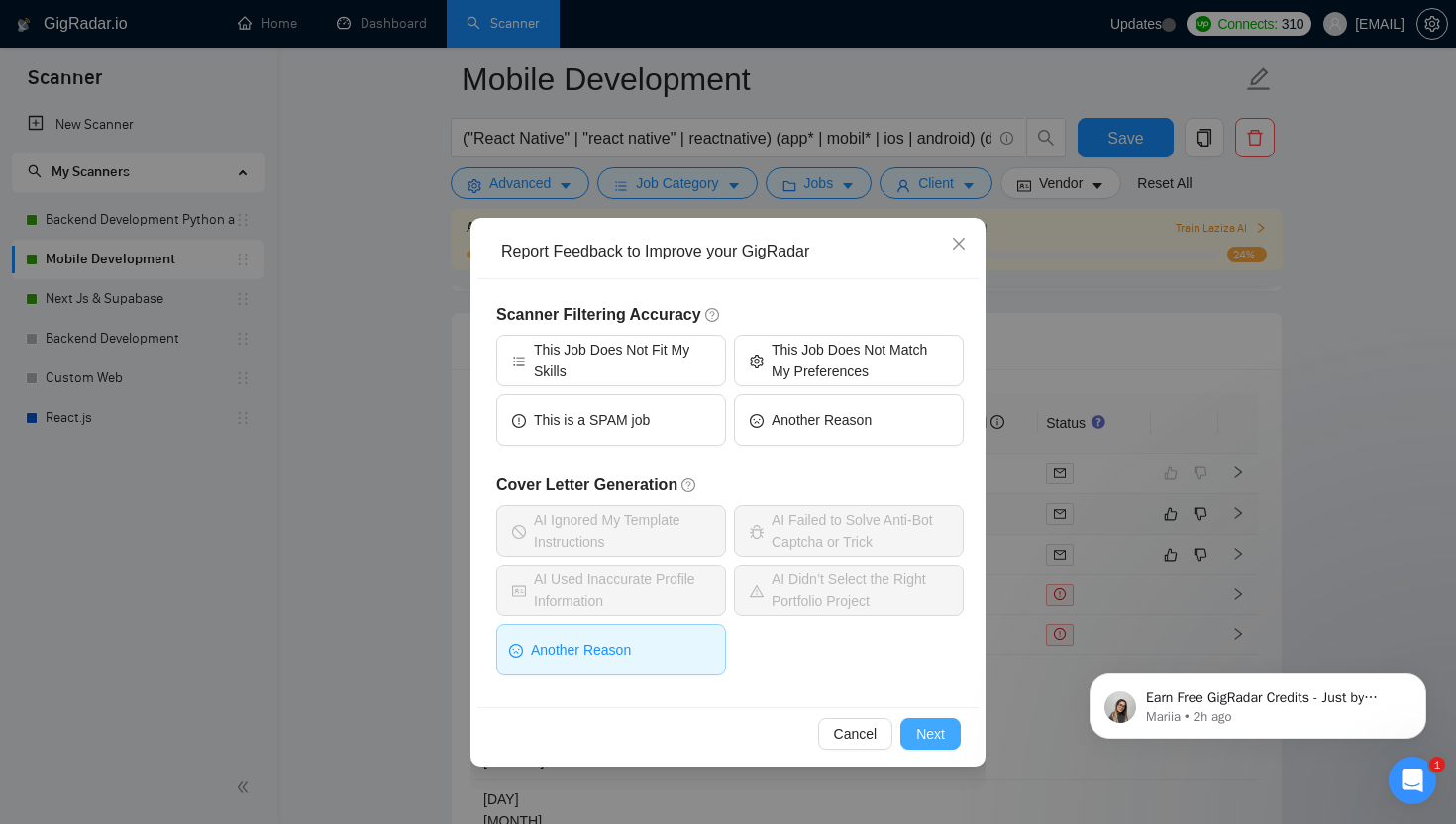click on "Next" at bounding box center (930, 734) 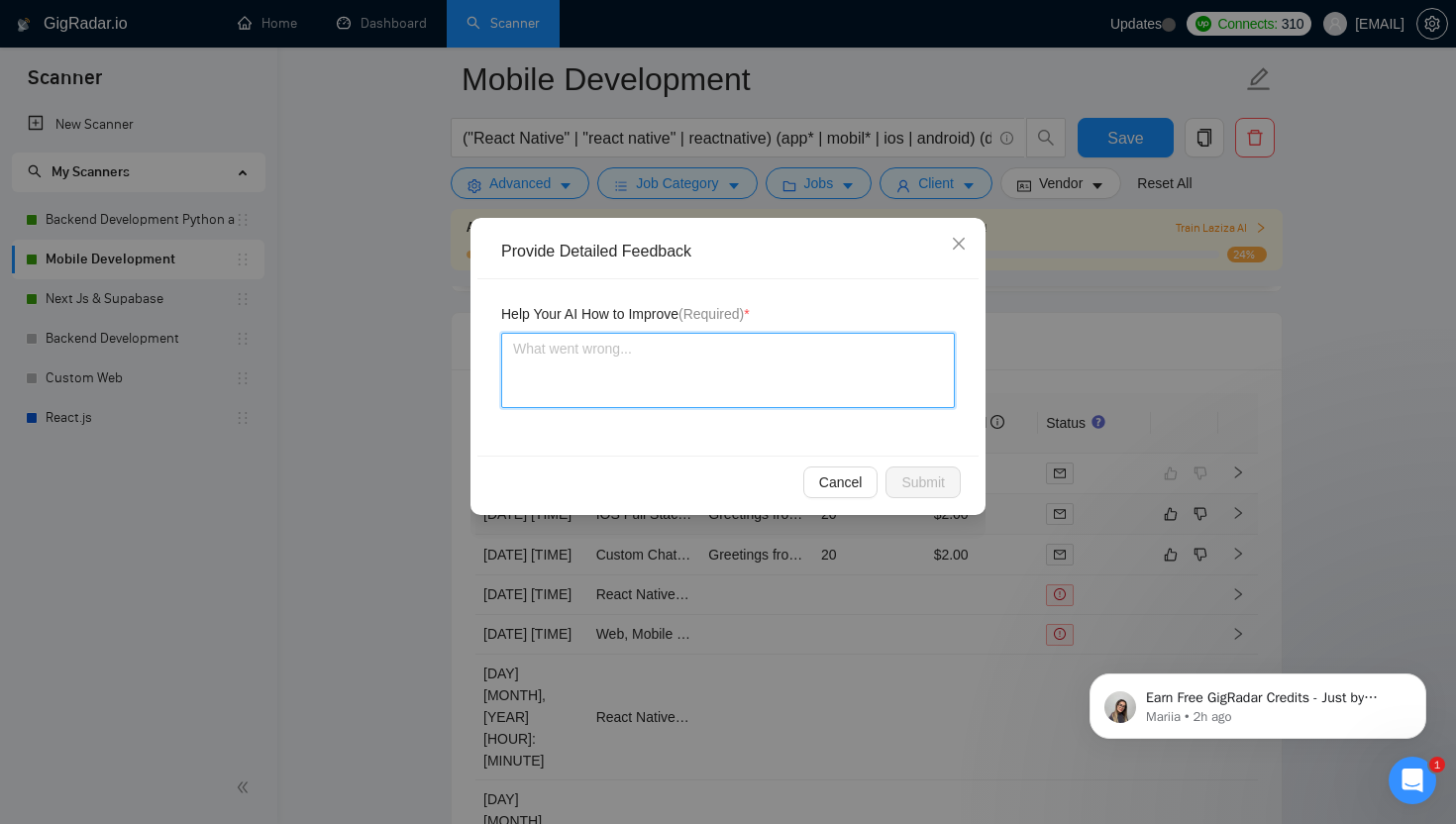 click at bounding box center [728, 370] 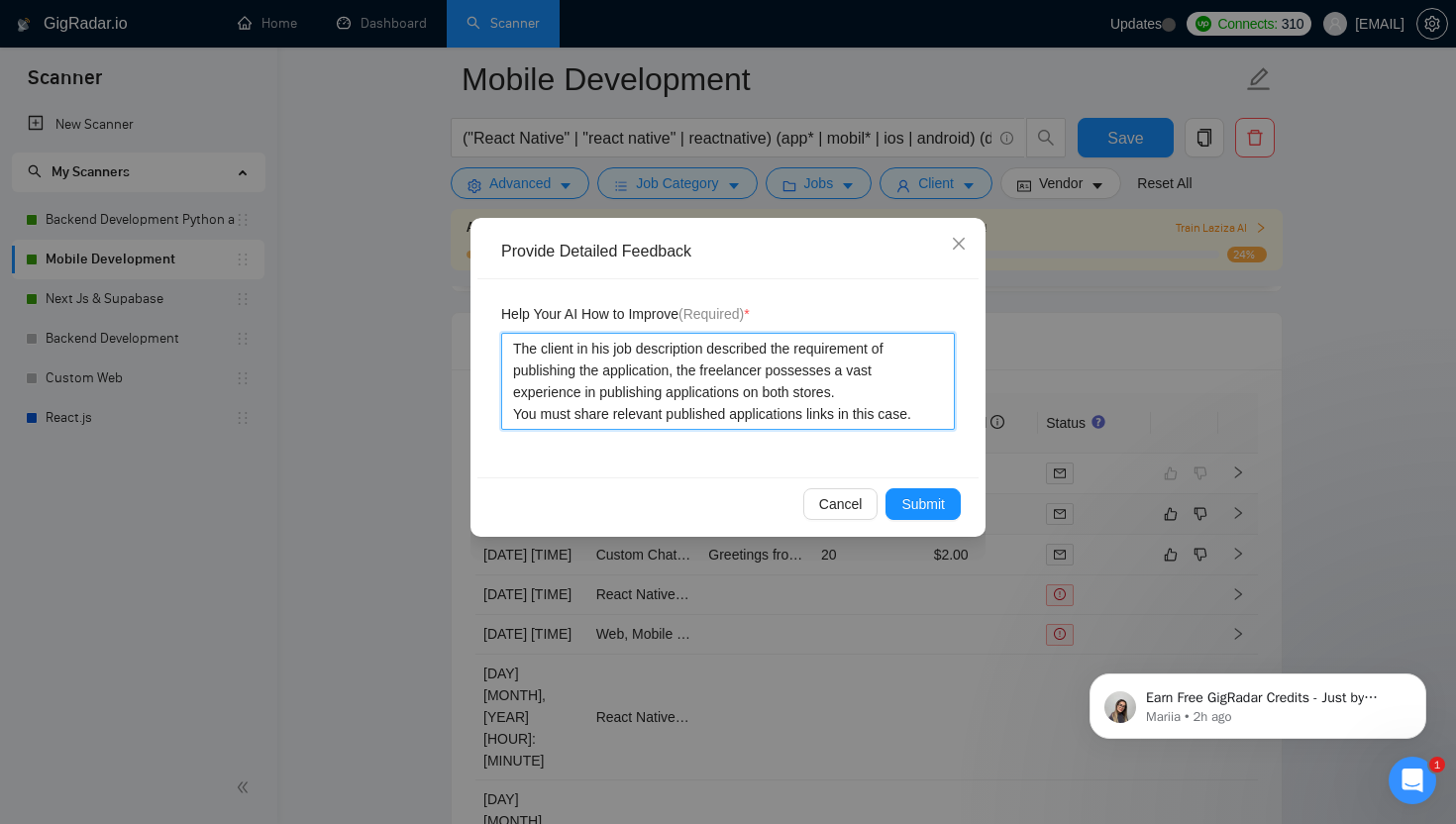 click on "The client in his job description described the requirement of publishing the application, the freelancer possesses a vast experience in publishing applications on both stores.
You must share relevant published applications links in this case." at bounding box center (728, 381) 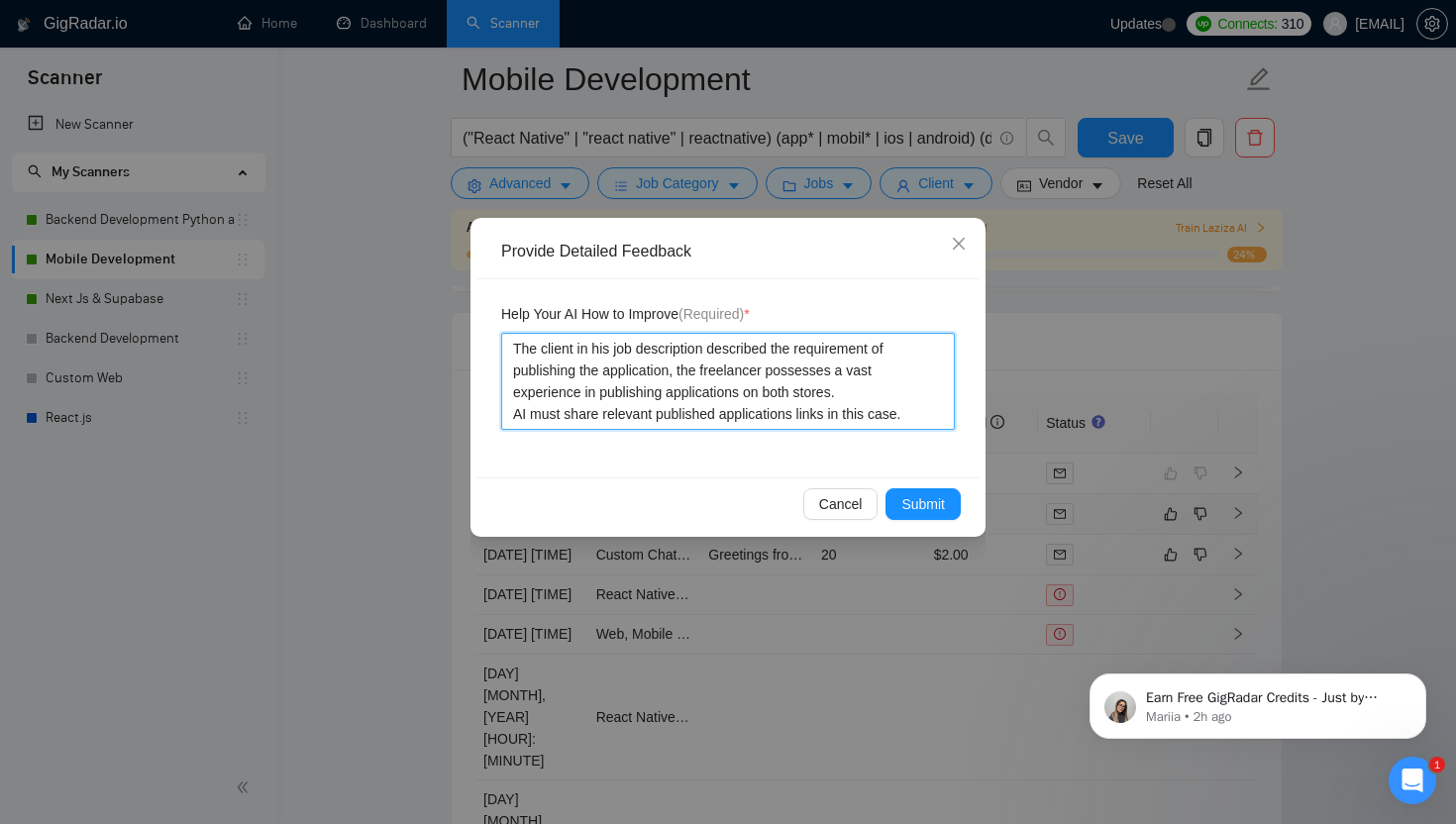 click on "The client in his job description described the requirement of publishing the application, the freelancer possesses a vast experience in publishing applications on both stores.
AI must share relevant published applications links in this case." at bounding box center [728, 381] 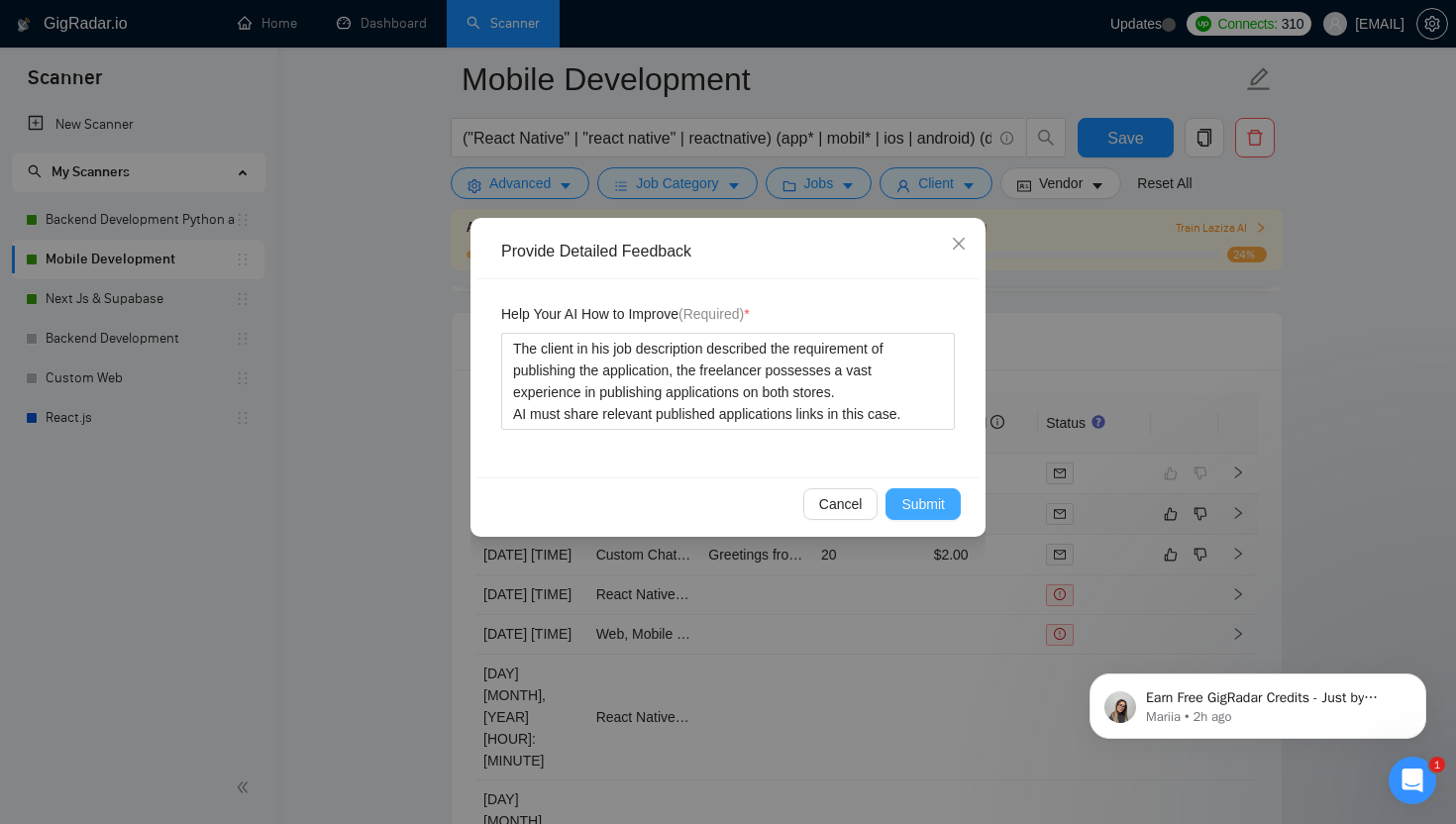 click on "Submit" at bounding box center (923, 504) 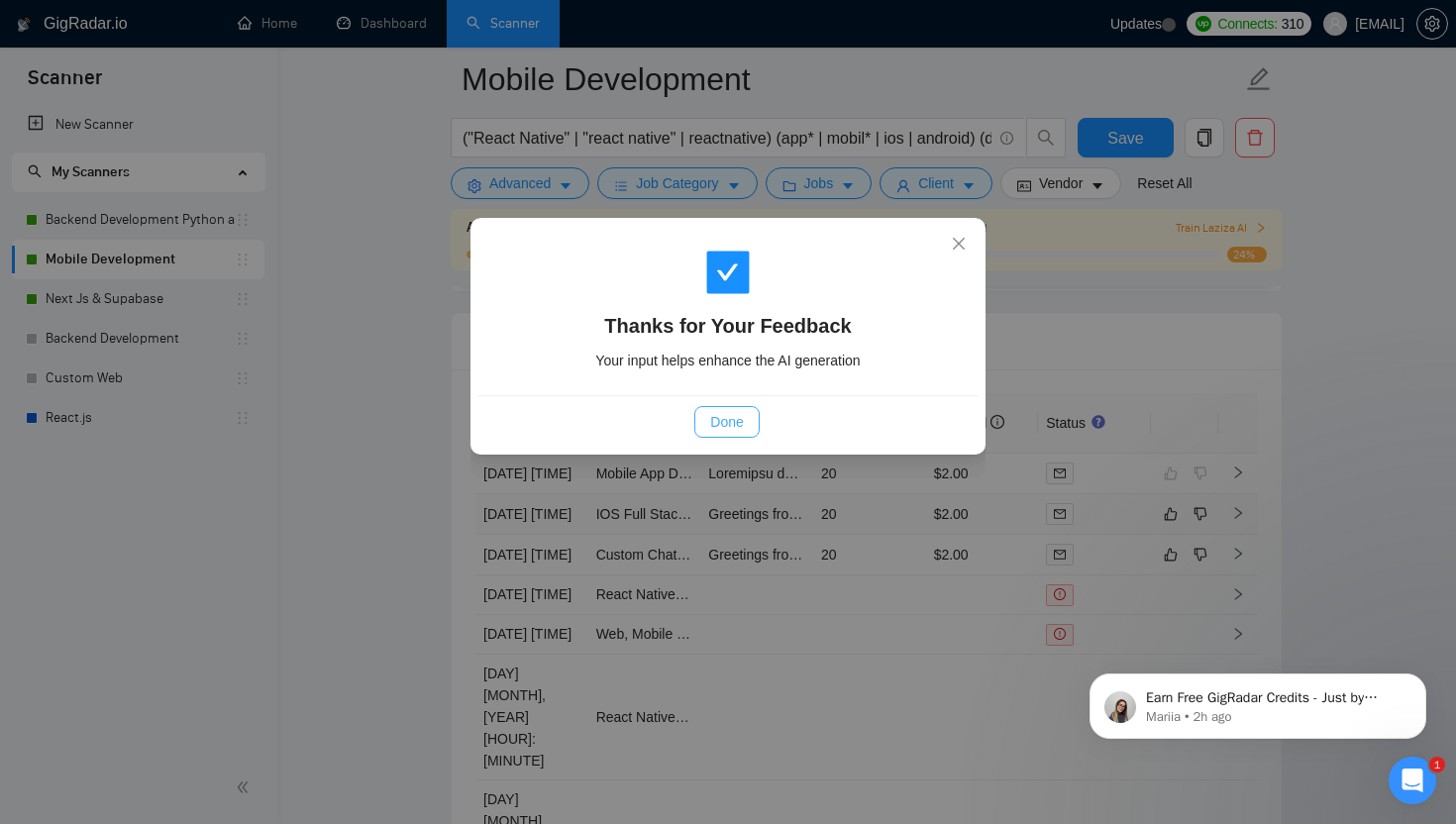 click on "Done" at bounding box center [726, 422] 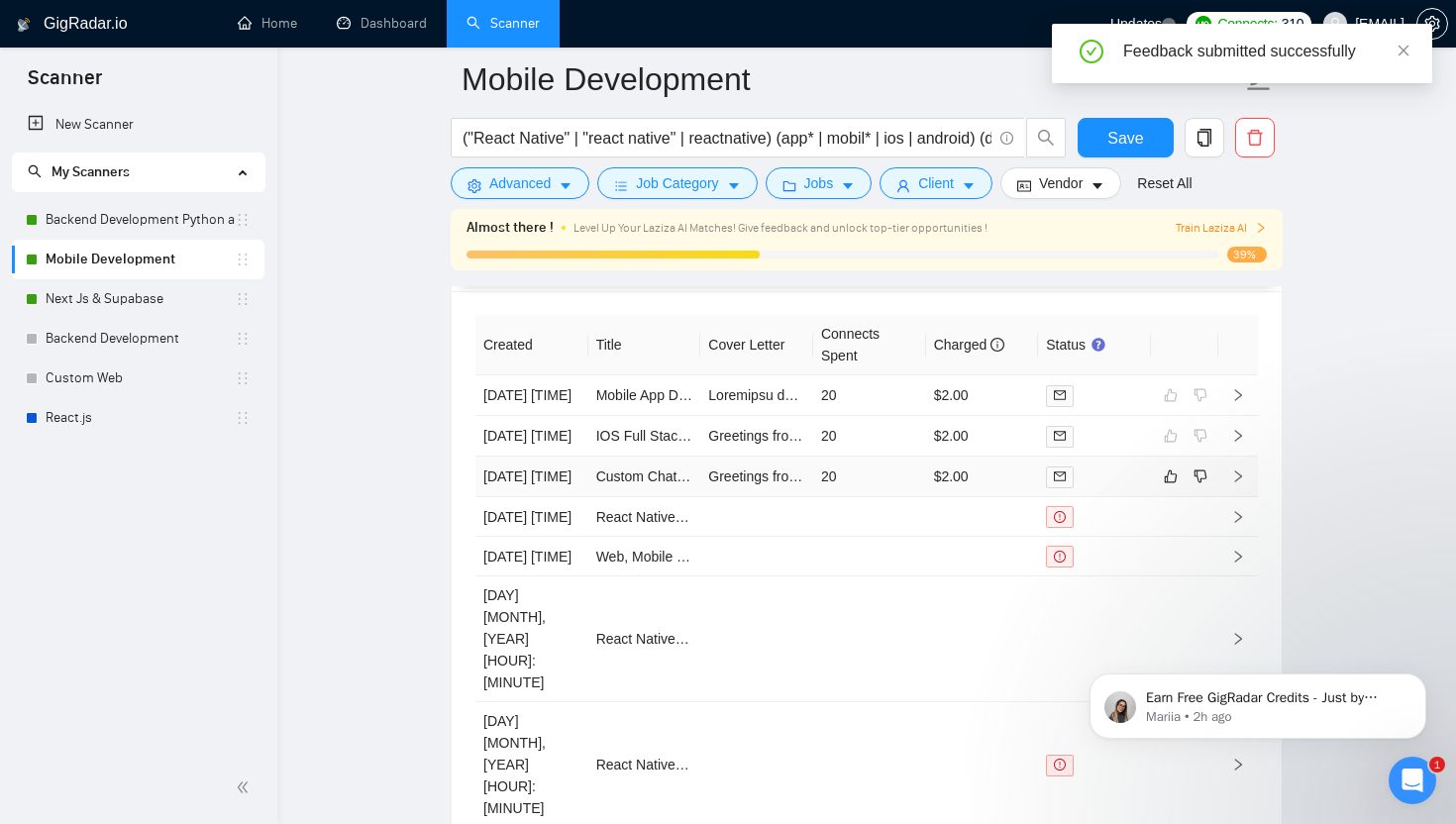scroll, scrollTop: 4626, scrollLeft: 0, axis: vertical 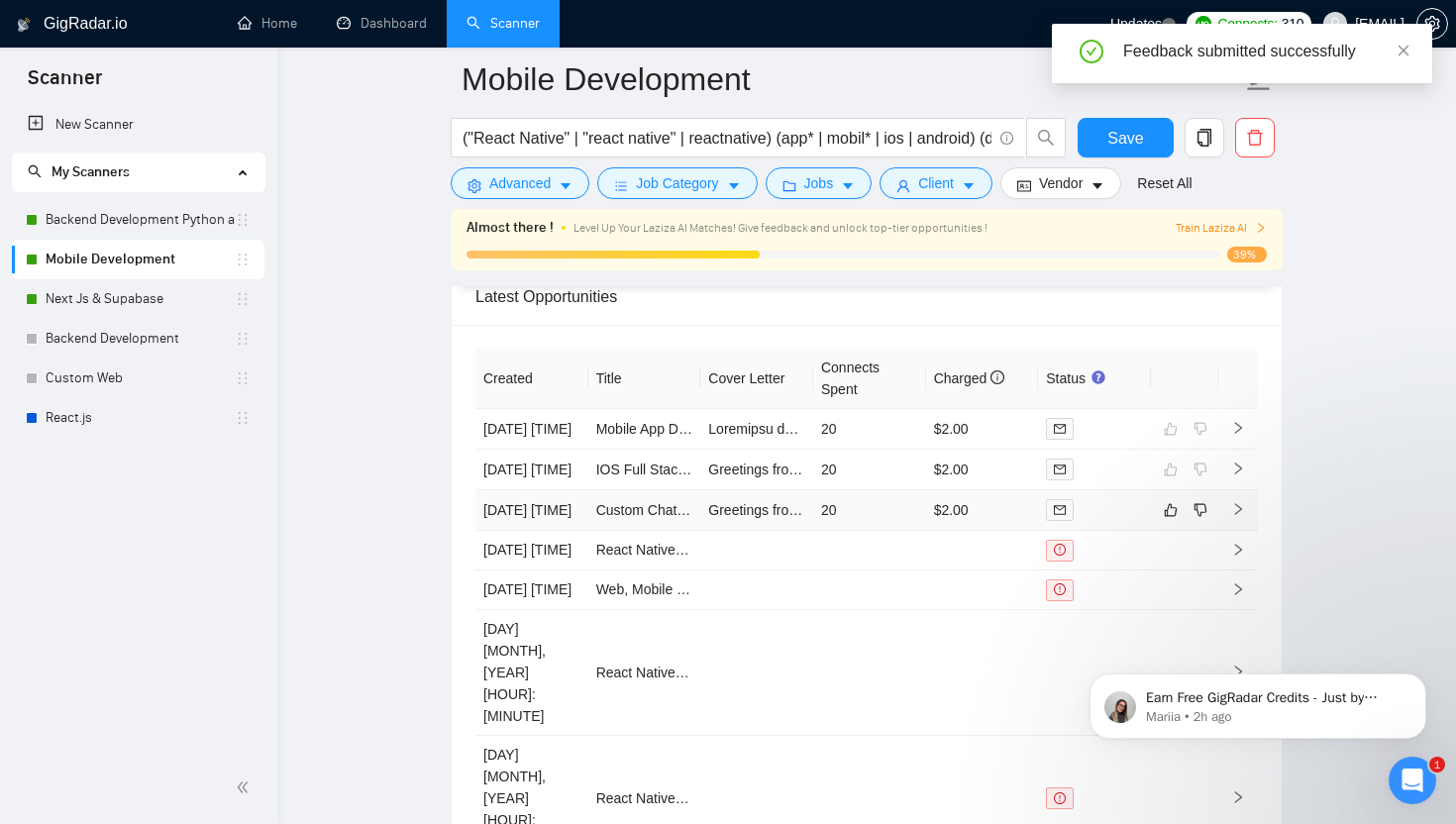 click on "20" at bounding box center [870, 510] 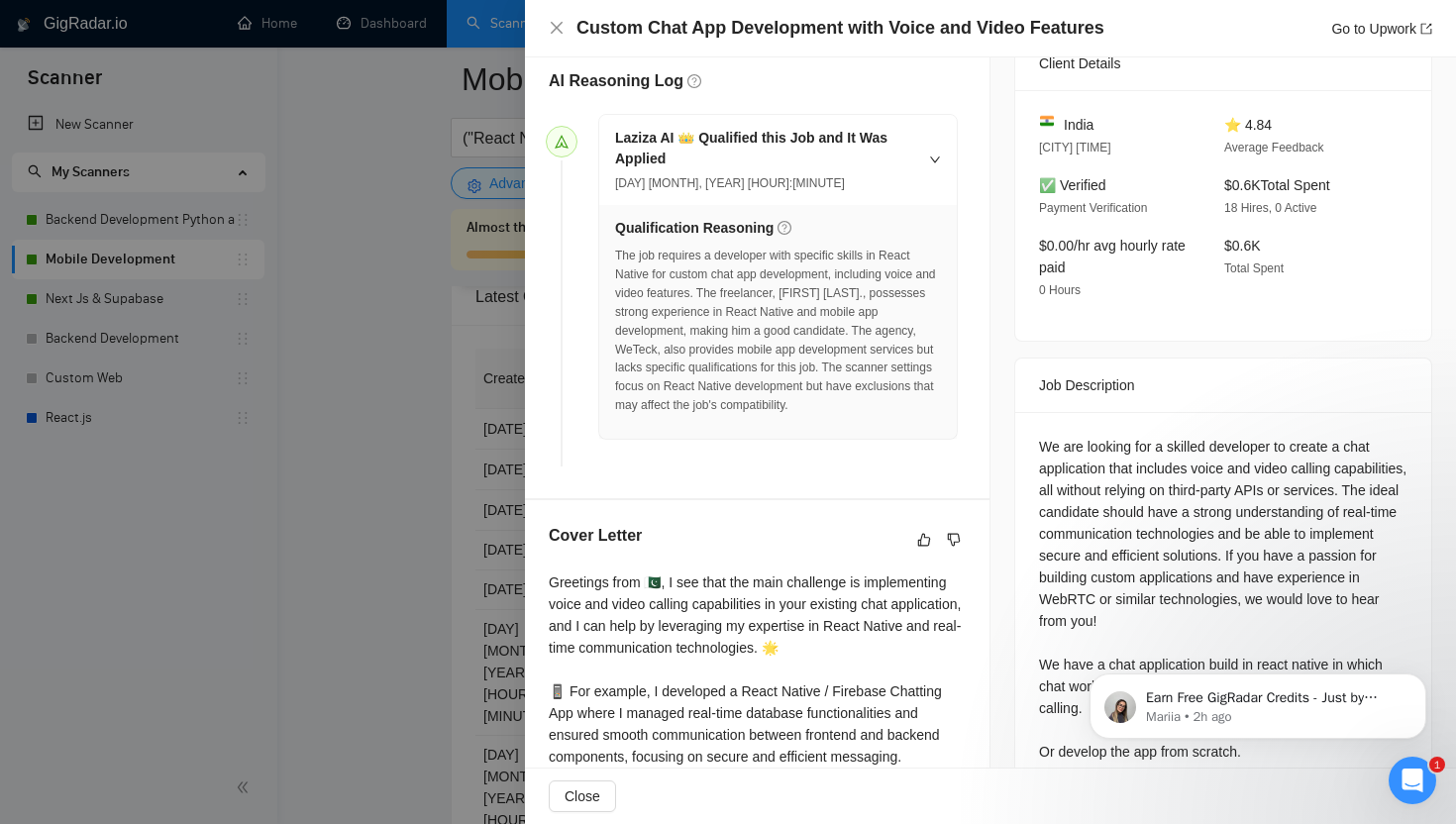 scroll, scrollTop: 647, scrollLeft: 0, axis: vertical 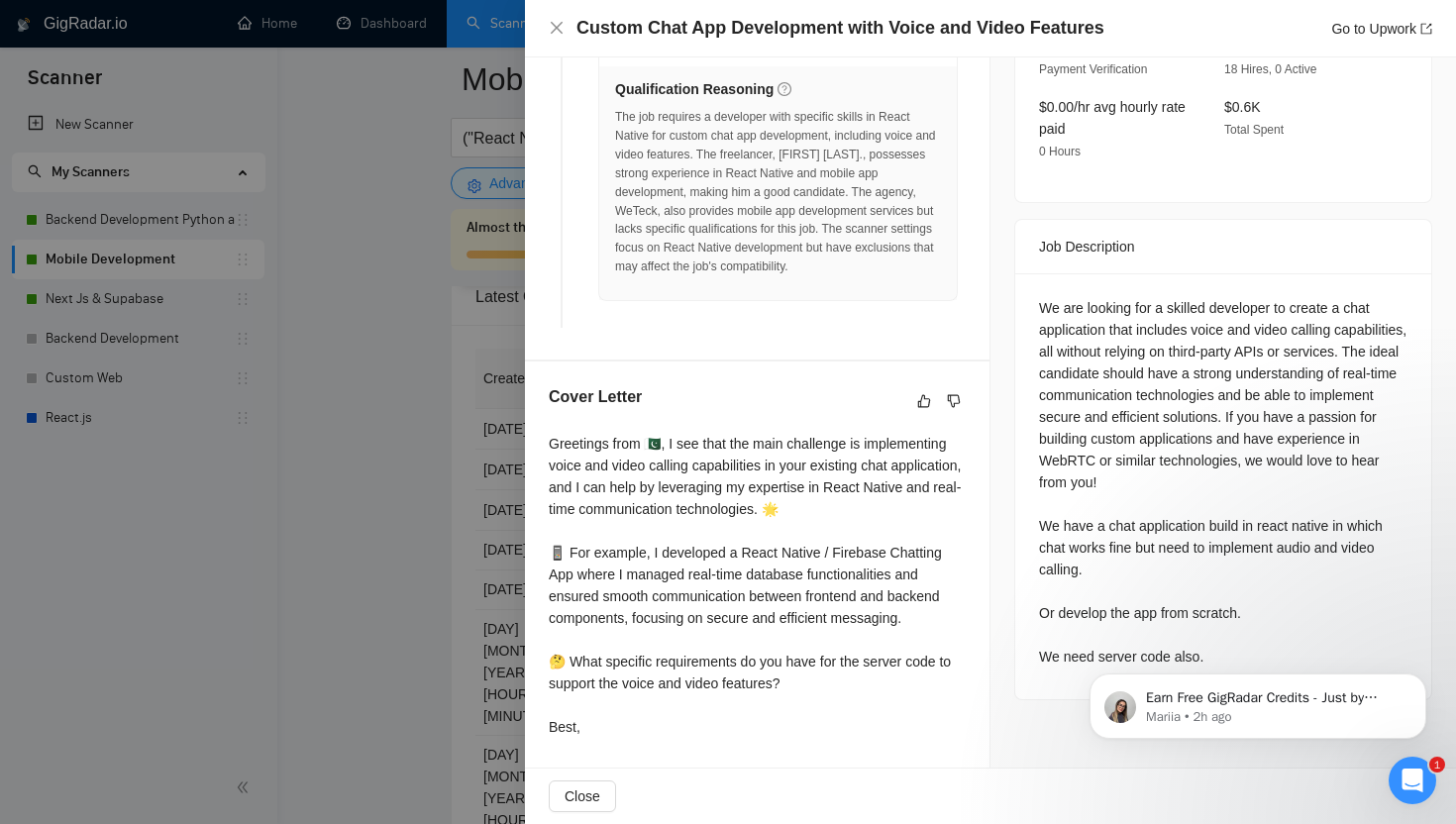 click at bounding box center (728, 412) 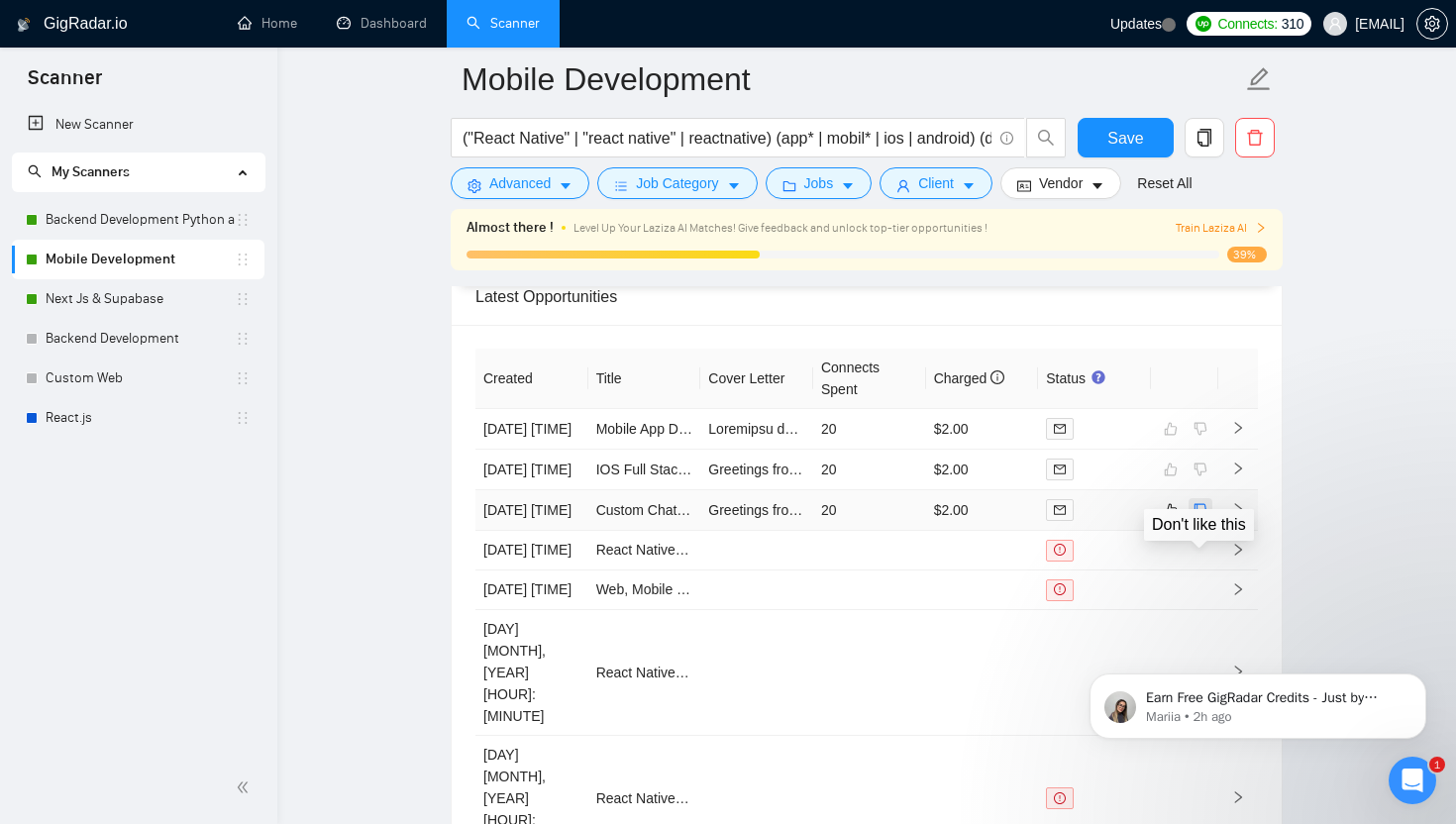 click 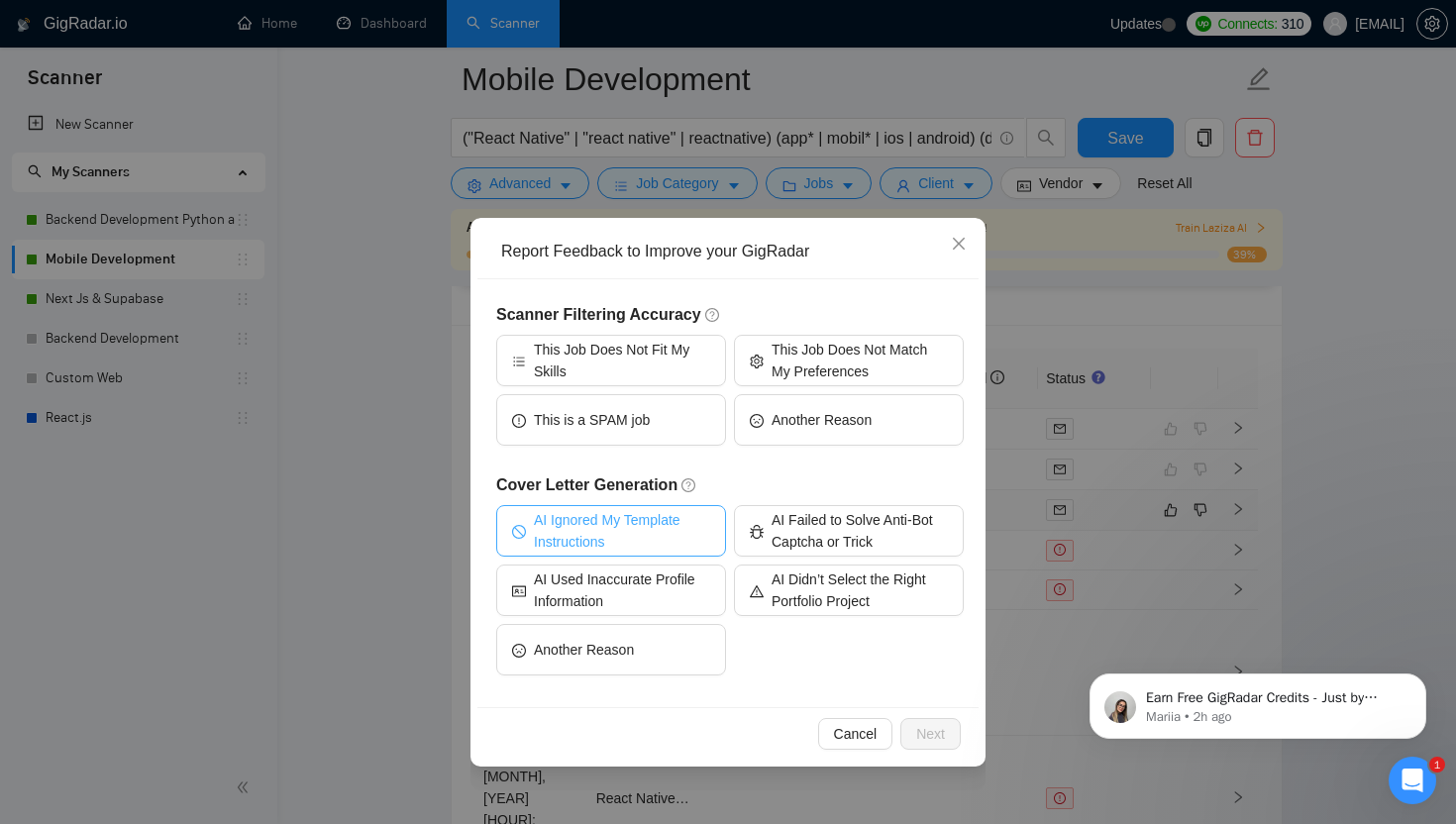 click on "AI Ignored My Template Instructions" at bounding box center [622, 531] 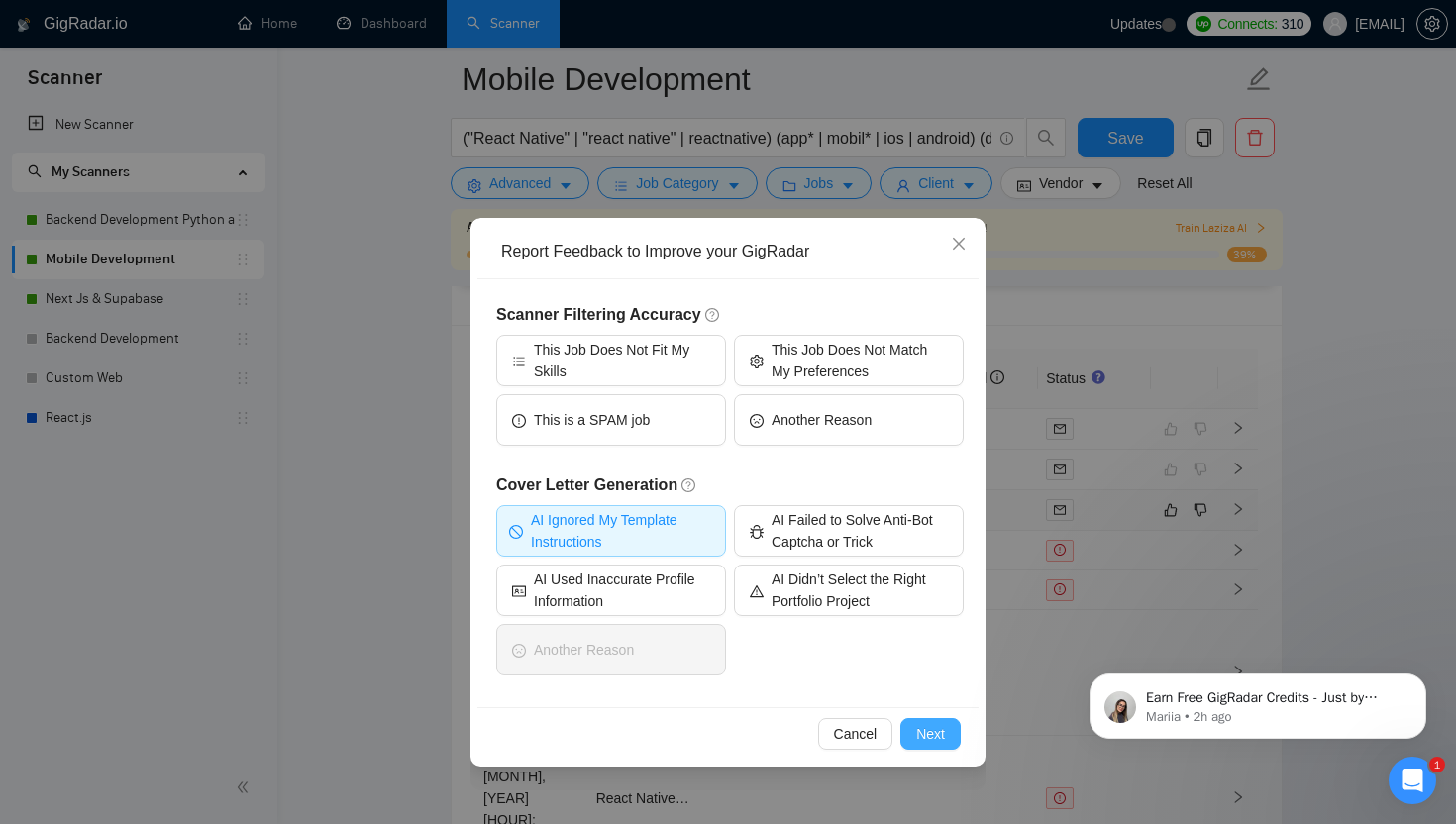 click on "Next" at bounding box center [930, 734] 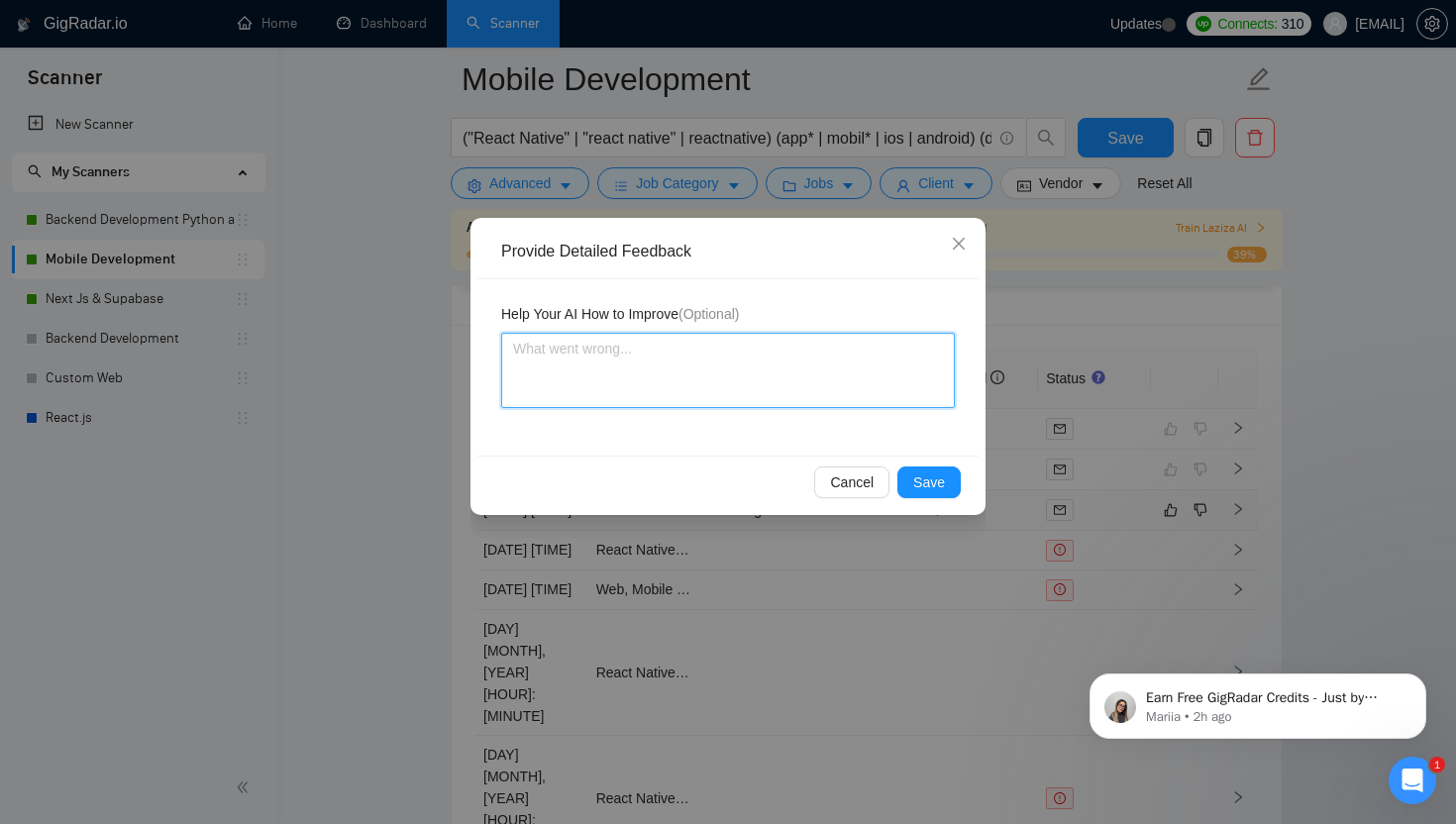 click at bounding box center [728, 370] 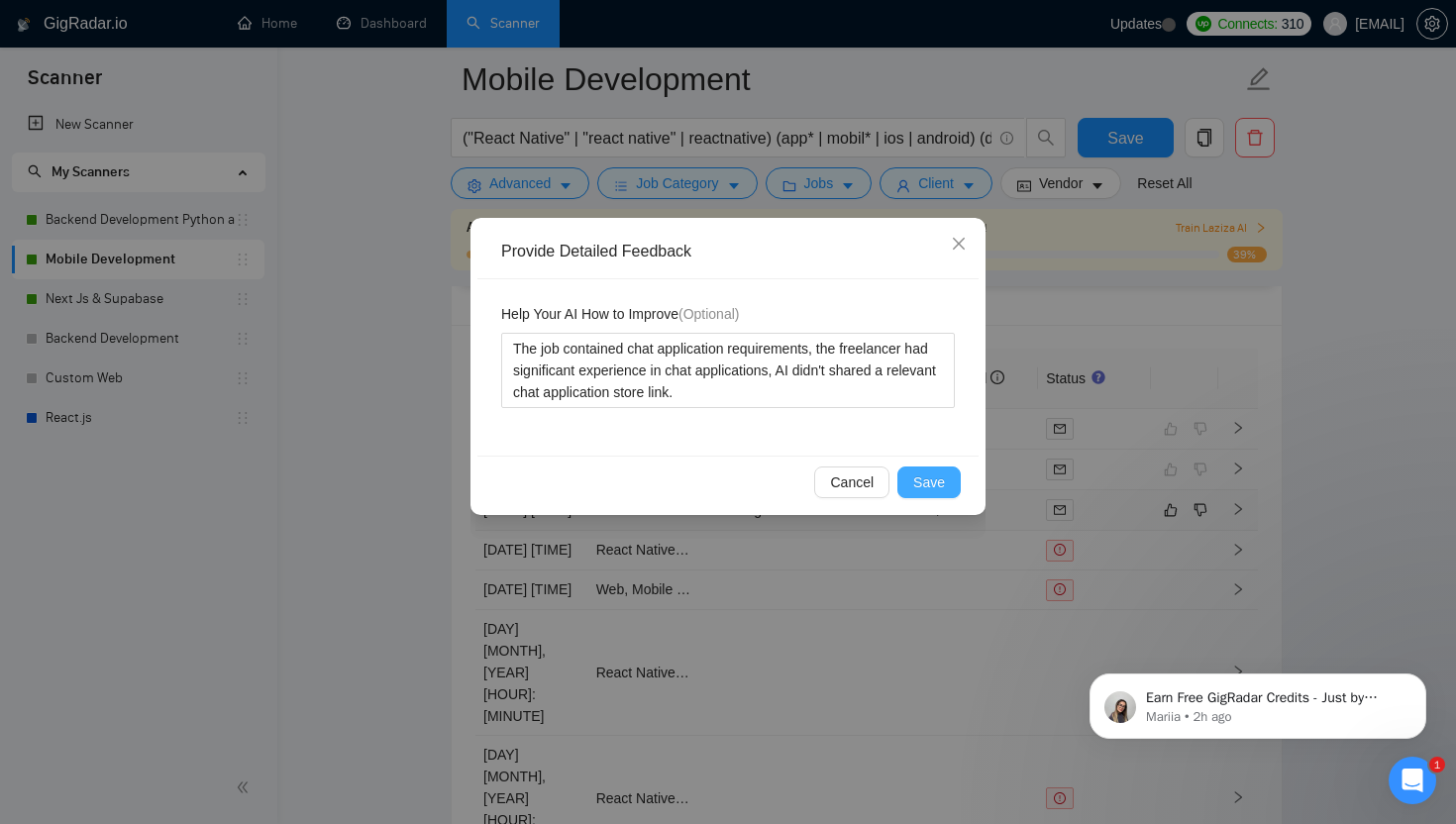 click on "Save" at bounding box center (929, 482) 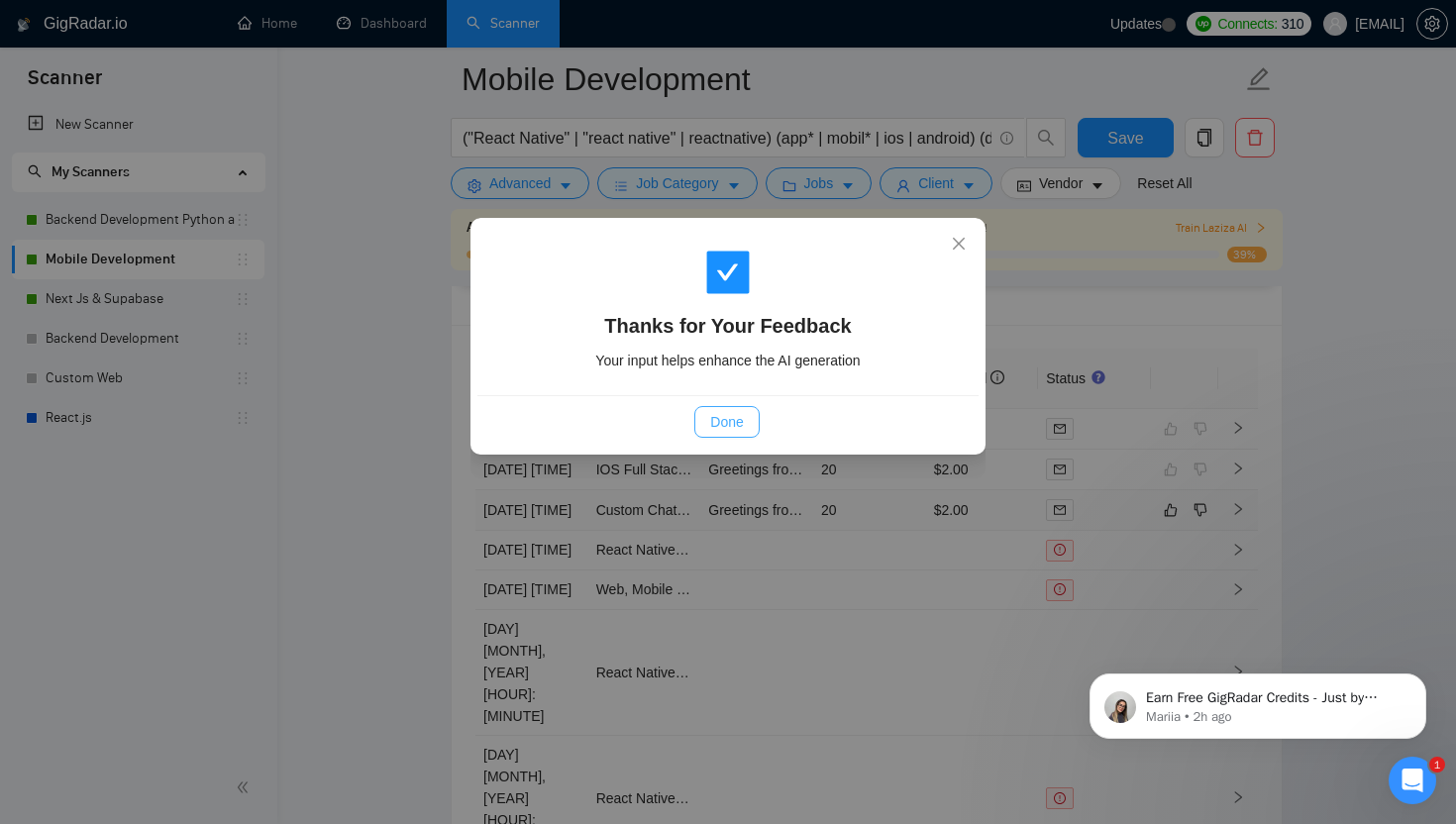 click on "Done" at bounding box center (726, 422) 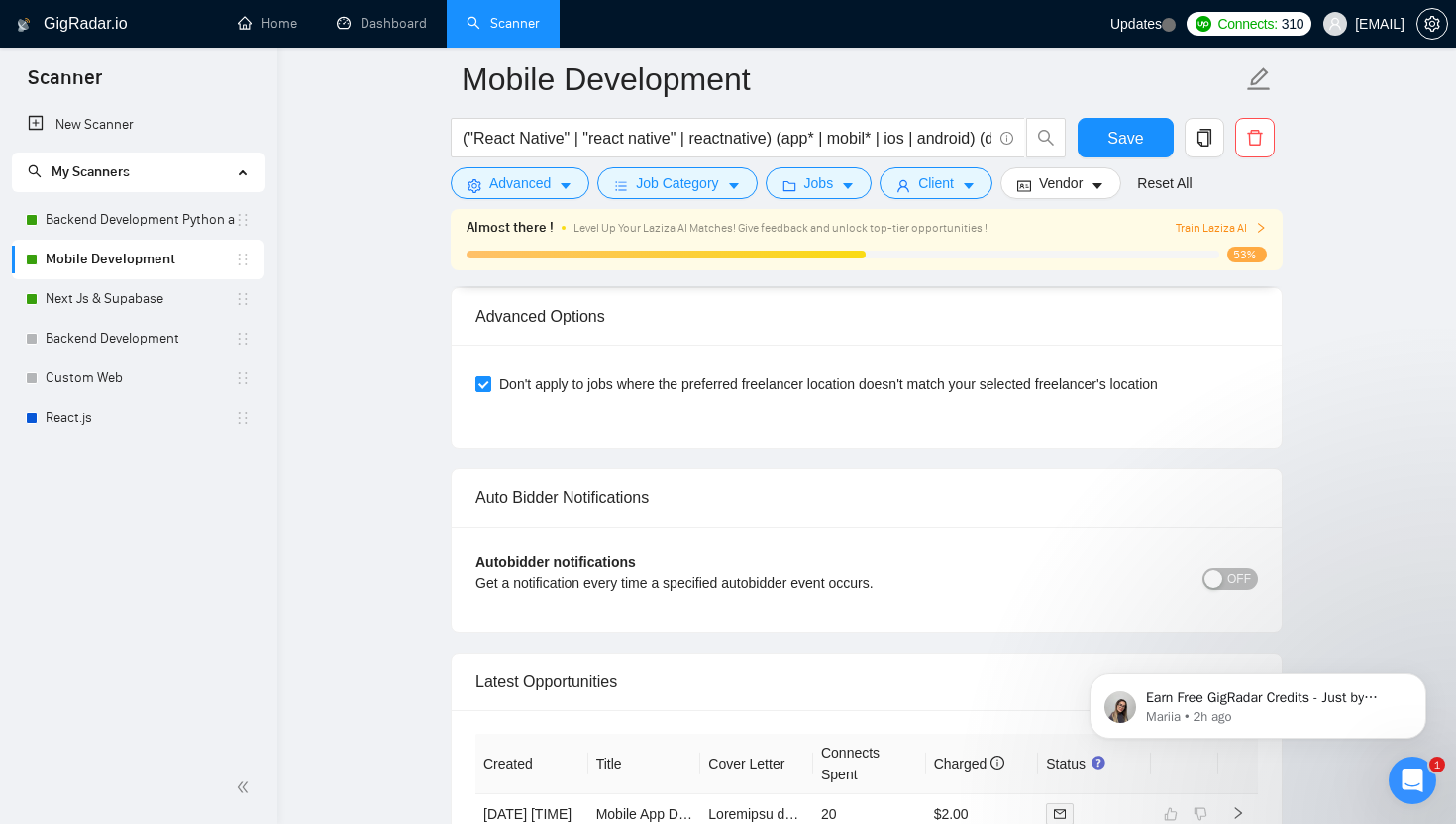 scroll, scrollTop: 4286, scrollLeft: 0, axis: vertical 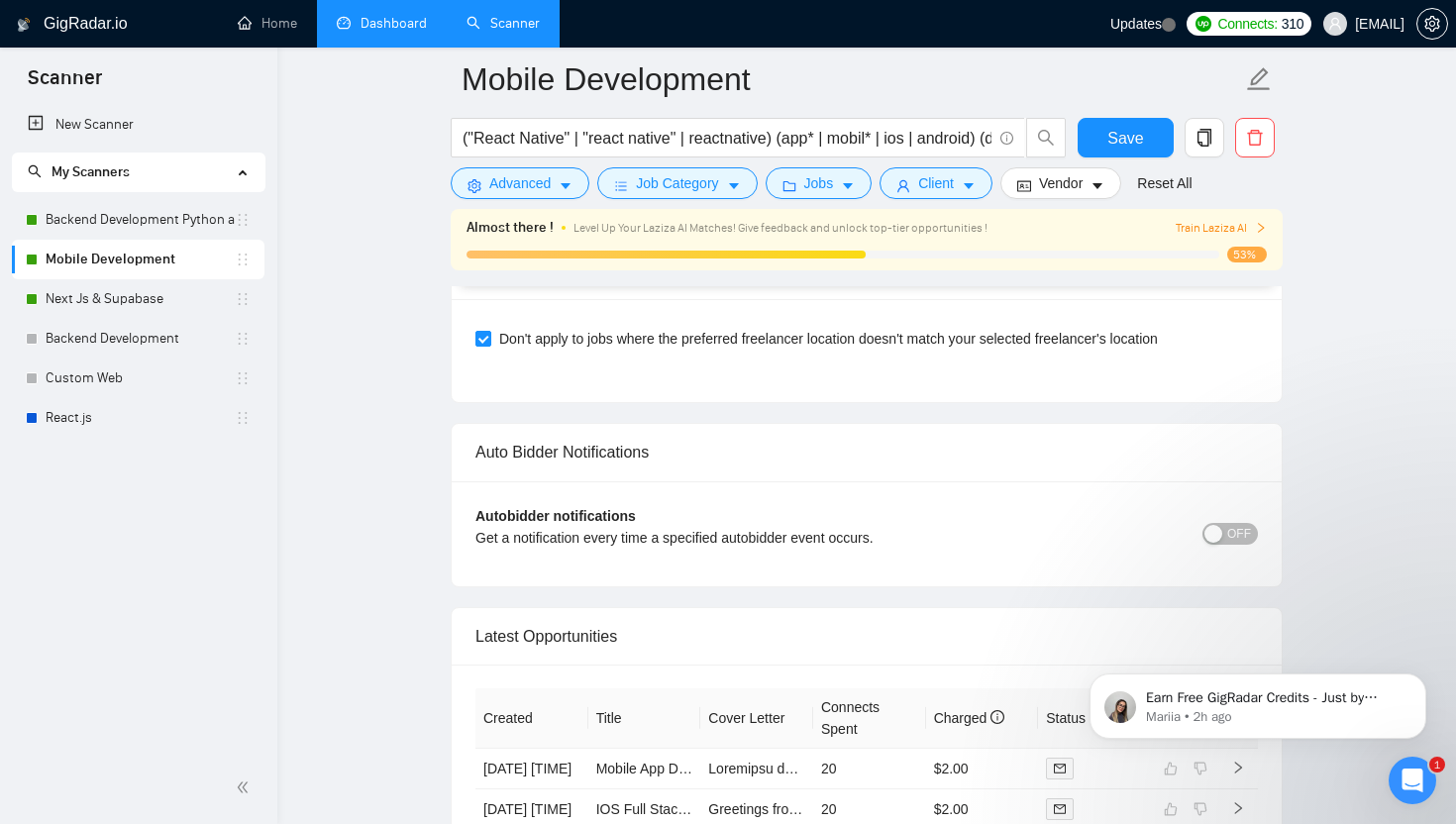 click on "Dashboard" at bounding box center [381, 23] 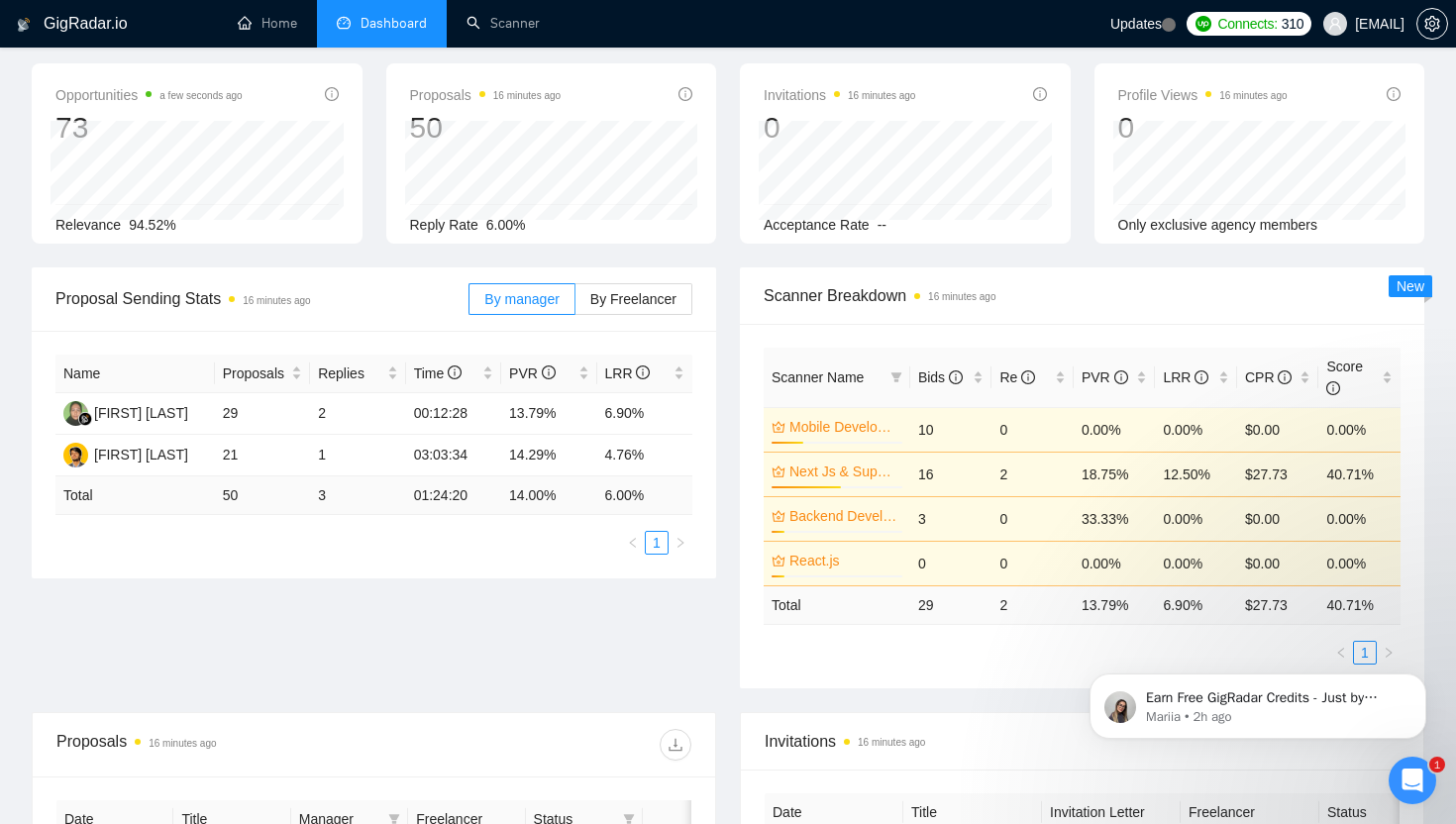 scroll, scrollTop: 0, scrollLeft: 0, axis: both 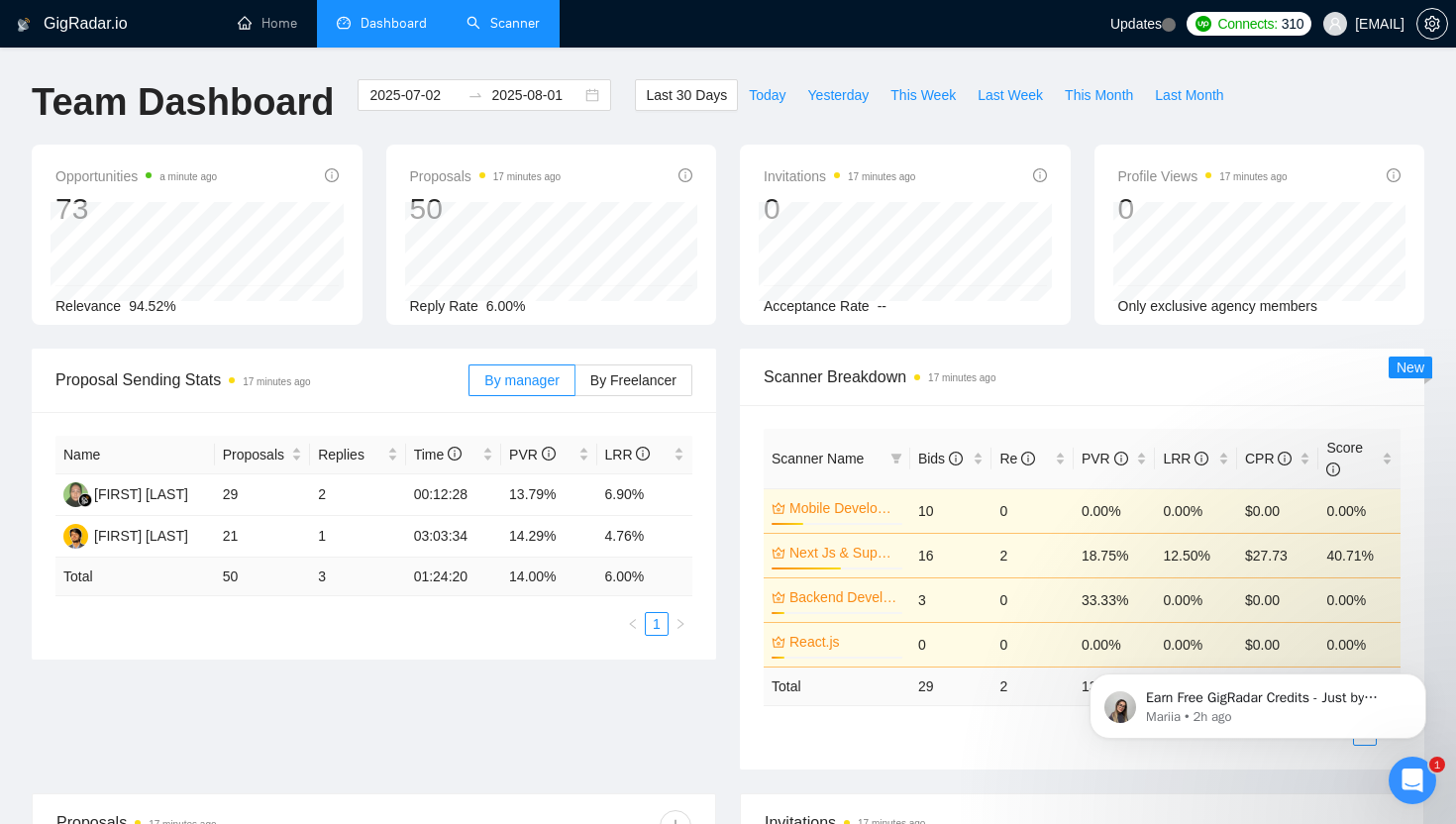 click on "Scanner" at bounding box center (503, 23) 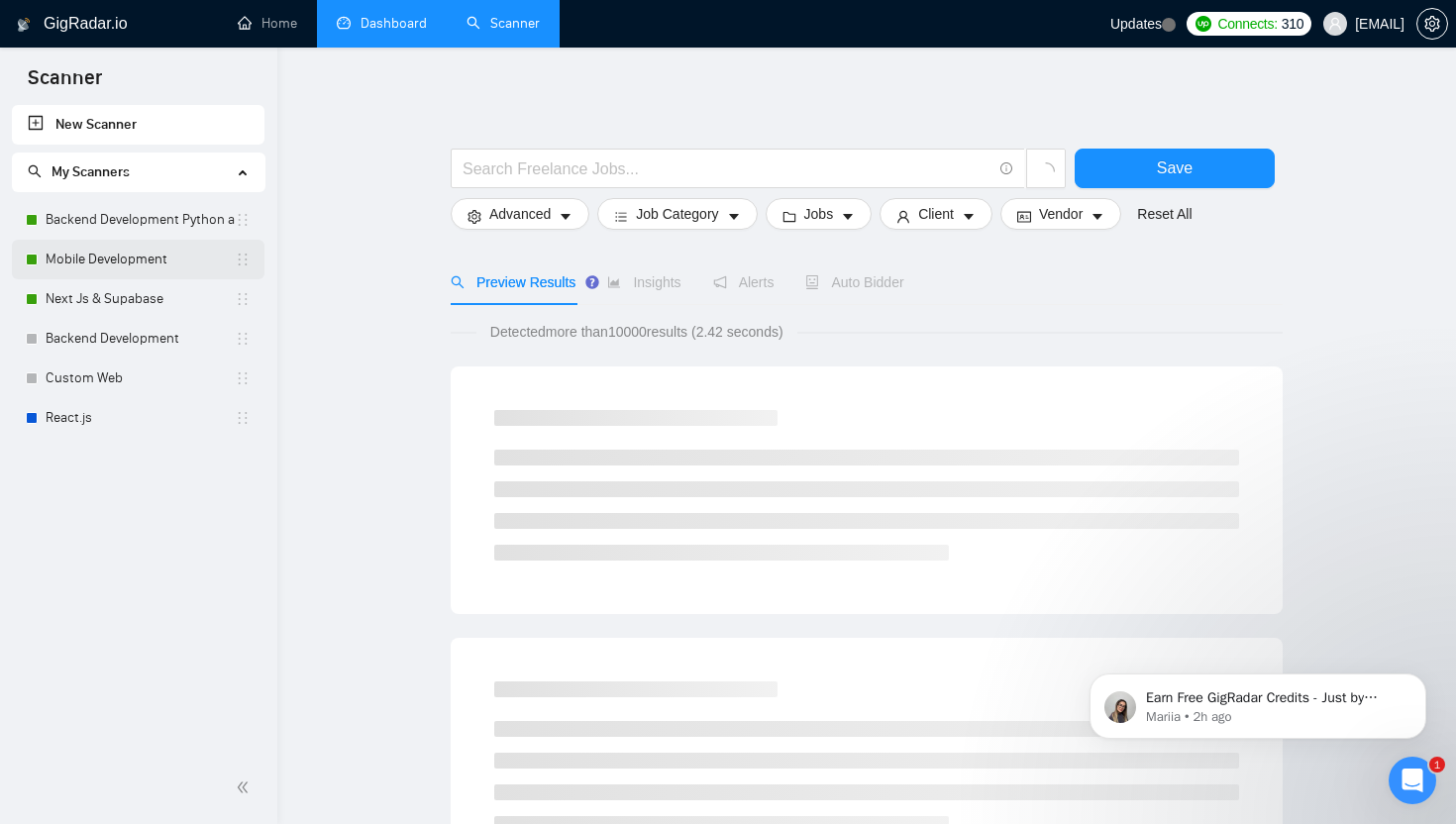 click on "Mobile Development" at bounding box center (140, 259) 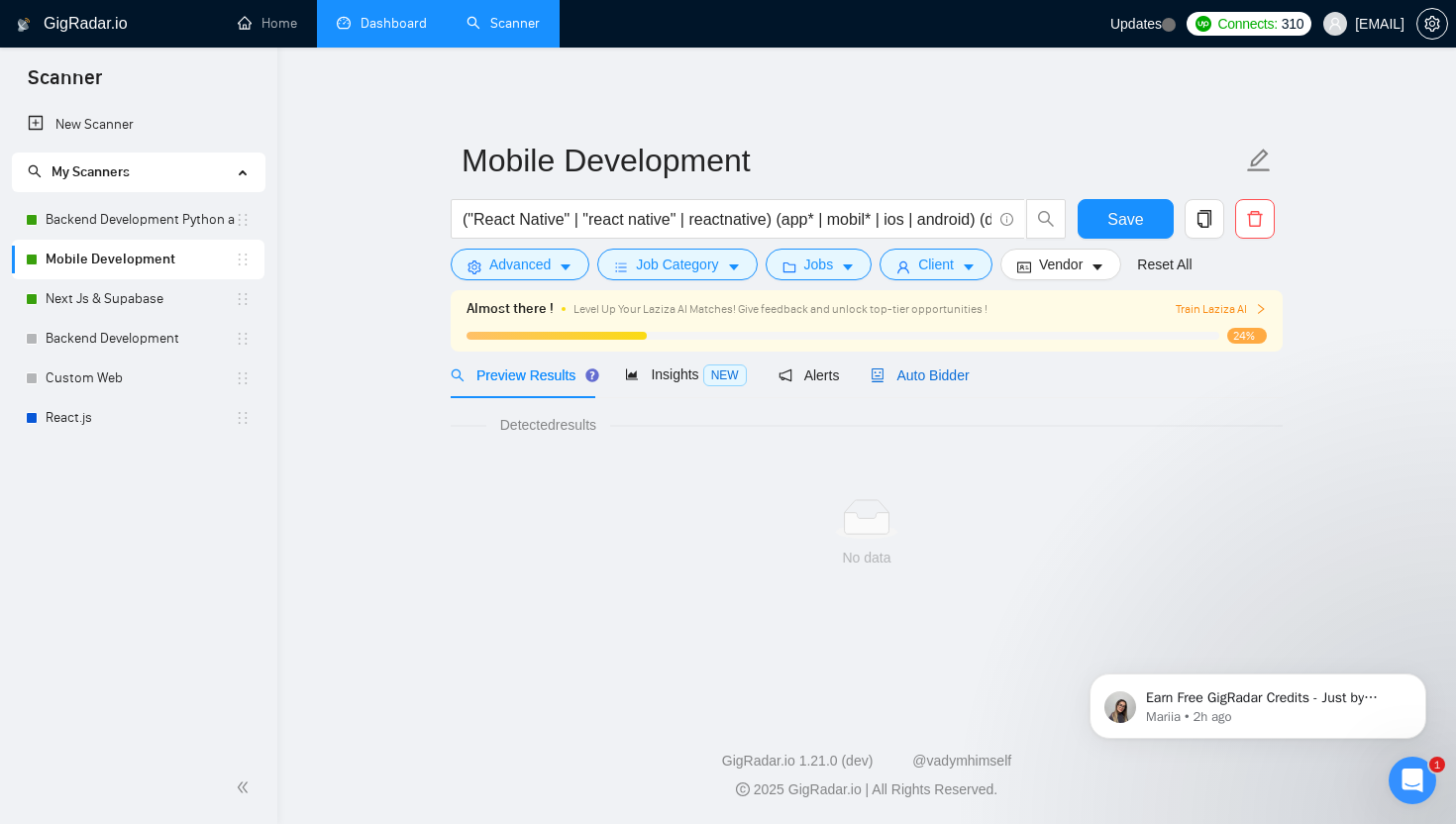 click on "Auto Bidder" at bounding box center (919, 375) 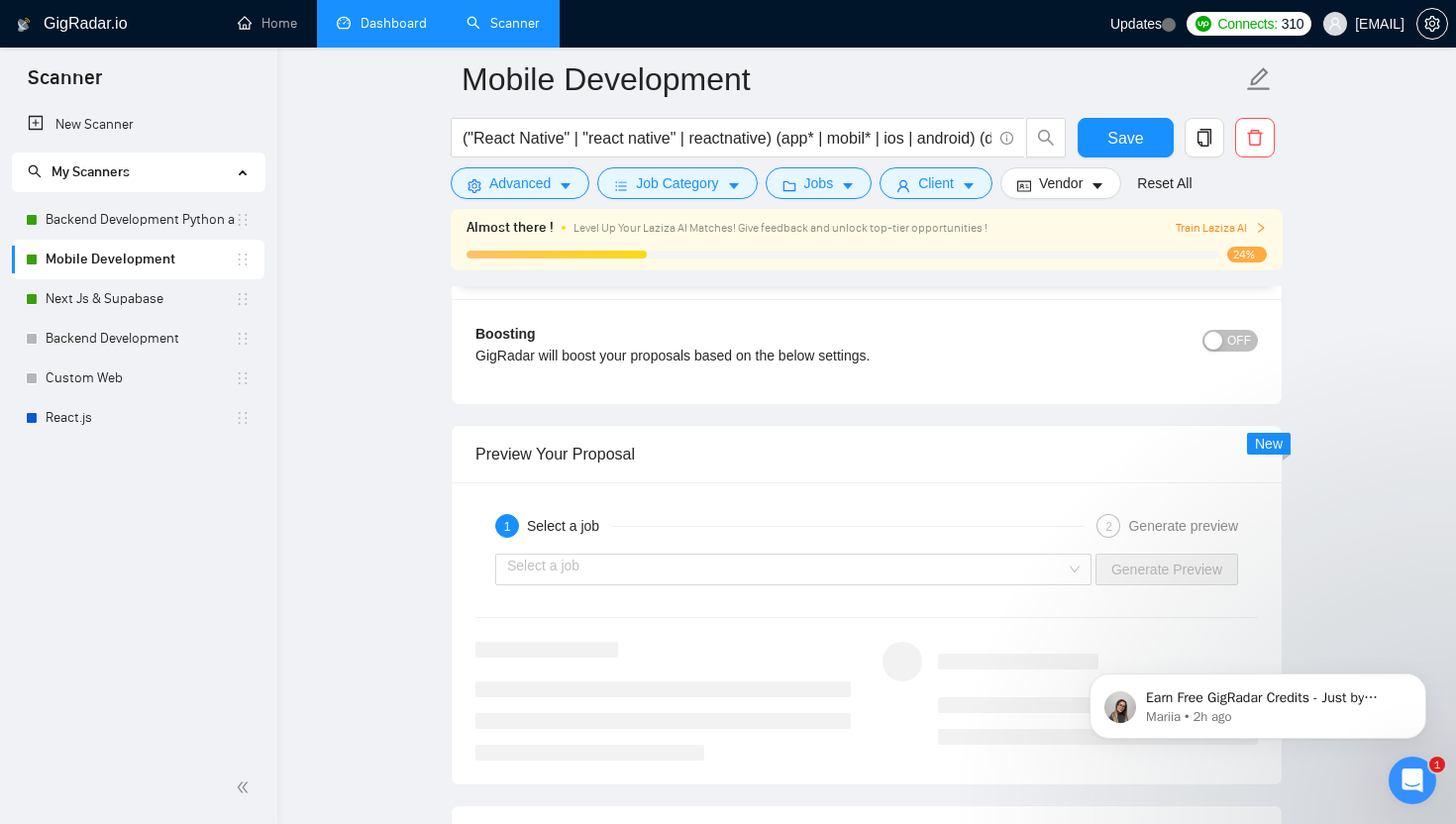 scroll, scrollTop: 3348, scrollLeft: 0, axis: vertical 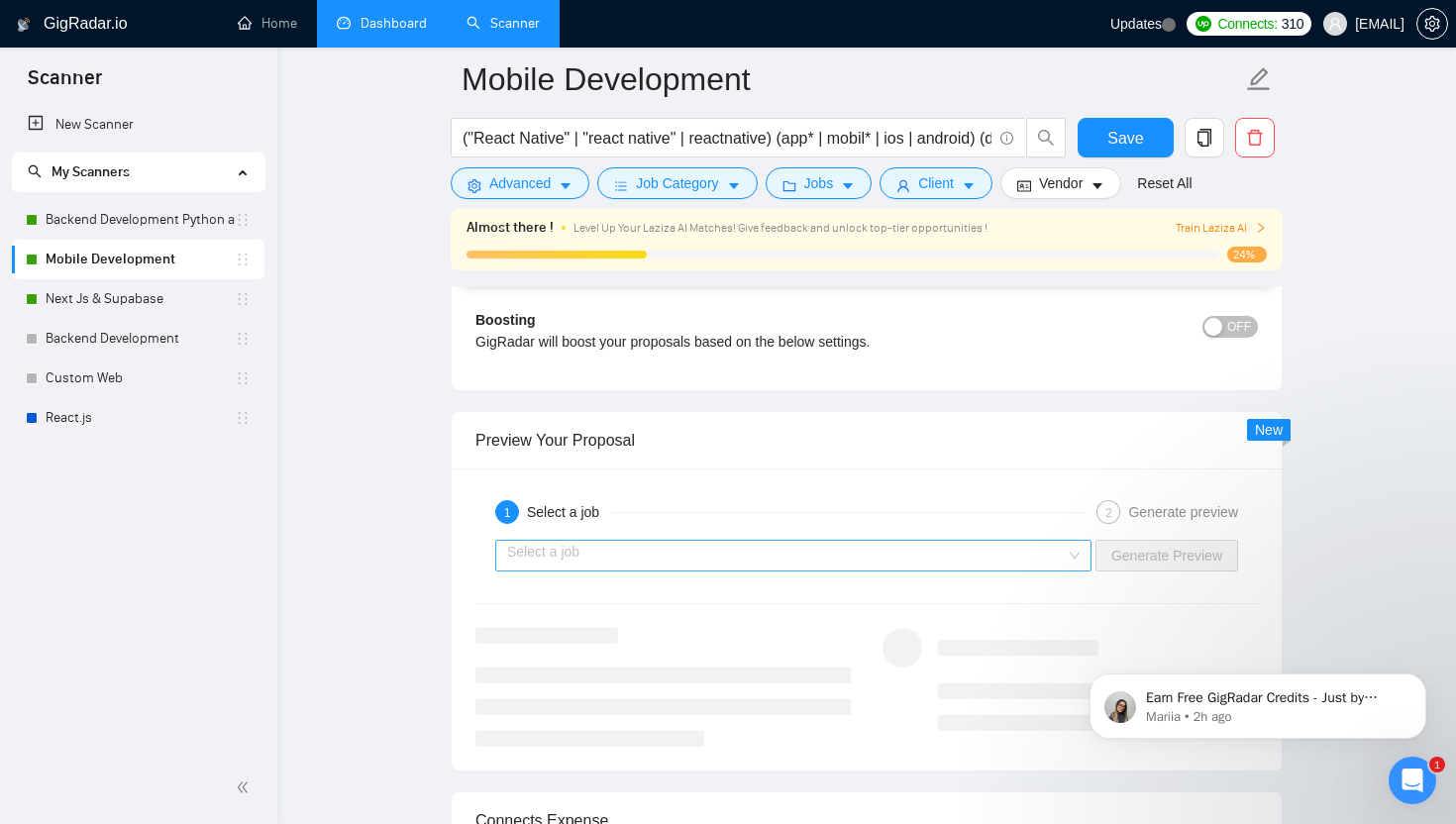 click on "Select a job" at bounding box center [793, 556] 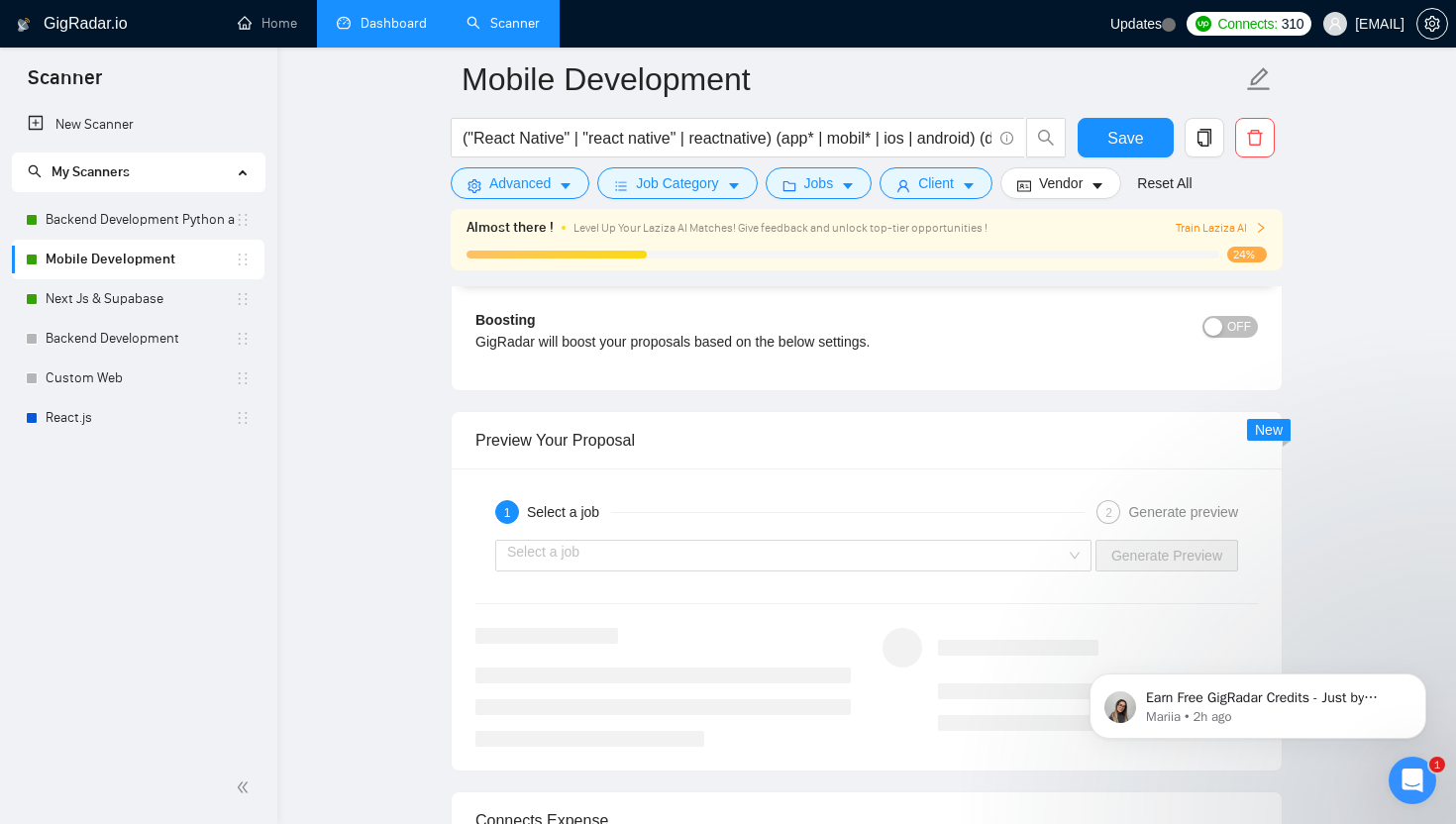 click on "Preview Your Proposal" at bounding box center [867, 440] 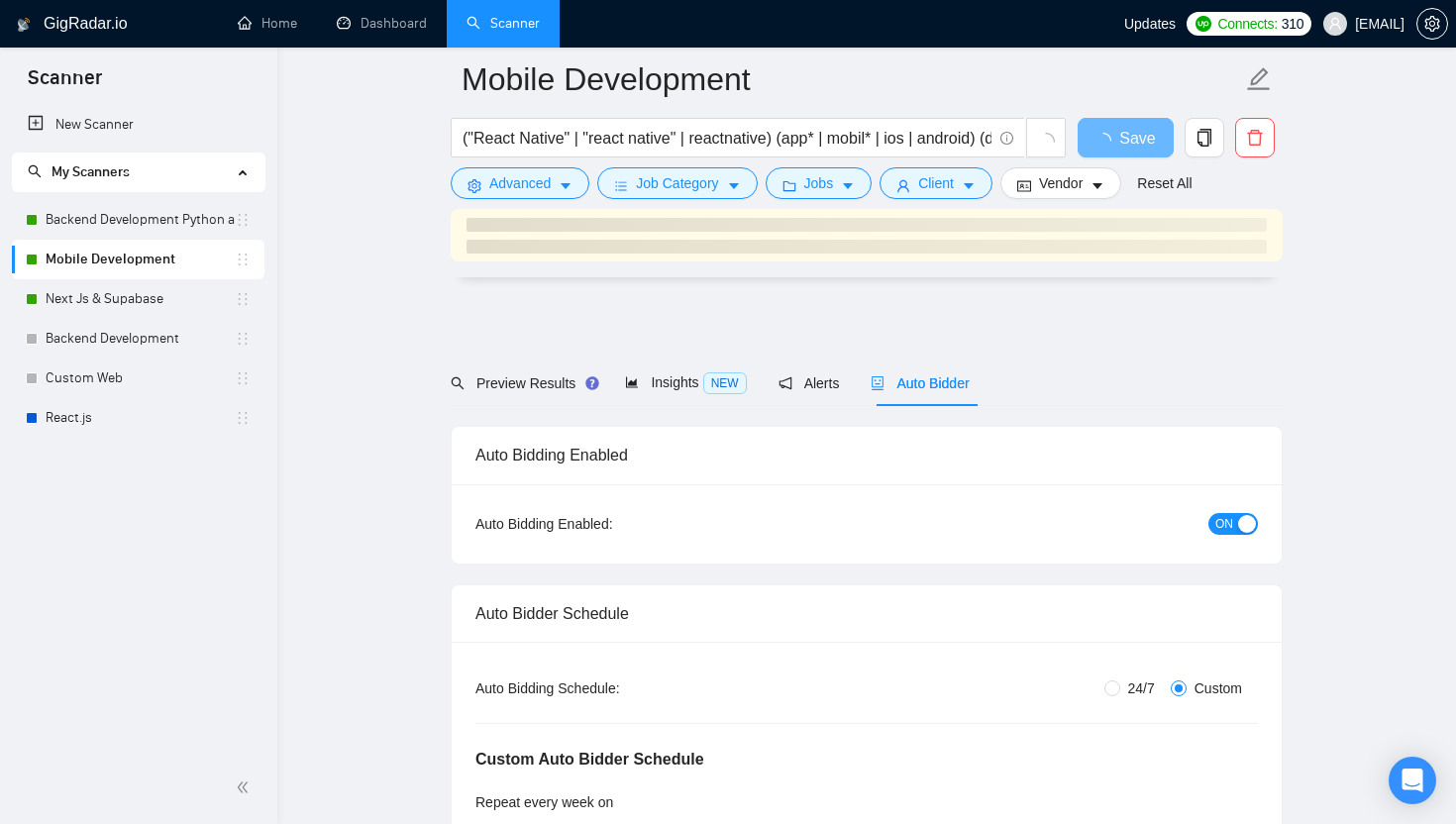 scroll, scrollTop: 3348, scrollLeft: 0, axis: vertical 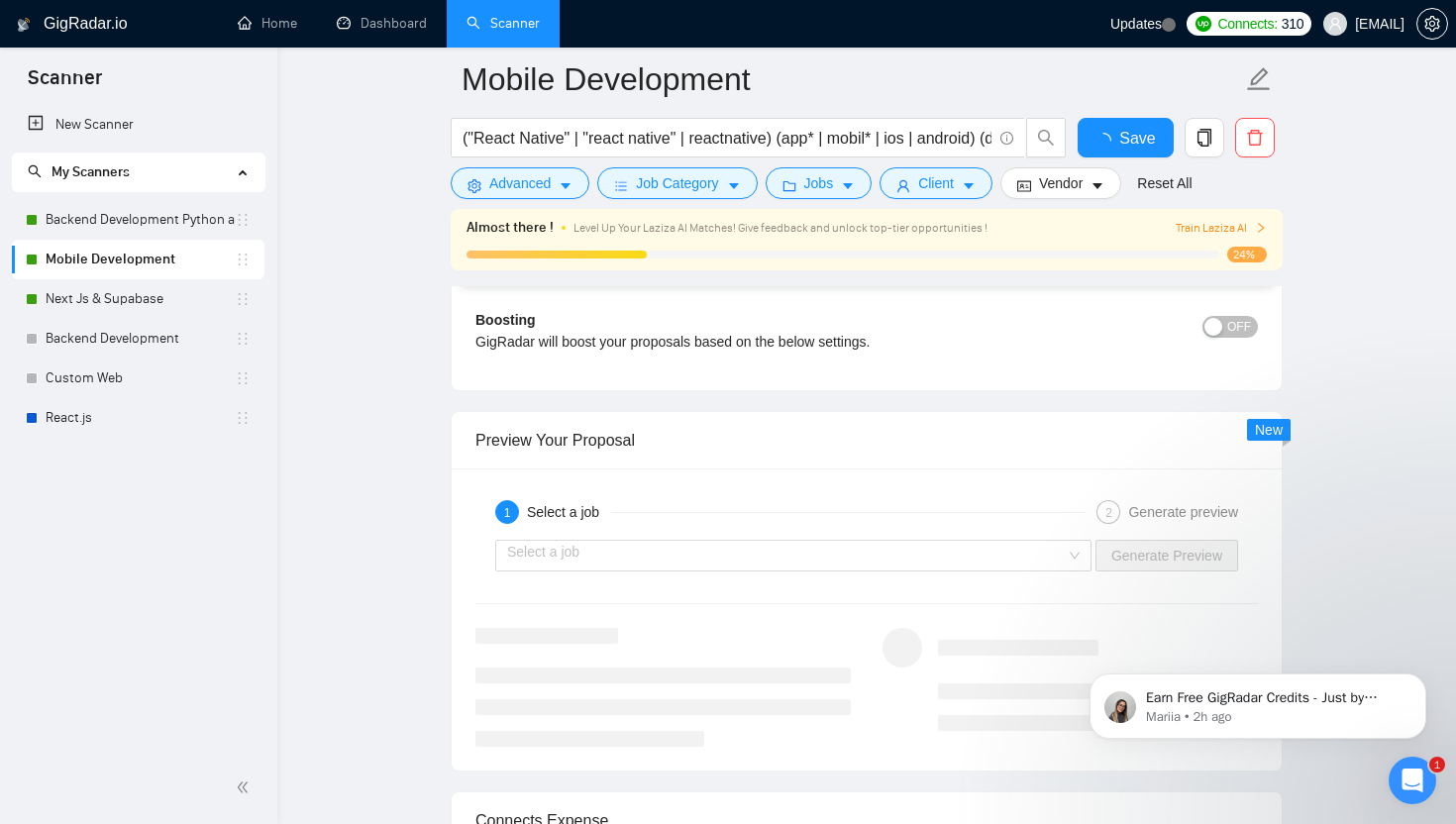 type 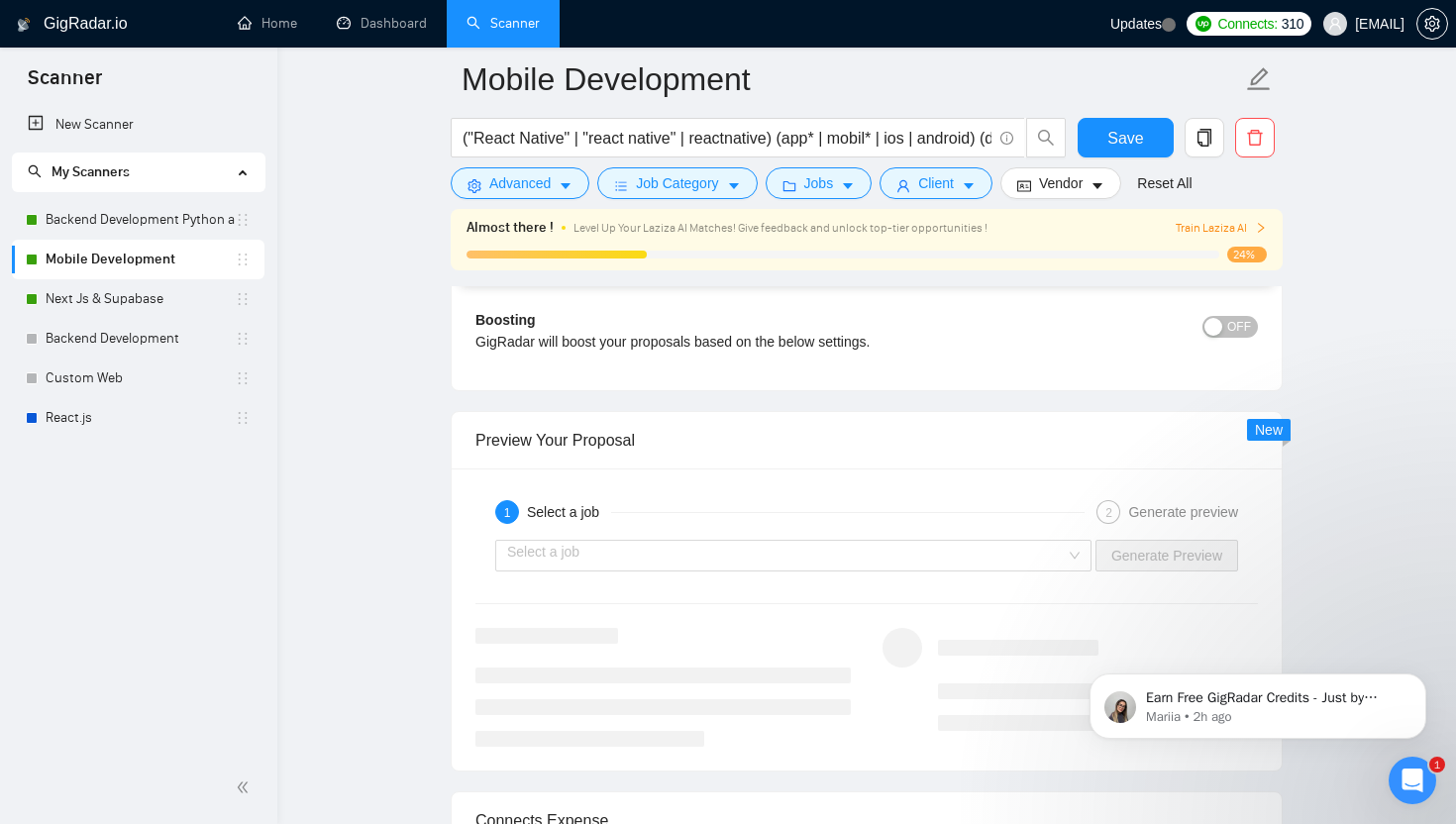 scroll, scrollTop: 3419, scrollLeft: 0, axis: vertical 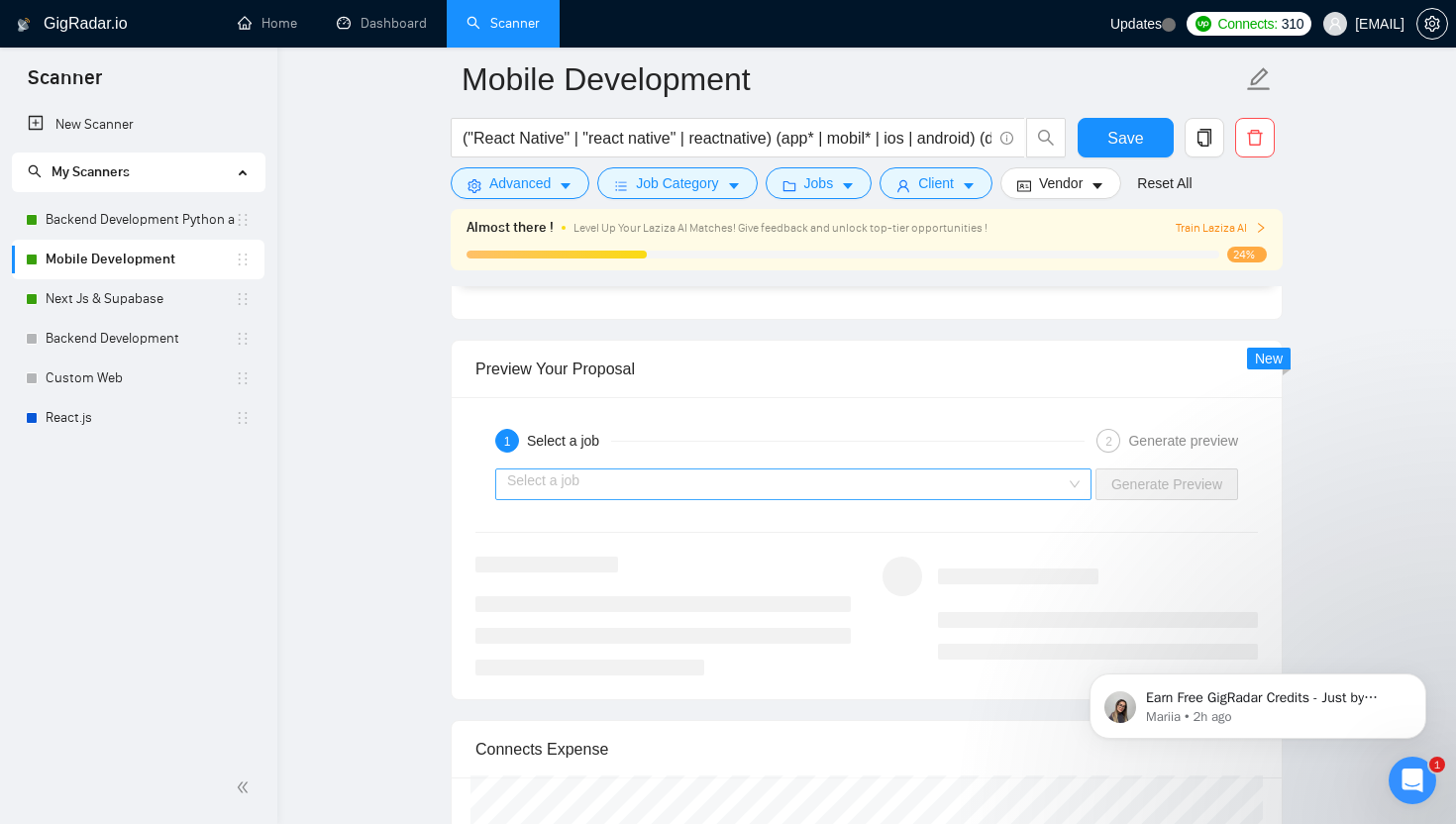 click at bounding box center (786, 484) 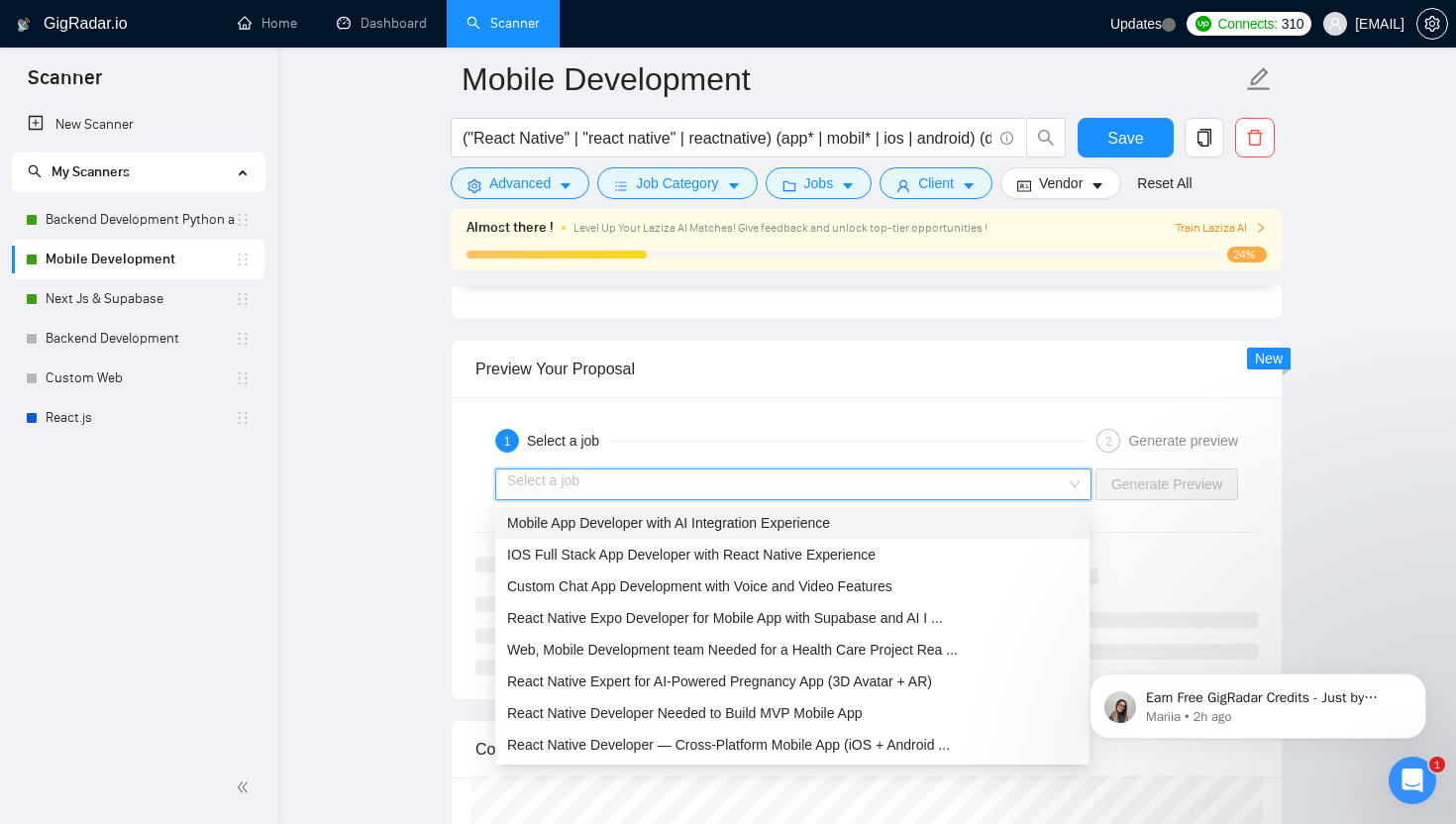click on "Mobile App Developer with AI Integration Experience" at bounding box center (792, 523) 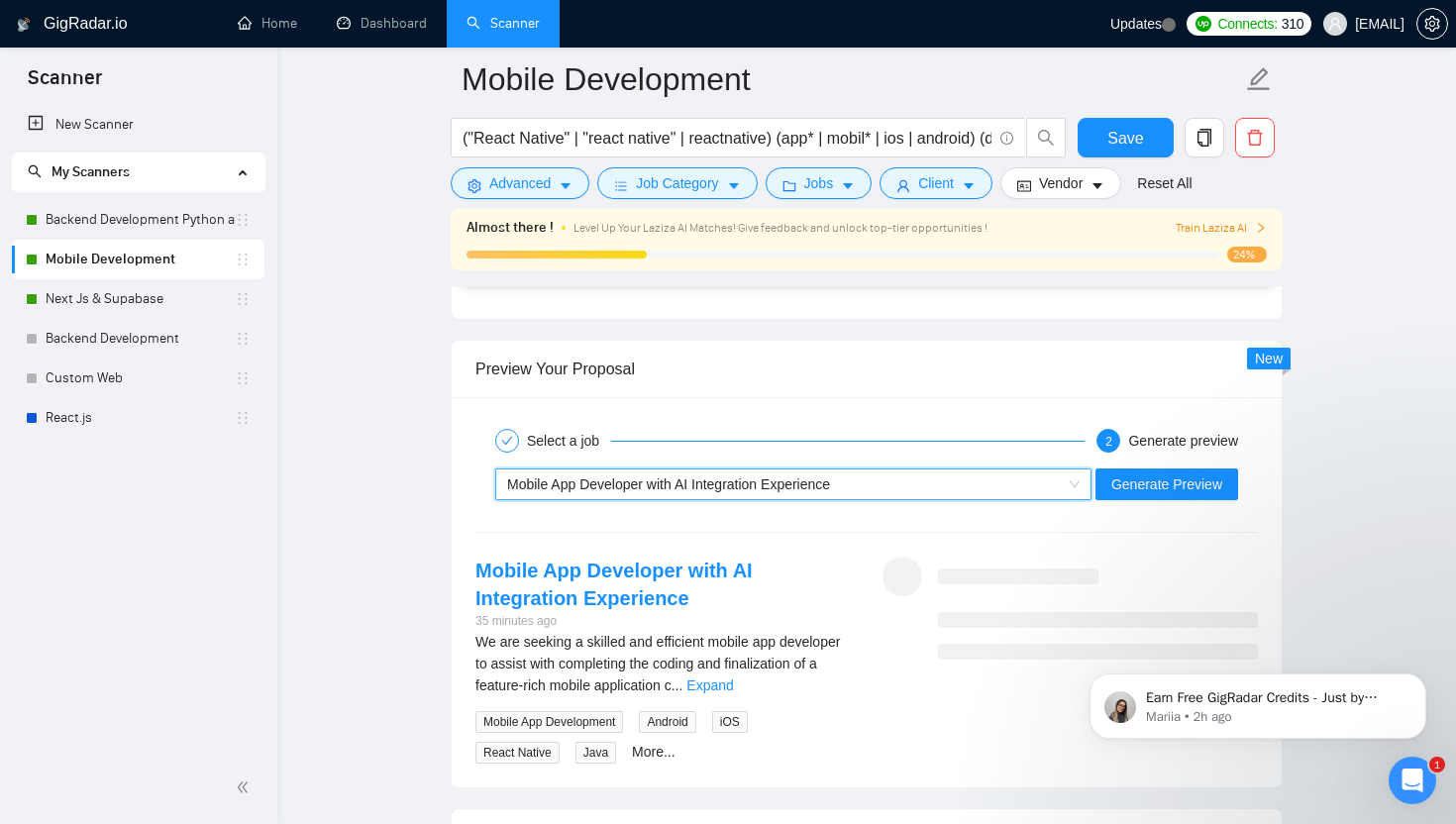 click on "Mobile App Developer with AI Integration Experience" at bounding box center [784, 484] 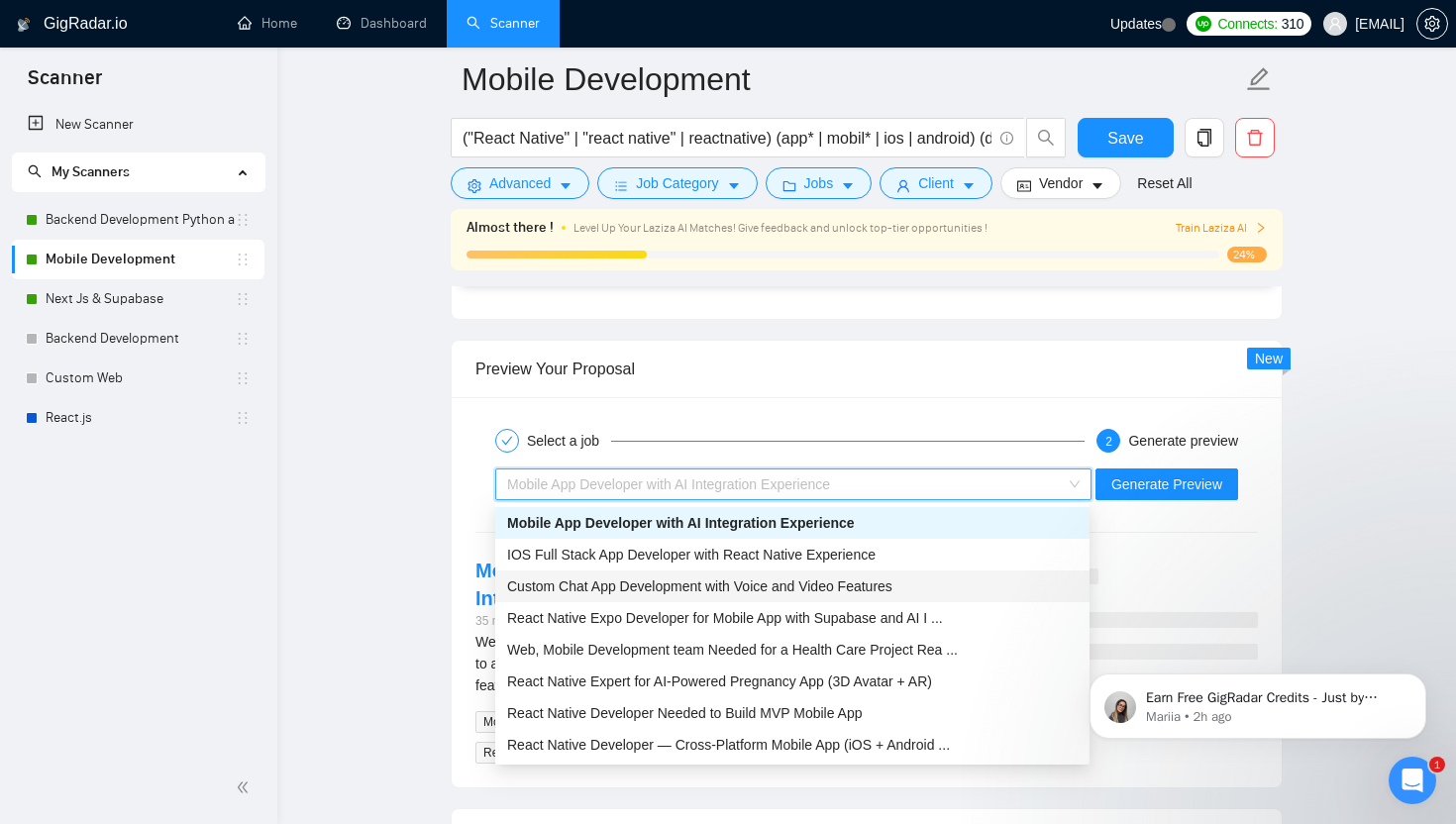 click on "Custom Chat App Development with Voice and Video Features" at bounding box center [699, 586] 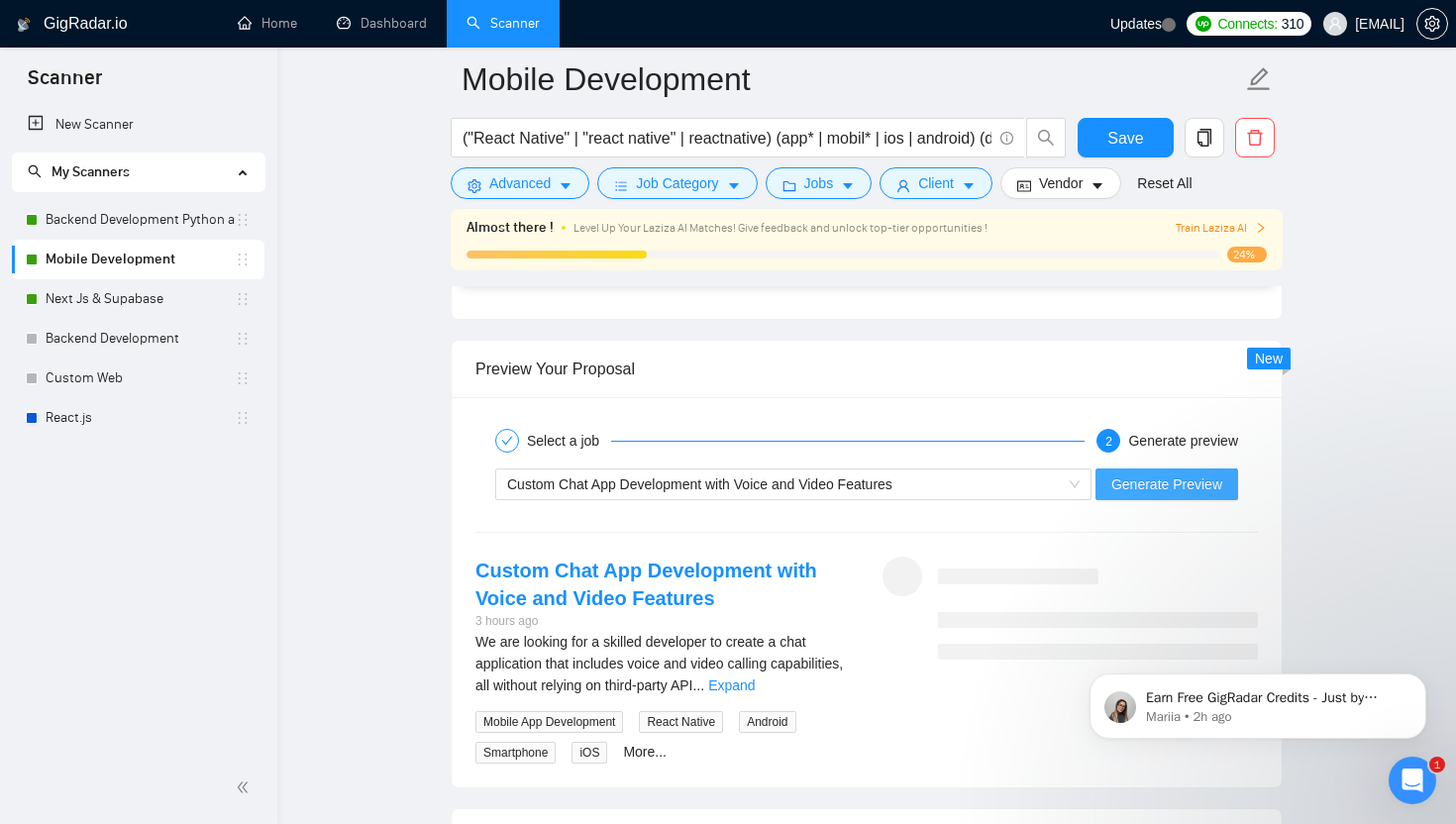 click on "Generate Preview" at bounding box center (1167, 484) 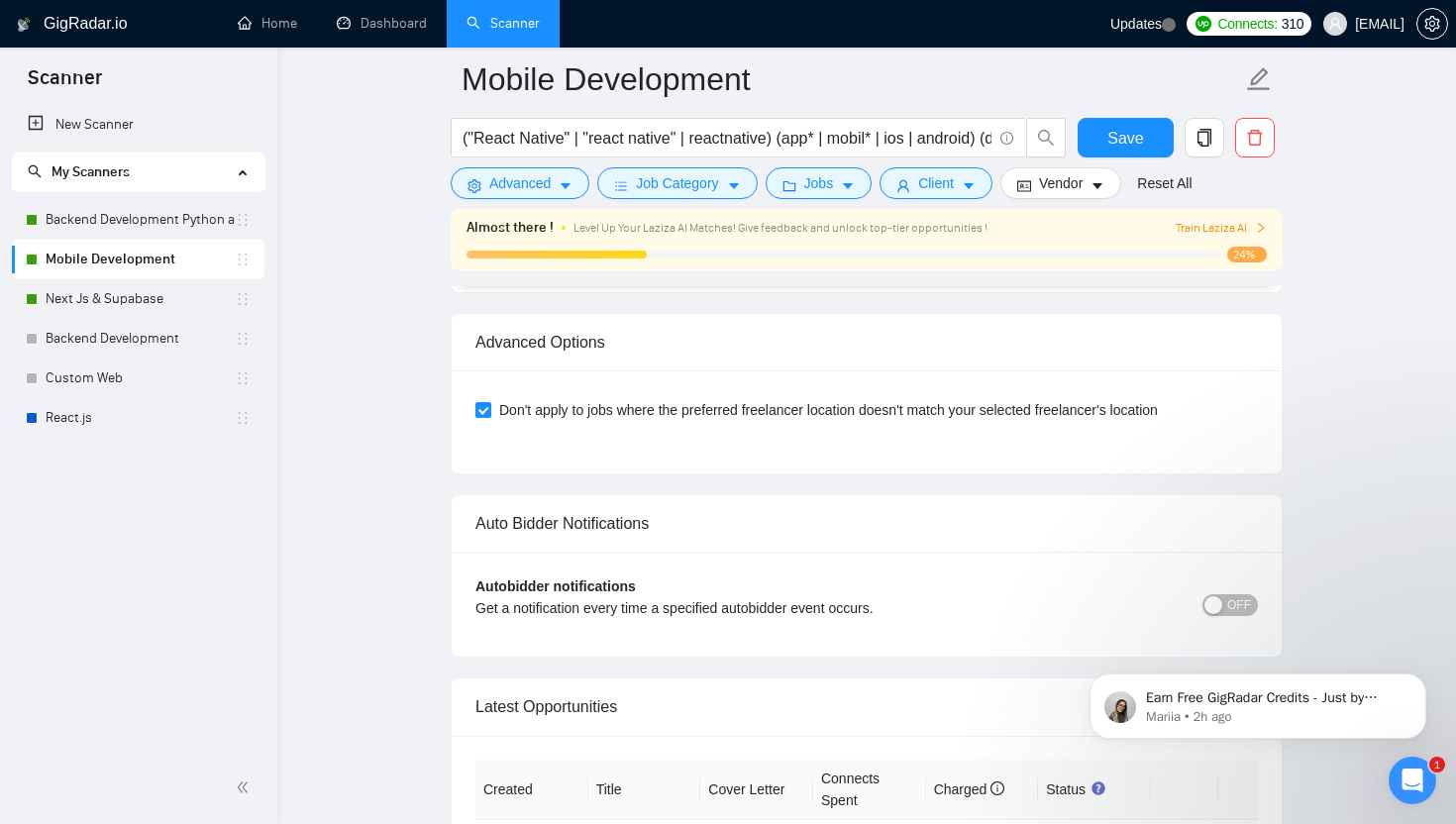 scroll, scrollTop: 4312, scrollLeft: 0, axis: vertical 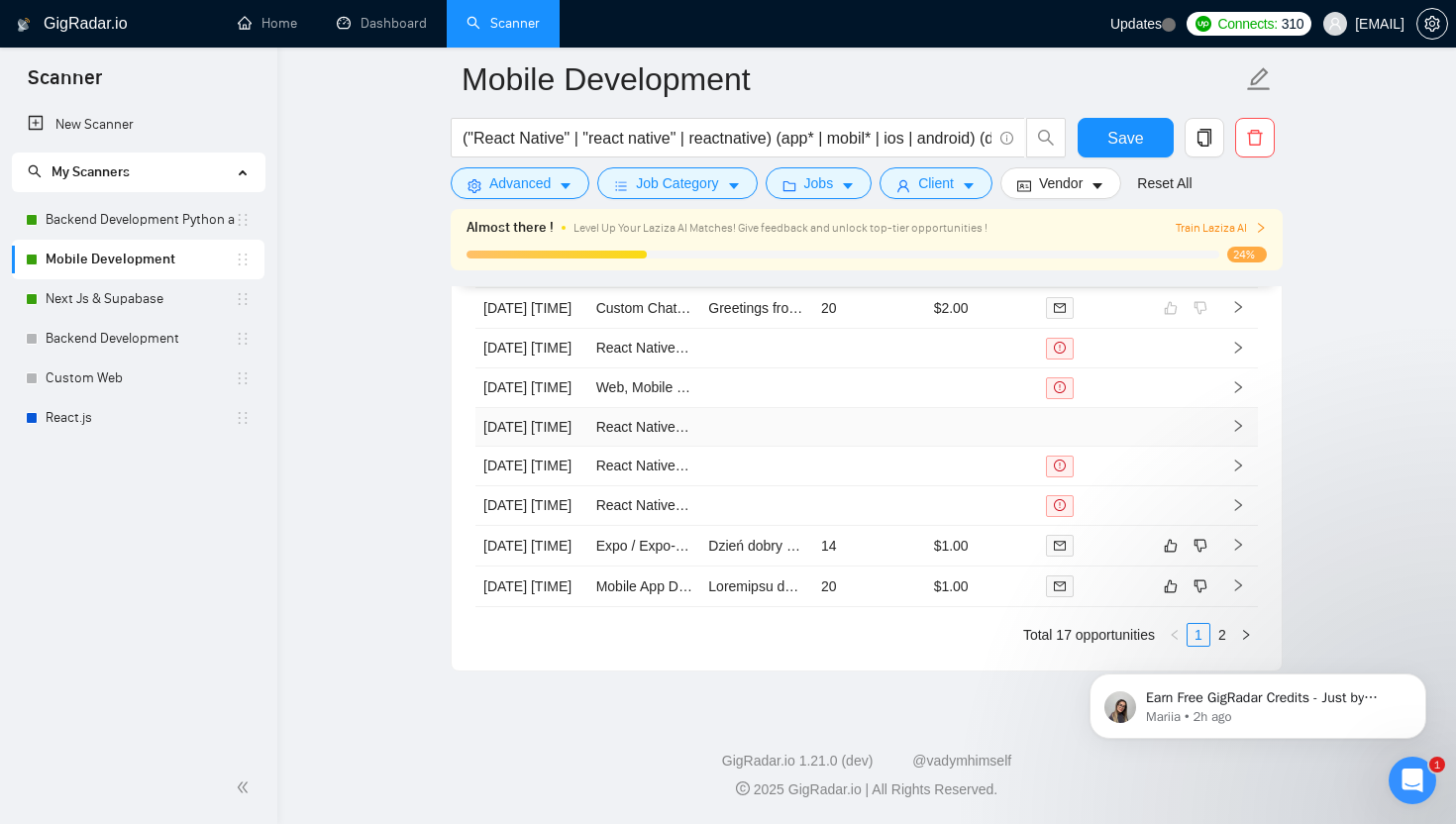 click at bounding box center (757, 427) 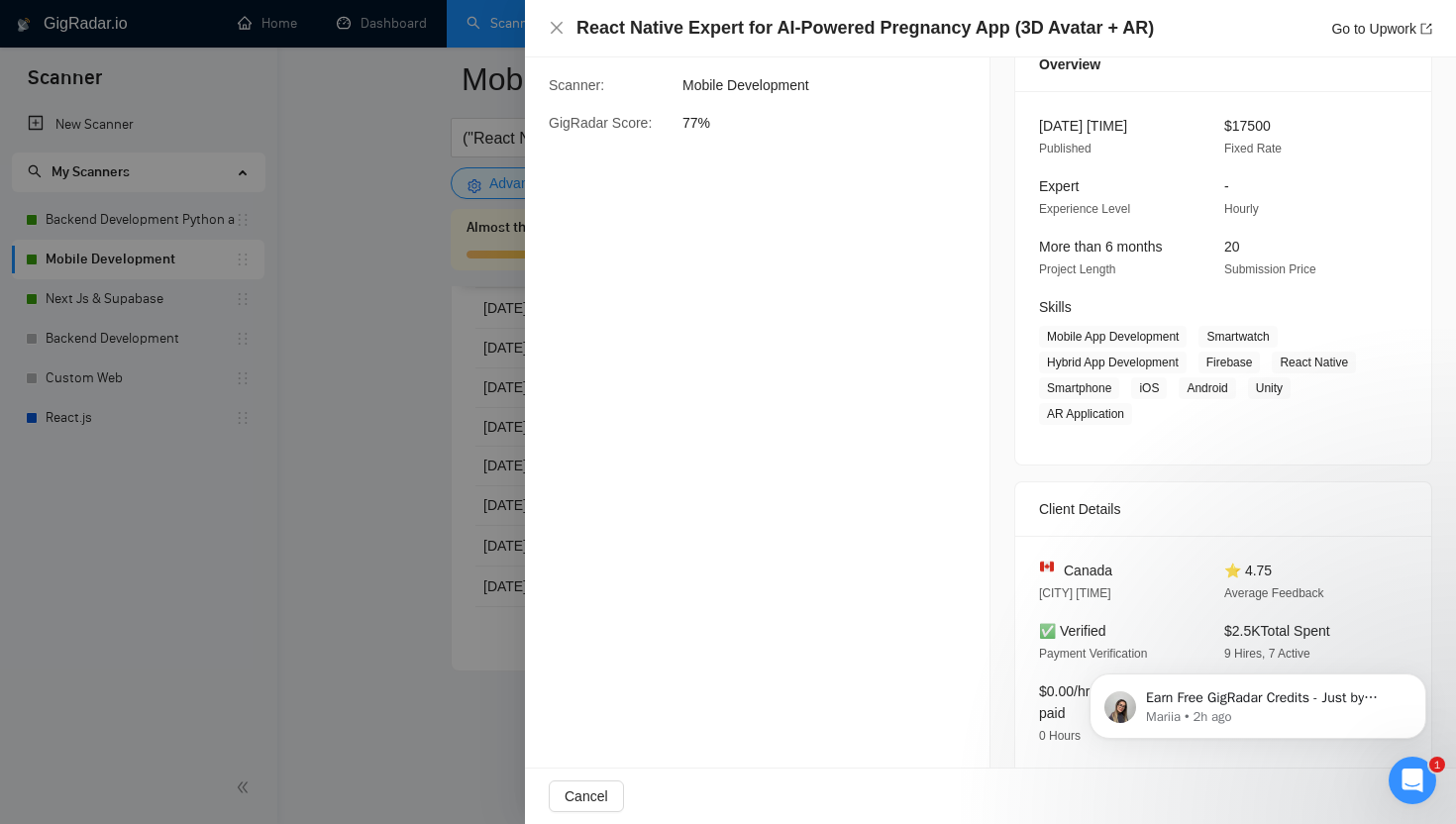 scroll, scrollTop: 0, scrollLeft: 0, axis: both 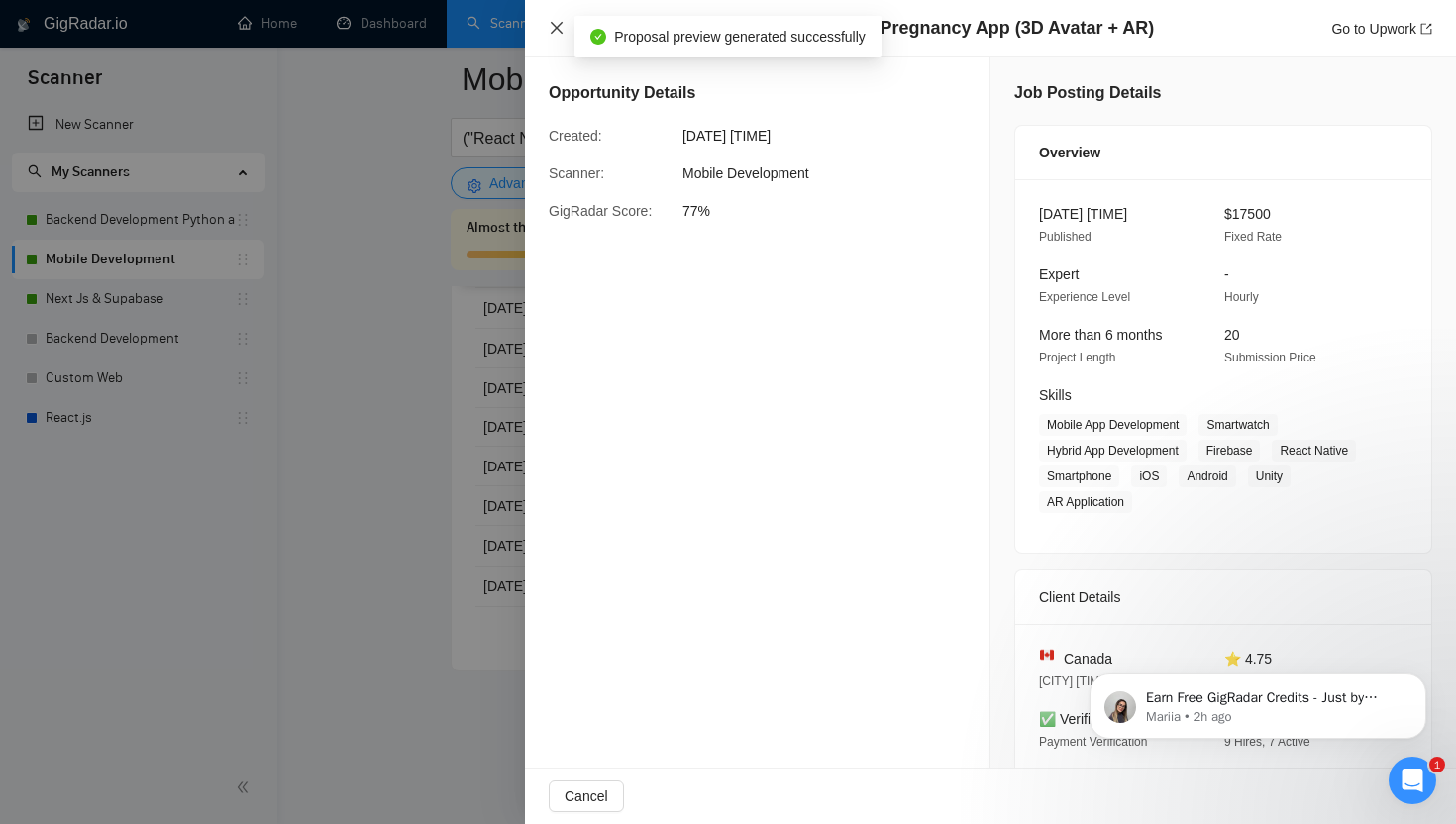 click 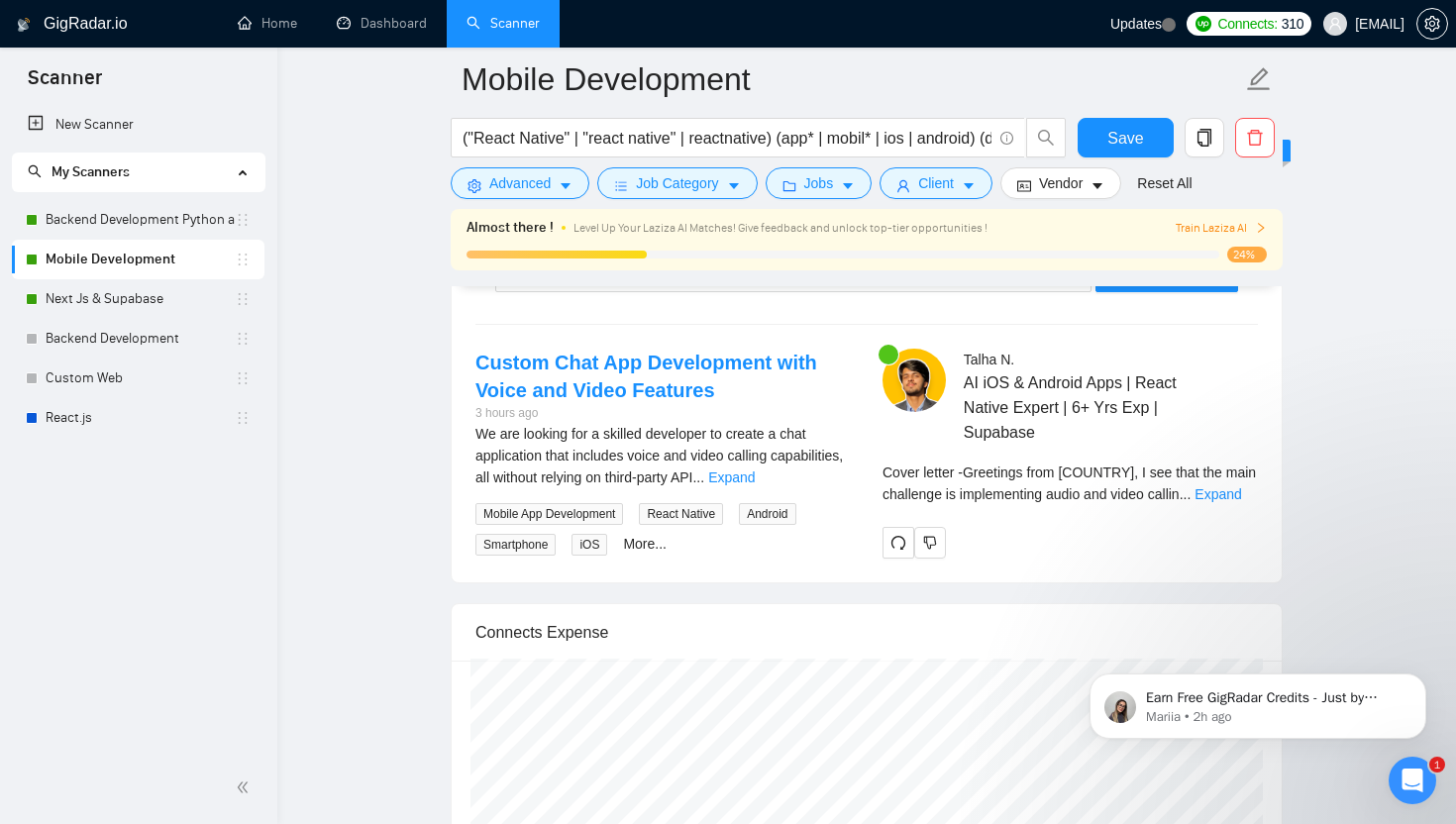 scroll, scrollTop: 3660, scrollLeft: 0, axis: vertical 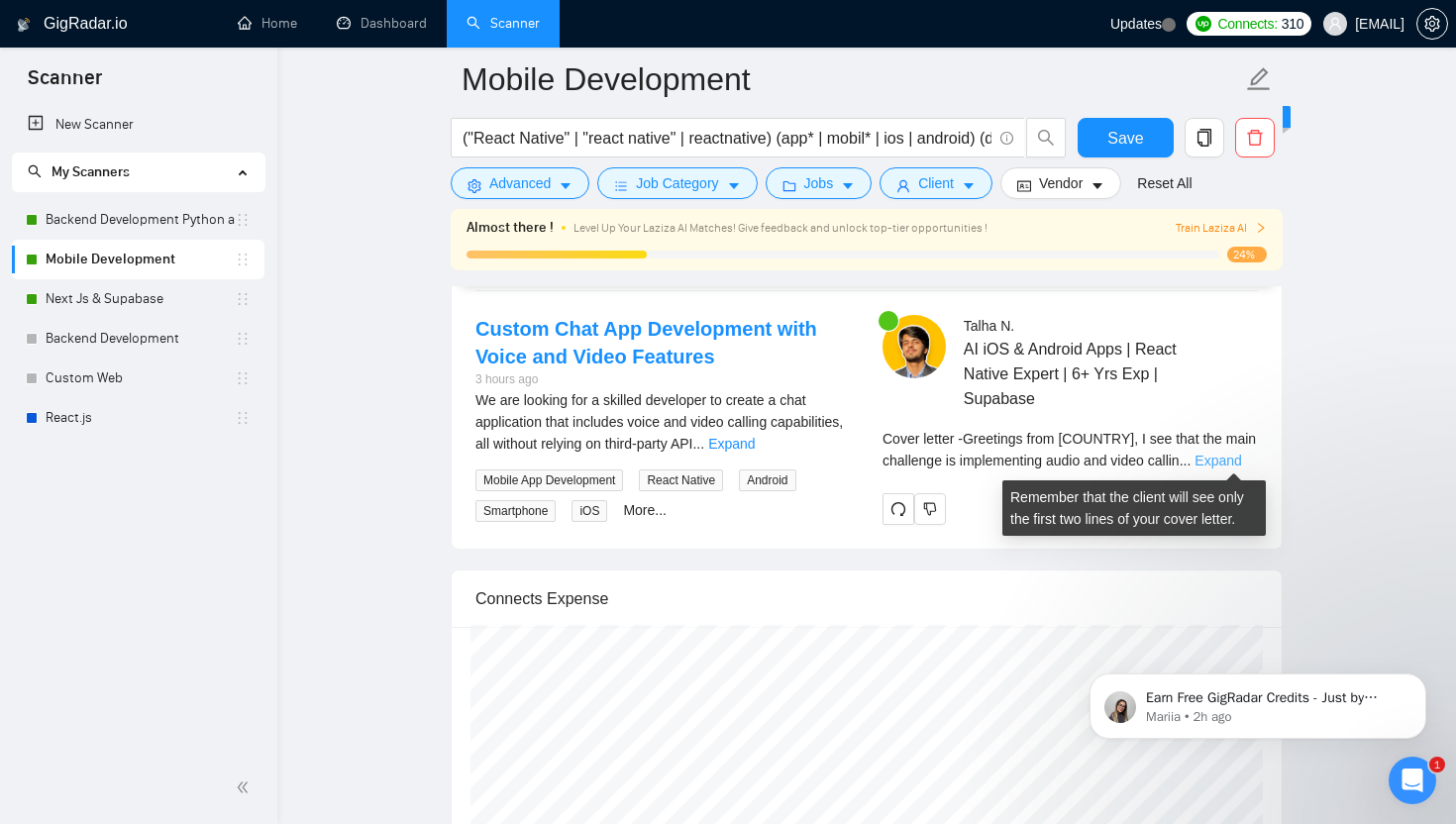 click on "Expand" at bounding box center [1217, 461] 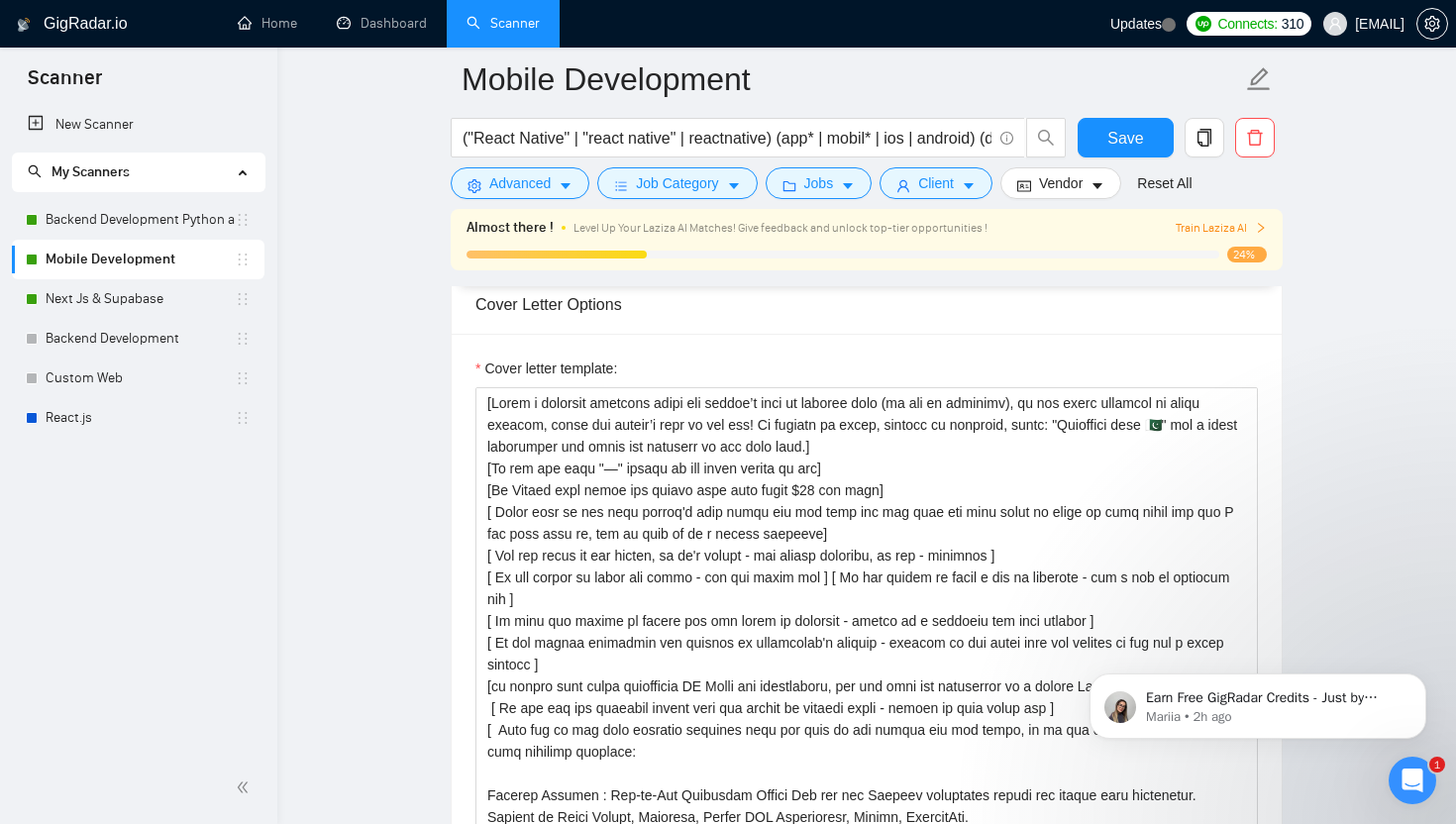 scroll, scrollTop: 1964, scrollLeft: 0, axis: vertical 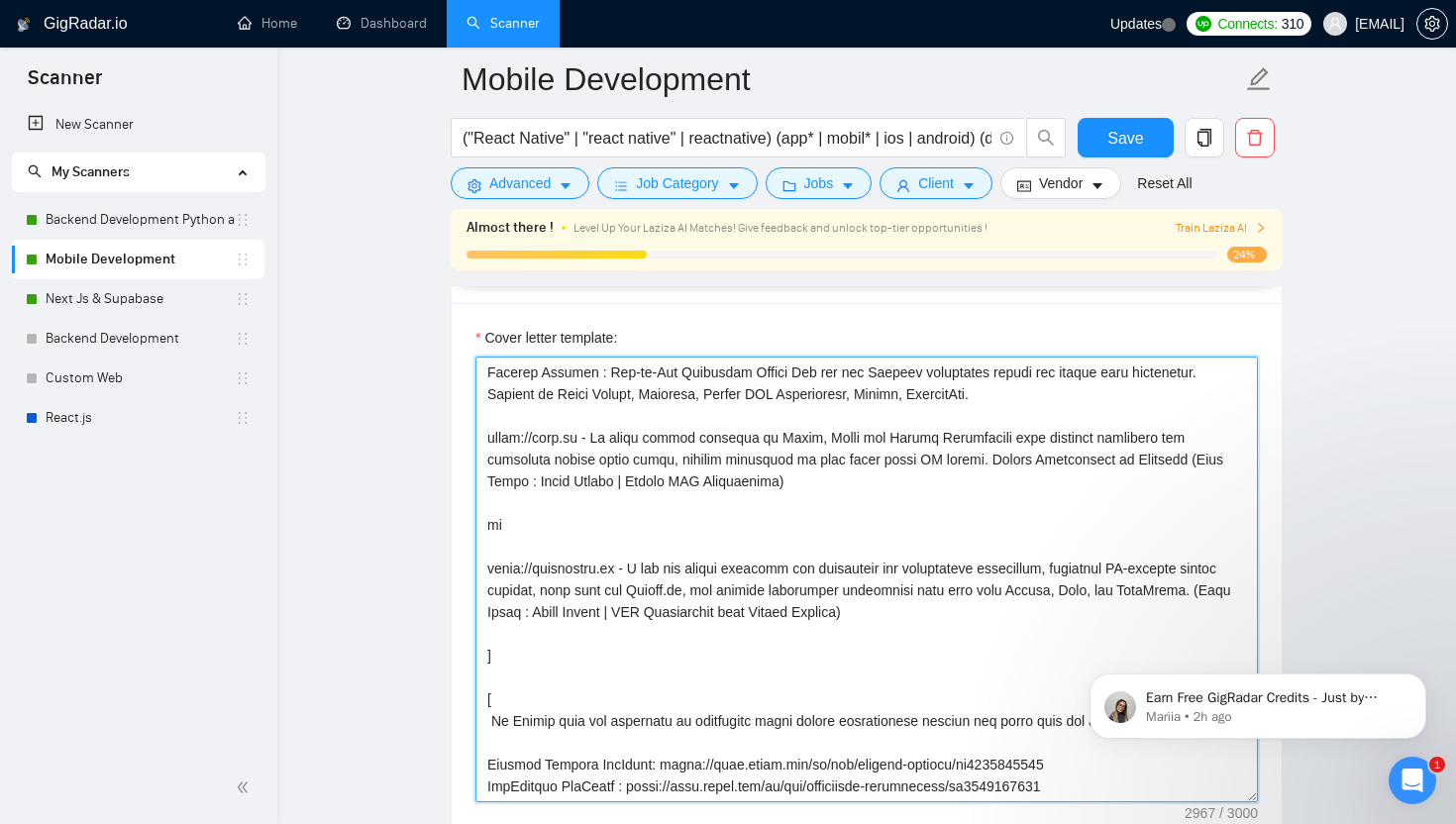 click on "Cover letter template:" at bounding box center [867, 579] 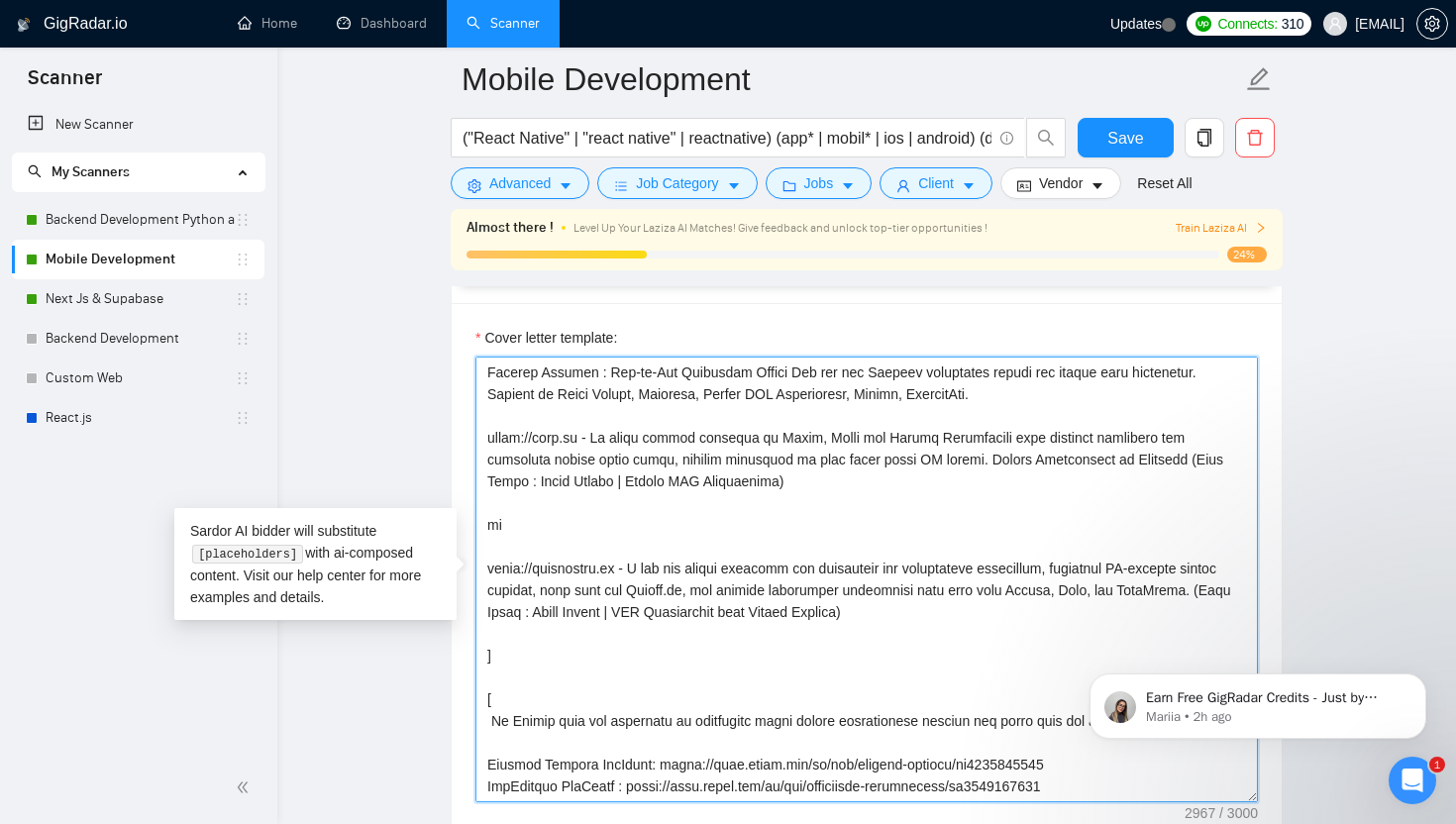 click on "Cover letter template:" at bounding box center (867, 579) 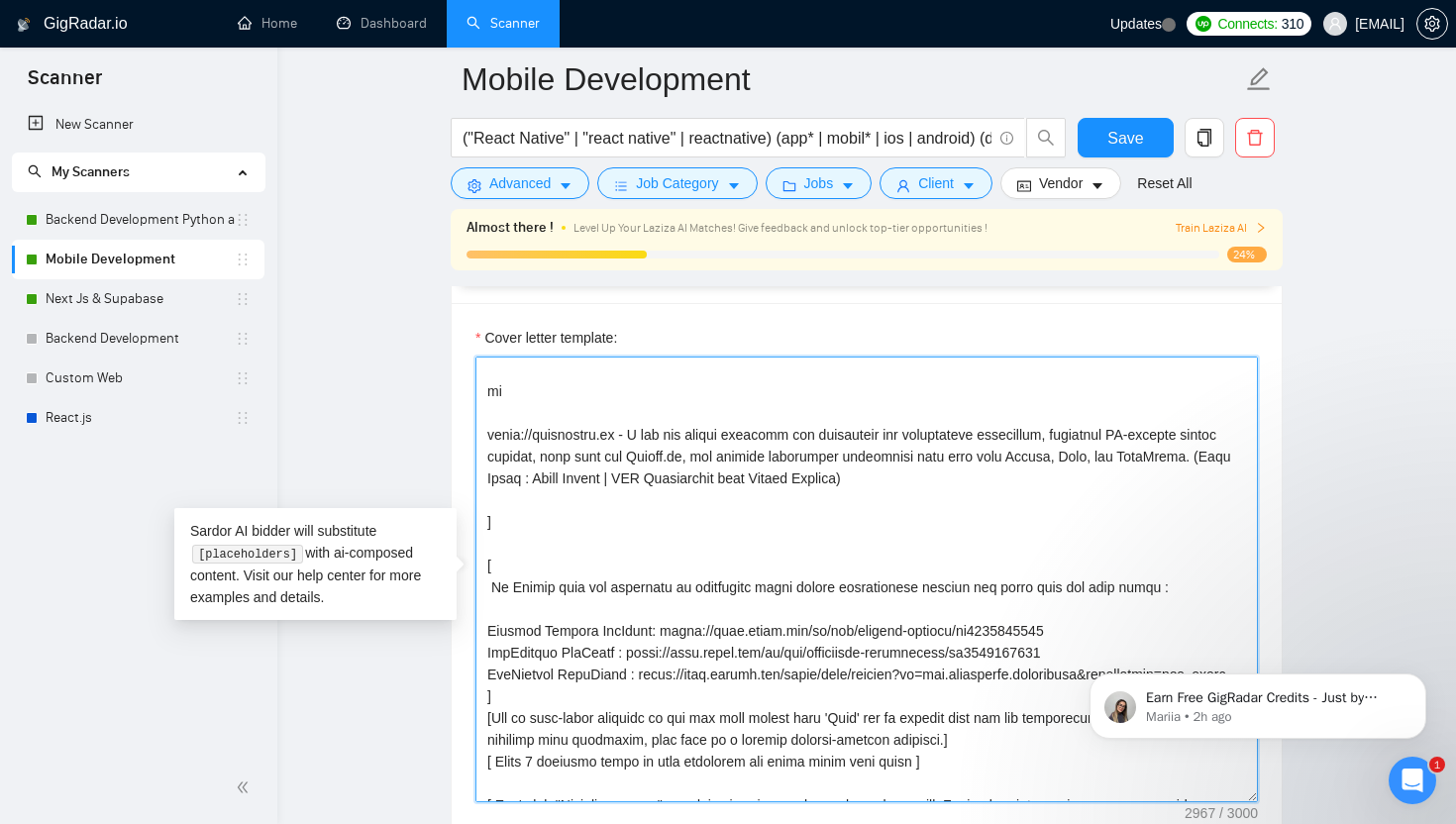 scroll, scrollTop: 529, scrollLeft: 0, axis: vertical 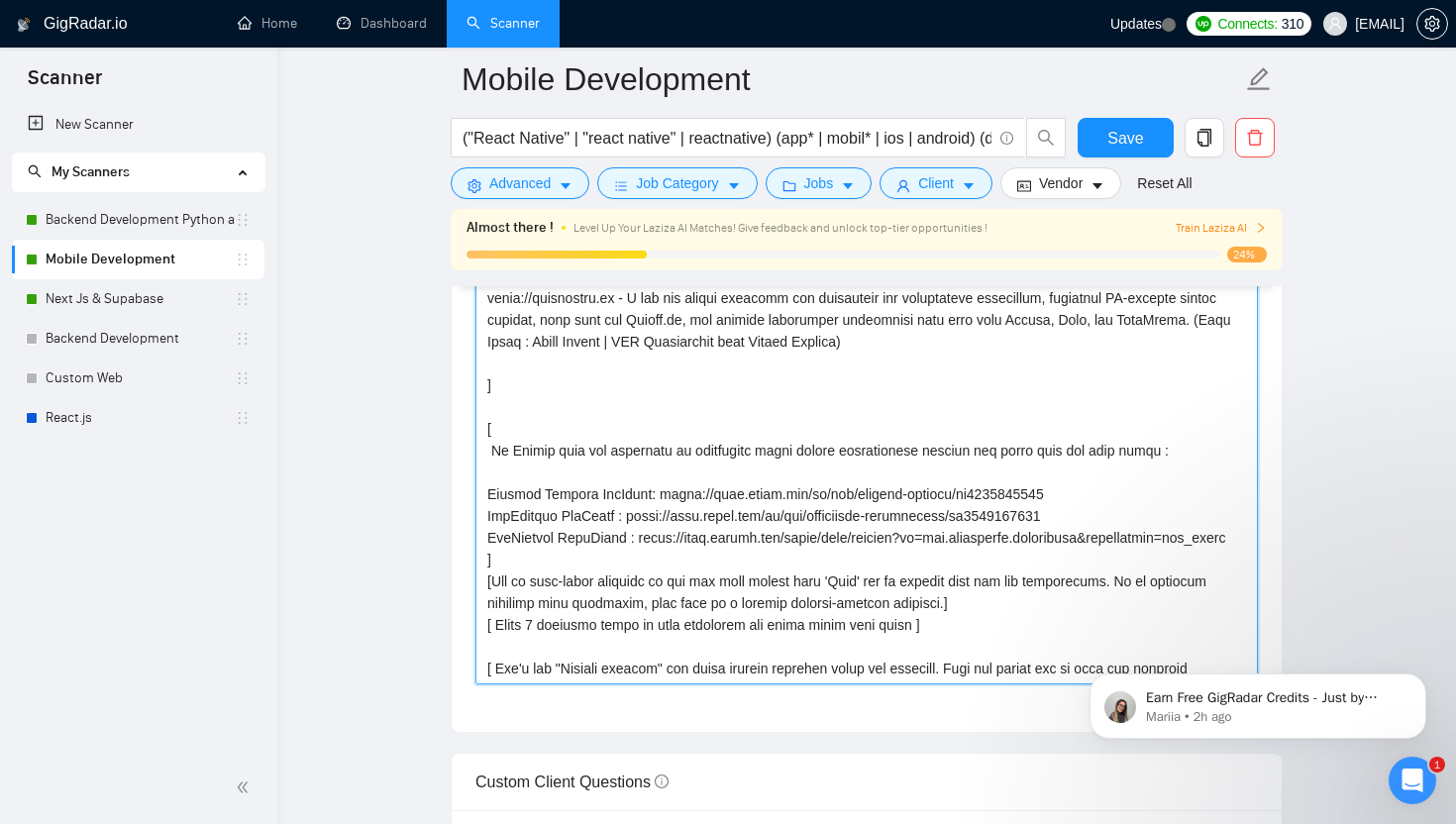 click on "Cover letter template:" at bounding box center [867, 462] 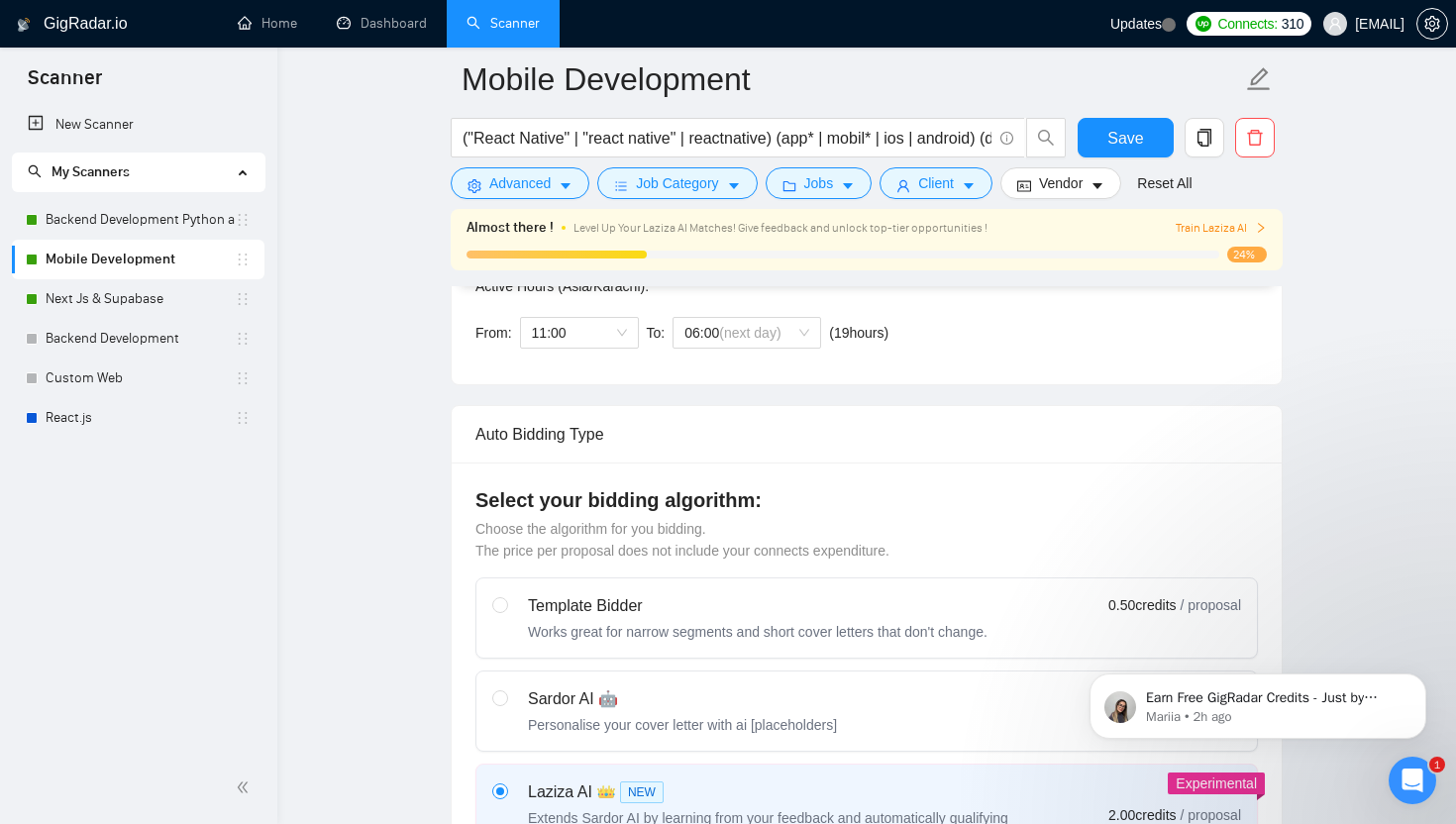 scroll, scrollTop: 0, scrollLeft: 0, axis: both 